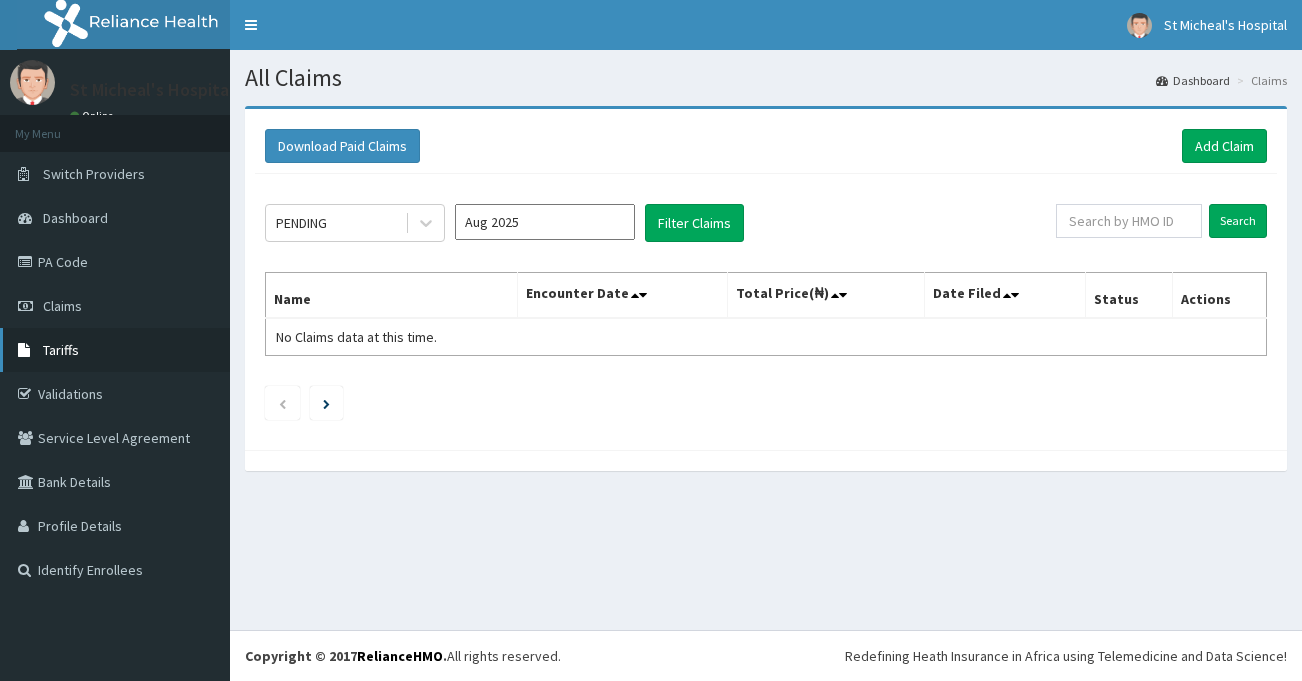 scroll, scrollTop: 0, scrollLeft: 0, axis: both 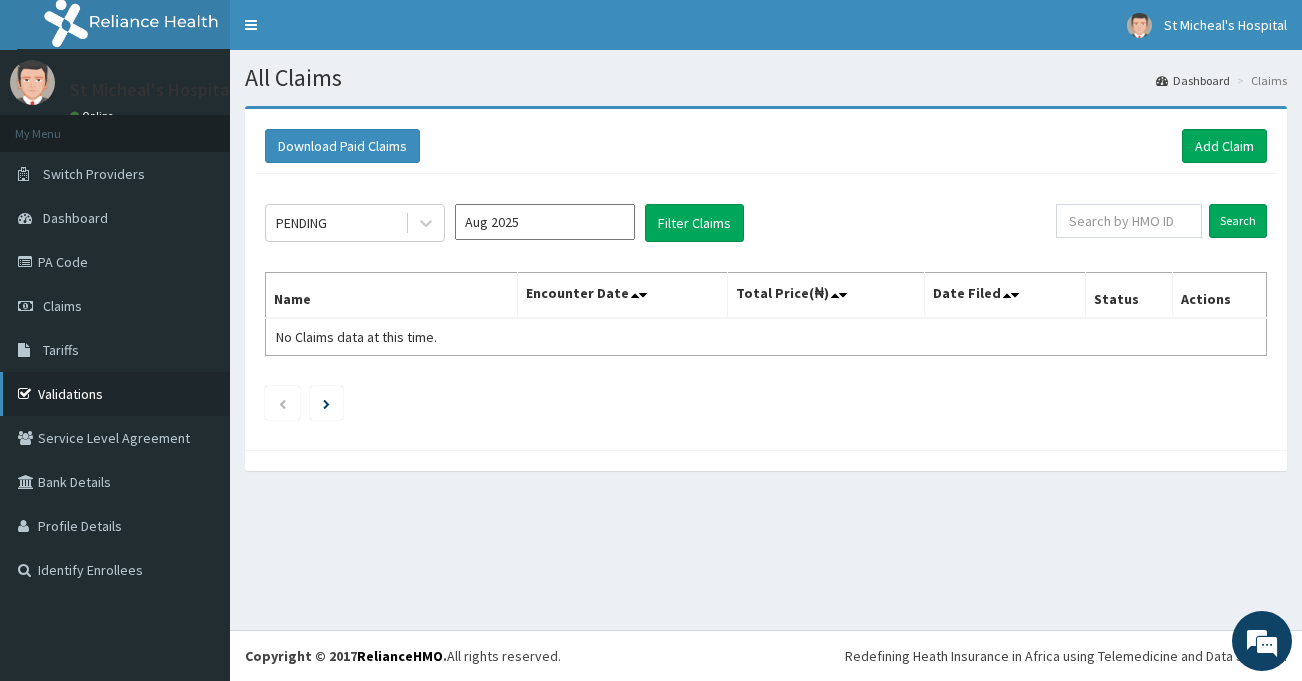 click on "Validations" at bounding box center [115, 394] 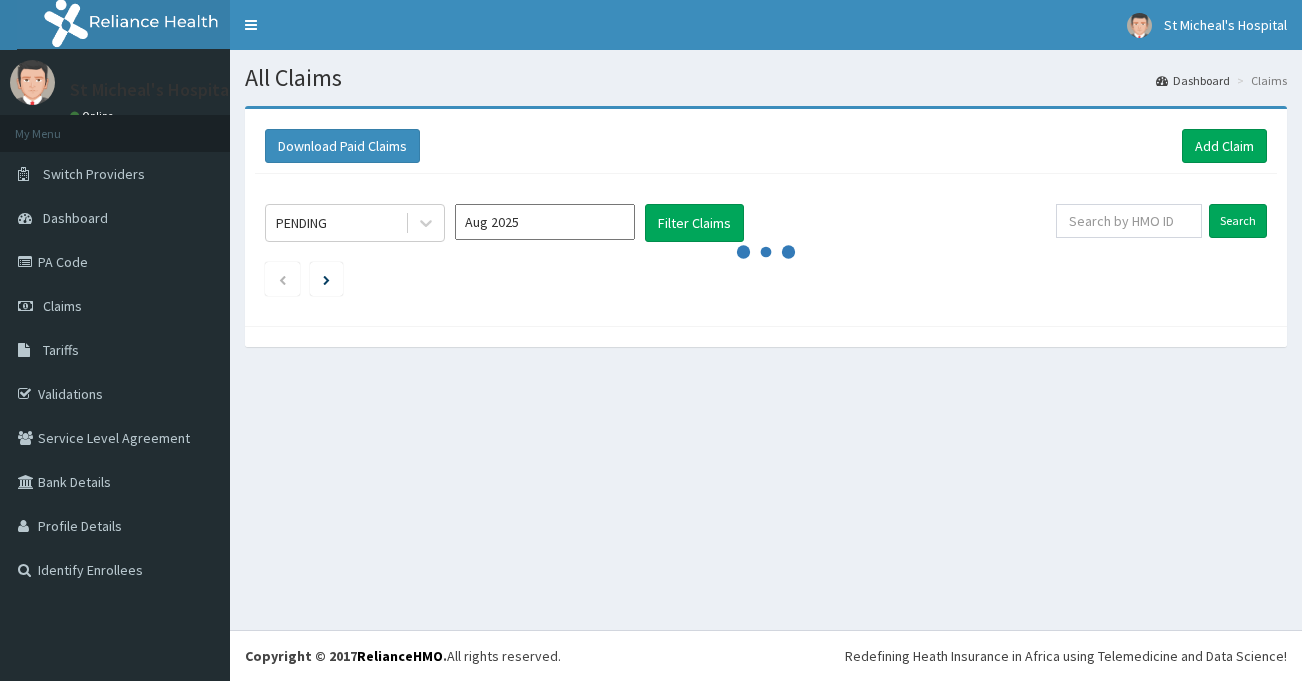 scroll, scrollTop: 0, scrollLeft: 0, axis: both 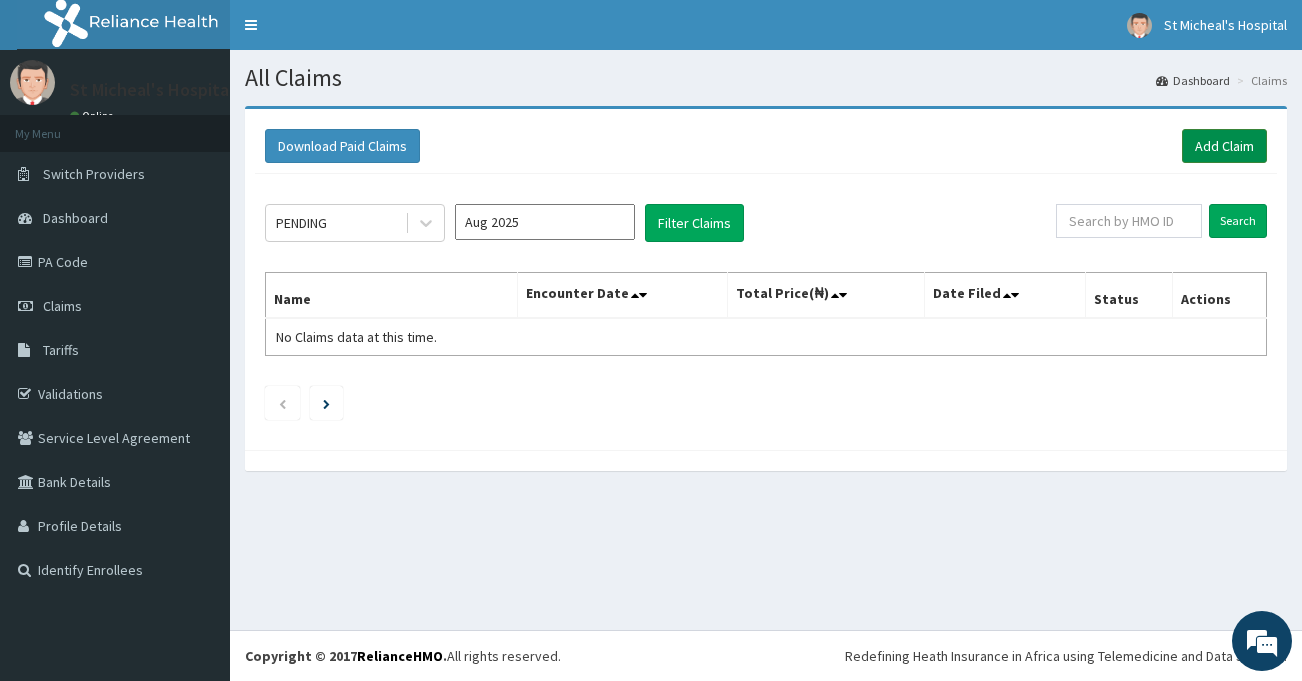 click on "Add Claim" at bounding box center [1224, 146] 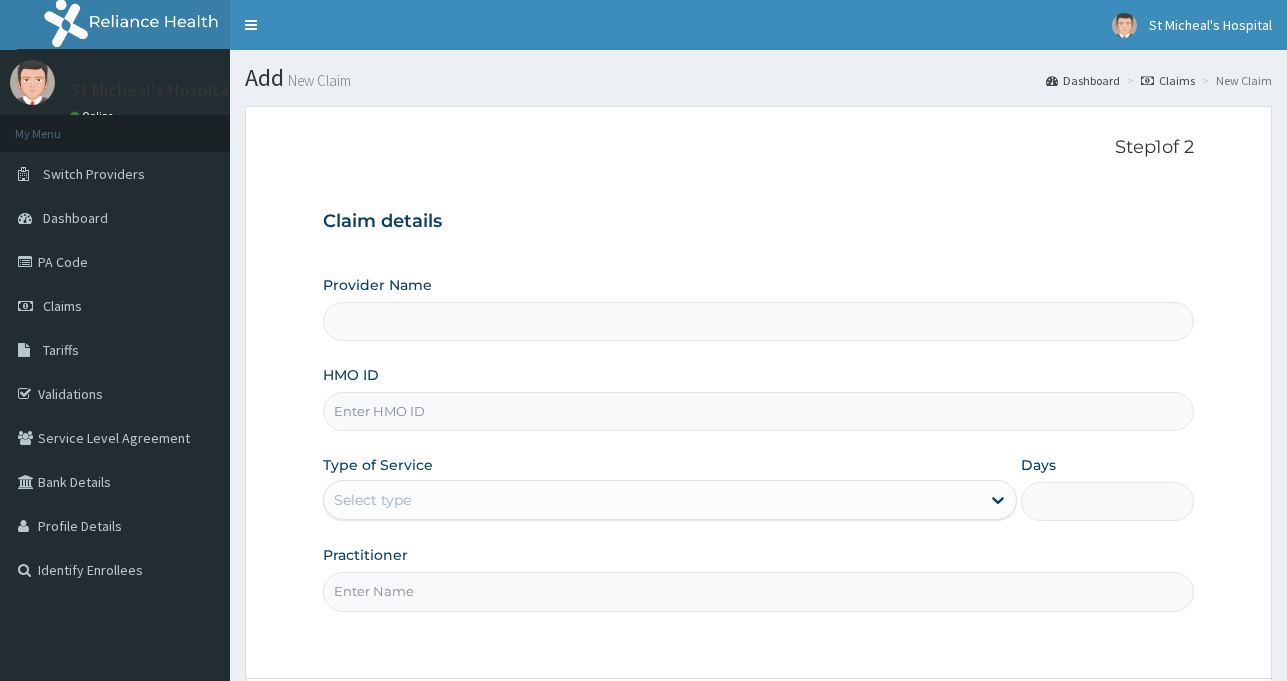 scroll, scrollTop: 0, scrollLeft: 0, axis: both 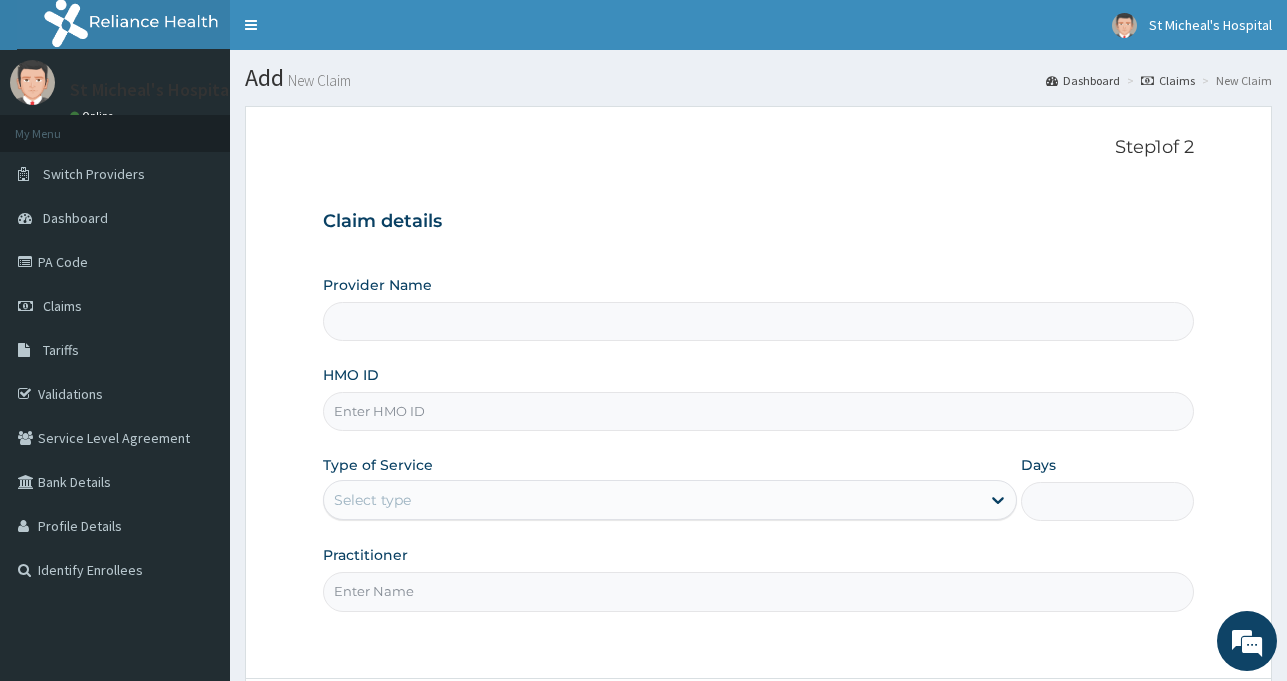 type on "St Micheal's Hospital" 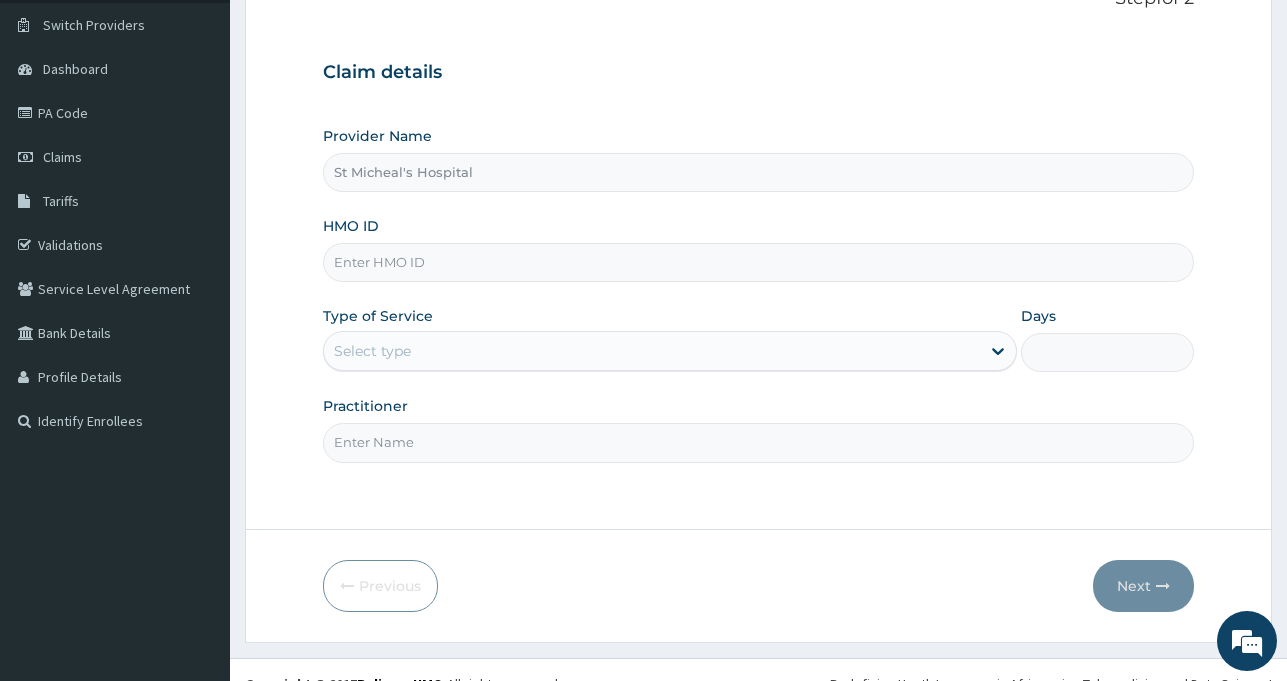scroll, scrollTop: 154, scrollLeft: 0, axis: vertical 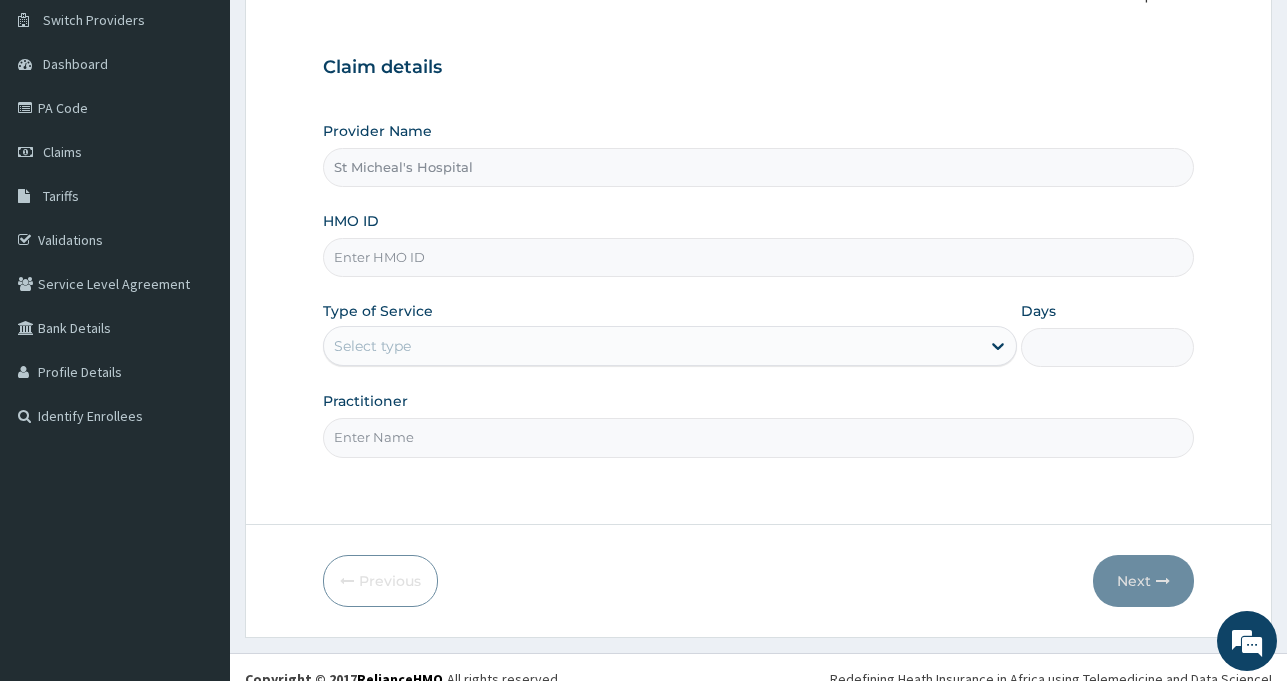paste on "CTE/10173/B" 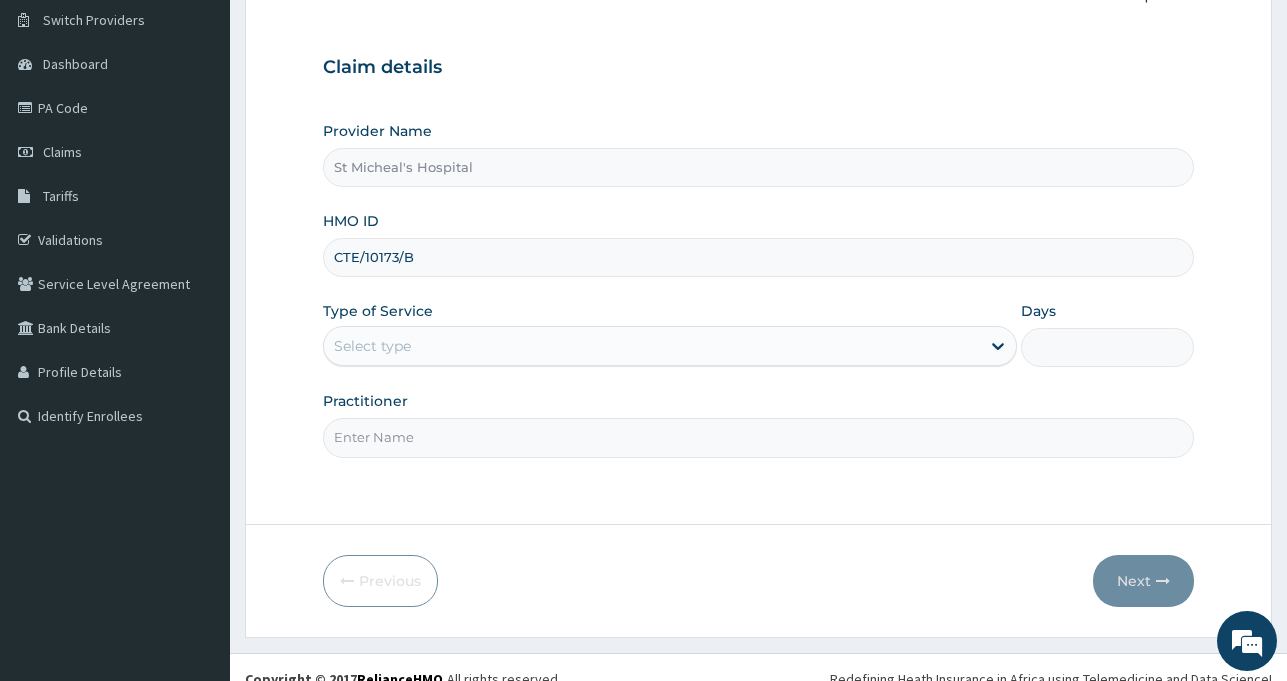 type on "CTE/10173/B" 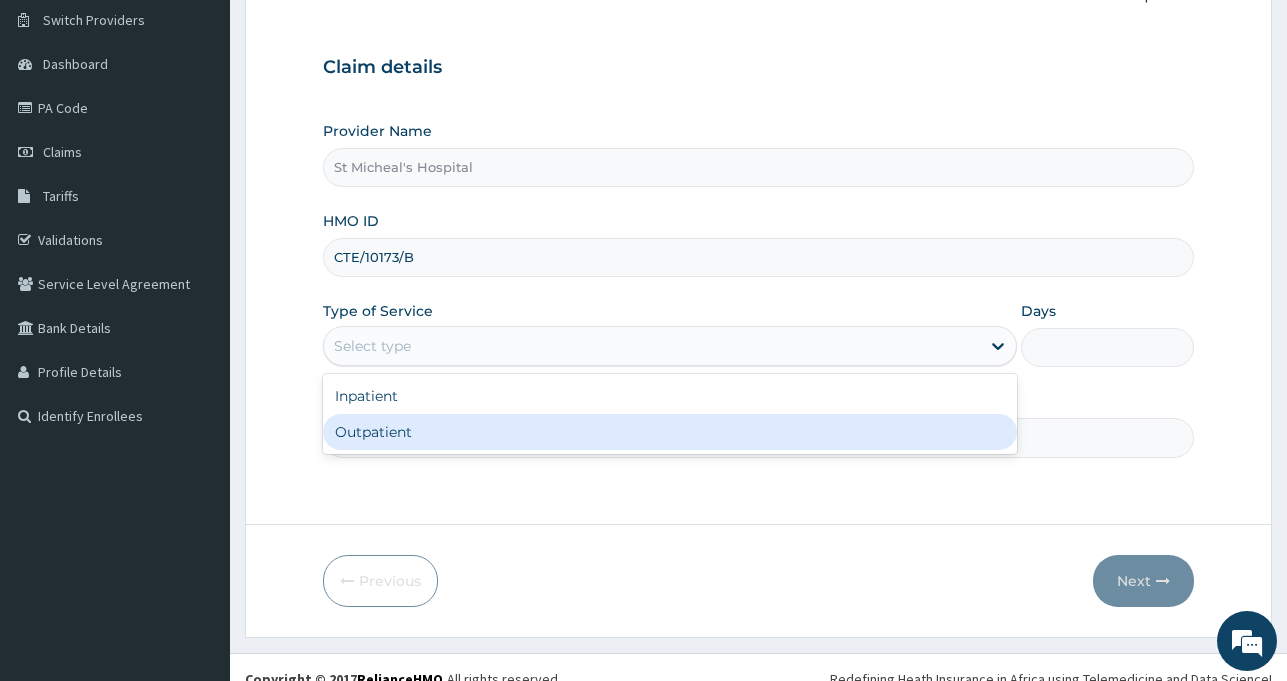 click on "Outpatient" at bounding box center (670, 432) 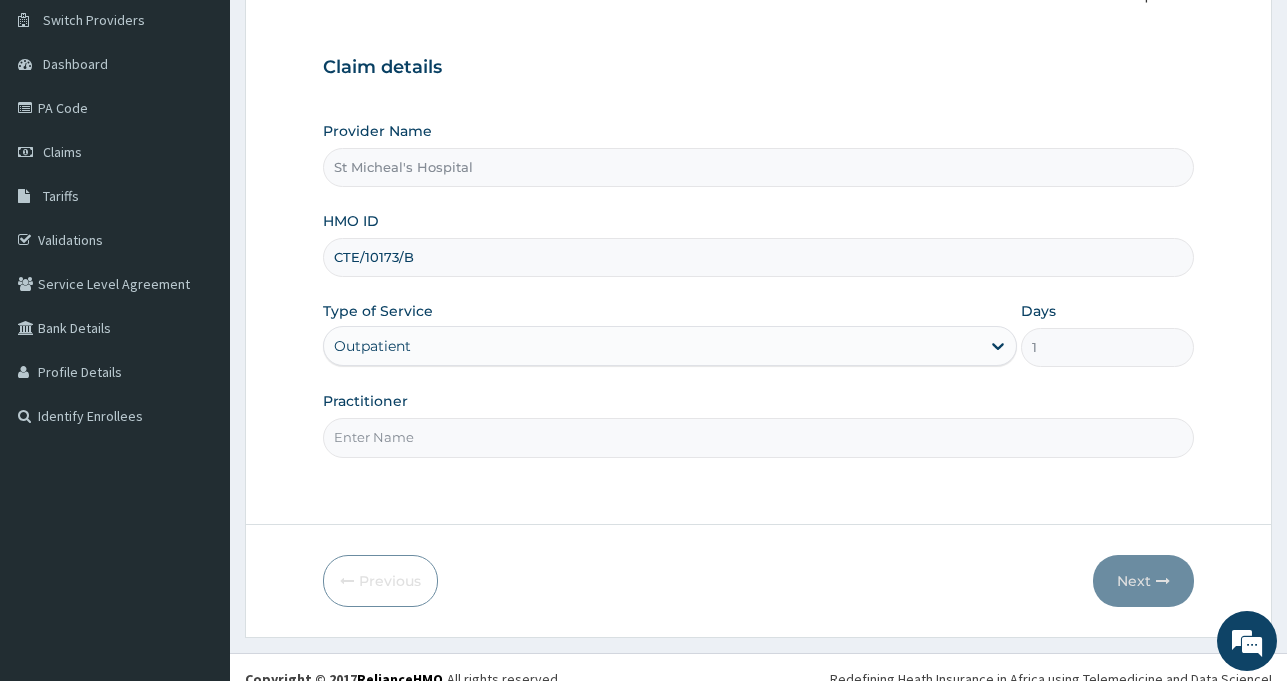 click on "Practitioner" at bounding box center (758, 437) 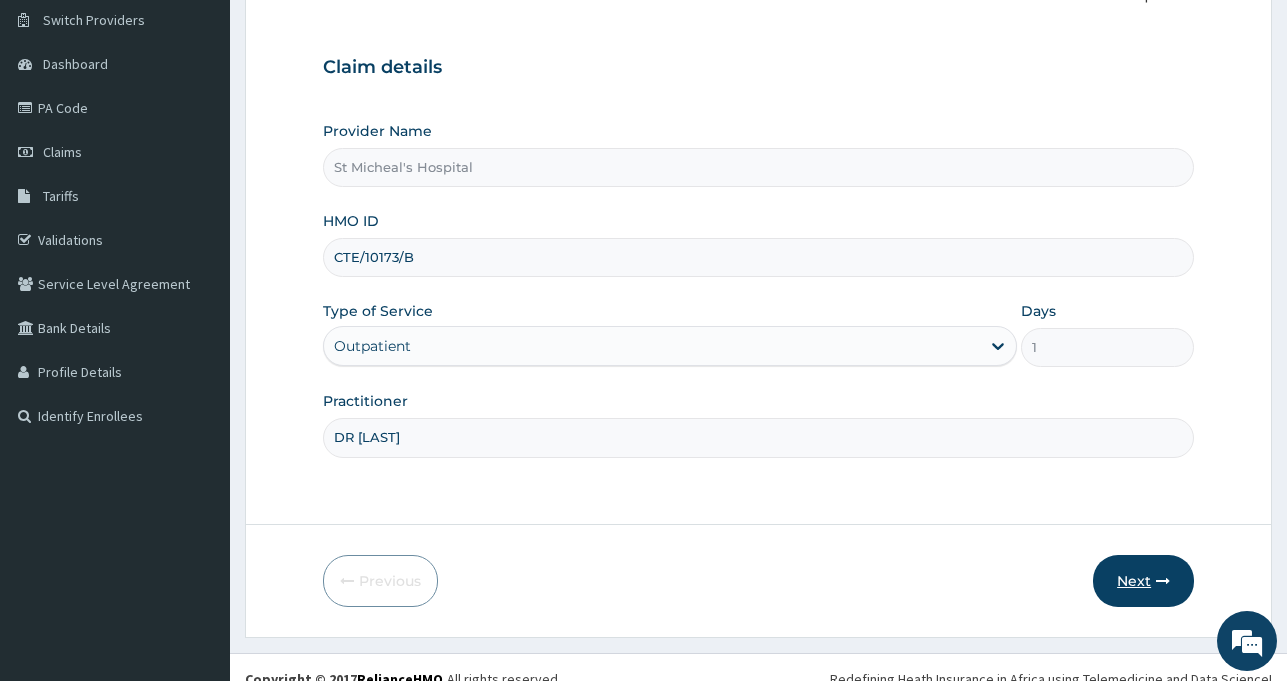 type on "DR PETER" 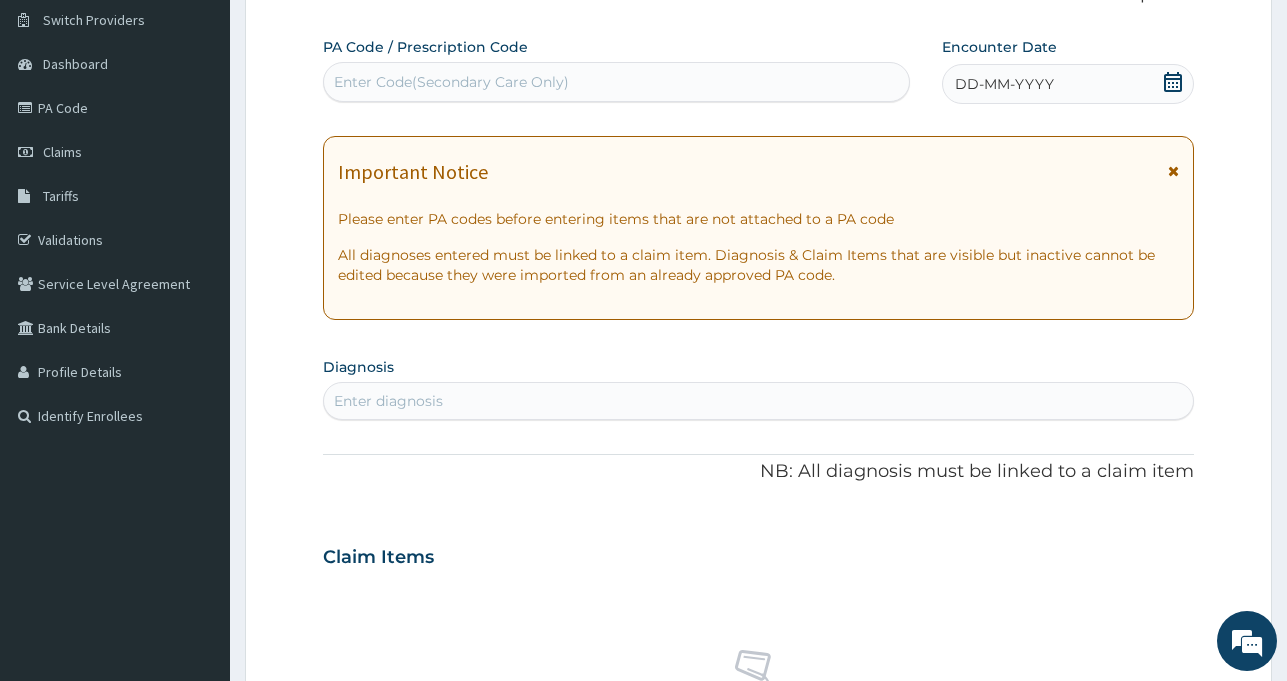 click on "DD-MM-YYYY" at bounding box center [1004, 84] 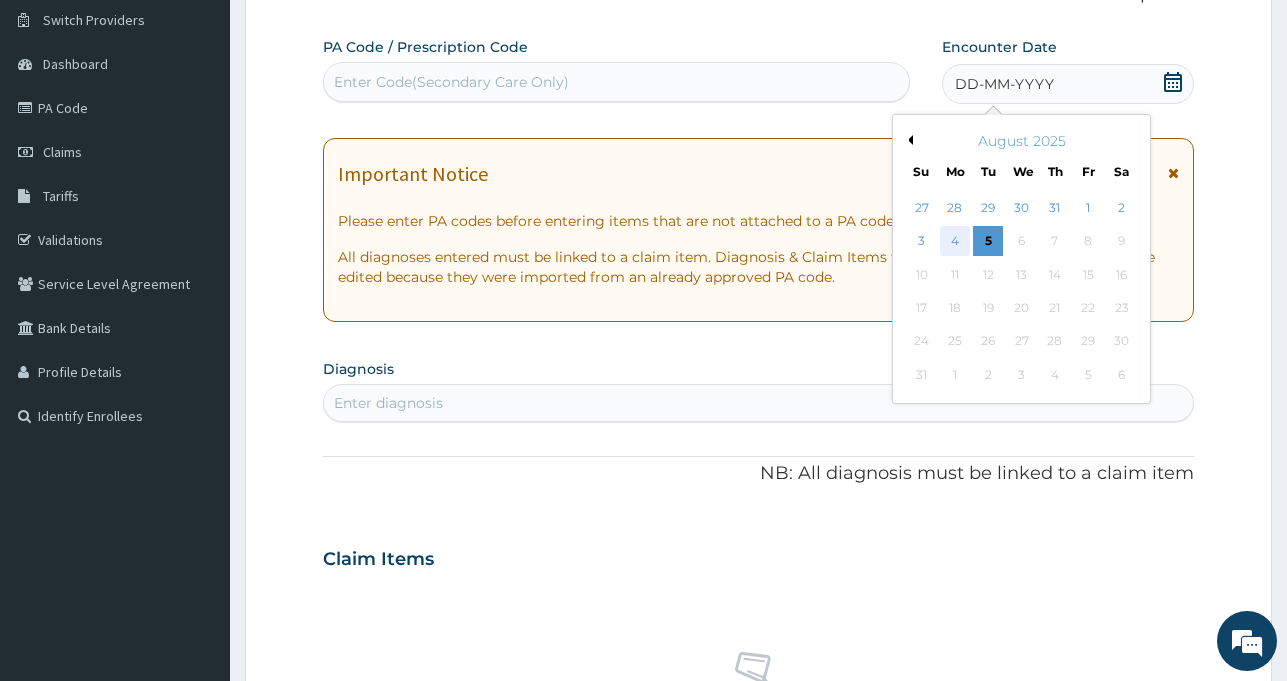 click on "4" at bounding box center [955, 242] 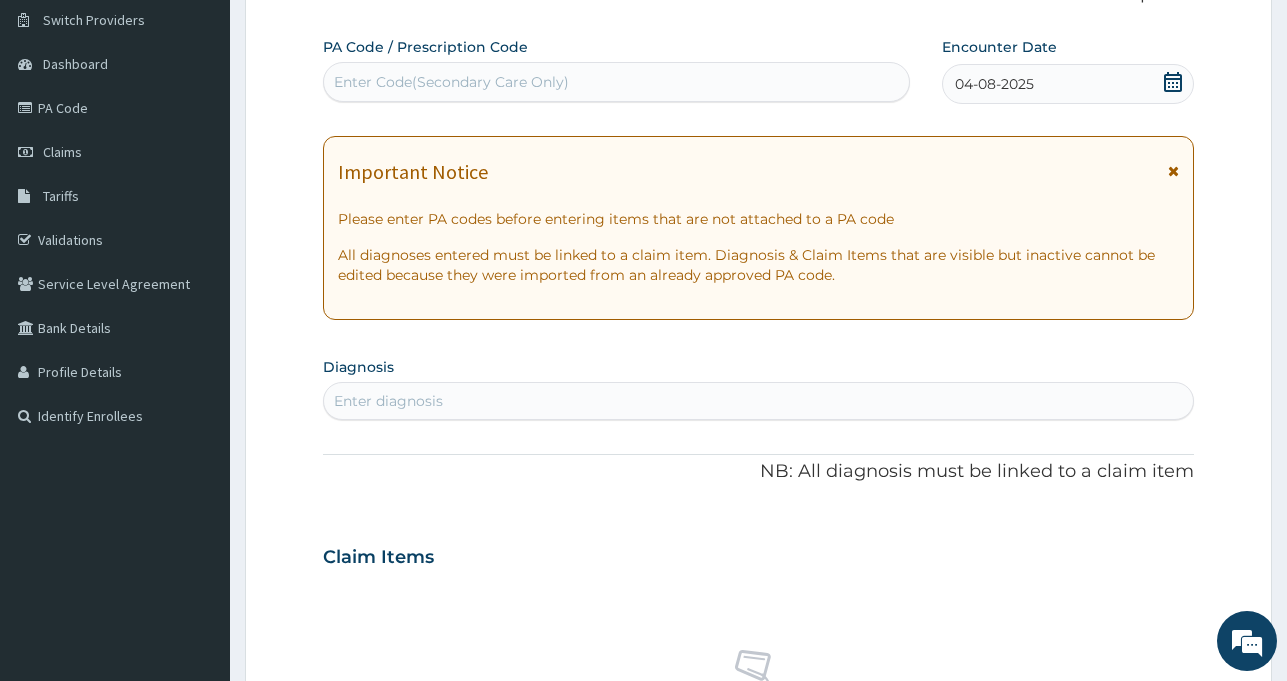 click on "Diagnosis Enter diagnosis" at bounding box center [758, 386] 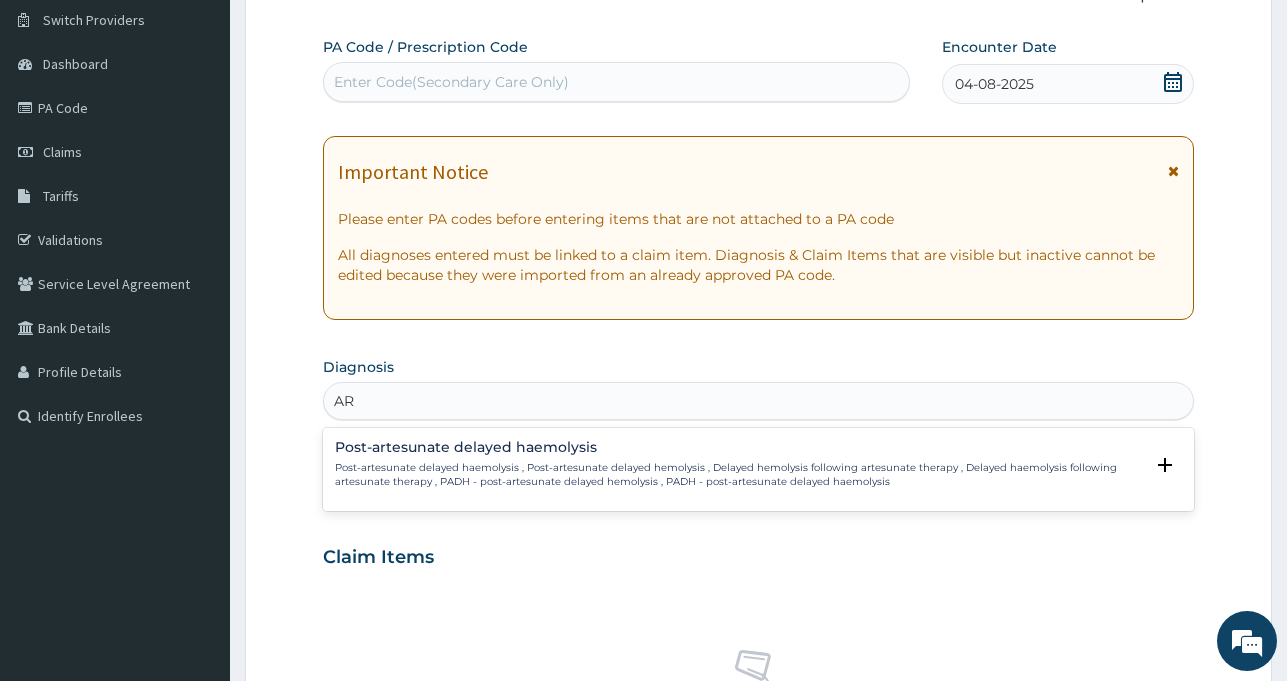 type on "A" 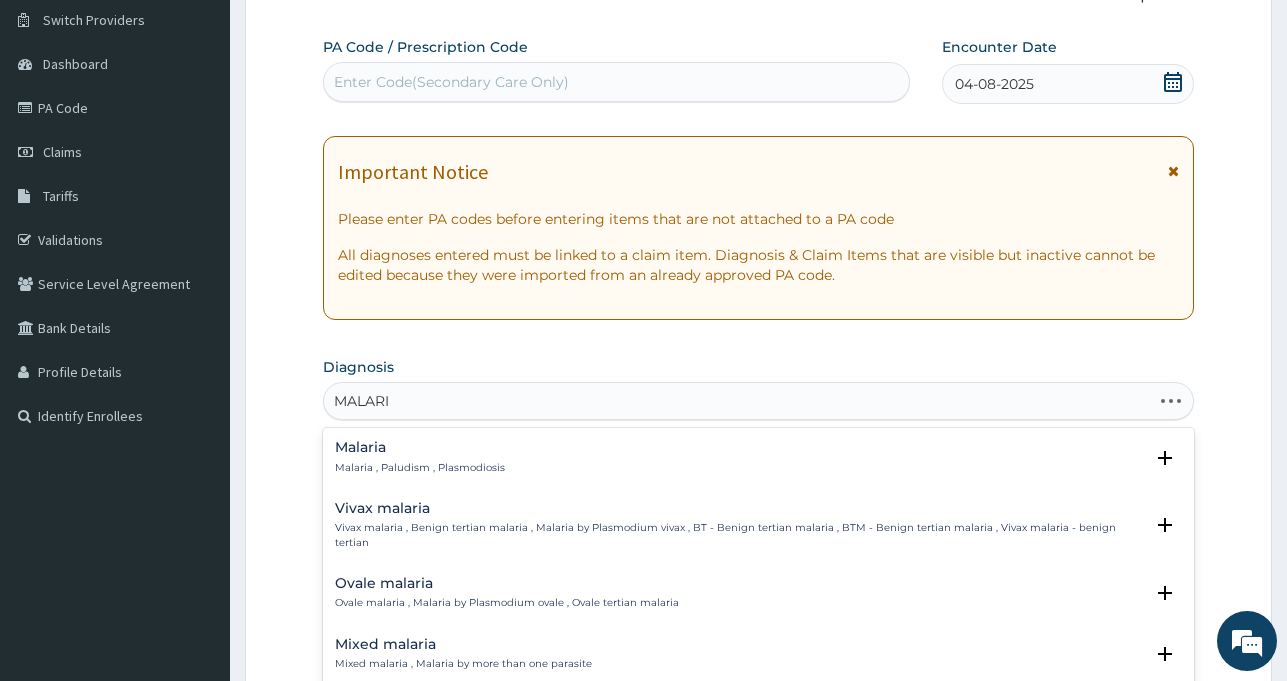 type on "MALARIA" 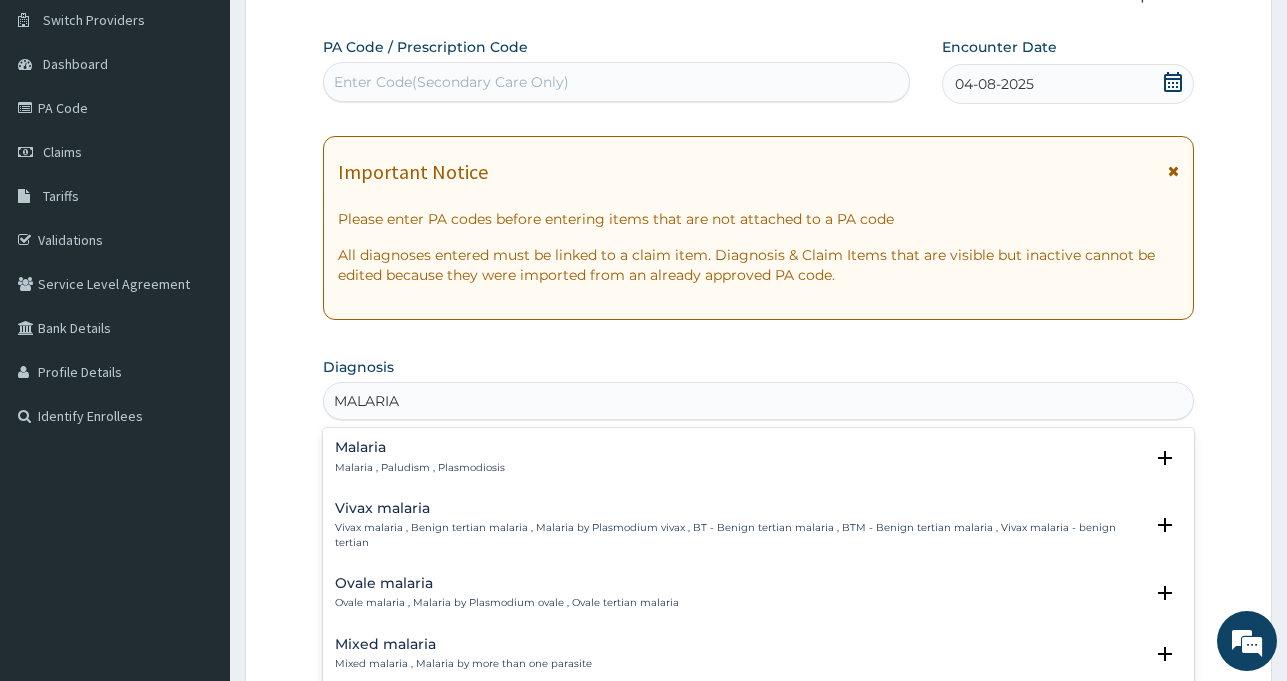 click on "Malaria Malaria , Paludism , Plasmodiosis" at bounding box center [758, 457] 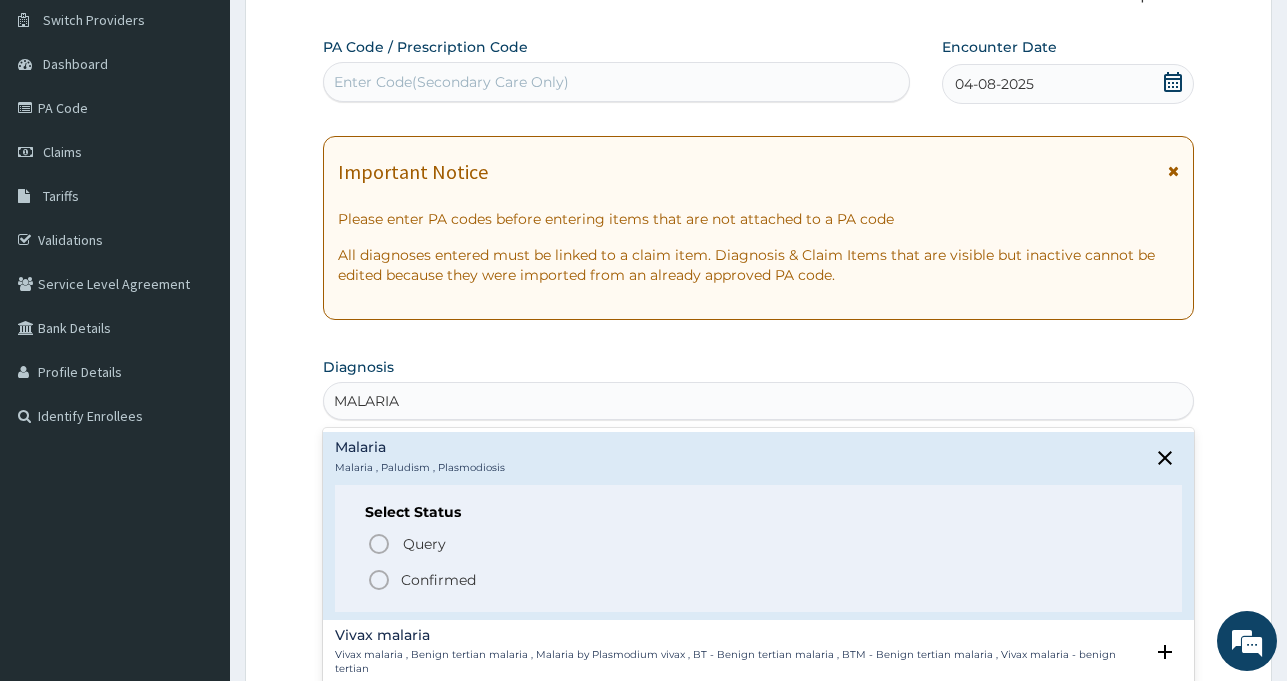 click on "Confirmed" at bounding box center (759, 580) 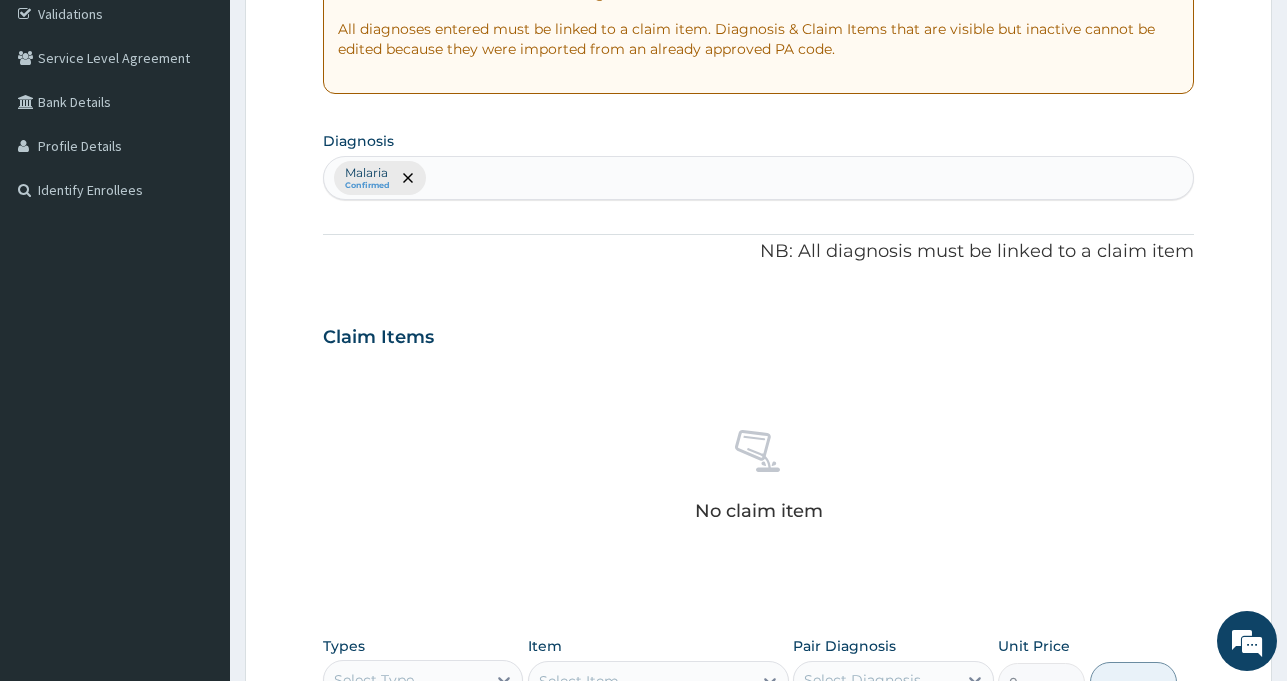 scroll, scrollTop: 383, scrollLeft: 0, axis: vertical 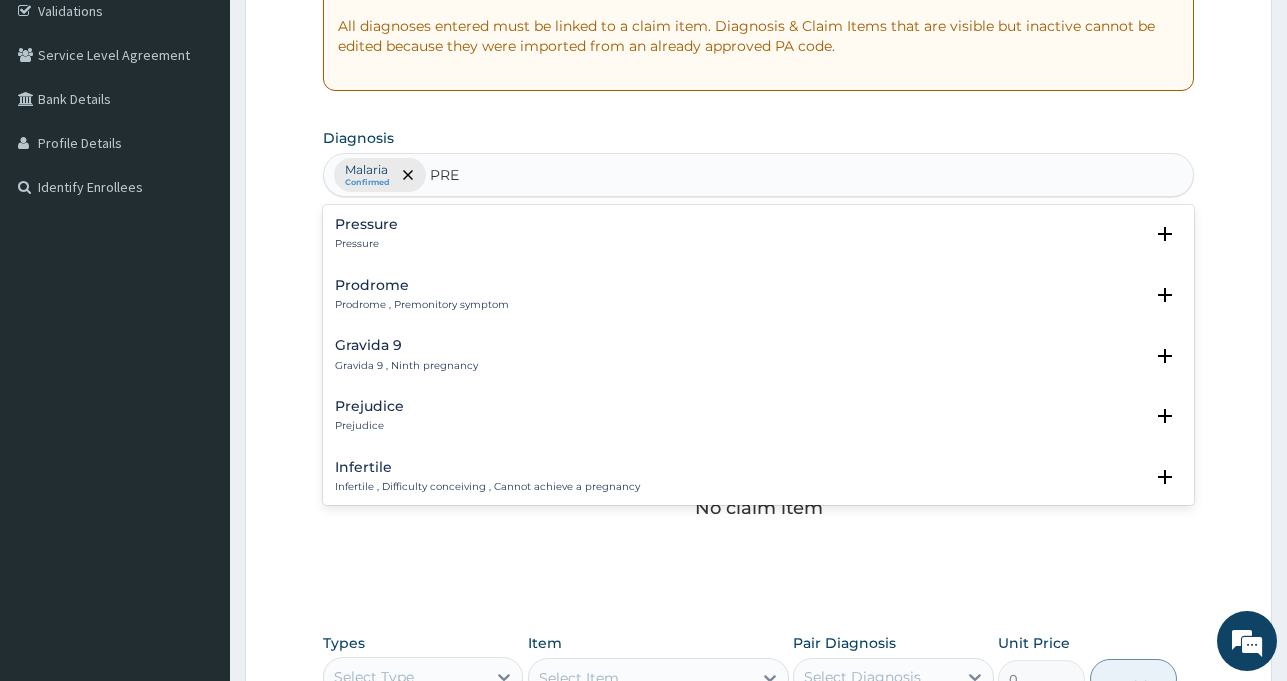 type on "PREG" 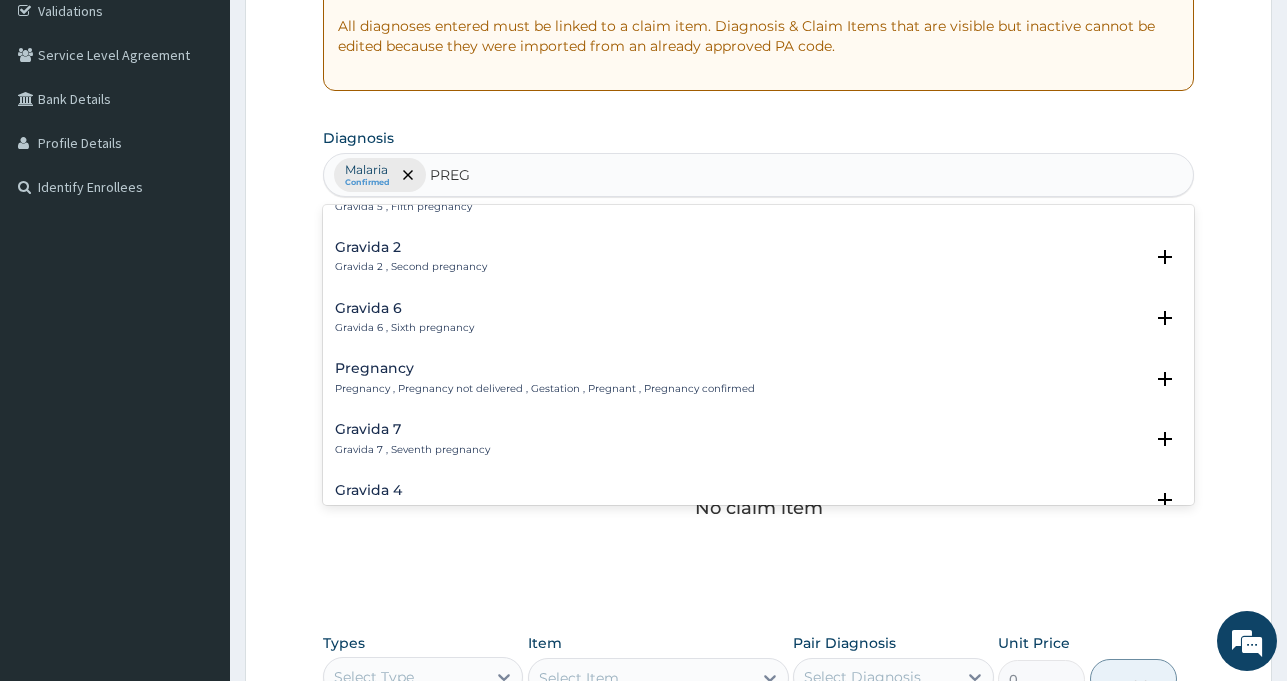 scroll, scrollTop: 160, scrollLeft: 0, axis: vertical 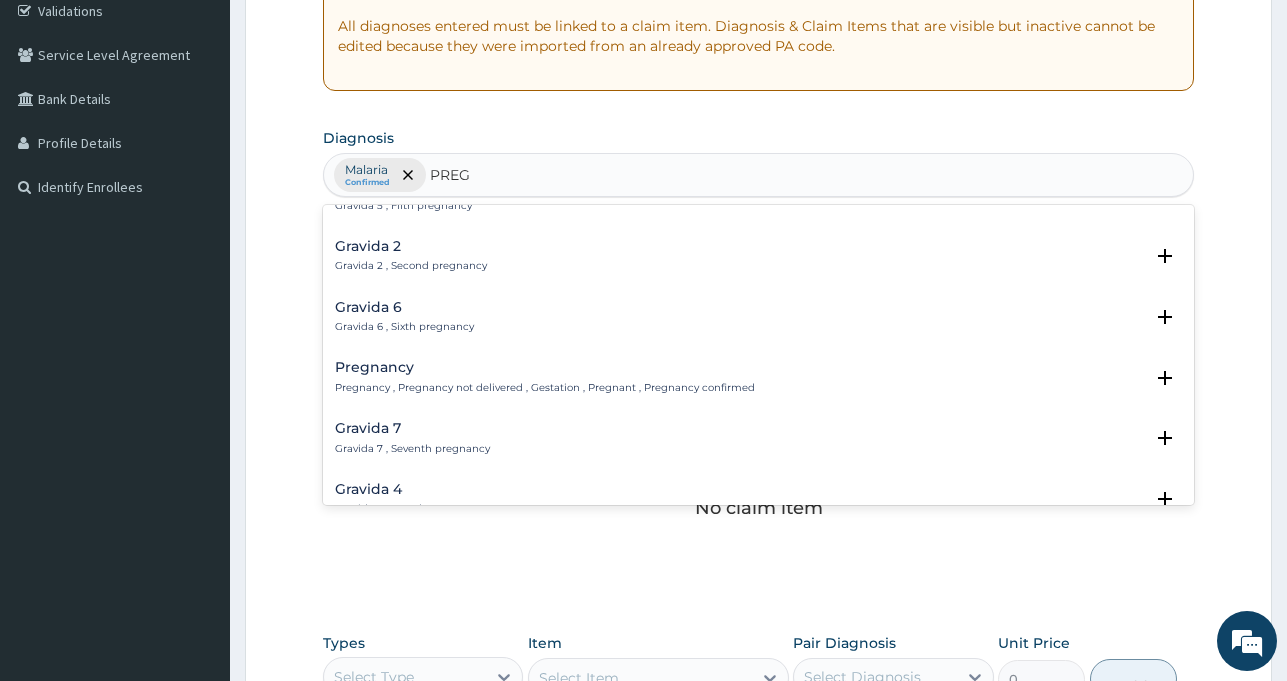 click on "Pregnancy , Pregnancy not delivered , Gestation , Pregnant , Pregnancy confirmed" at bounding box center [545, 388] 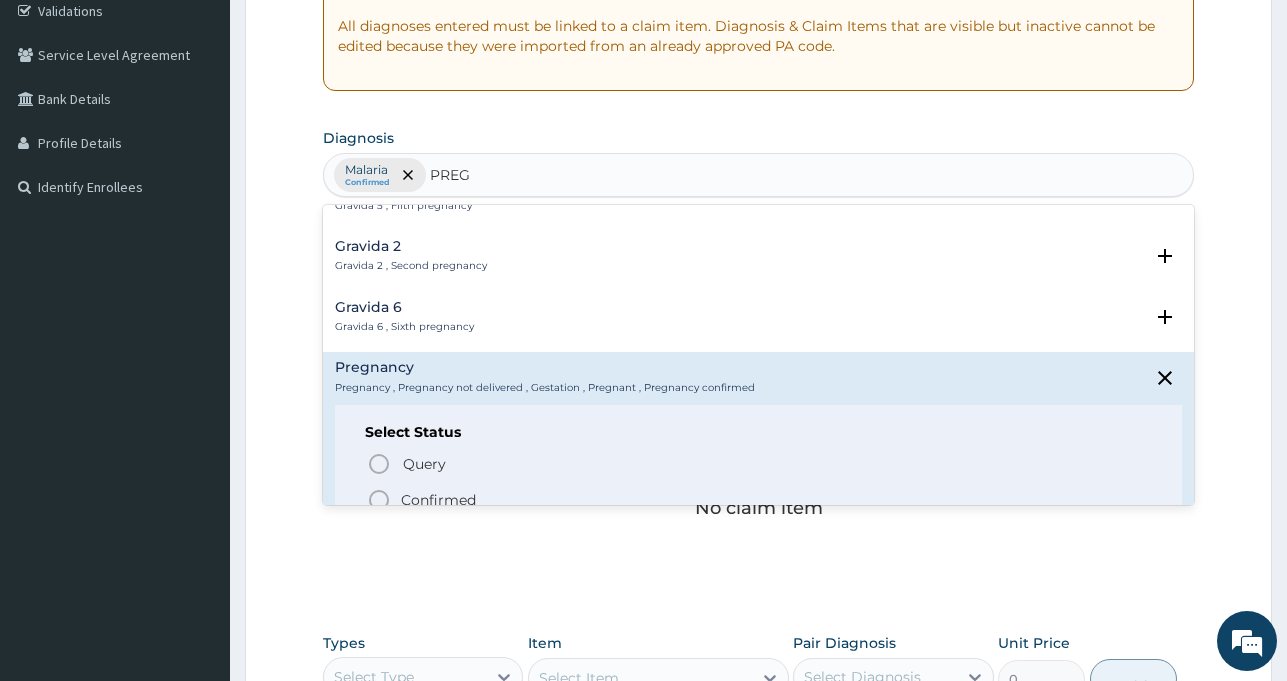 click on "Confirmed" at bounding box center (759, 500) 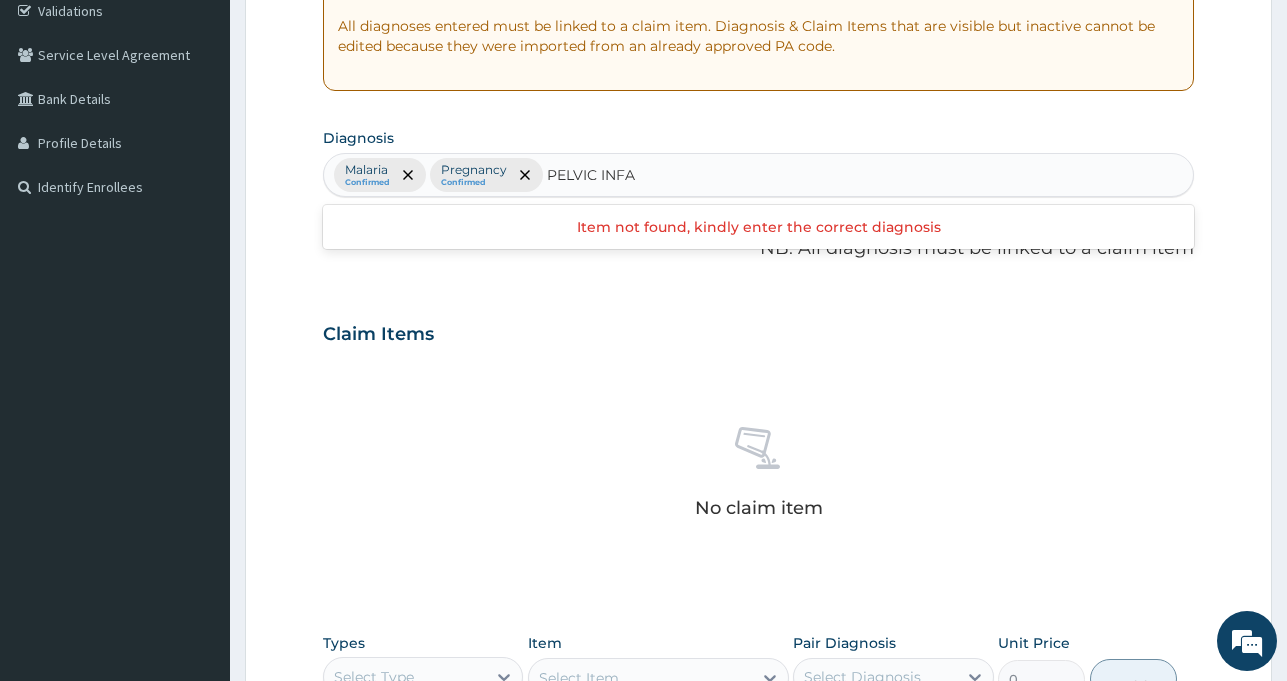 type on "PELVIC INF" 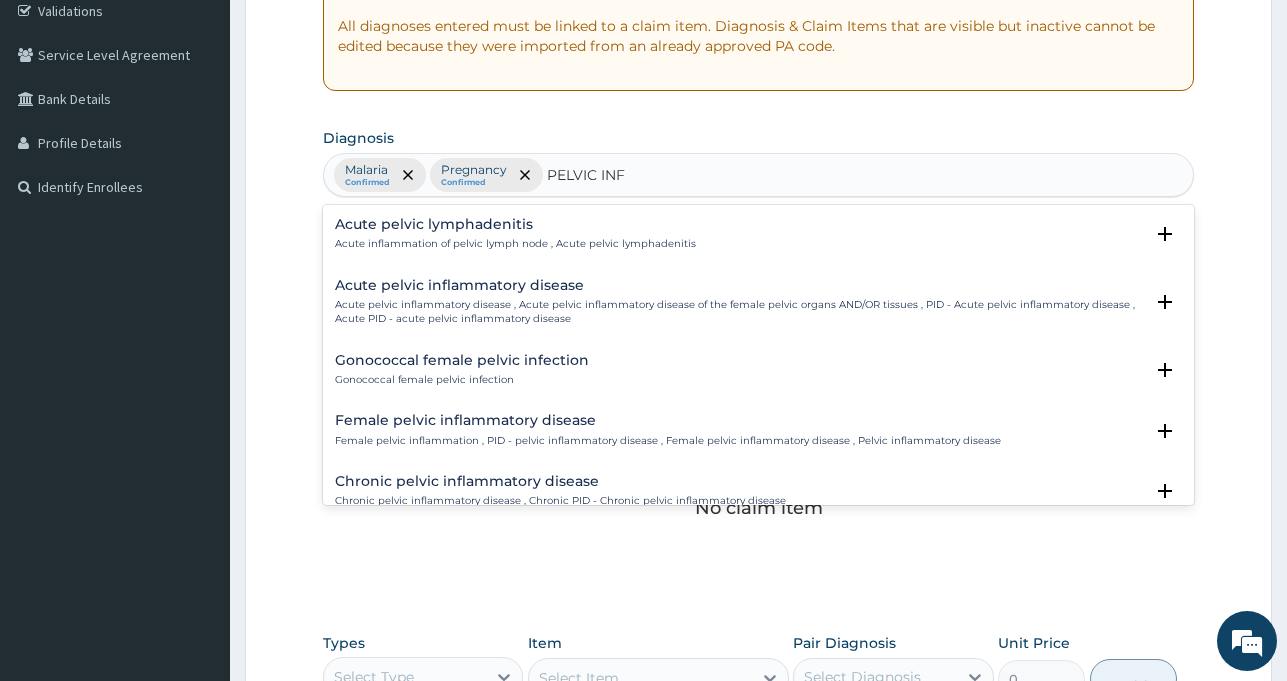 click on "Female pelvic inflammatory disease" at bounding box center [668, 420] 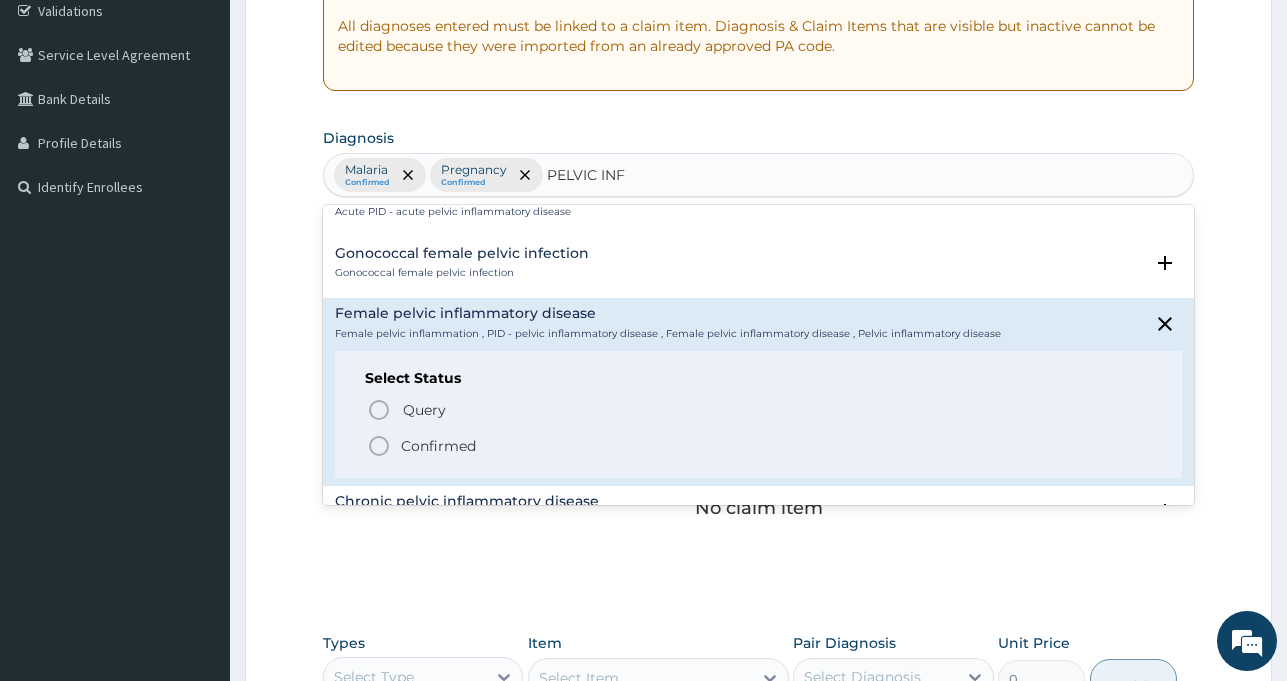 scroll, scrollTop: 120, scrollLeft: 0, axis: vertical 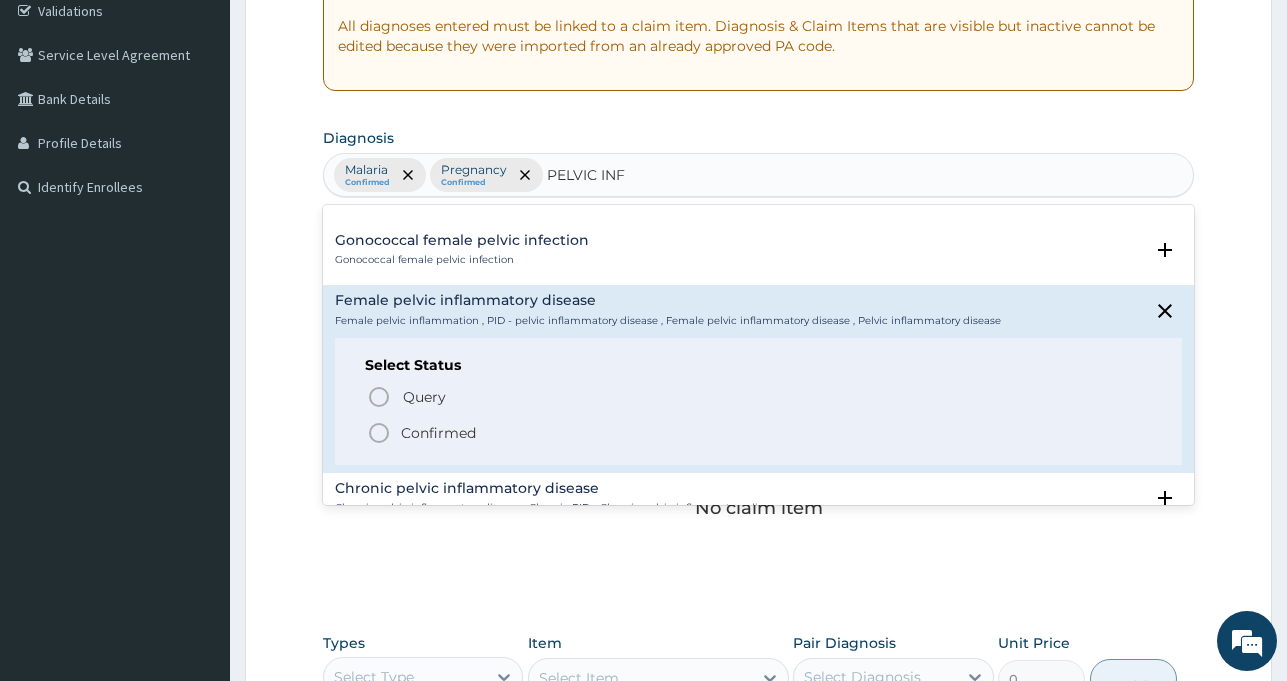 click on "Confirmed" at bounding box center [438, 433] 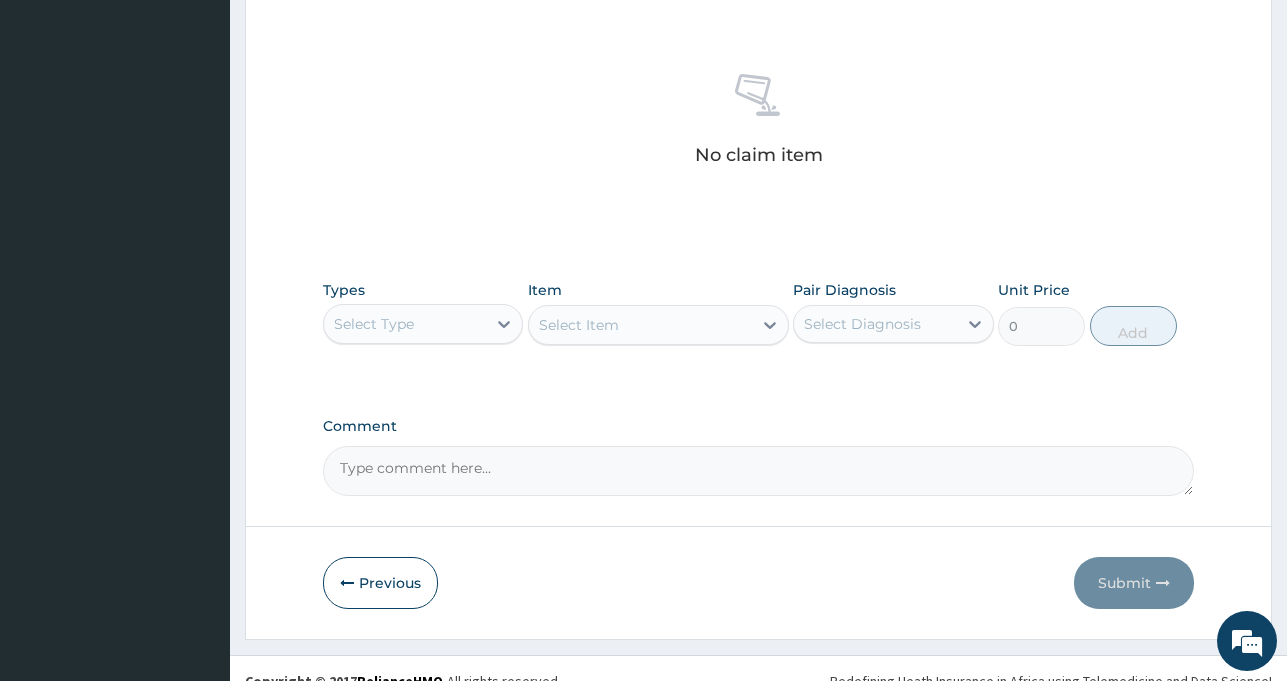 scroll, scrollTop: 741, scrollLeft: 0, axis: vertical 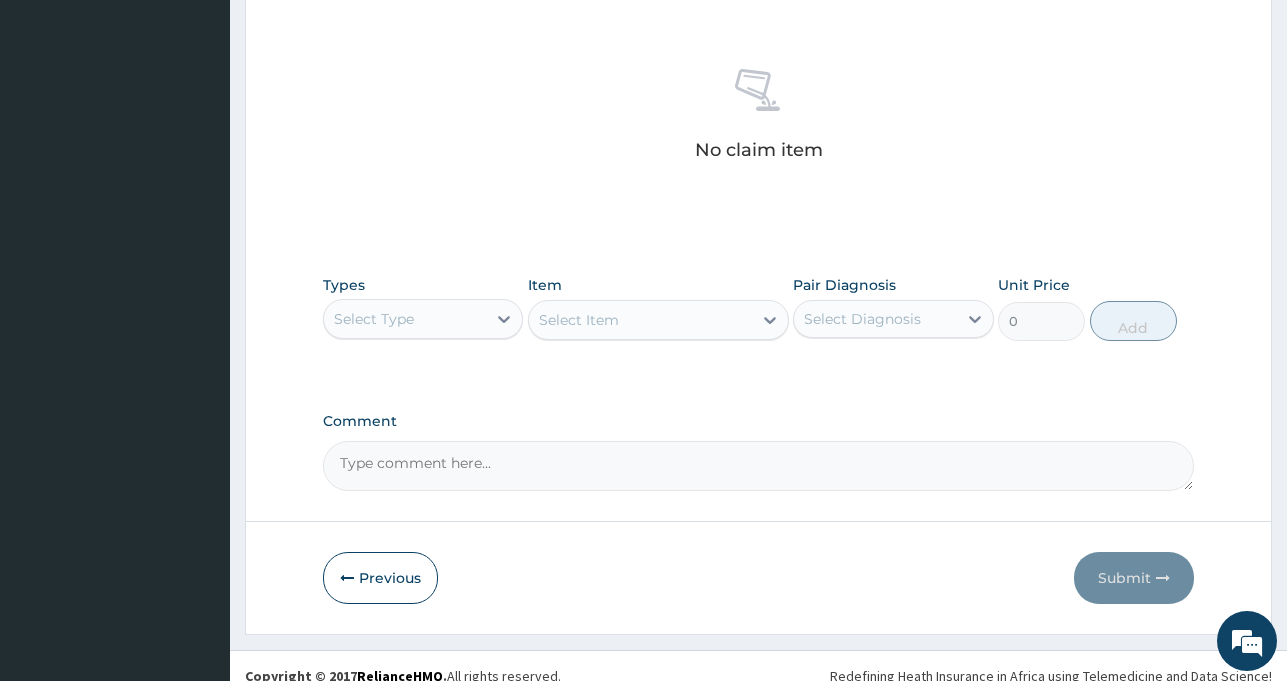 click on "Select Type" at bounding box center [374, 319] 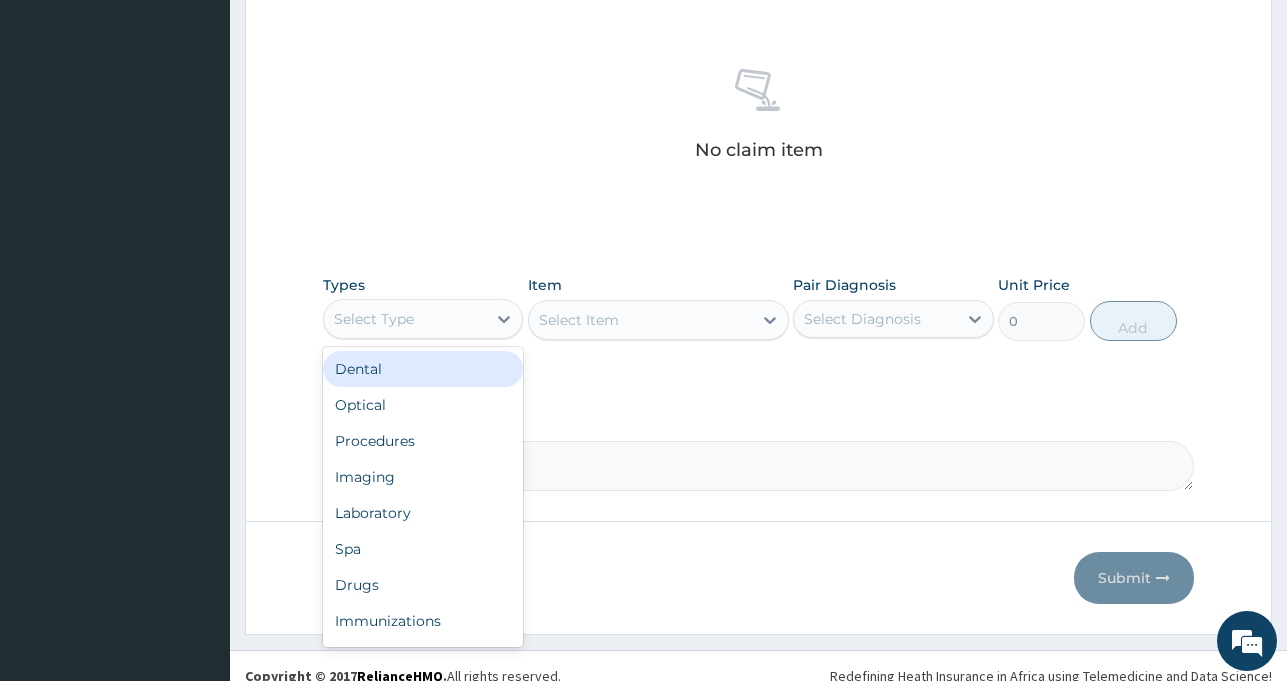 type on "R" 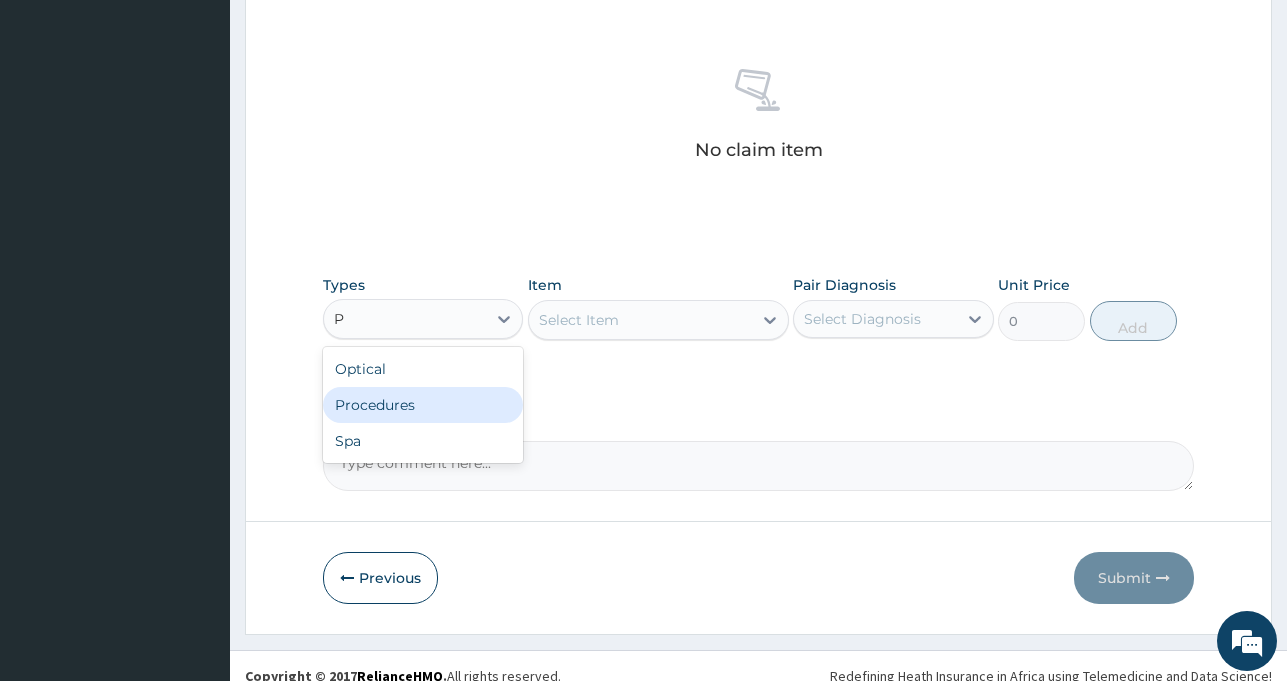 type on "PR" 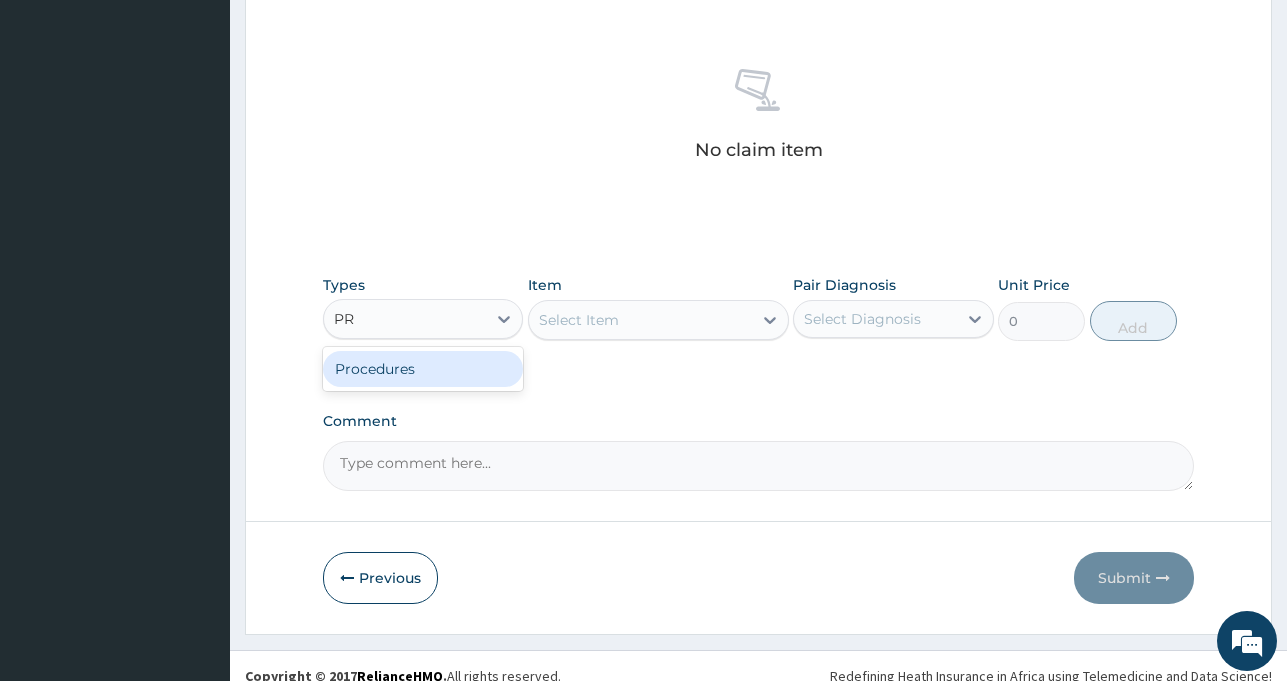 click on "Procedures" at bounding box center [423, 369] 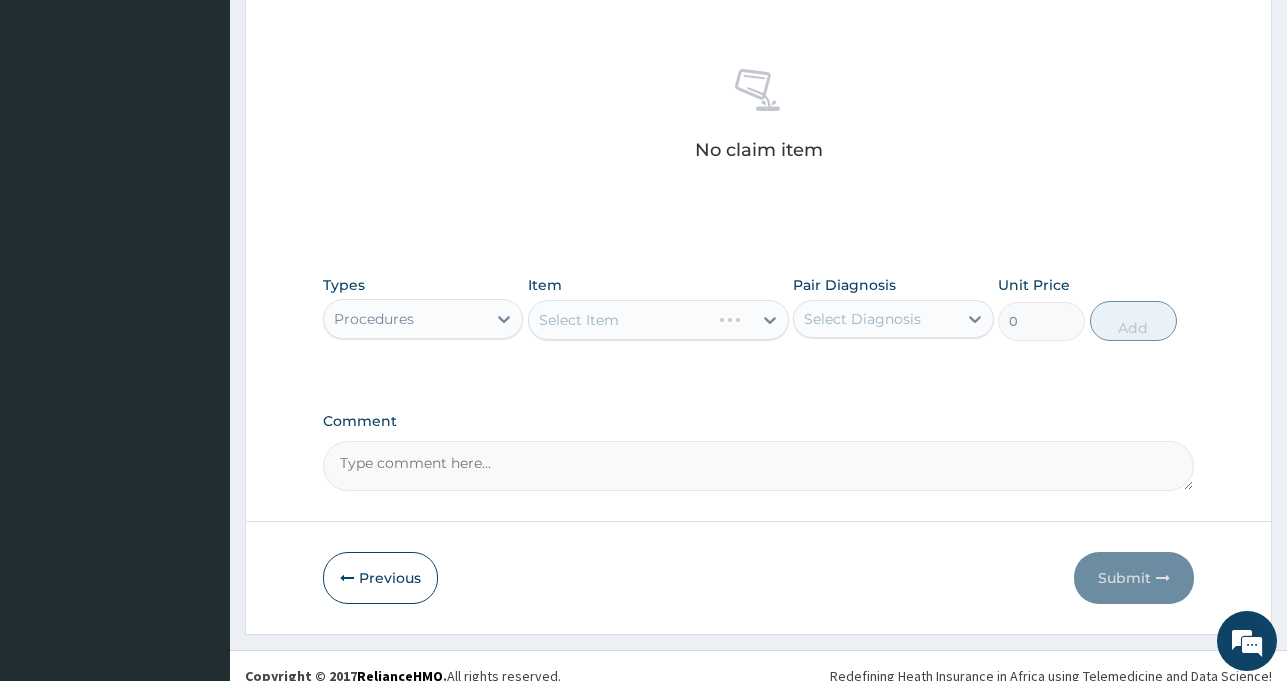 click on "Select Item" at bounding box center (658, 320) 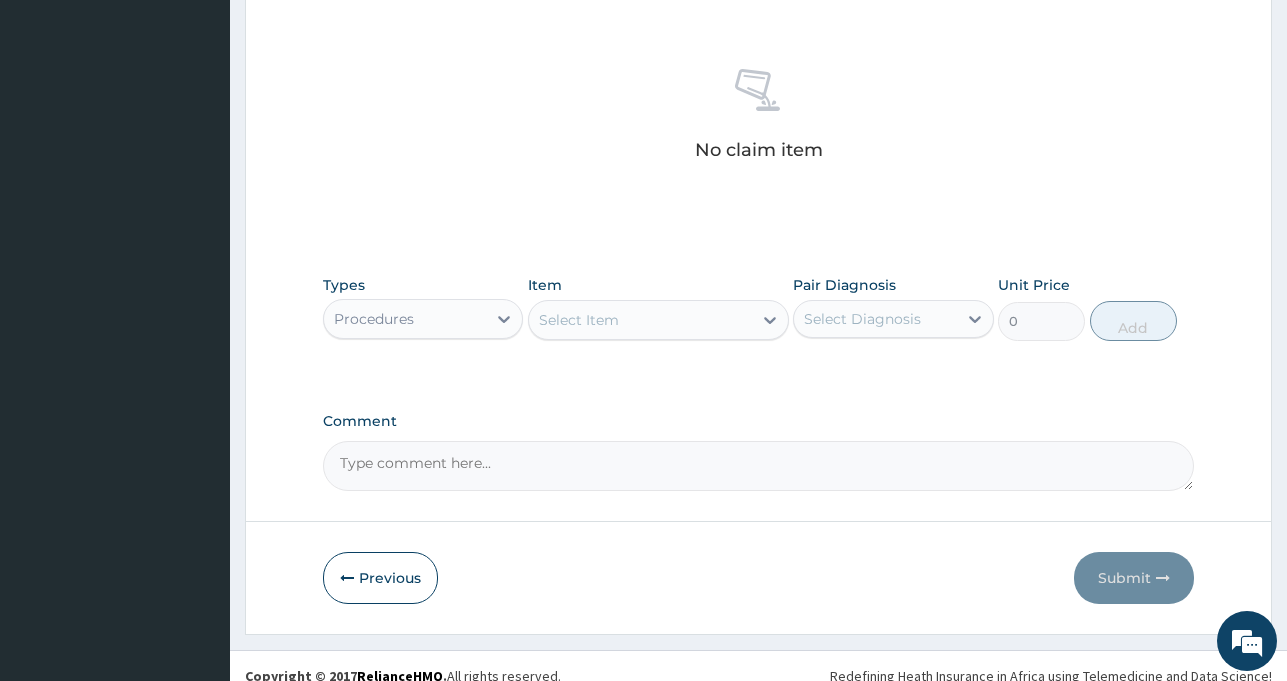 click on "Select Item" at bounding box center [579, 320] 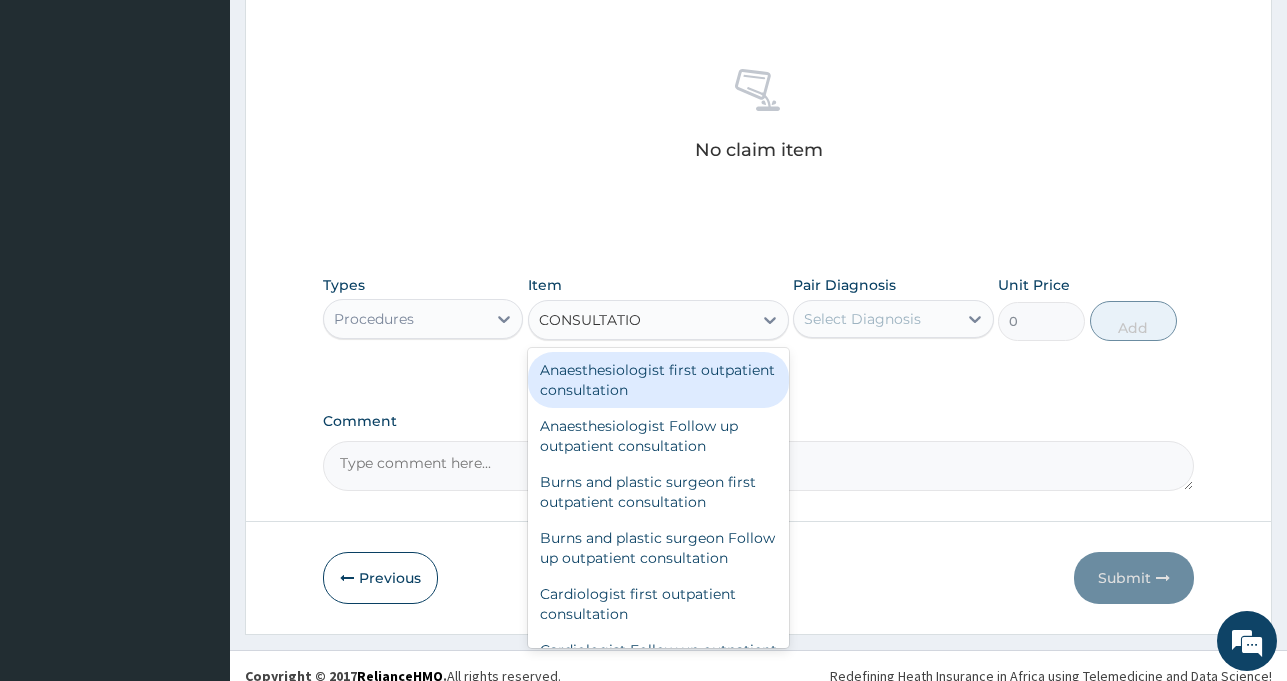 type on "CONSULTATION" 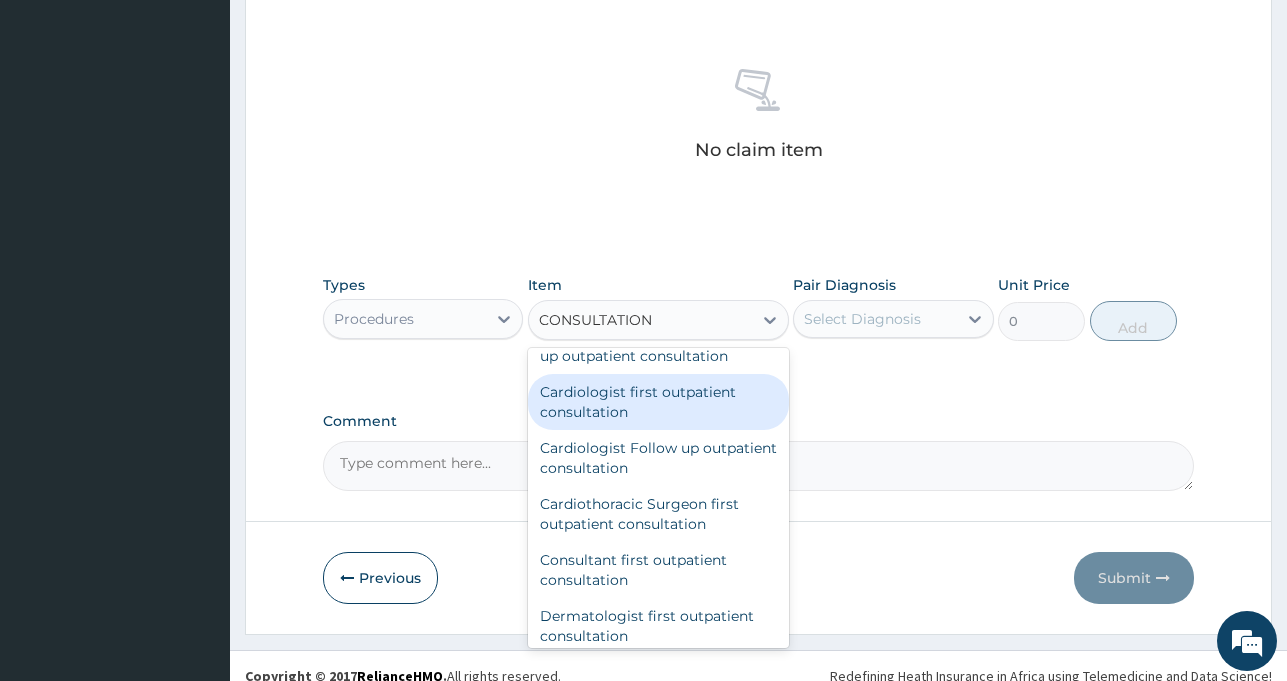 scroll, scrollTop: 240, scrollLeft: 0, axis: vertical 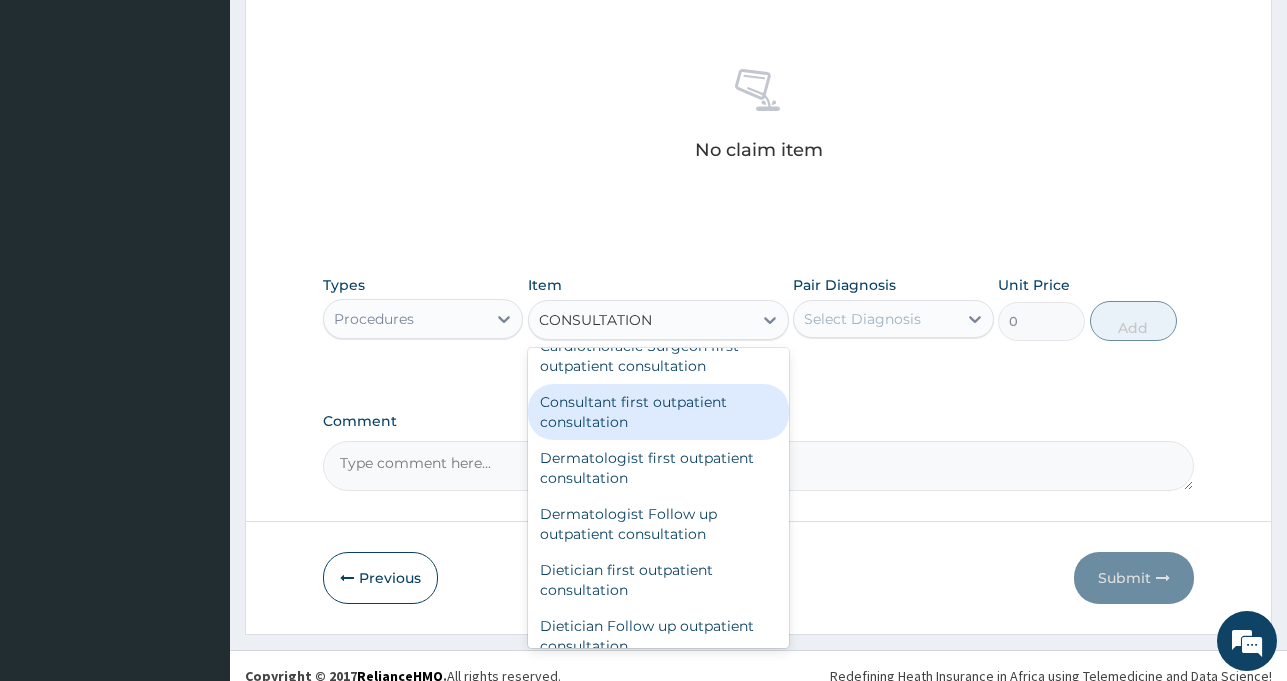 click on "Consultant first outpatient consultation" at bounding box center [658, 412] 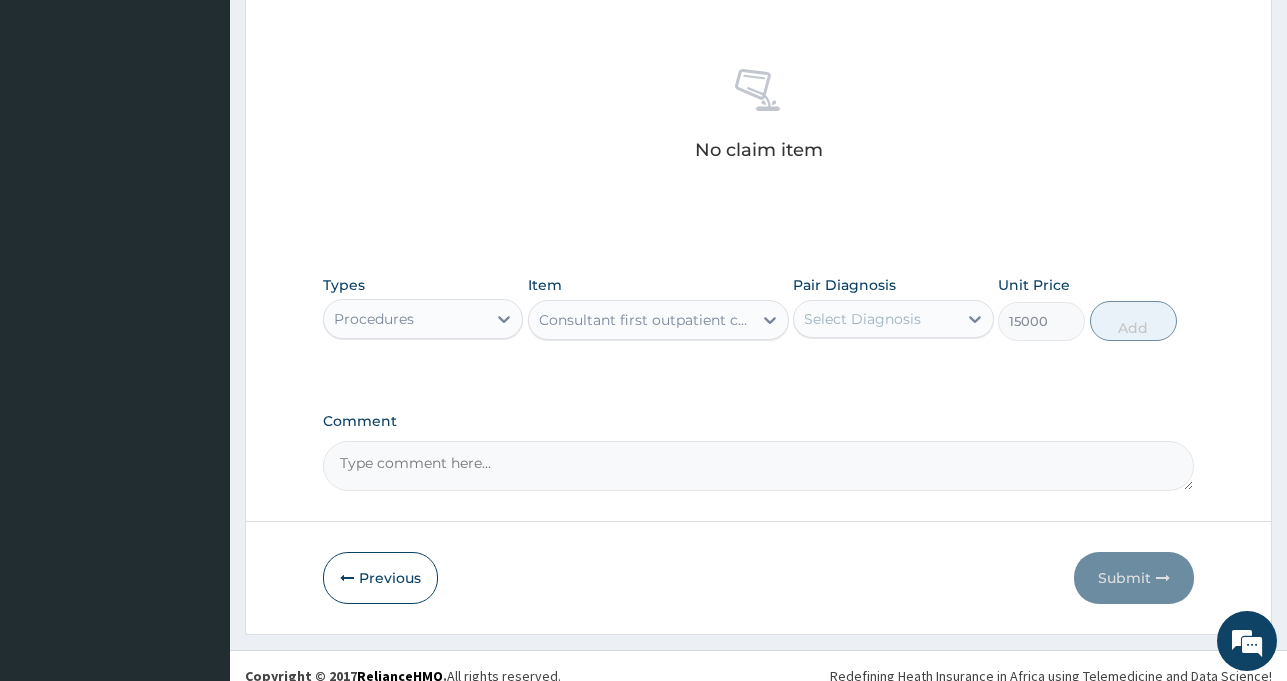 click on "Select Diagnosis" at bounding box center (862, 319) 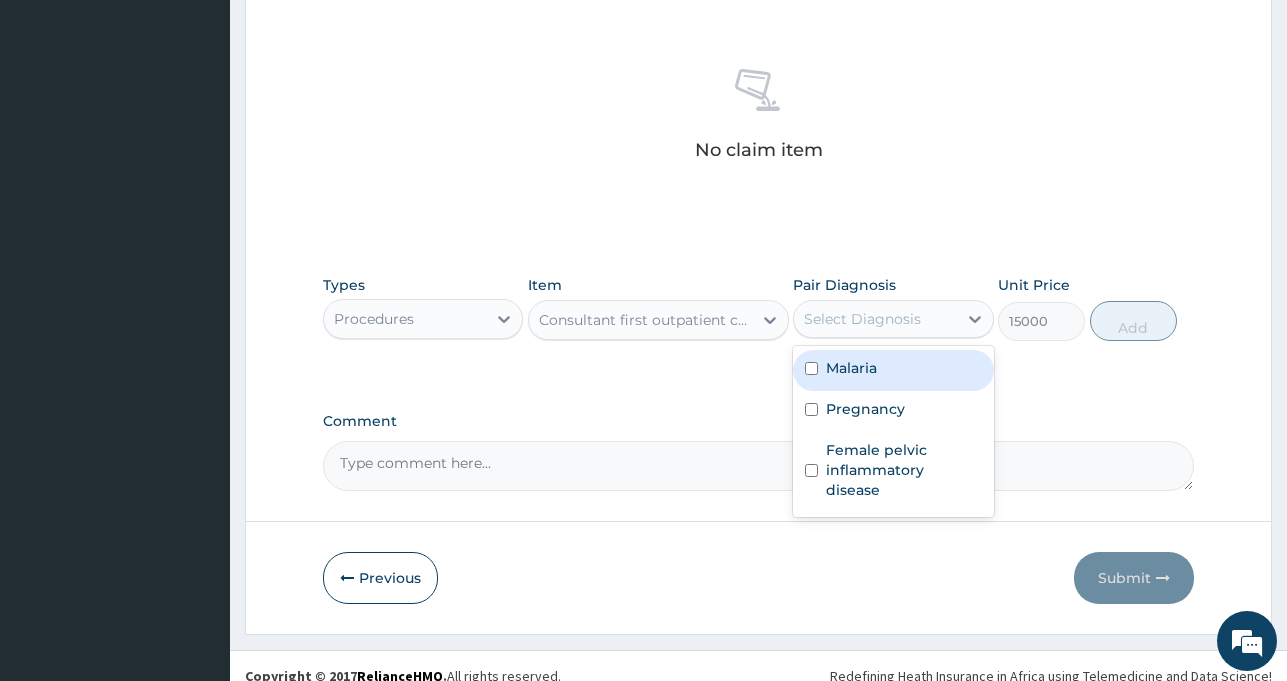 click on "Malaria" at bounding box center (851, 368) 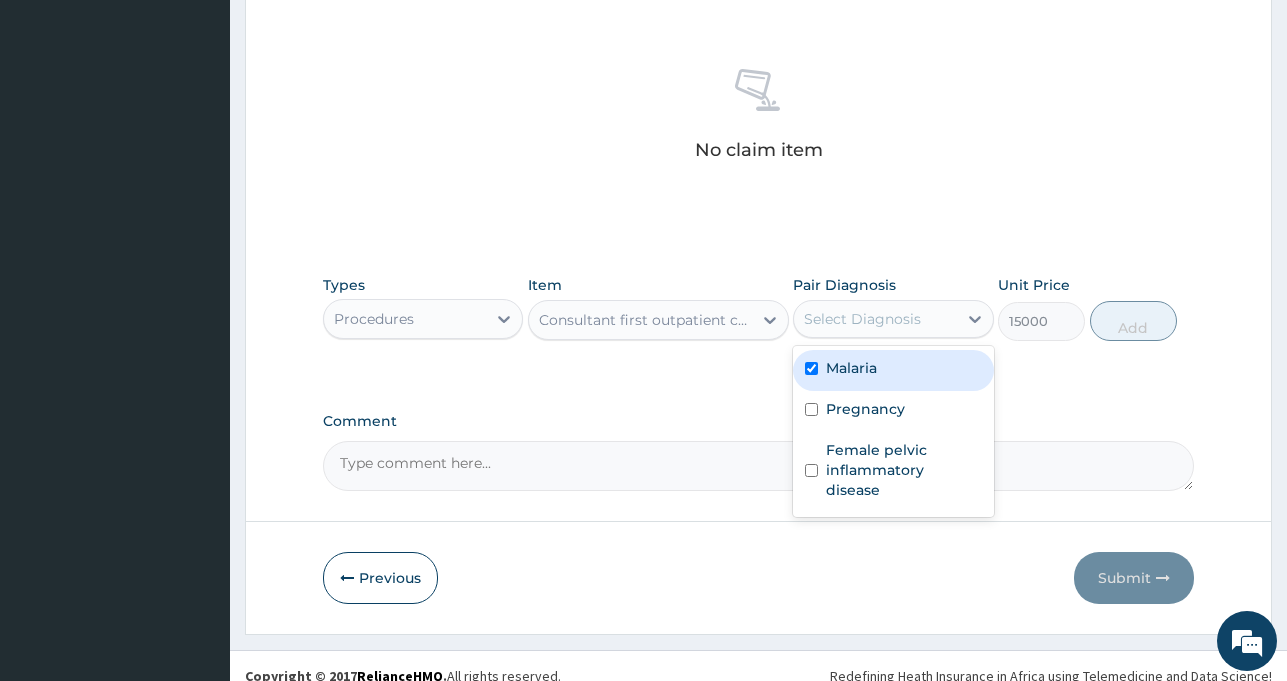 checkbox on "true" 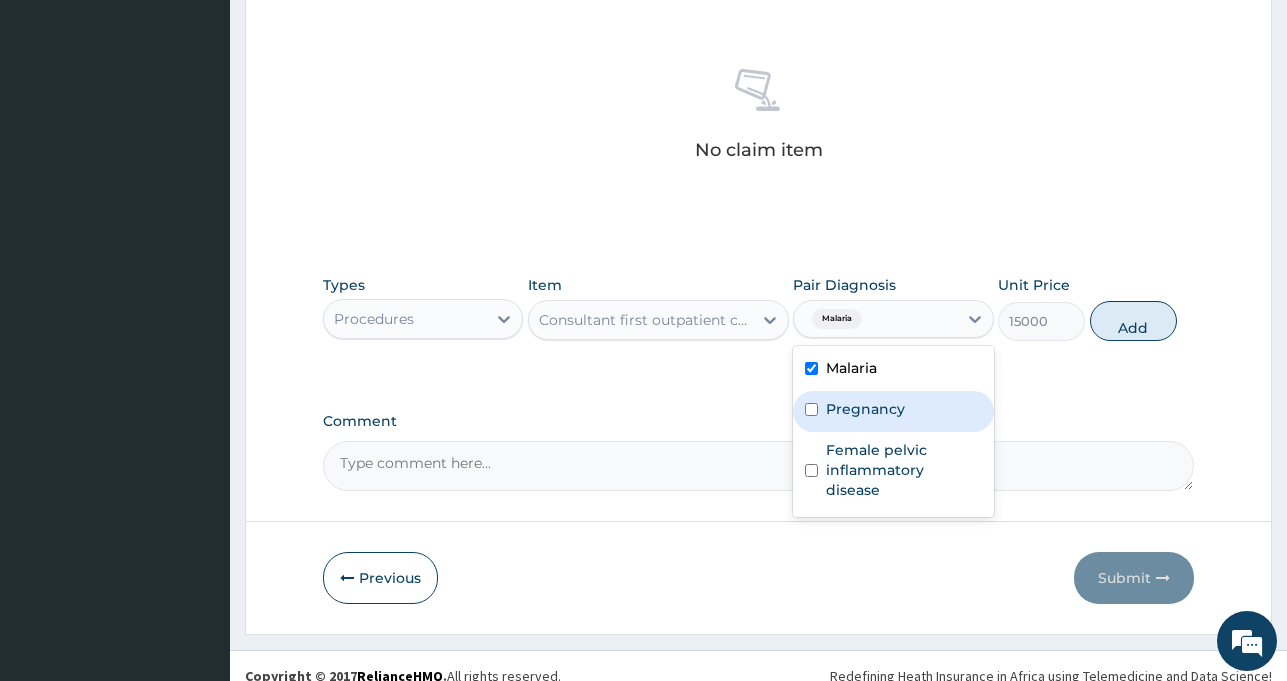 click on "Pregnancy" at bounding box center [865, 409] 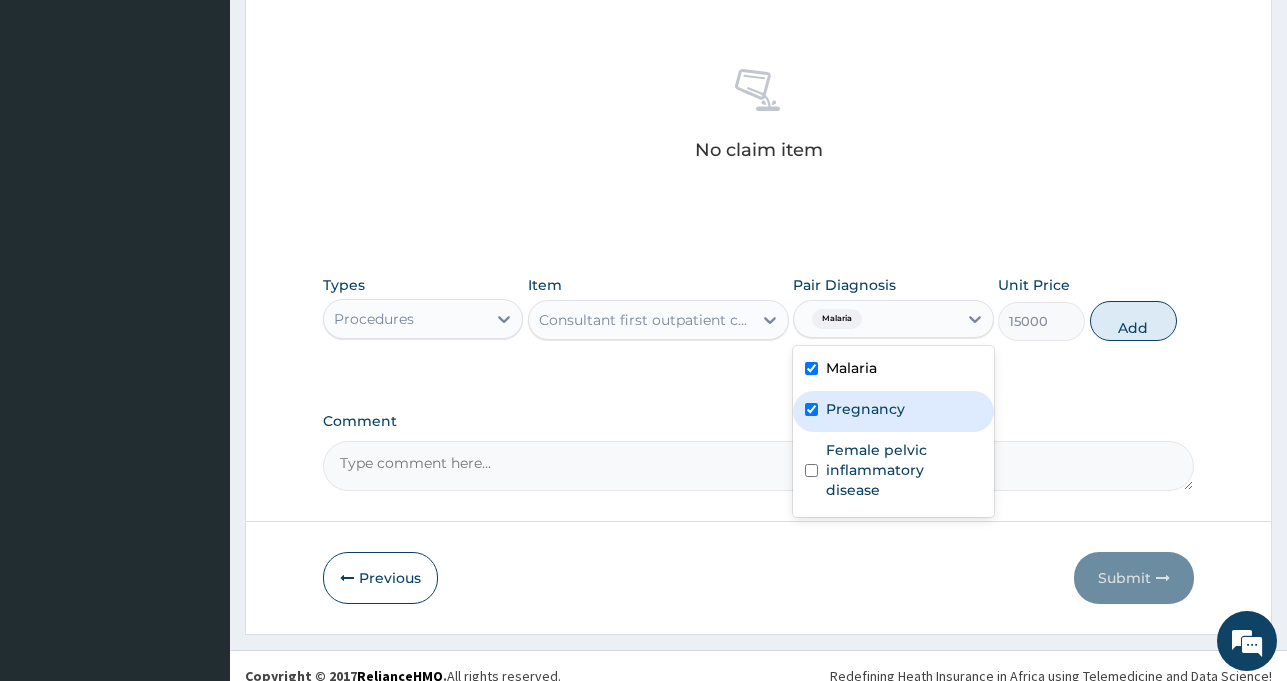 checkbox on "true" 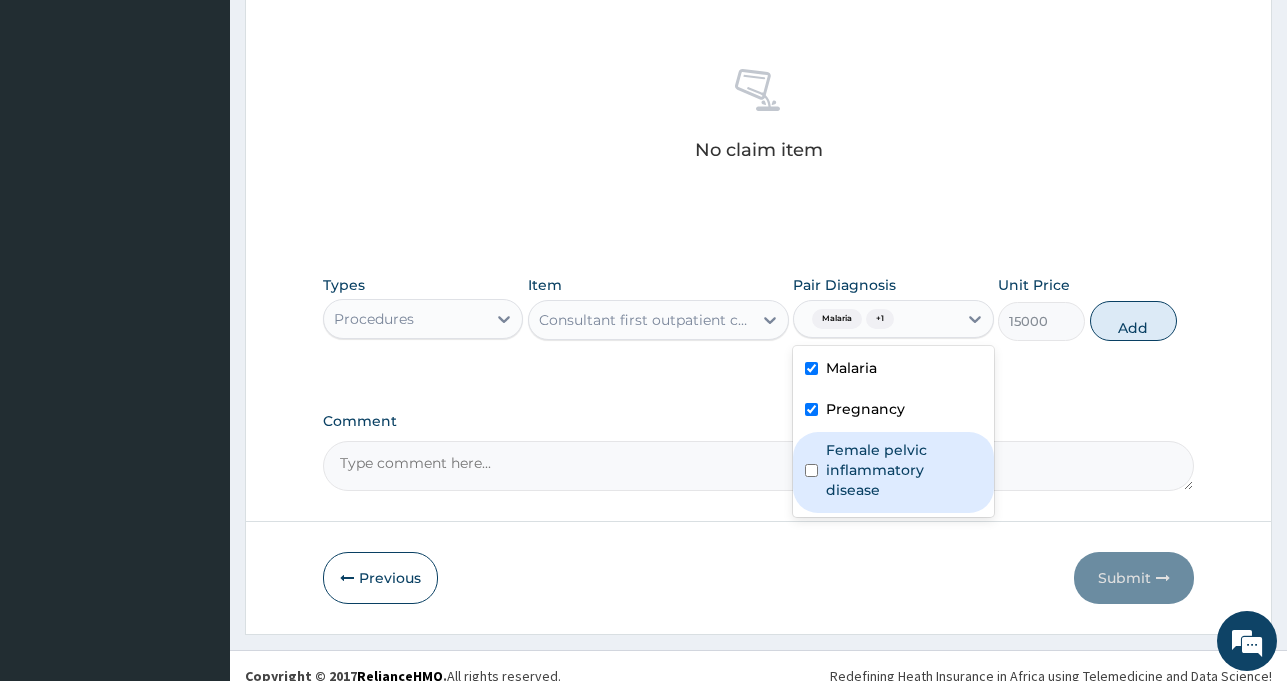 click on "Female pelvic inflammatory disease" at bounding box center (903, 470) 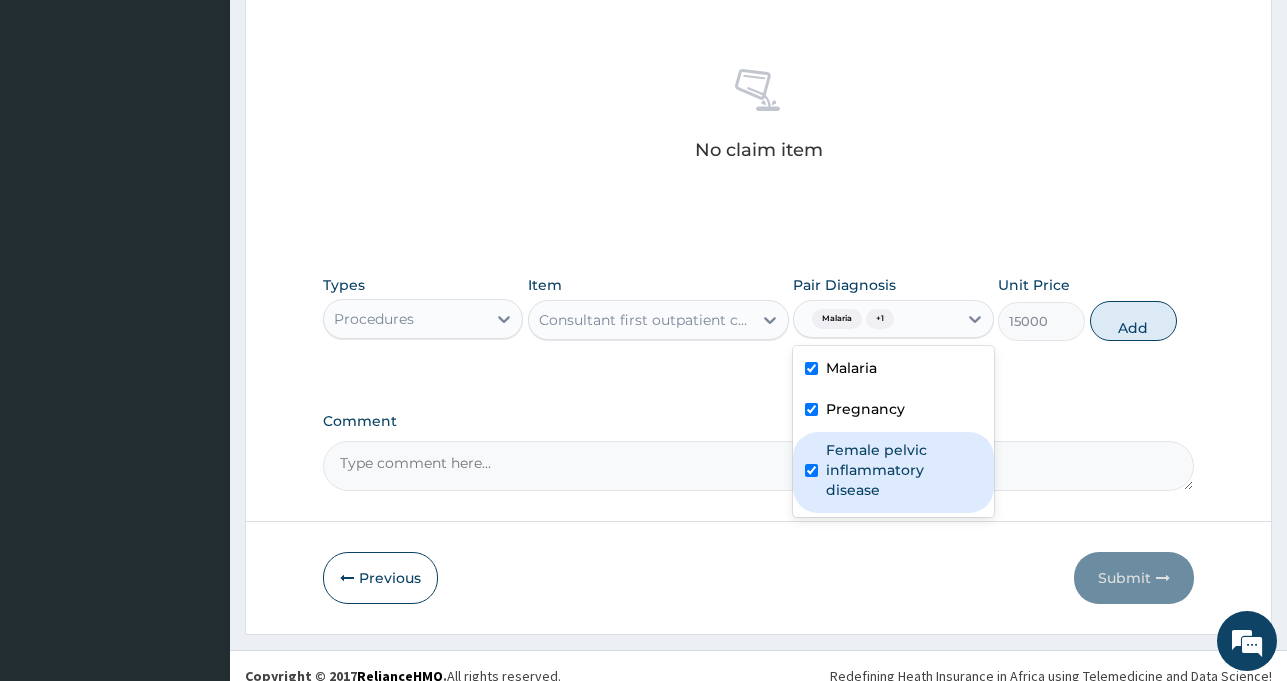 checkbox on "true" 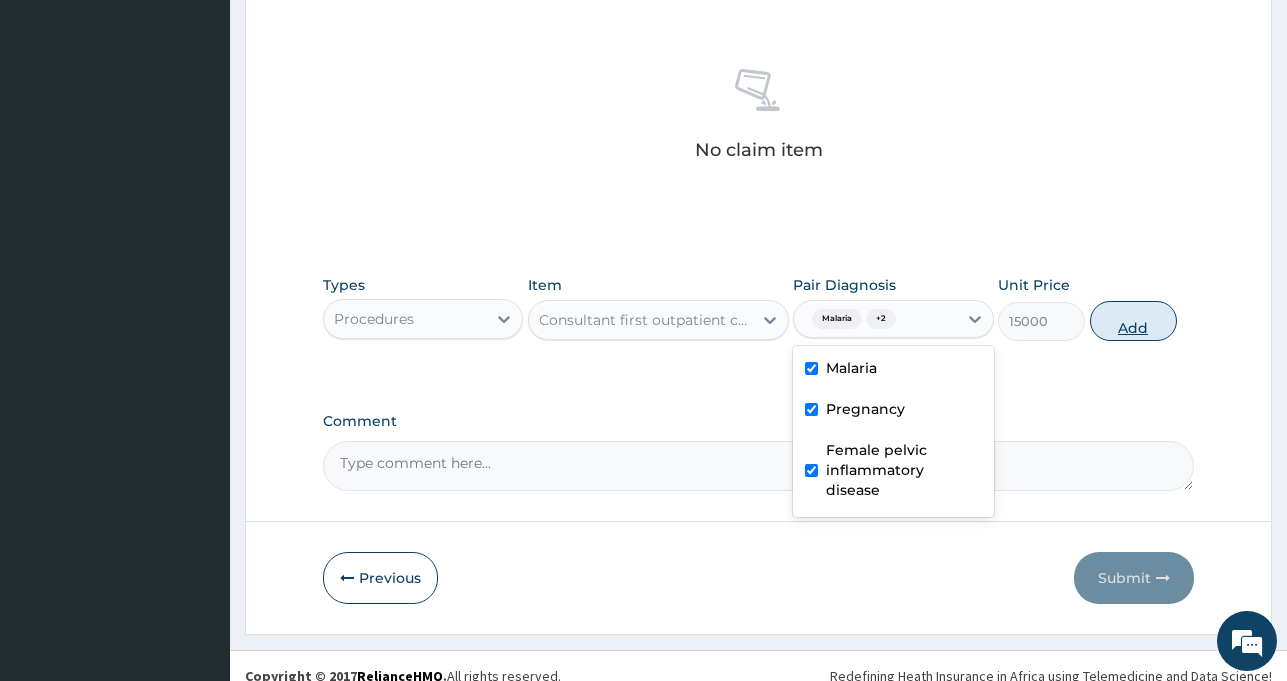 click on "Add" at bounding box center (1133, 321) 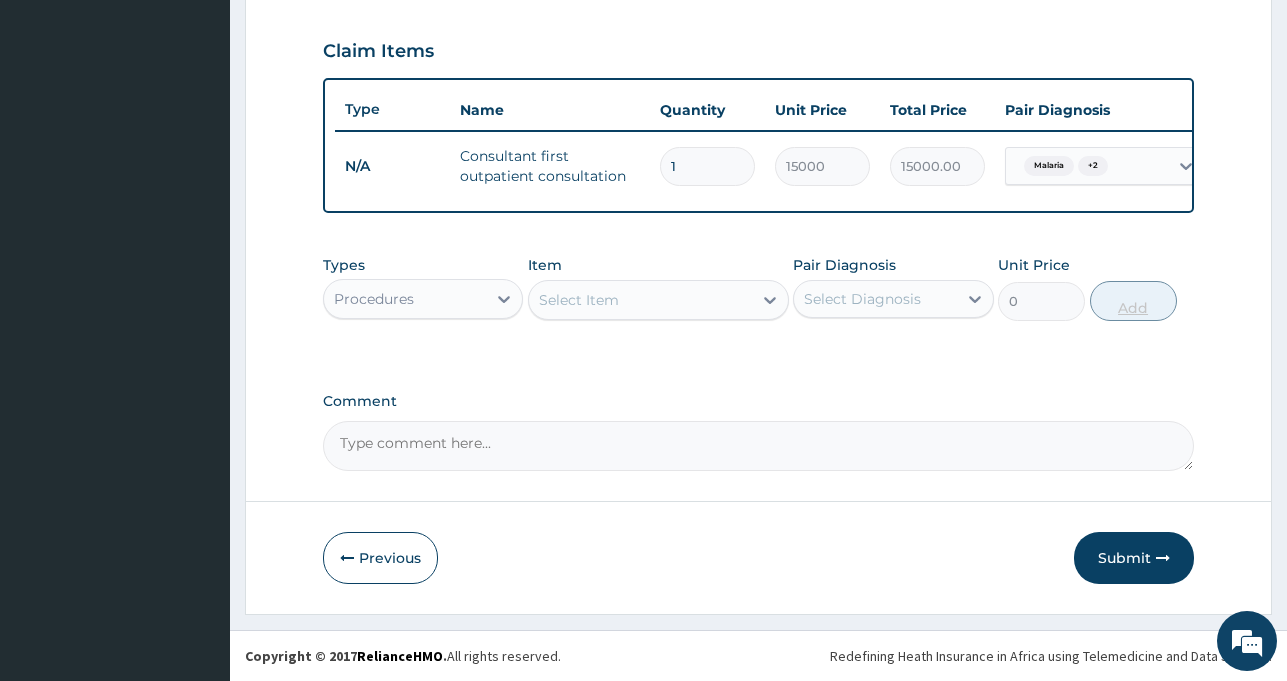 scroll, scrollTop: 681, scrollLeft: 0, axis: vertical 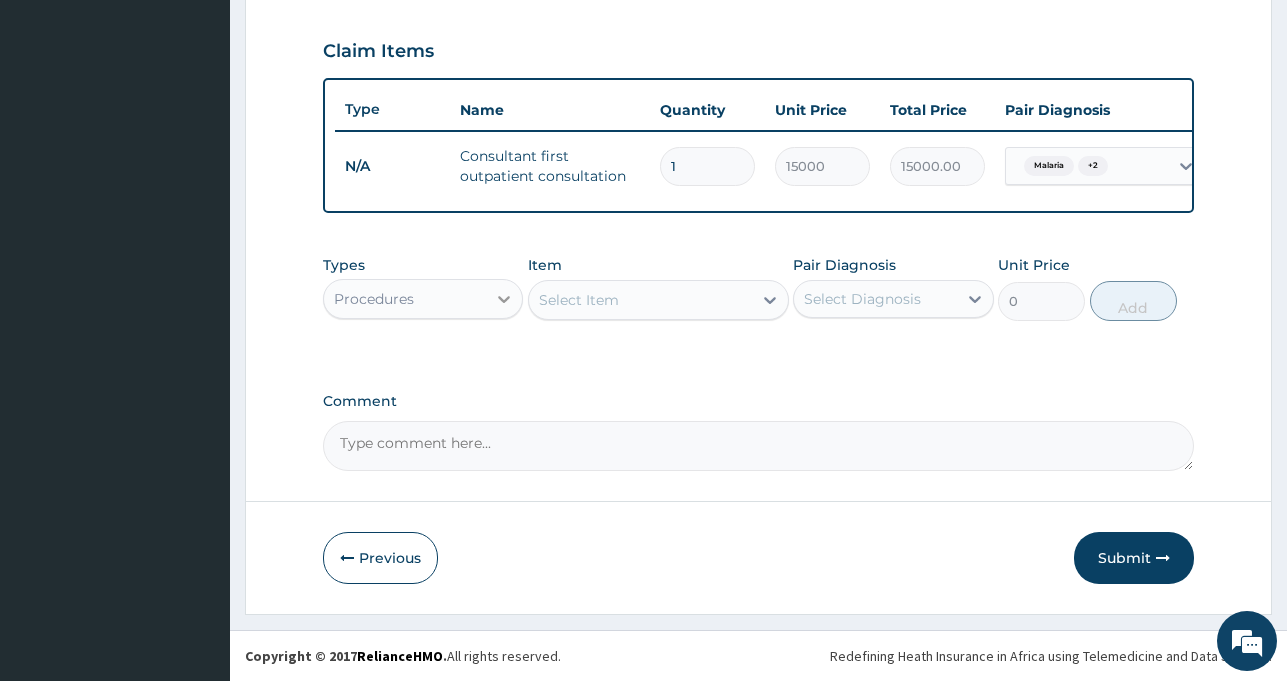 click 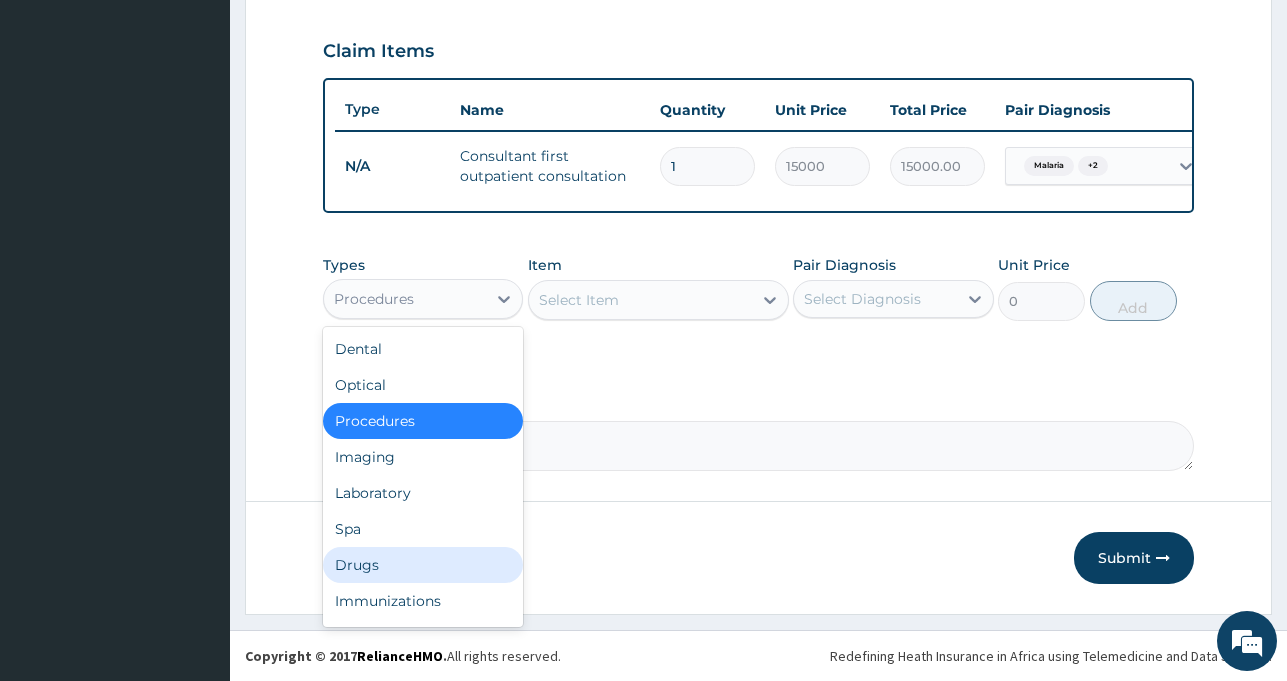 click on "Drugs" at bounding box center (423, 565) 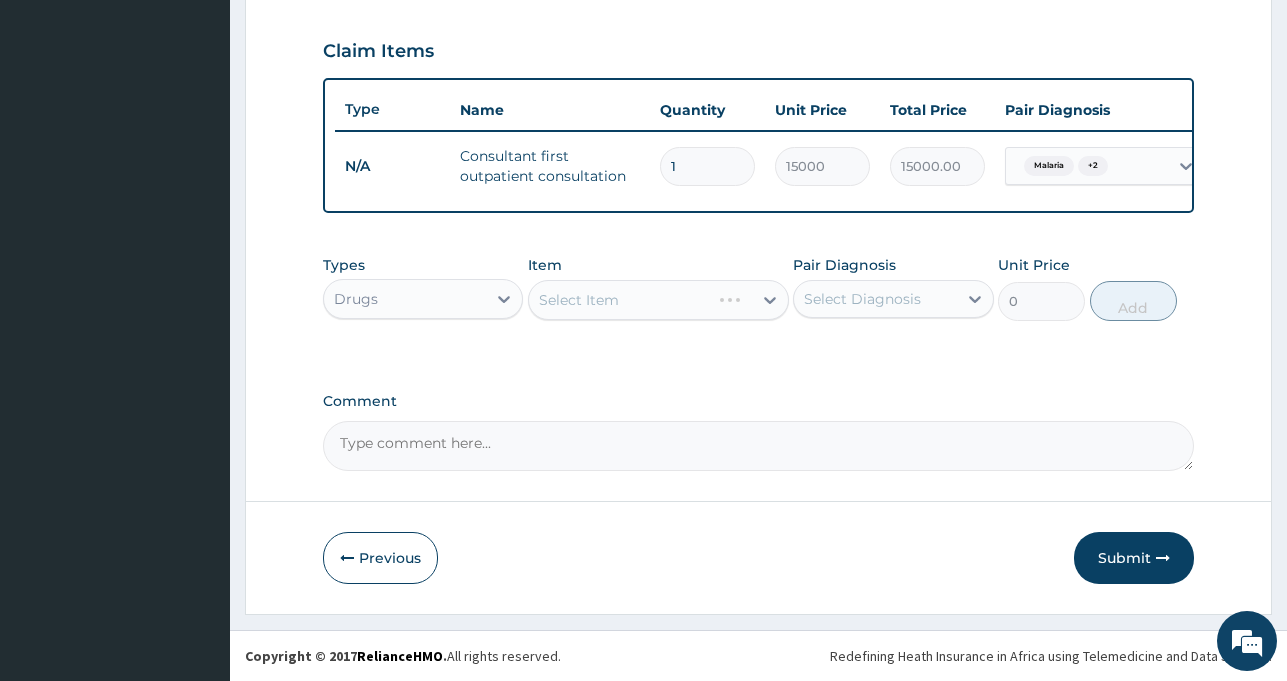 click on "Select Item" at bounding box center [658, 300] 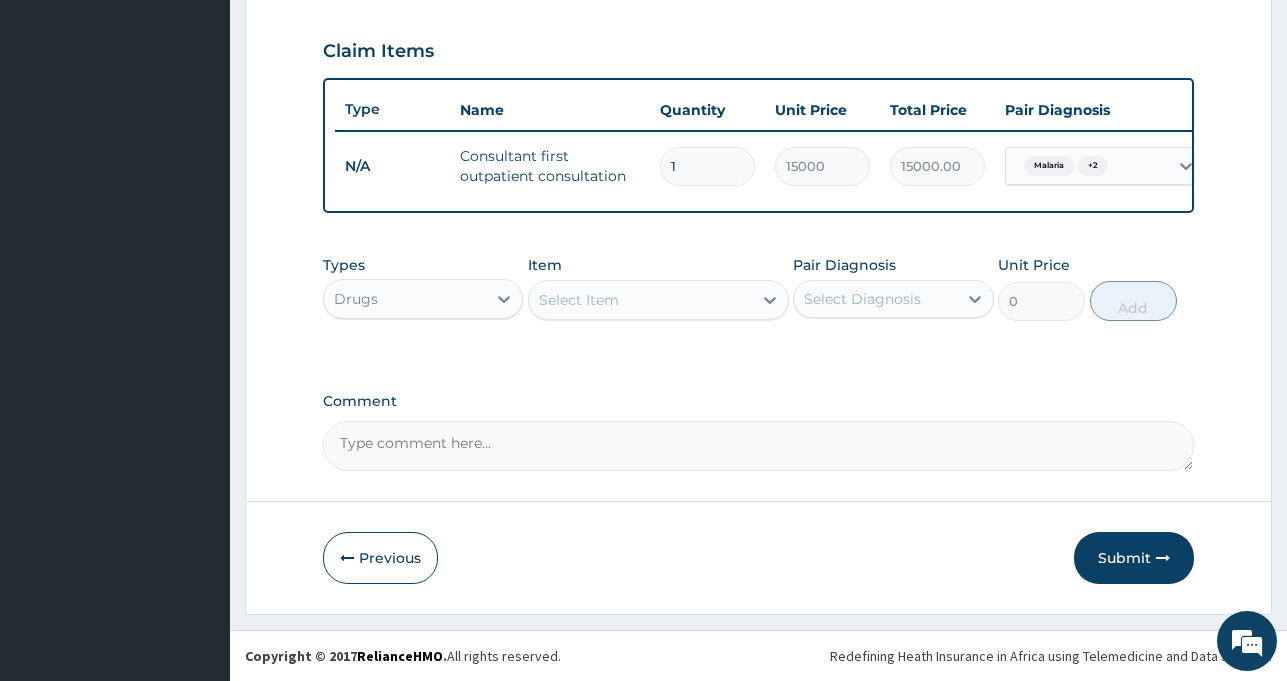 click on "Select Item" at bounding box center (640, 300) 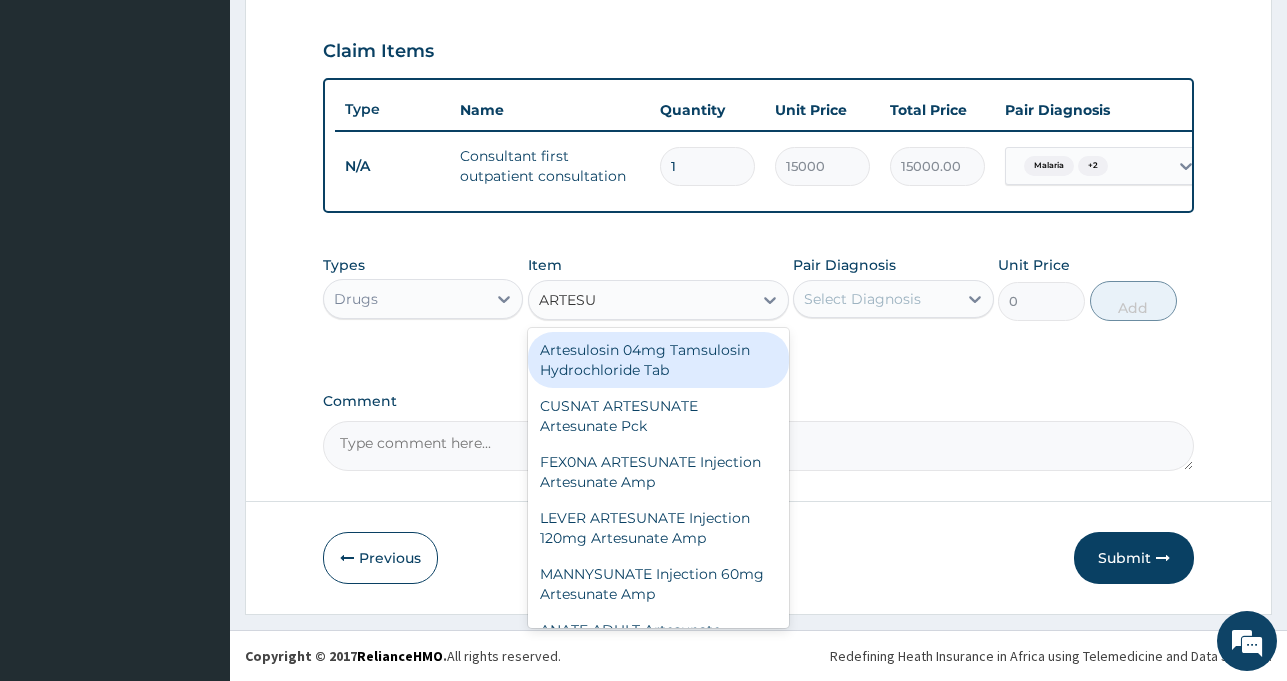 type on "ARTESUN" 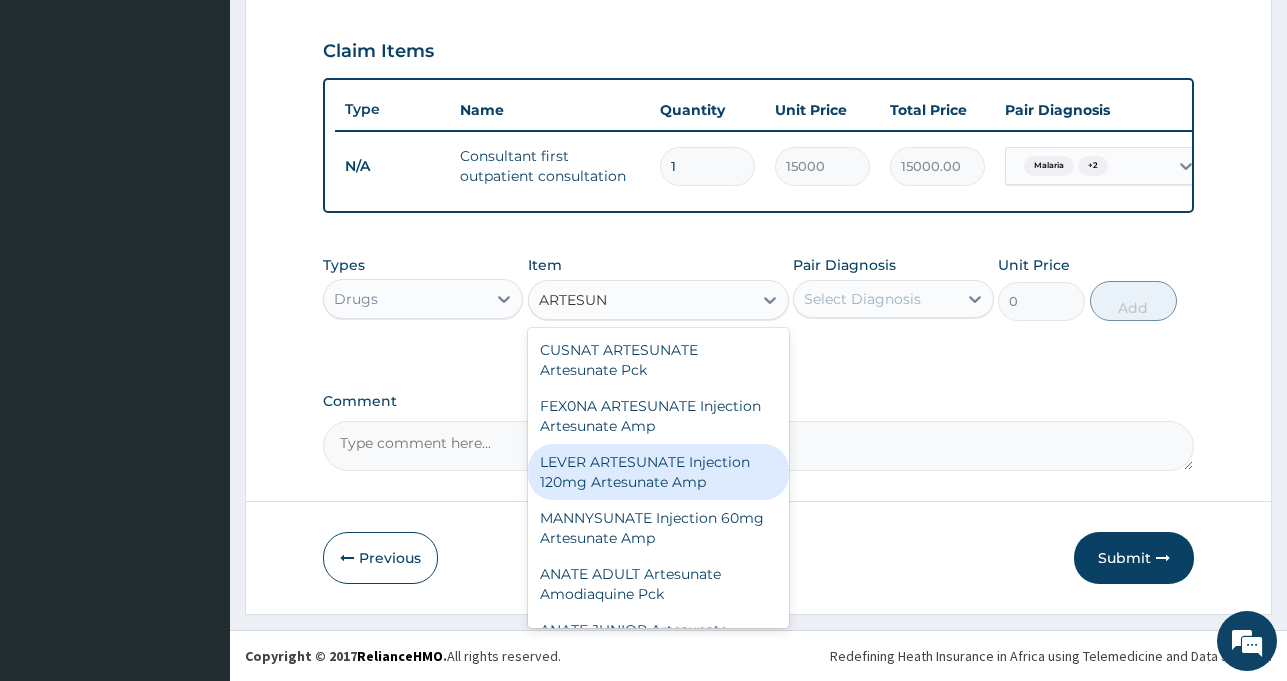 click on "LEVER ARTESUNATE Injection 120mg Artesunate Amp" at bounding box center [658, 472] 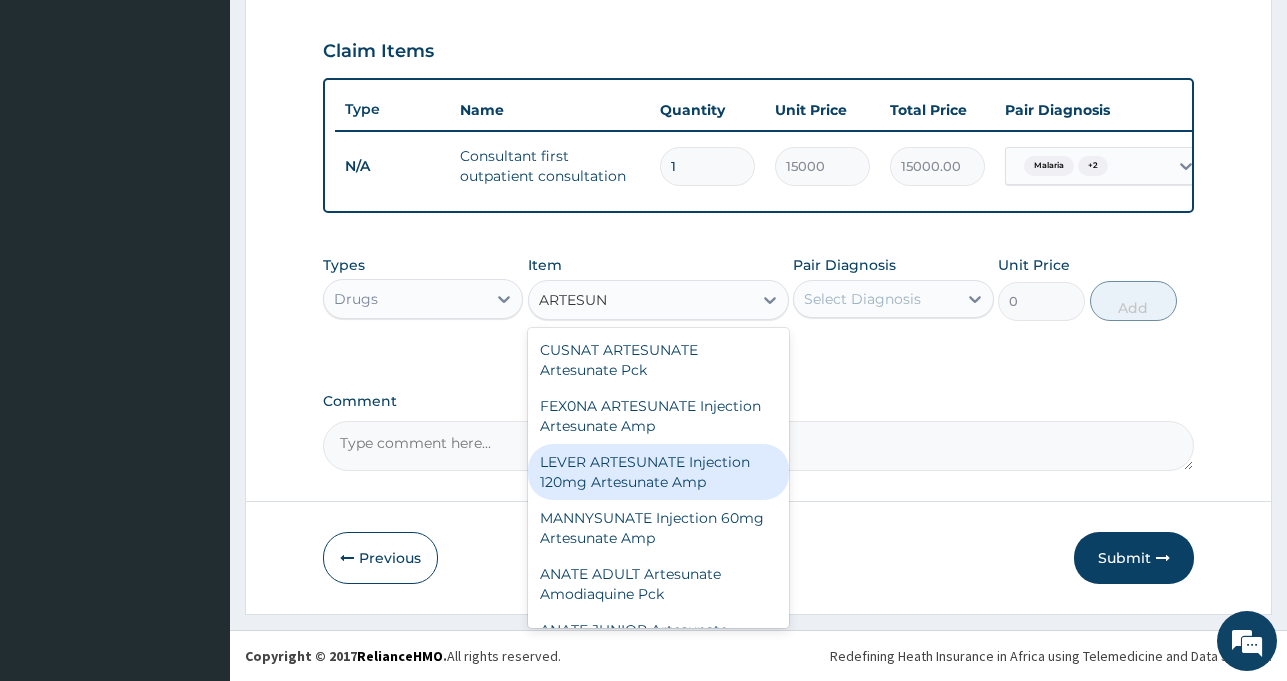type 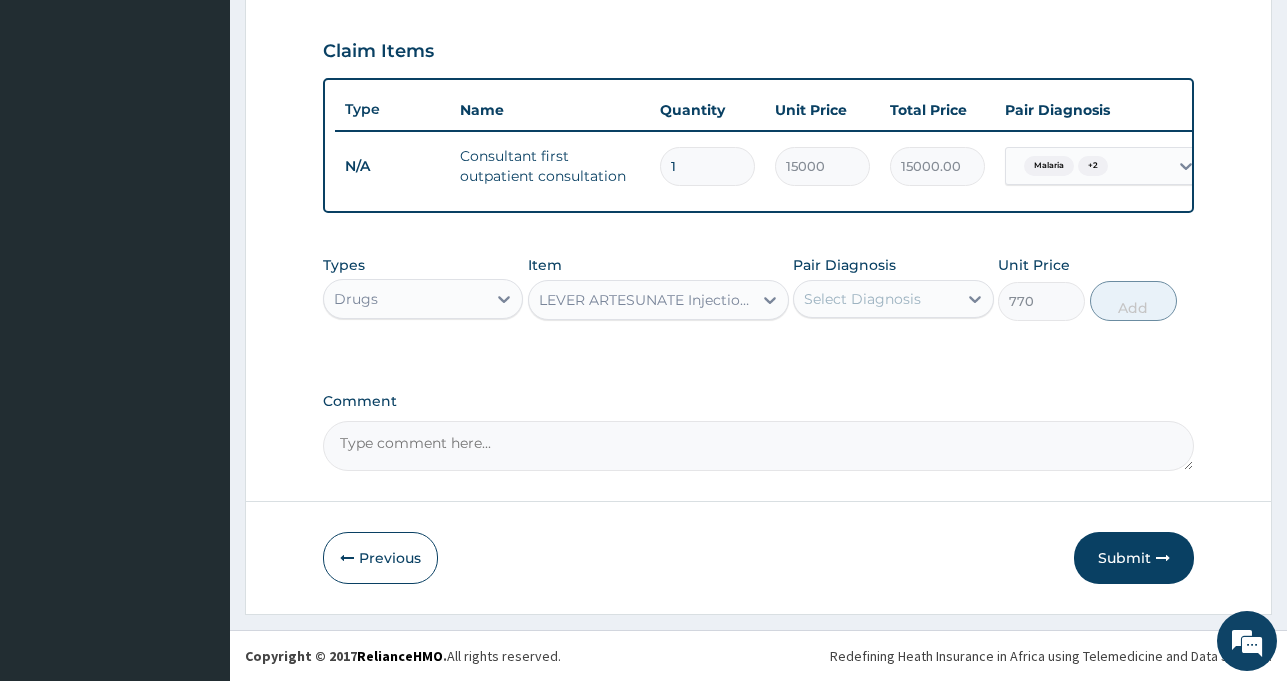 click on "Select Diagnosis" at bounding box center [862, 299] 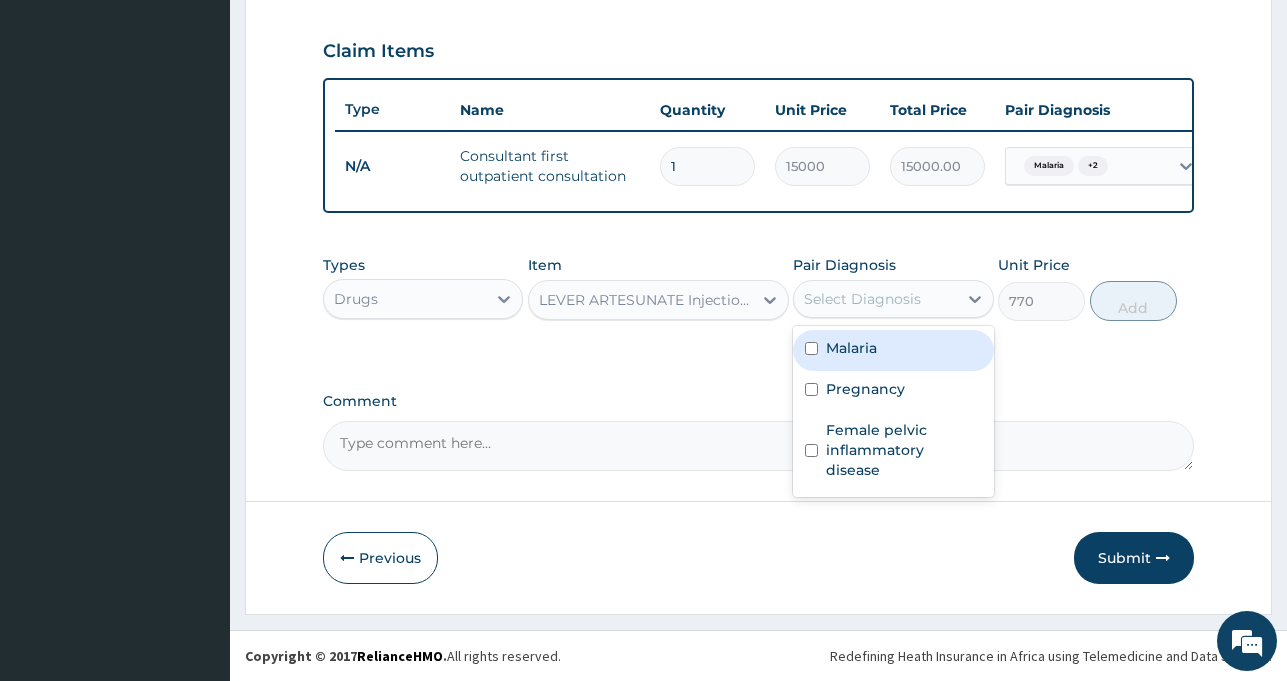 click on "Malaria" at bounding box center [893, 350] 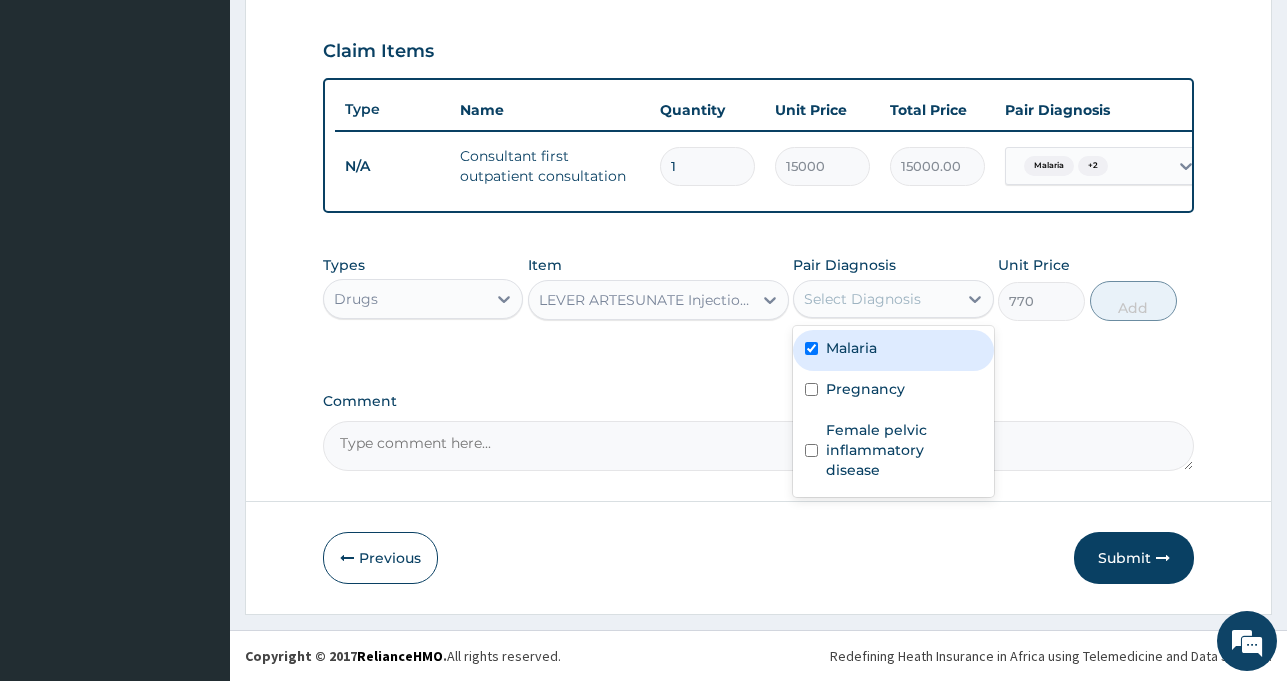 checkbox on "true" 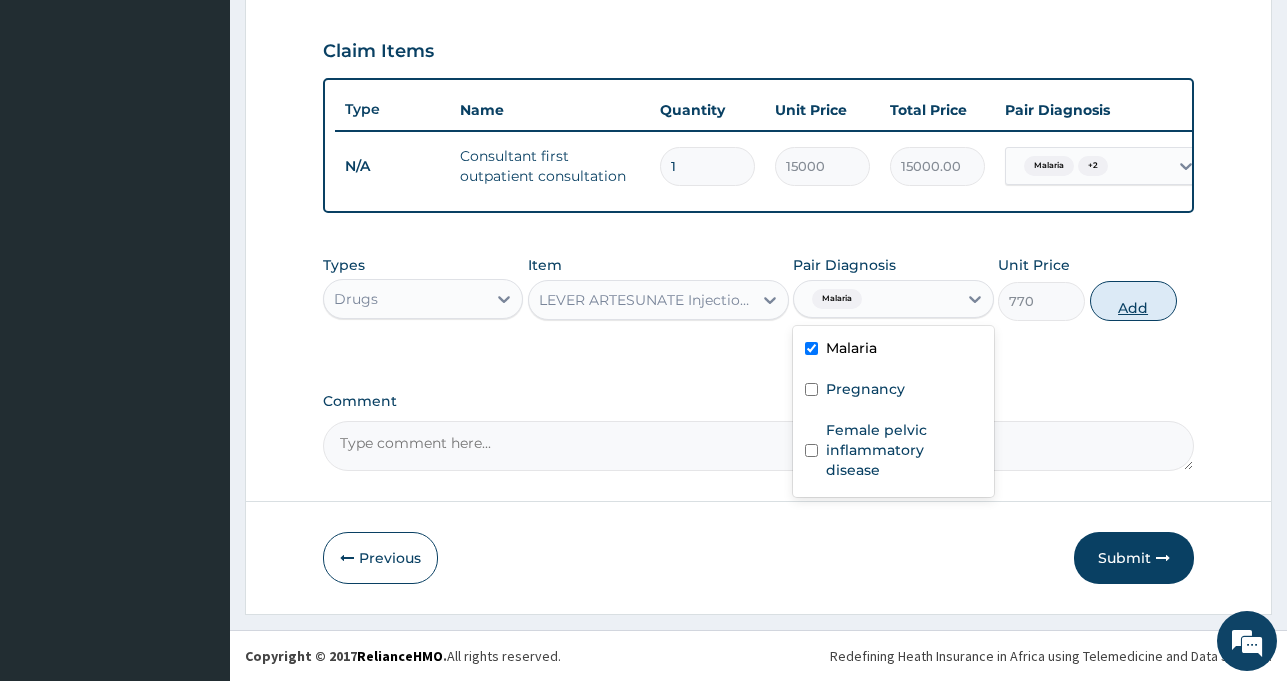 click on "Add" at bounding box center [1133, 301] 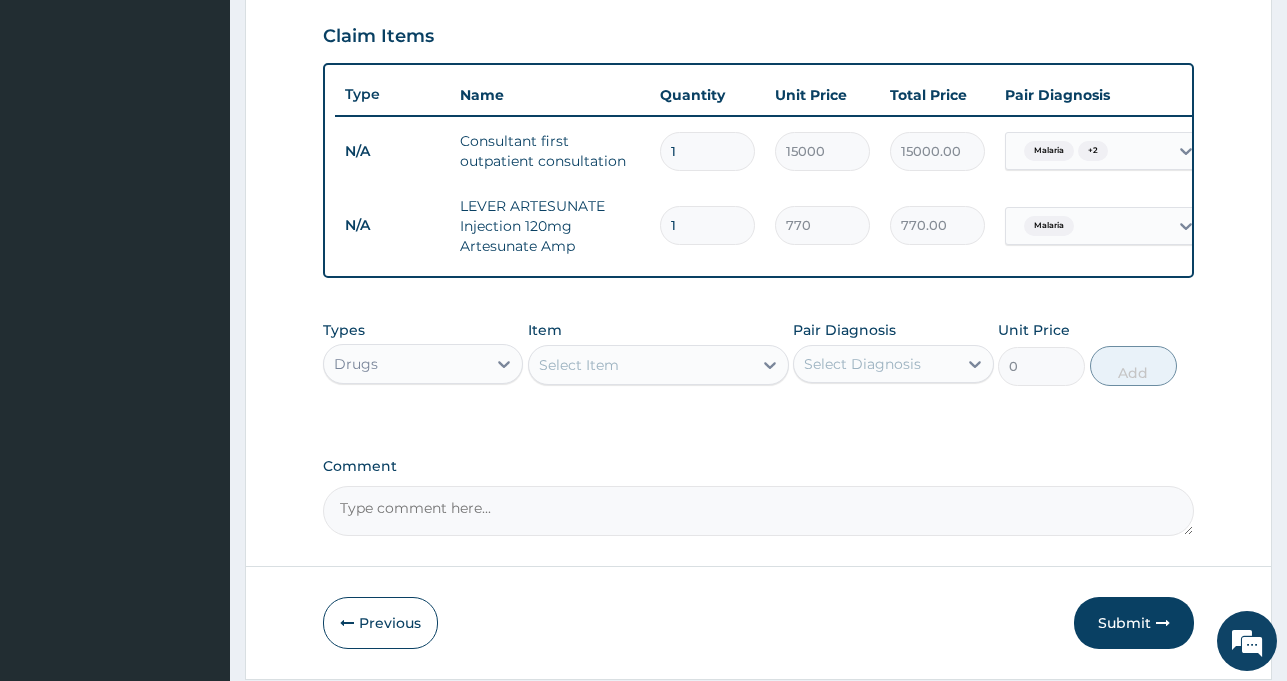 type 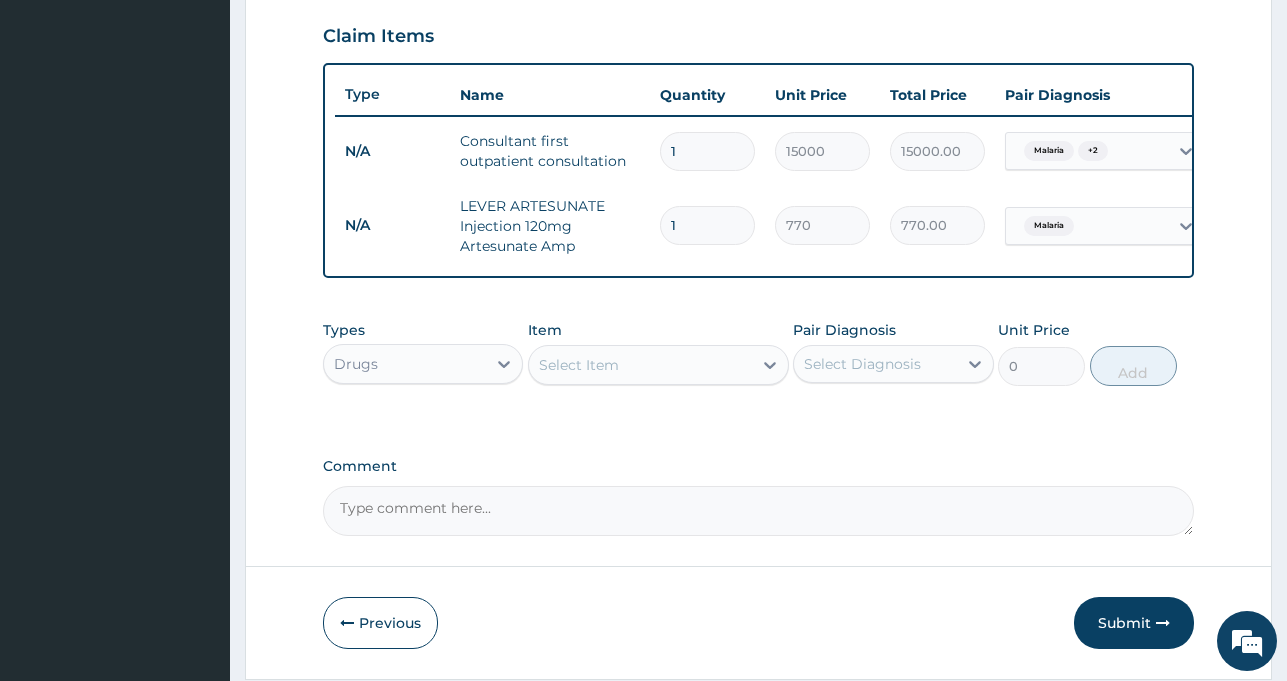type on "0.00" 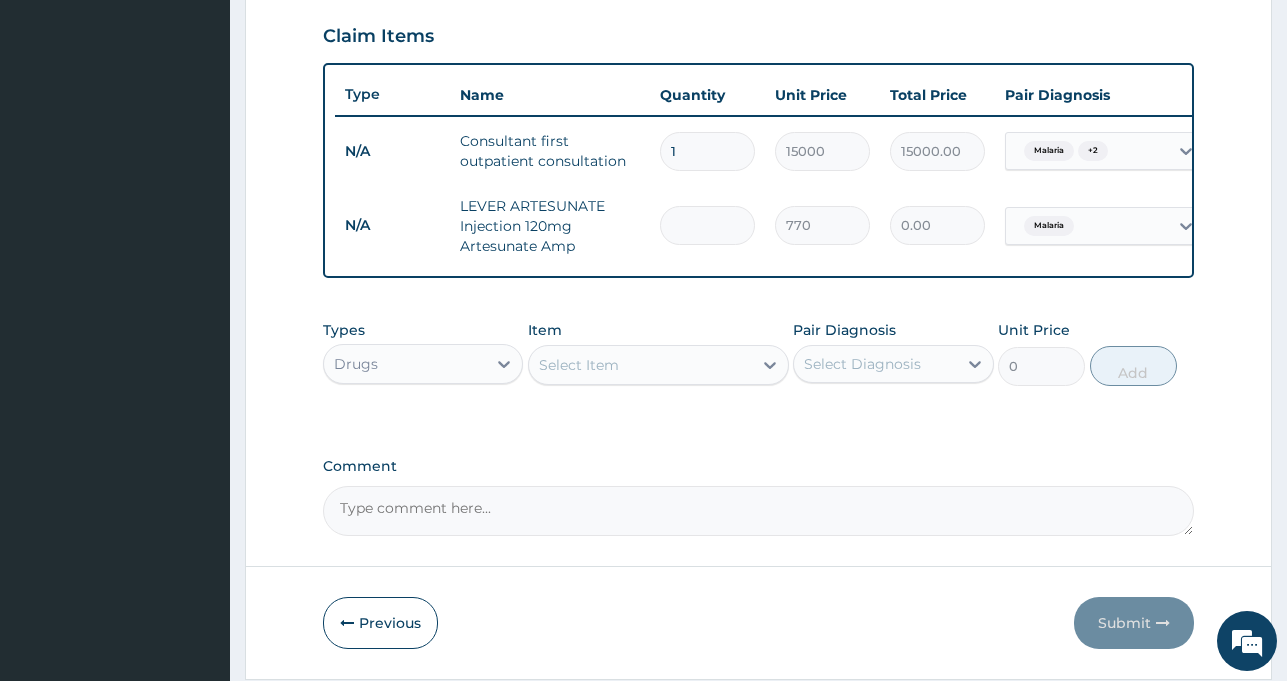 type on "3" 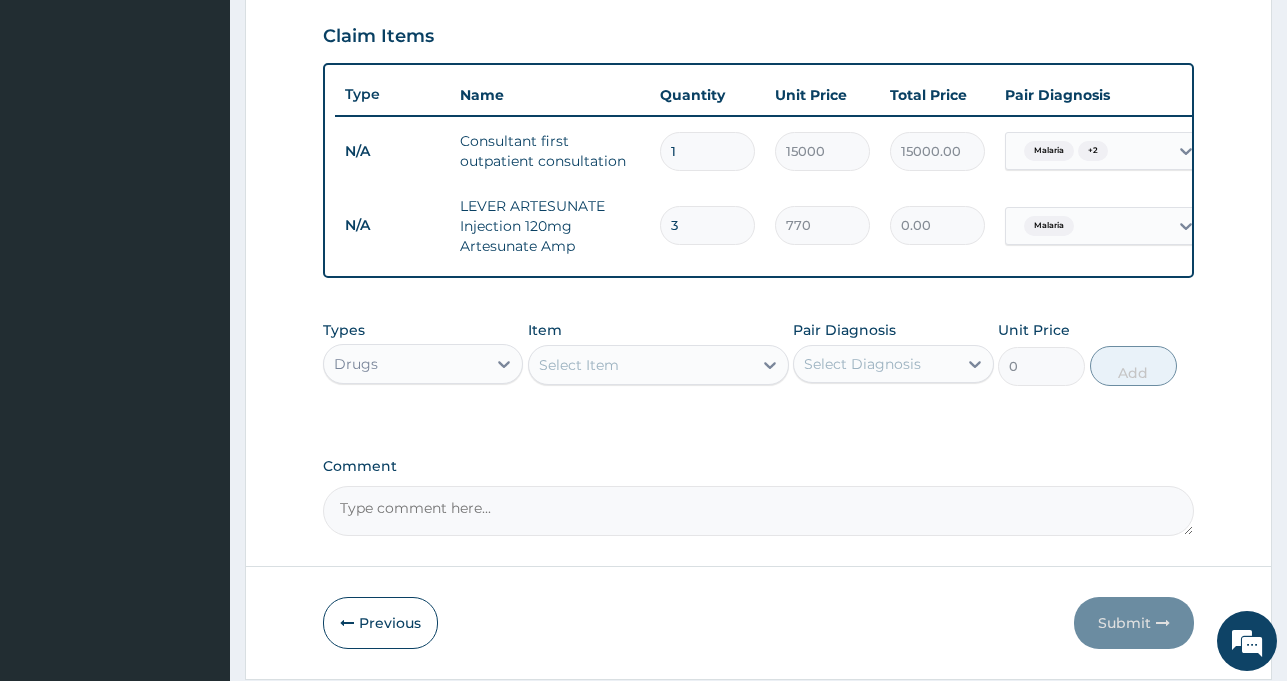 type on "2310.00" 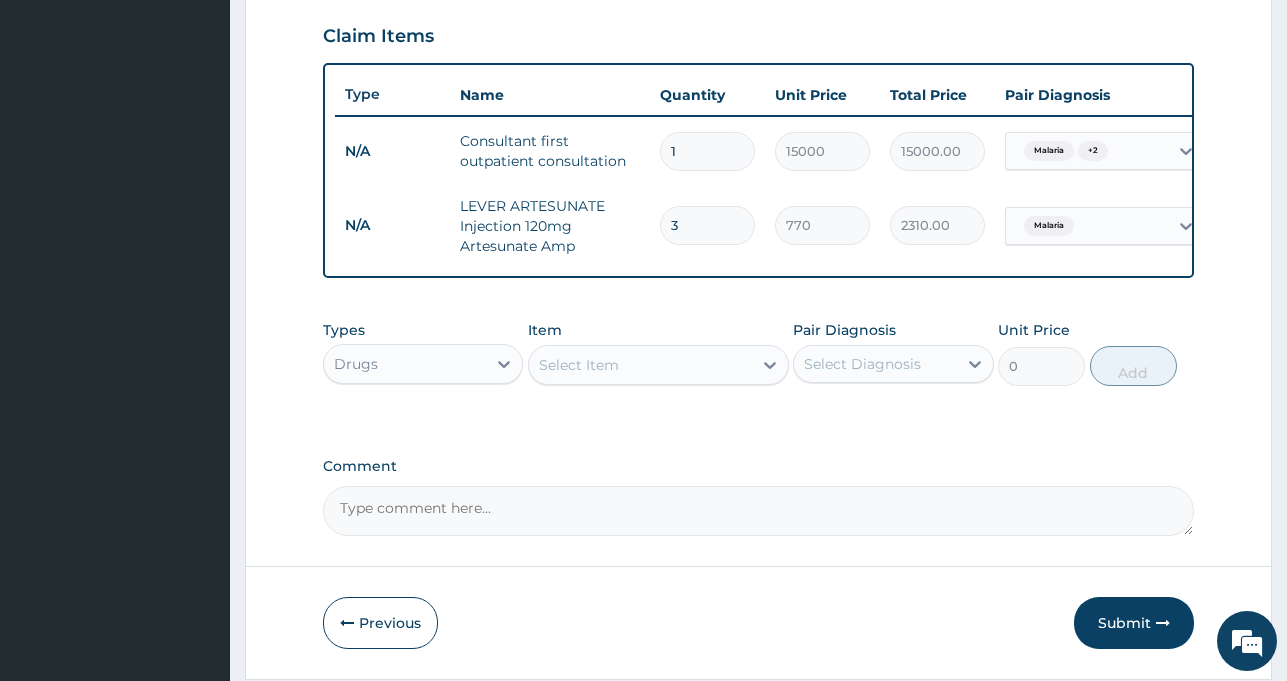 type on "3" 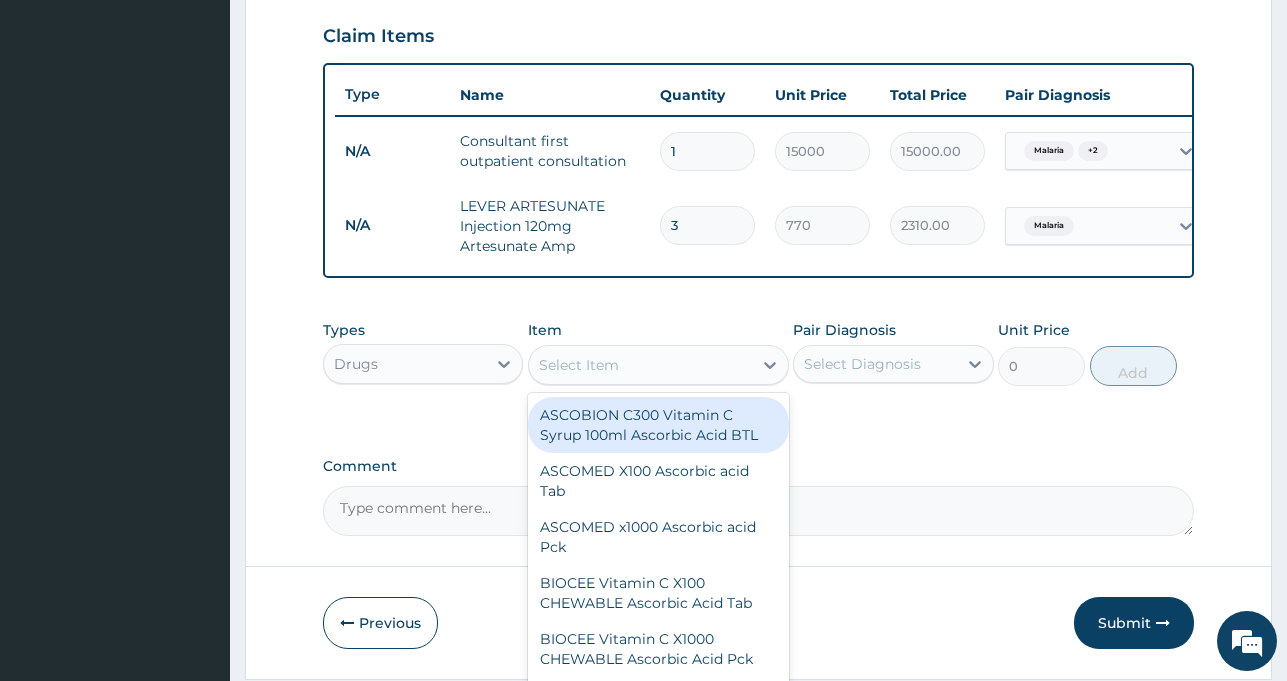 click on "3" at bounding box center [707, 225] 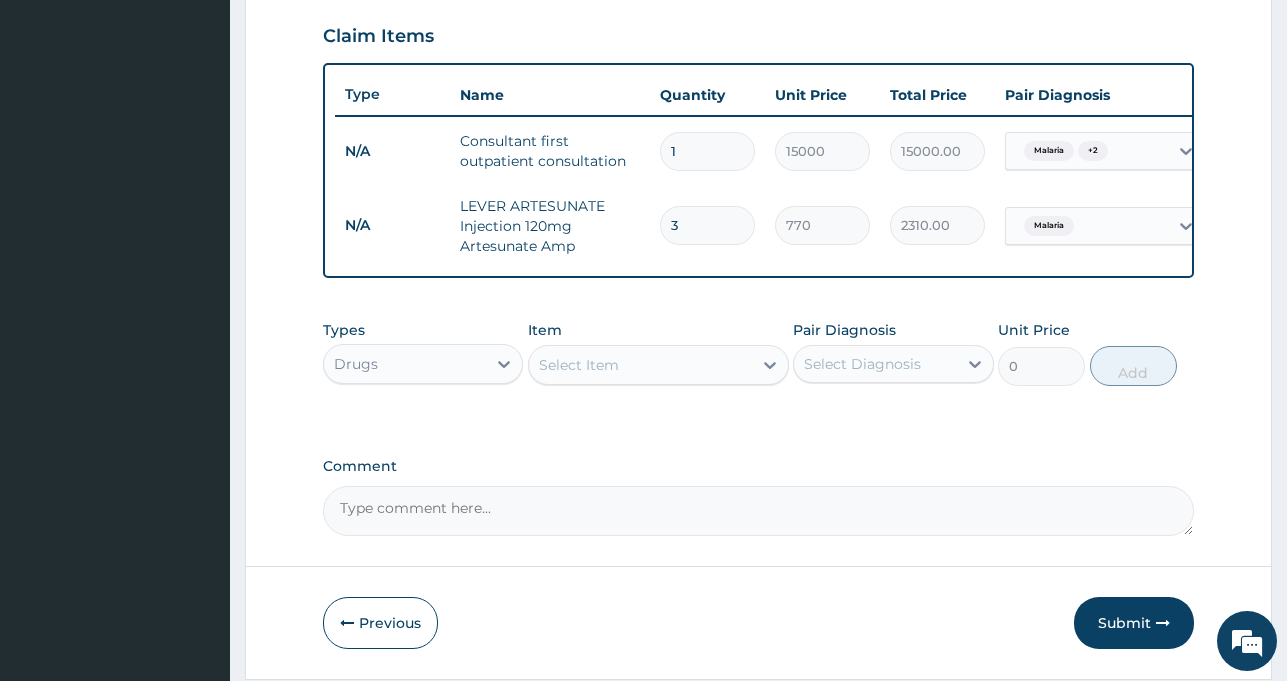 type 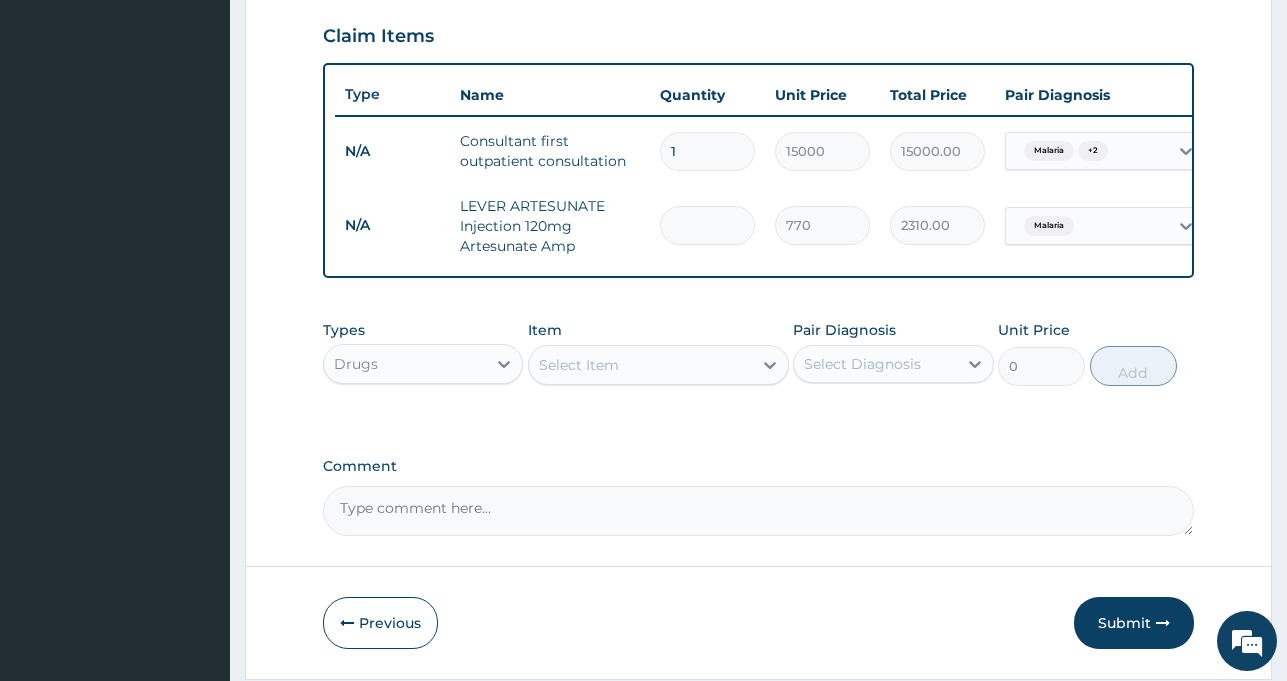 type on "0.00" 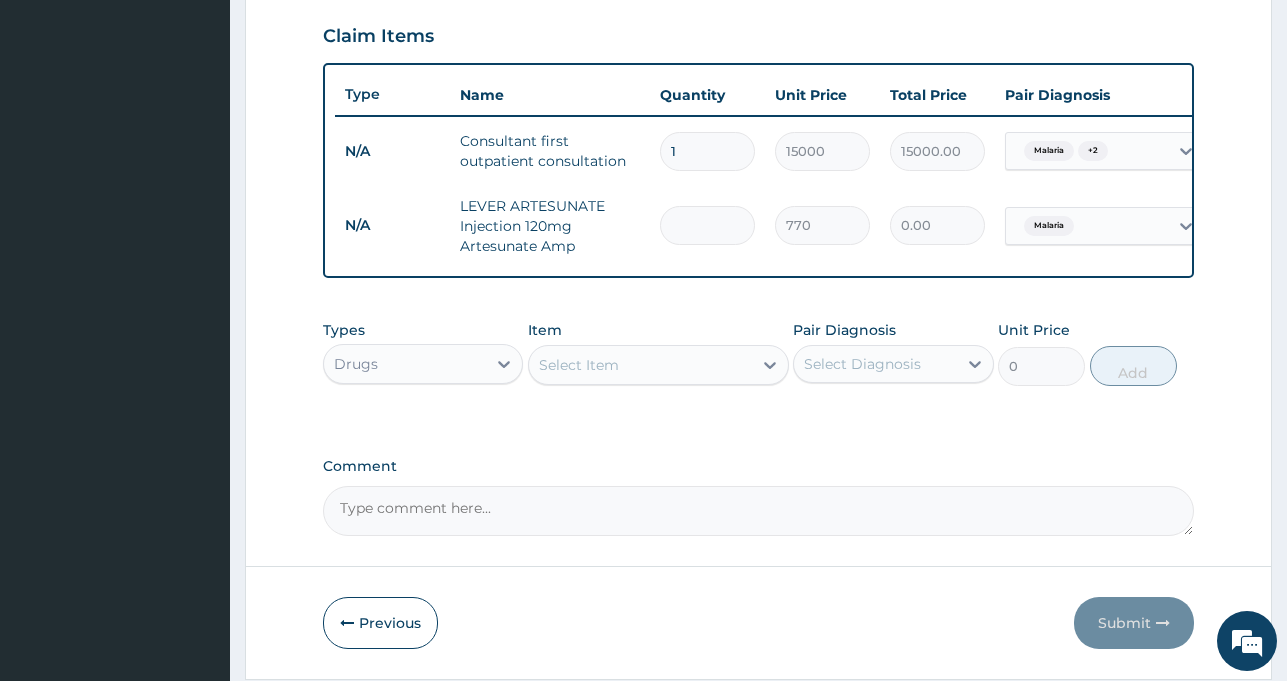 type on "6" 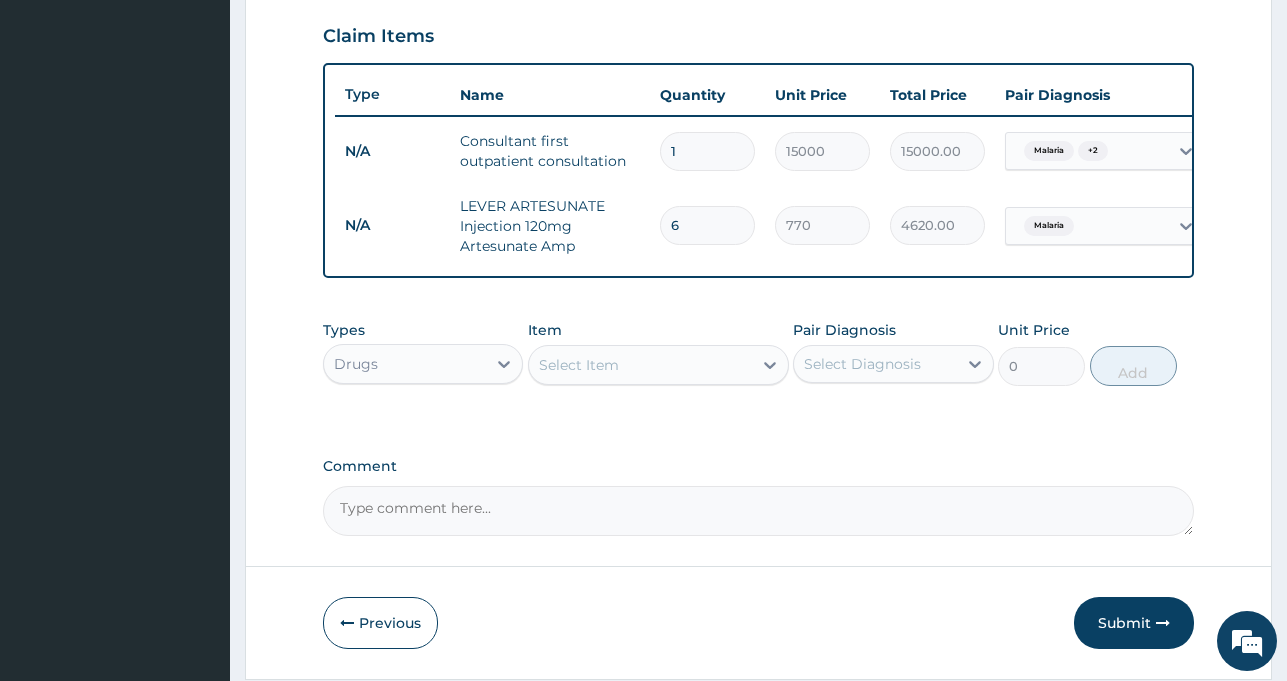type on "6" 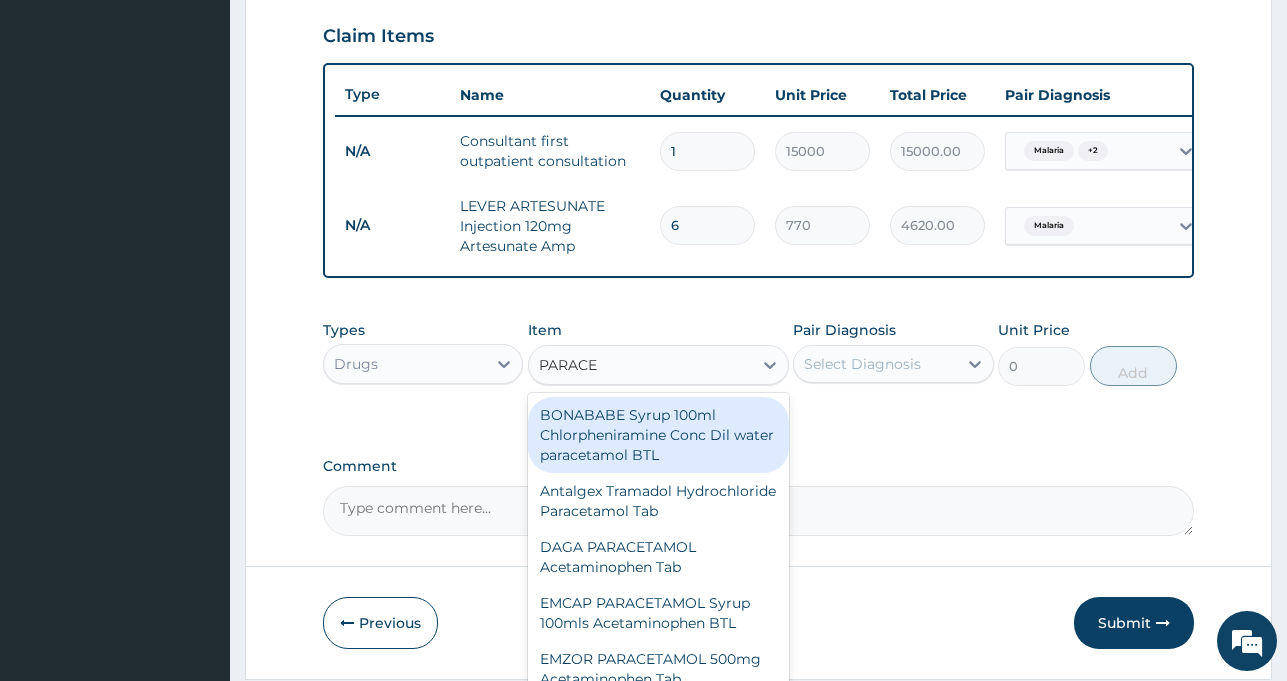 type on "PARACET" 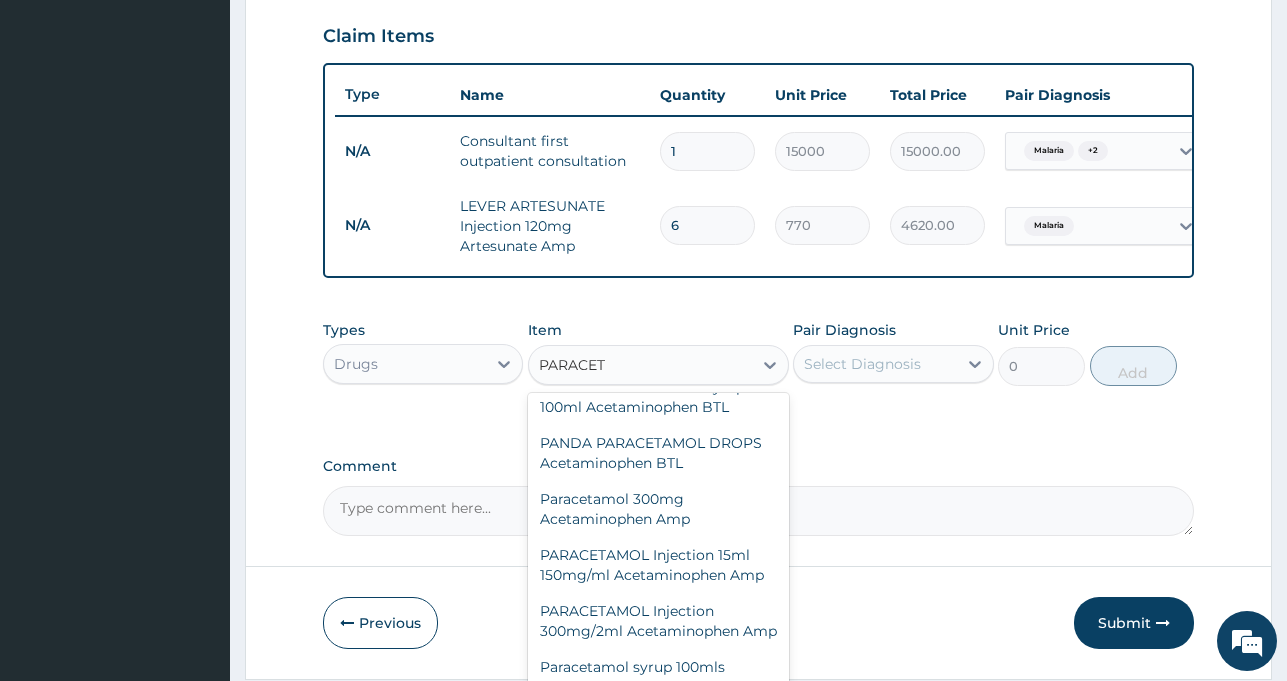 scroll, scrollTop: 619, scrollLeft: 0, axis: vertical 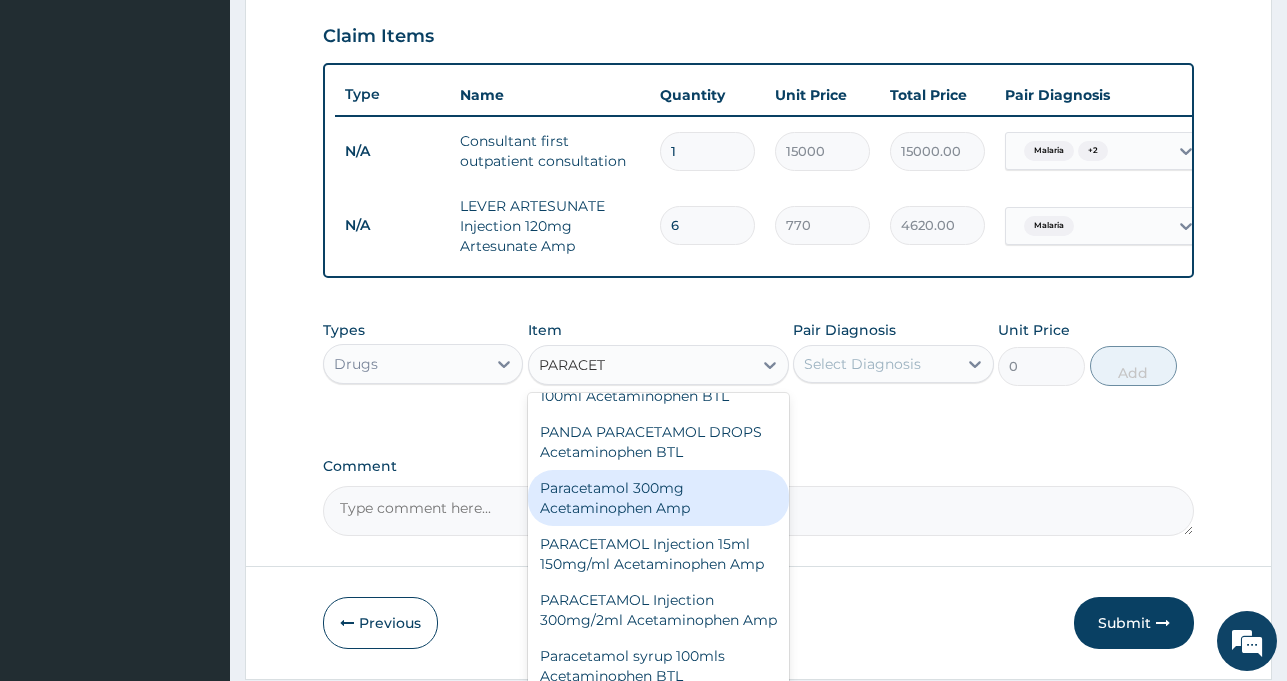 click on "Paracetamol 300mg Acetaminophen Amp" at bounding box center (658, 498) 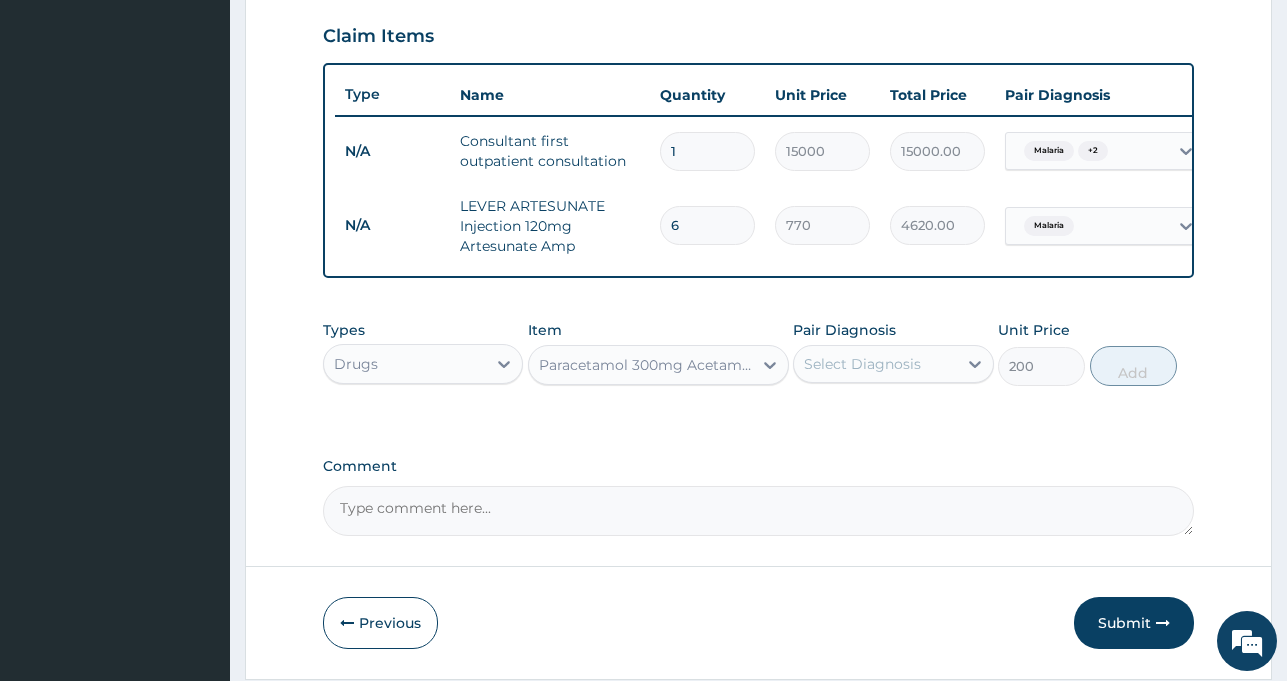 click on "Select Diagnosis" at bounding box center [862, 364] 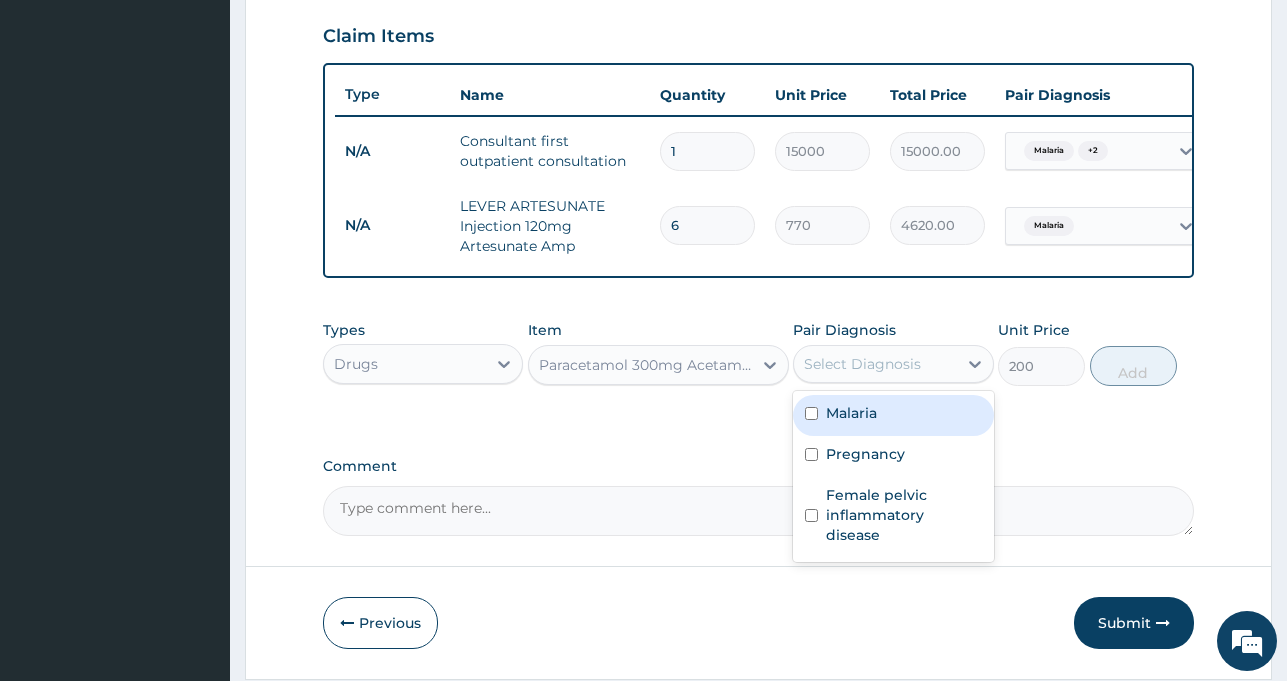 click on "Malaria" at bounding box center (851, 413) 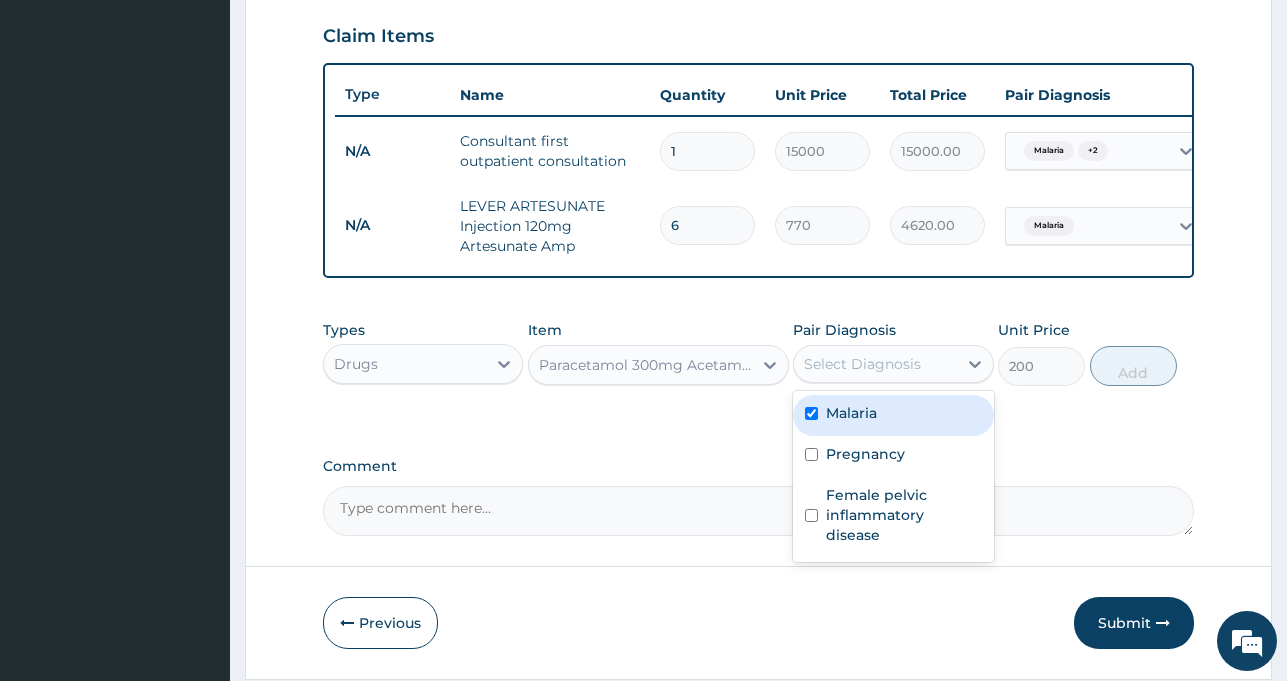 checkbox on "true" 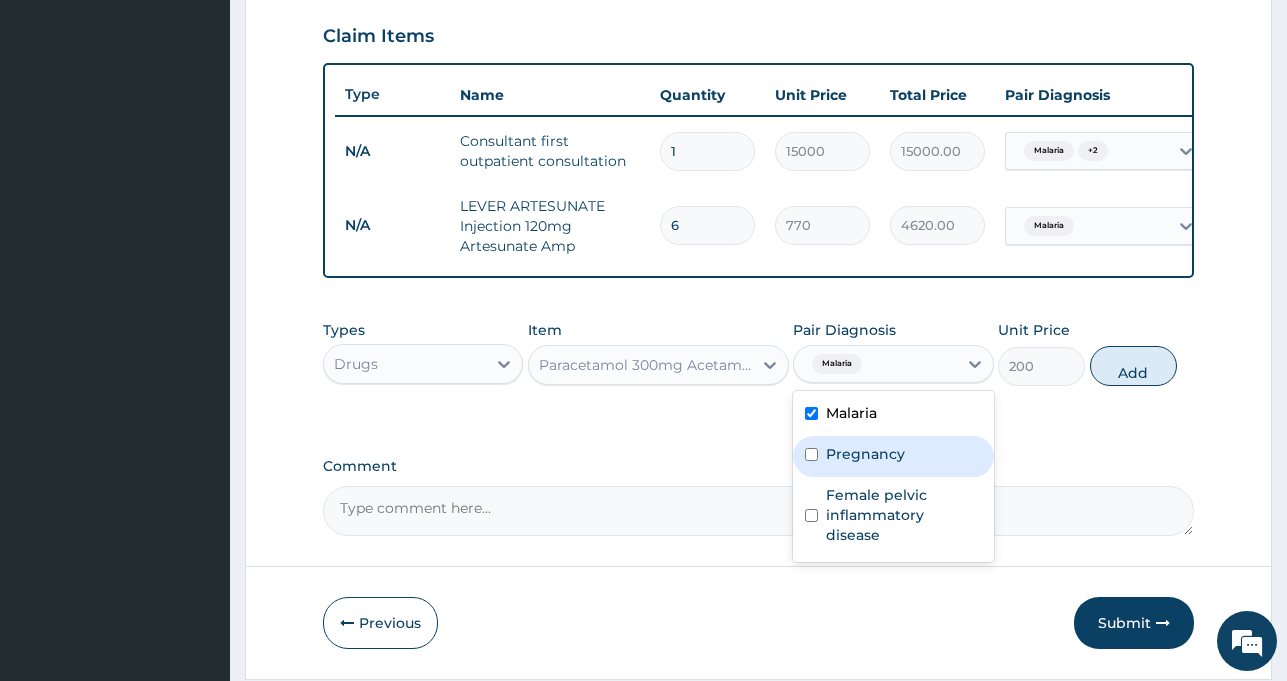 click on "Pregnancy" at bounding box center [865, 454] 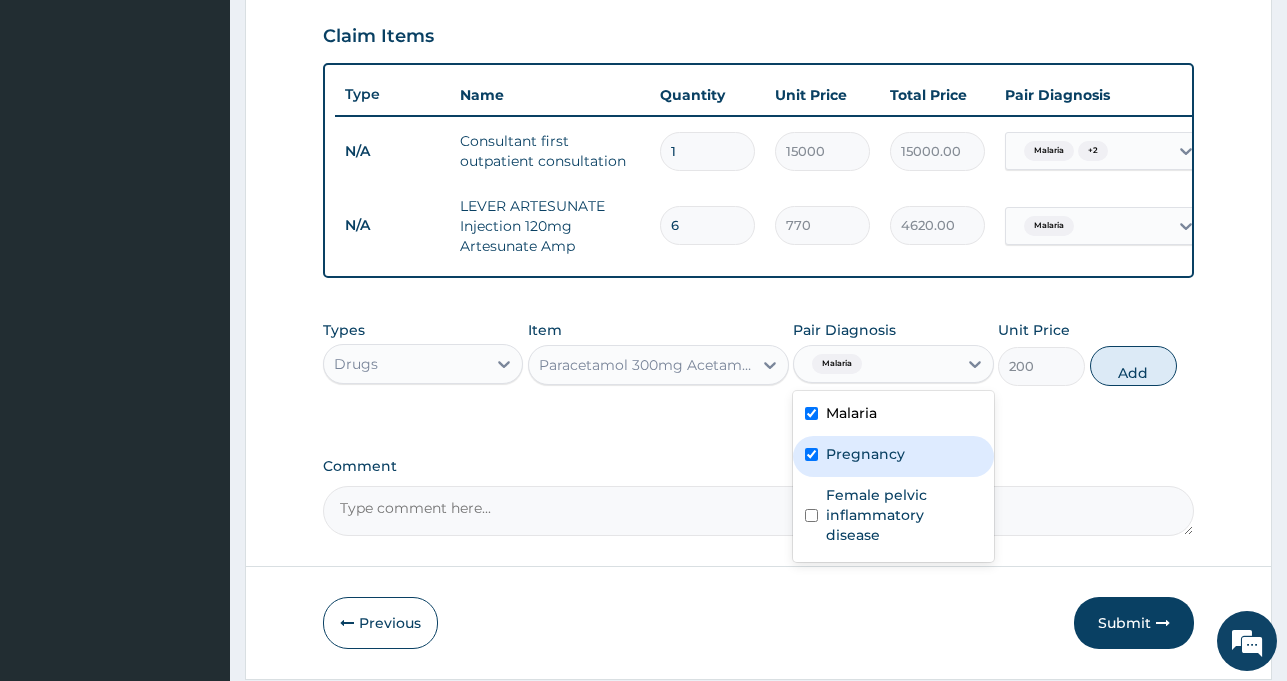 checkbox on "true" 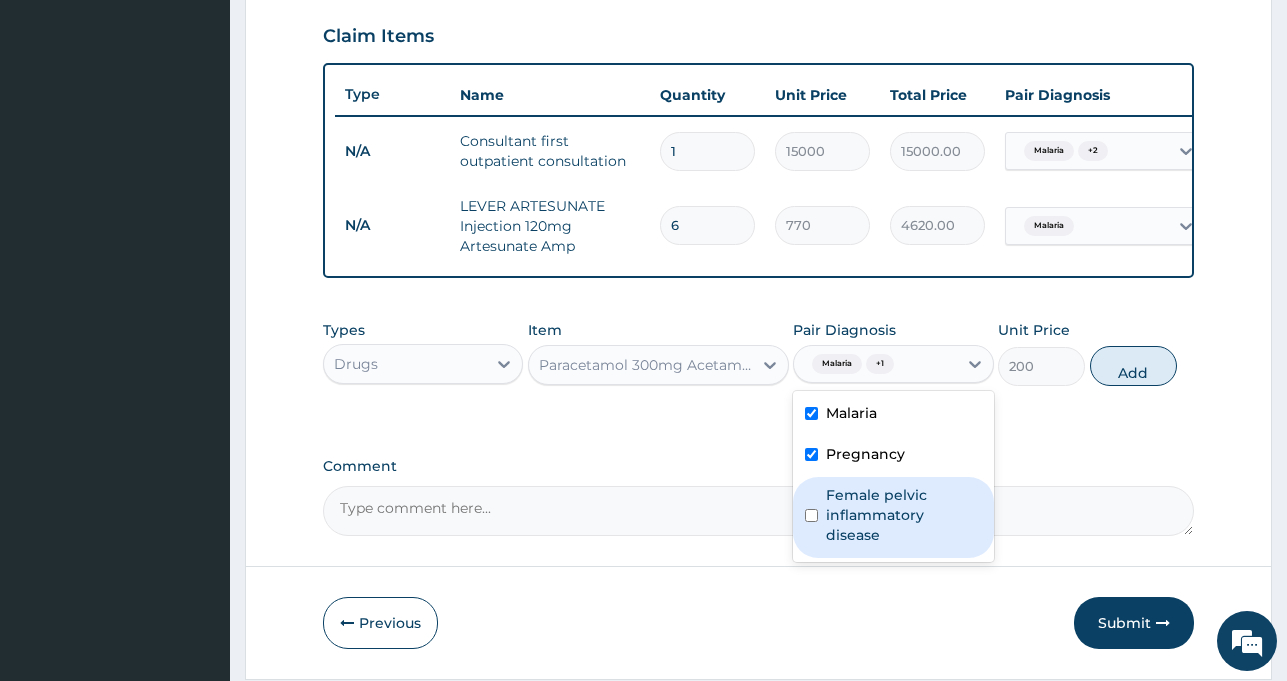 click on "Female pelvic inflammatory disease" at bounding box center [903, 515] 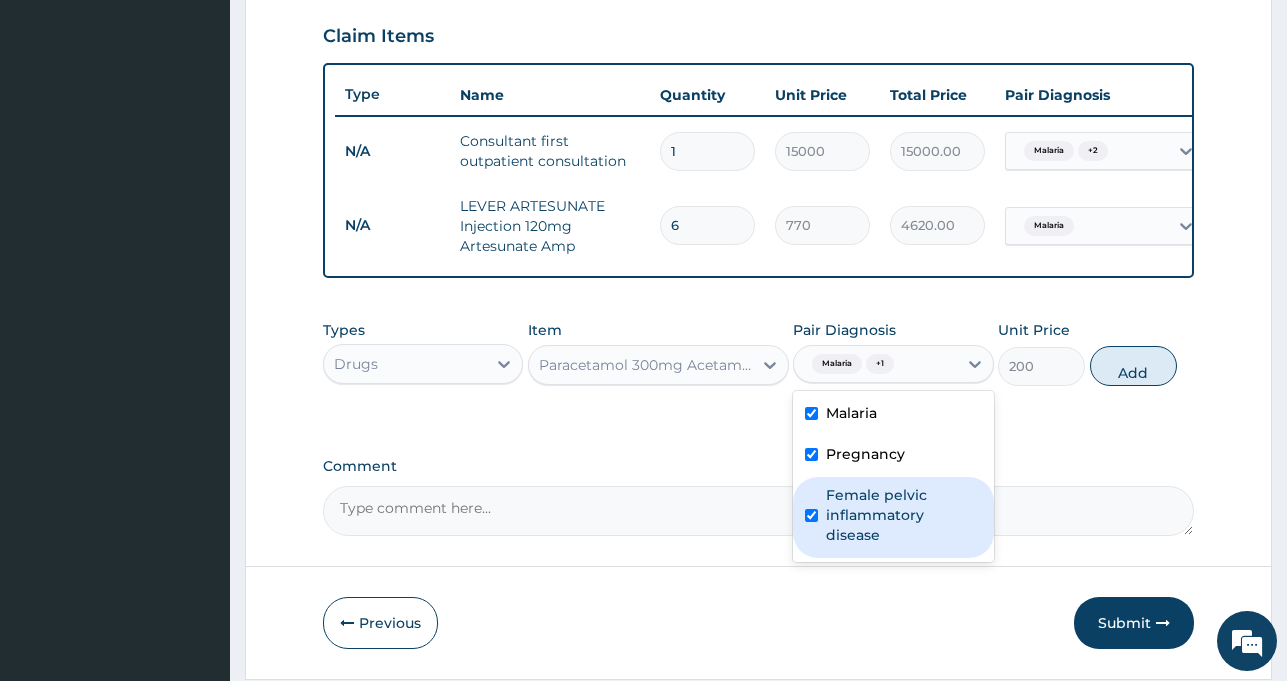 checkbox on "true" 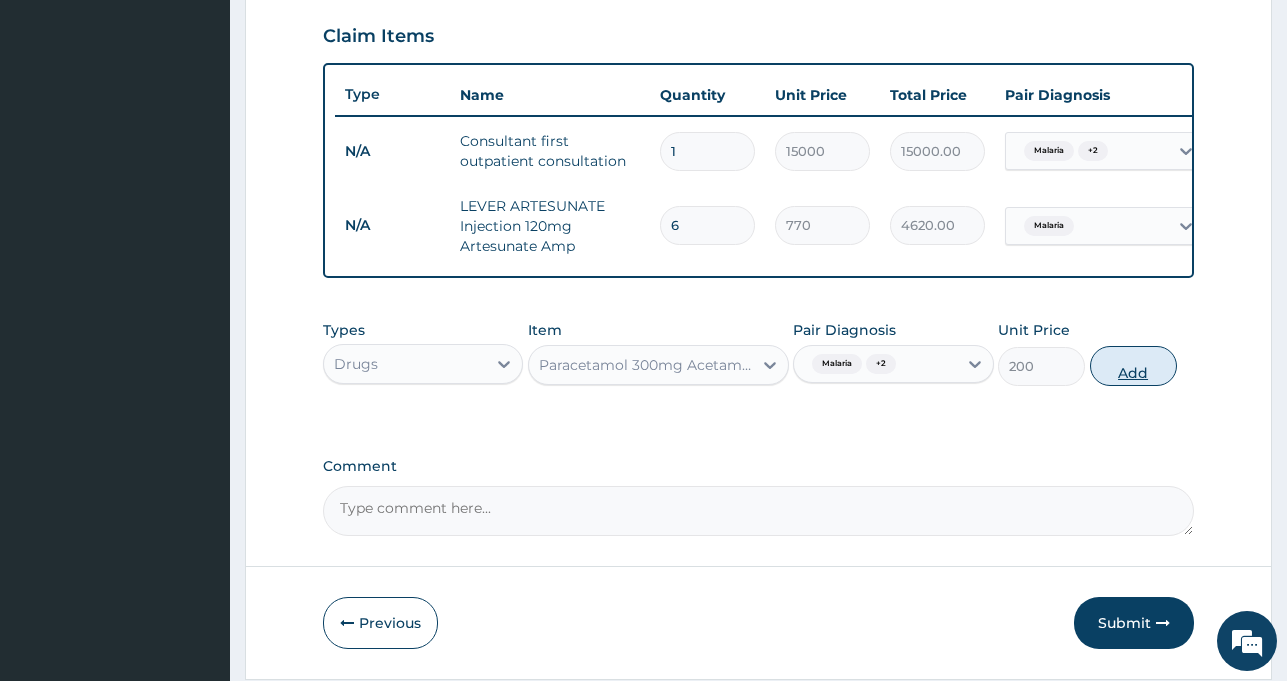 click on "Add" at bounding box center [1133, 366] 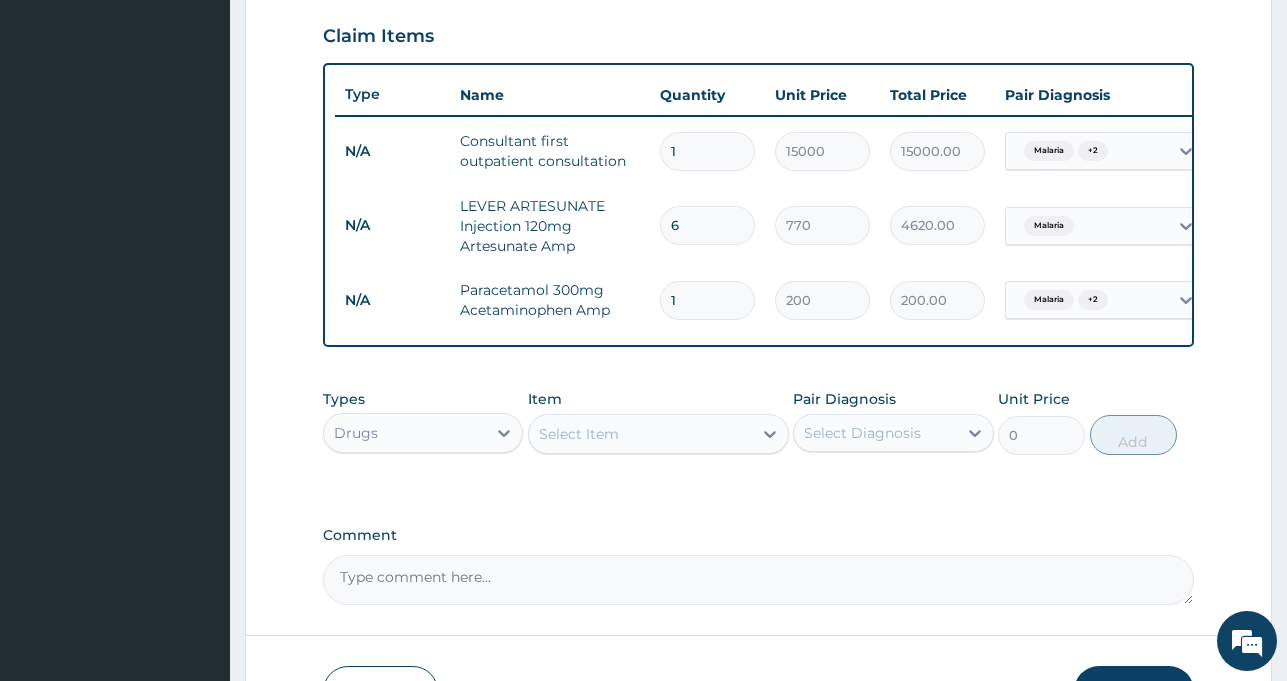type 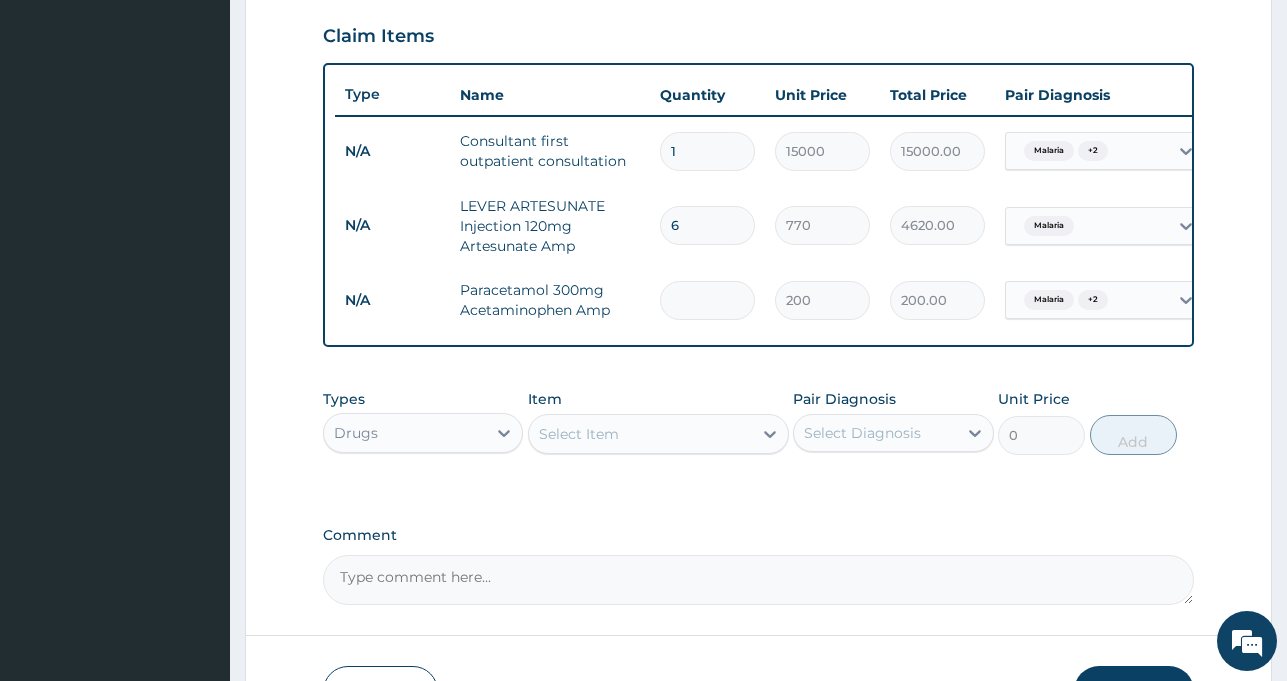 type on "0.00" 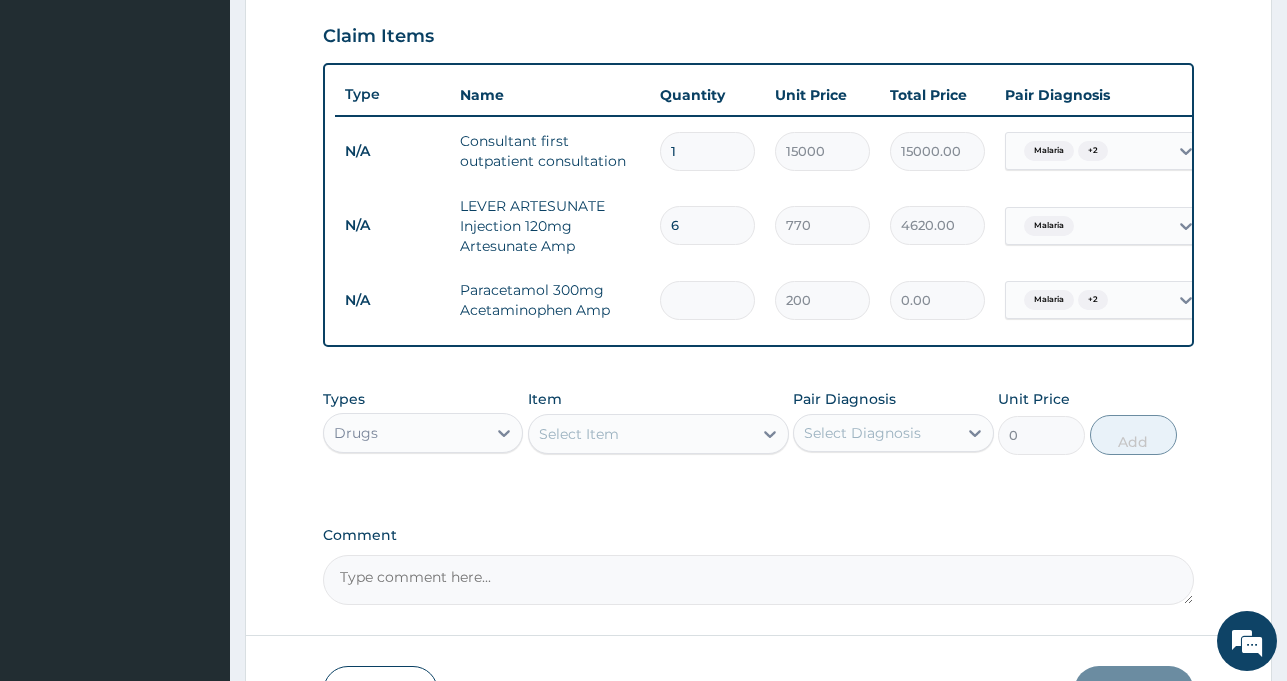 type on "6" 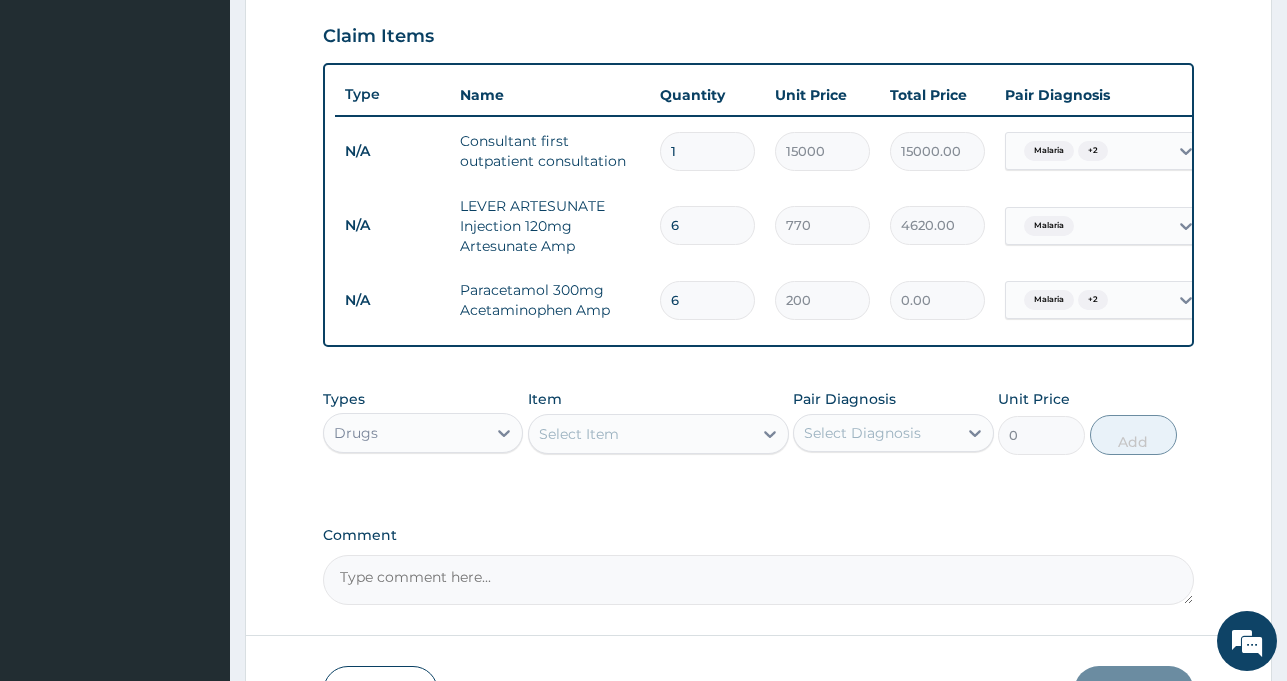type on "1200.00" 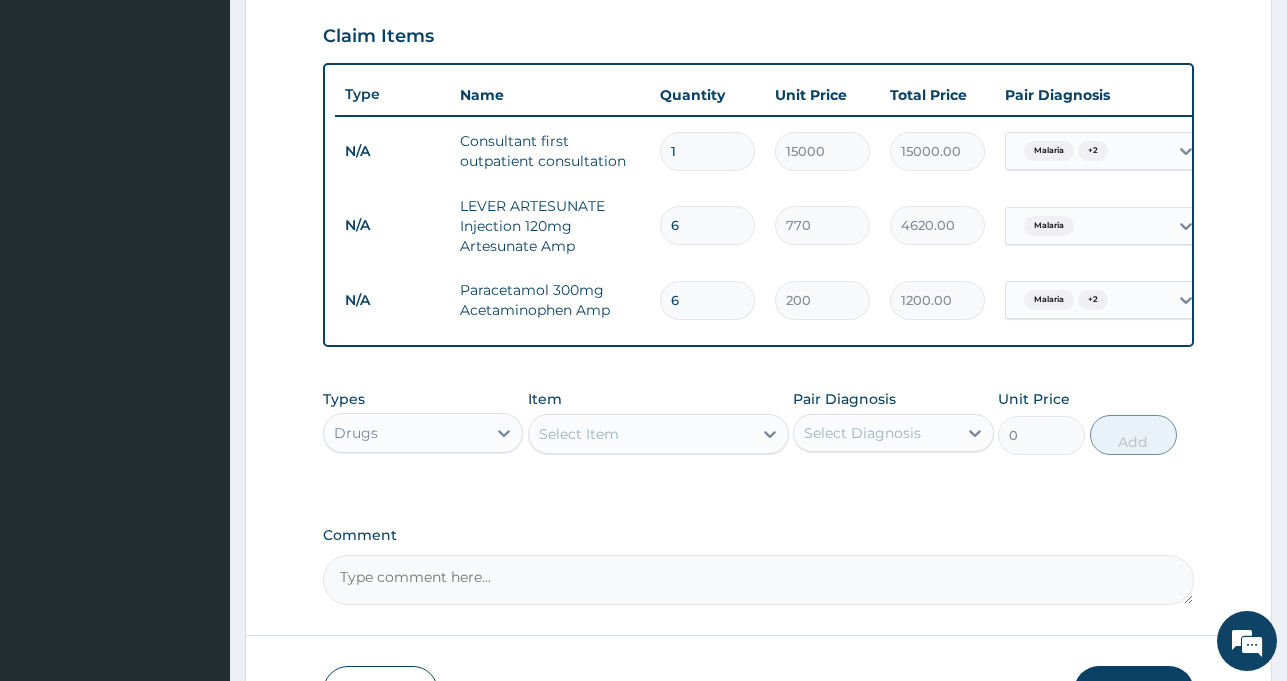 type on "6" 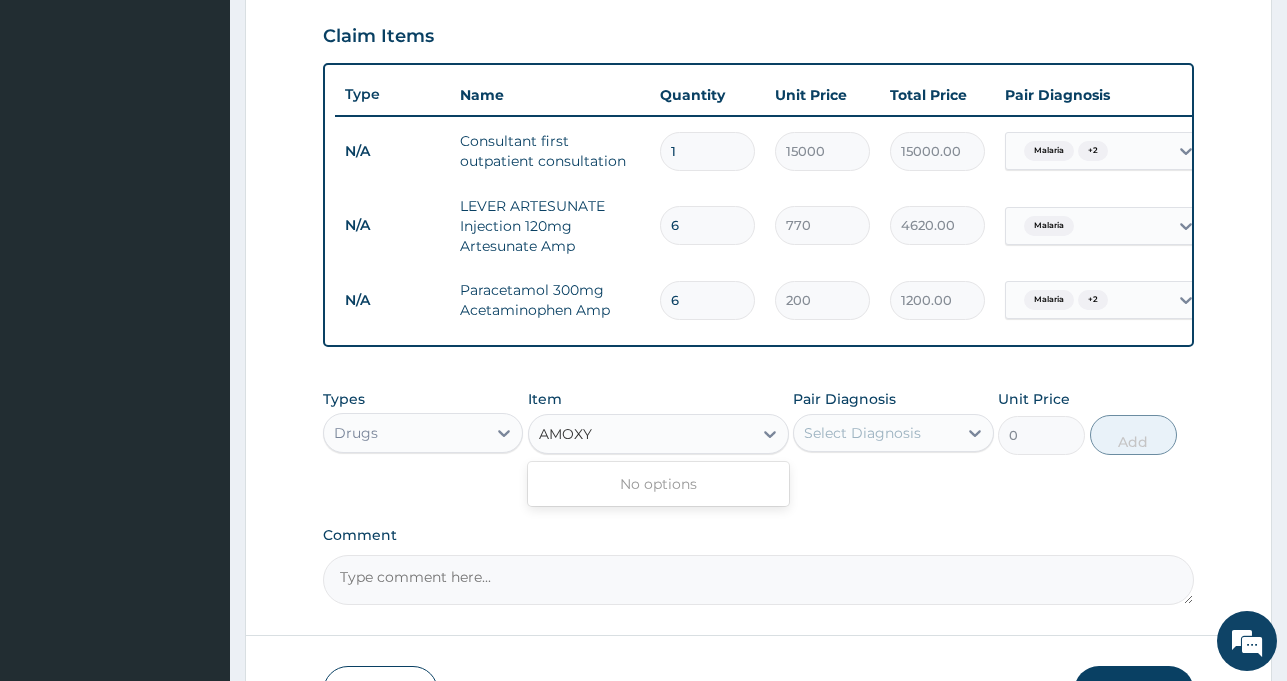 type on "AMOX" 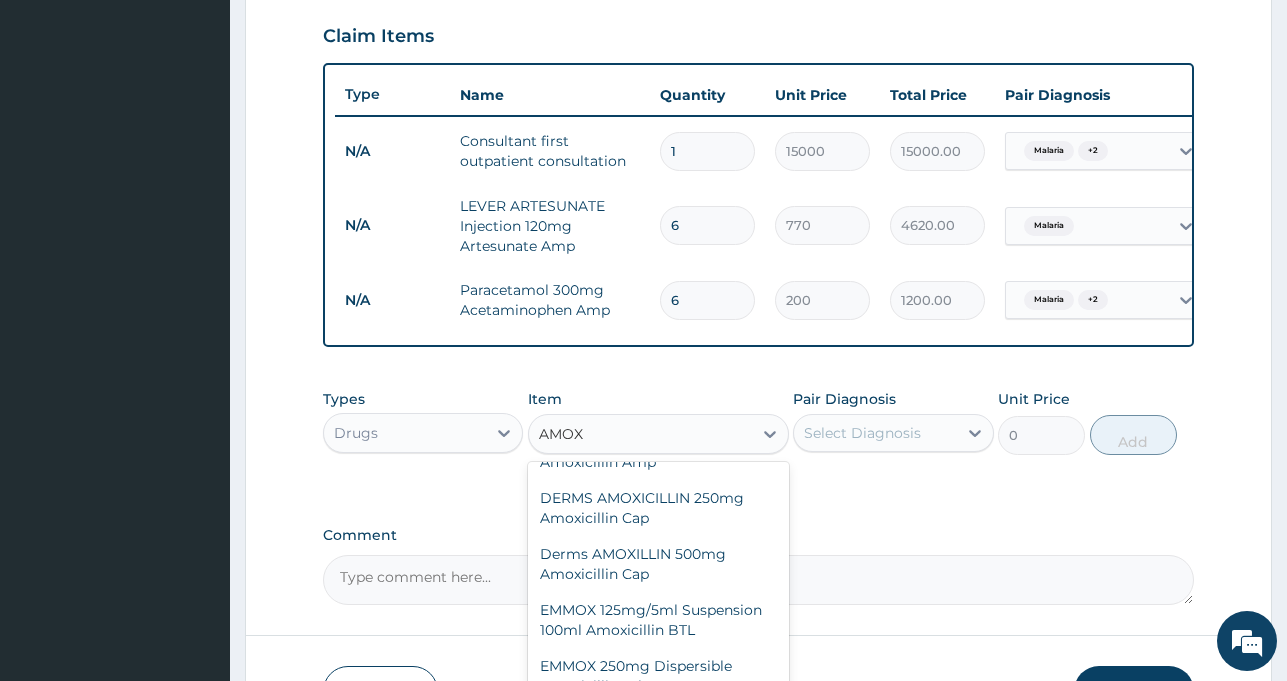 scroll, scrollTop: 165, scrollLeft: 0, axis: vertical 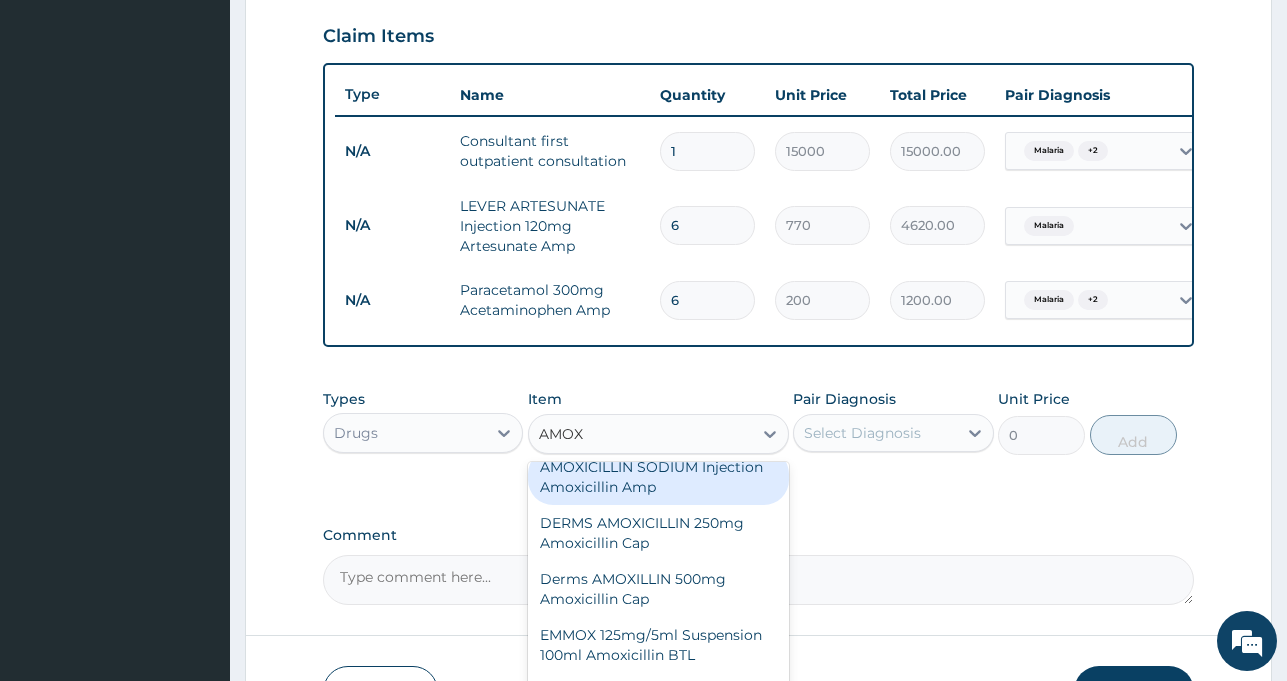 click on "AMOXICILLIN SODIUM Injection Amoxicillin Amp" at bounding box center [658, 477] 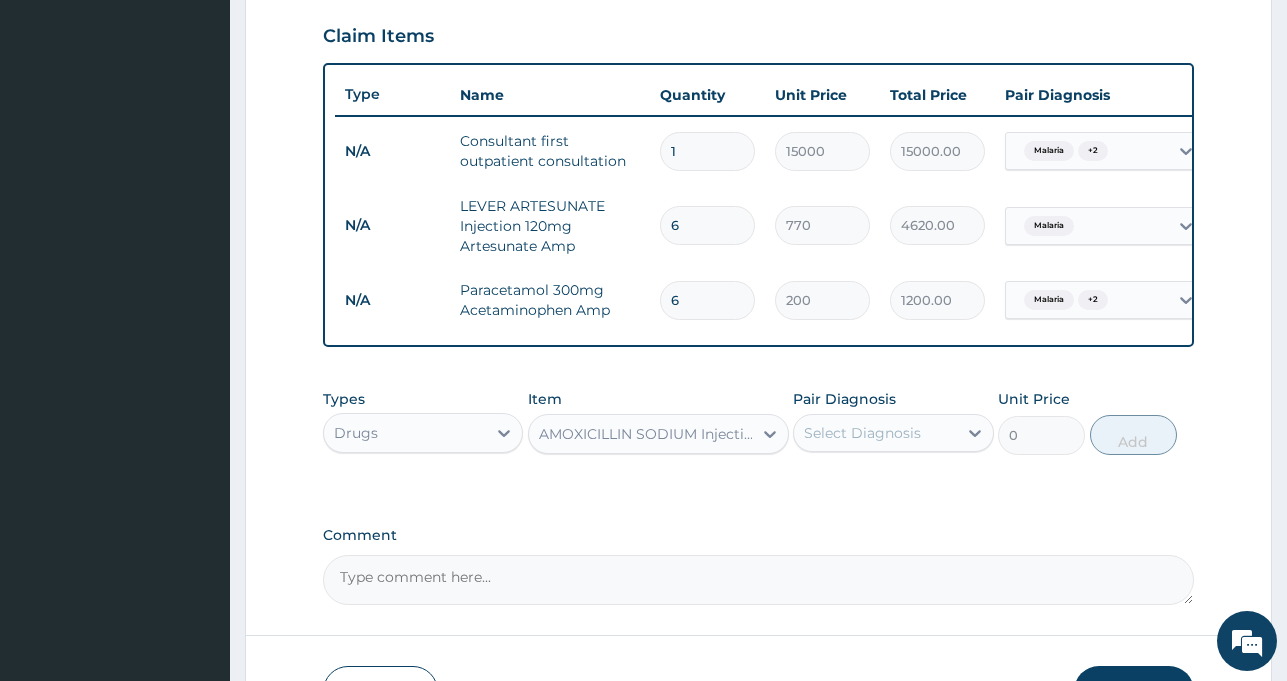 type 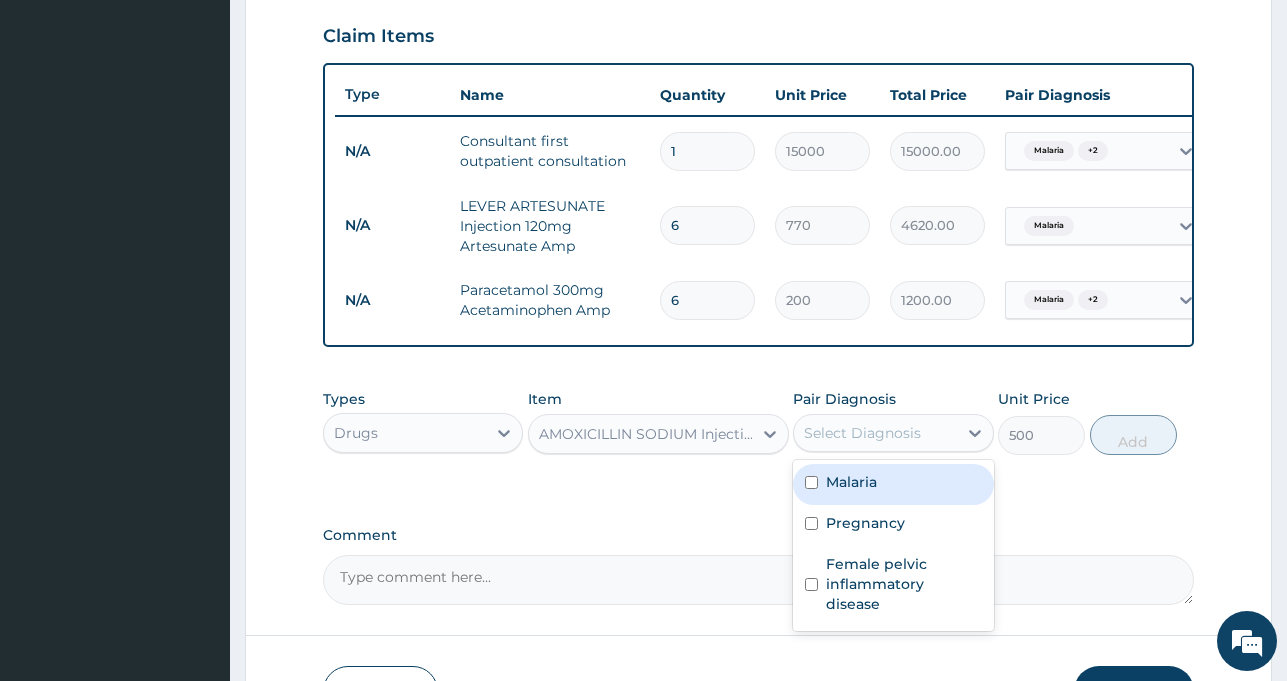 click on "Select Diagnosis" at bounding box center [862, 433] 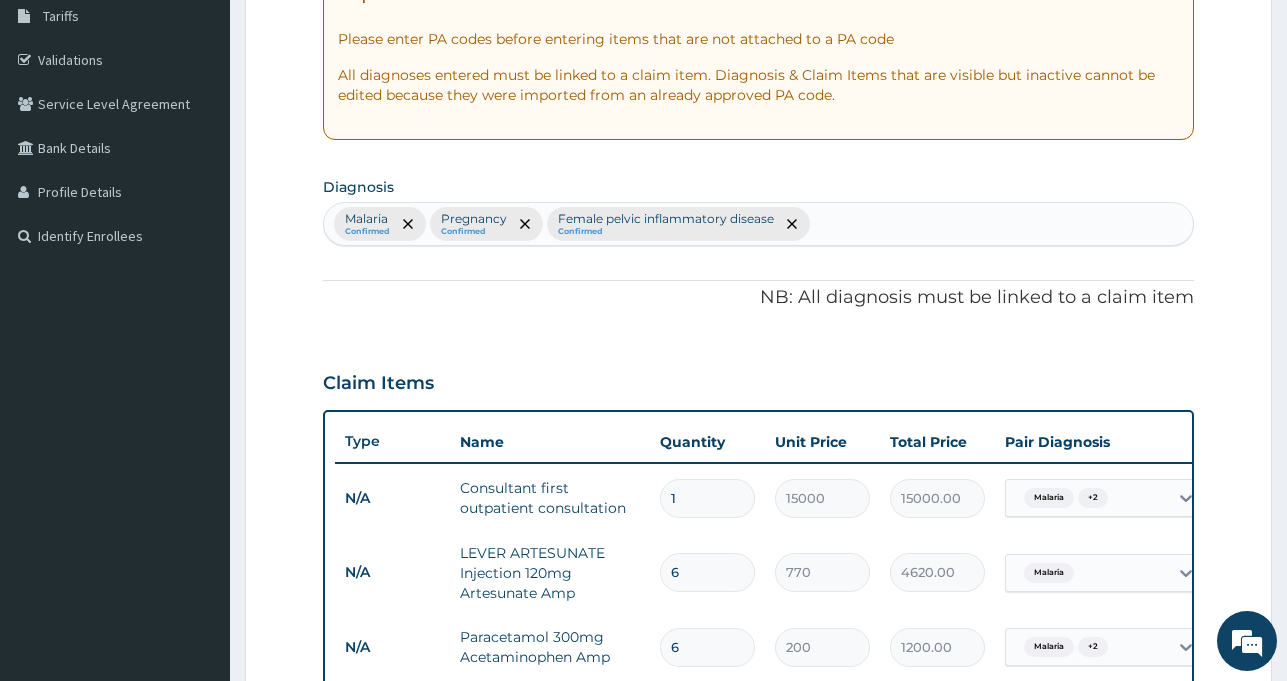 scroll, scrollTop: 329, scrollLeft: 0, axis: vertical 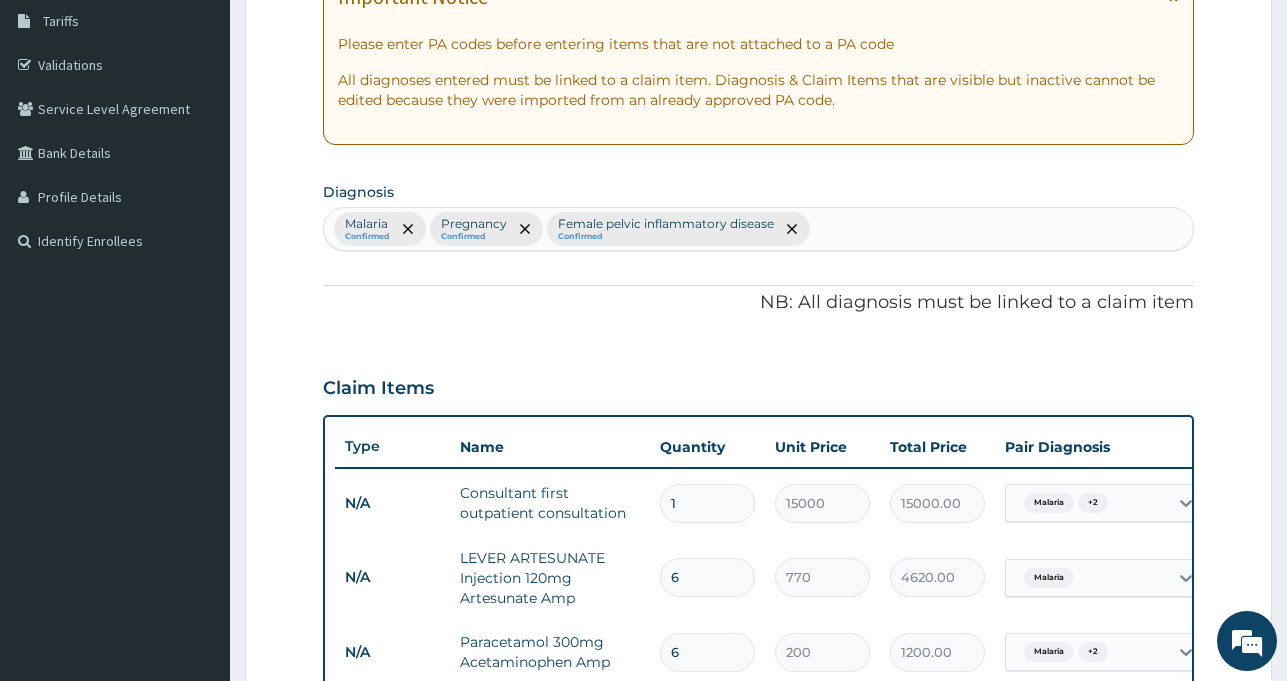click on "Malaria Confirmed Pregnancy Confirmed Female pelvic inflammatory disease Confirmed" at bounding box center (758, 229) 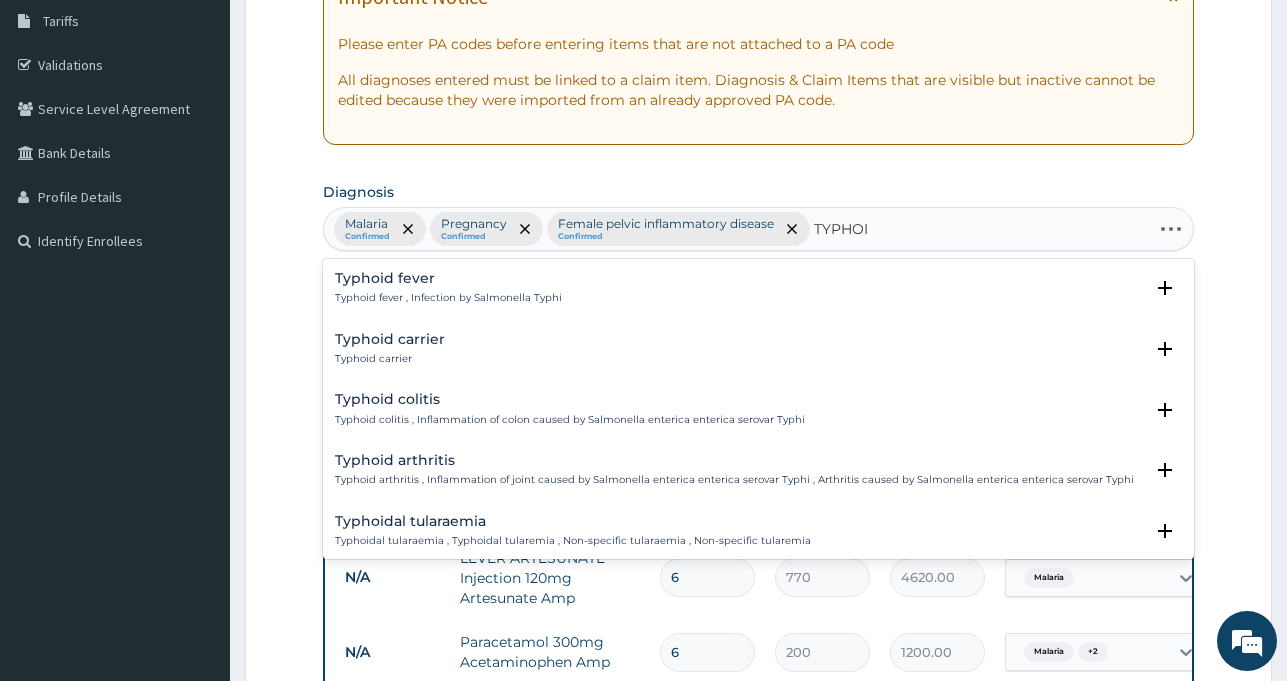type on "TYPHOID" 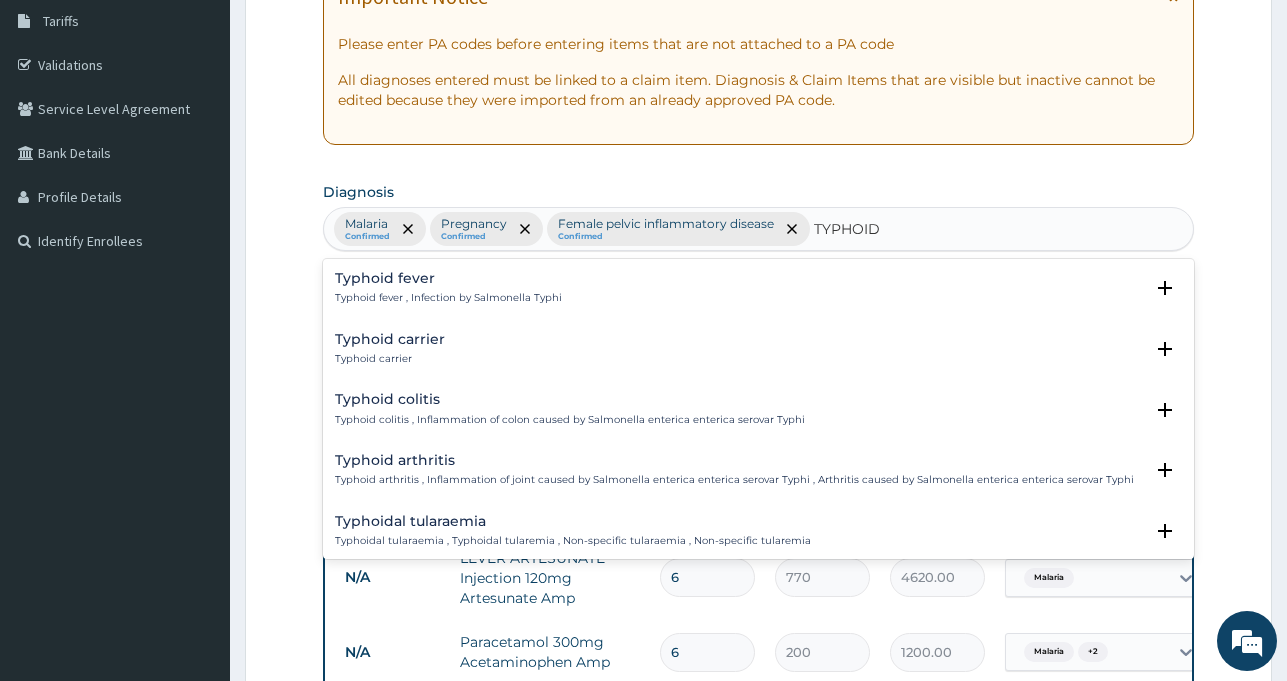 click on "Typhoid fever Typhoid fever , Infection by Salmonella Typhi" at bounding box center [758, 288] 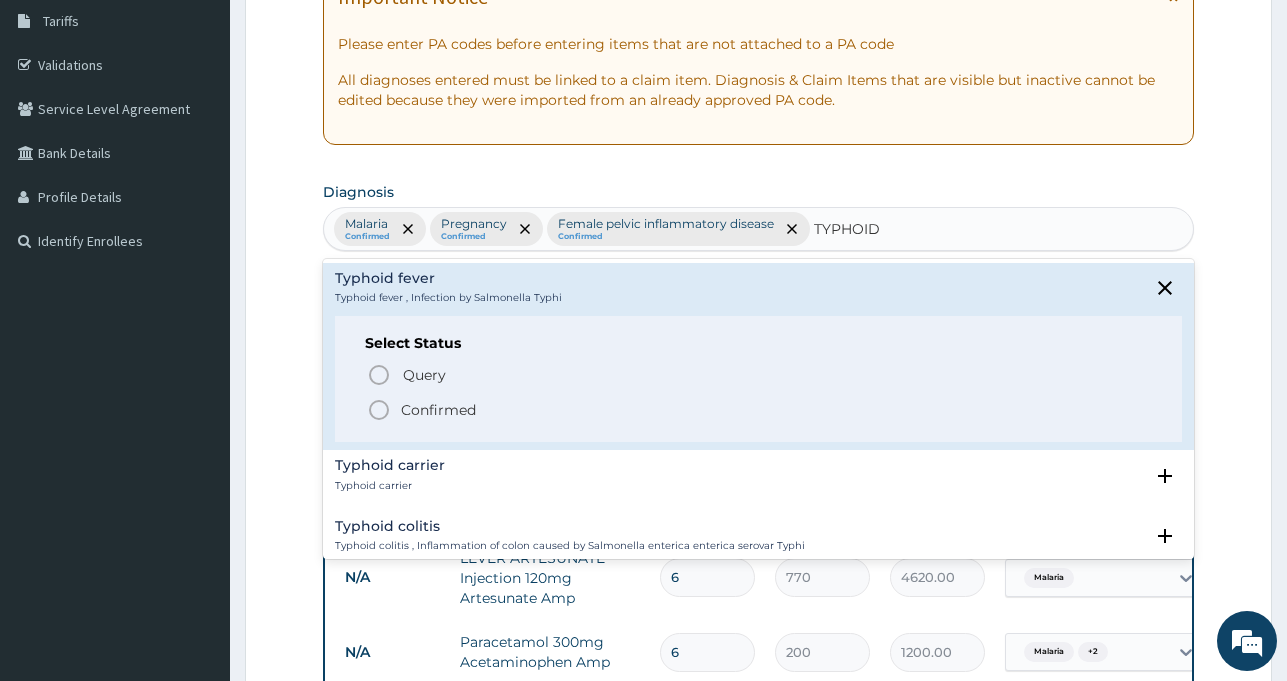 click on "Typhoid fever , Infection by Salmonella Typhi" at bounding box center [448, 298] 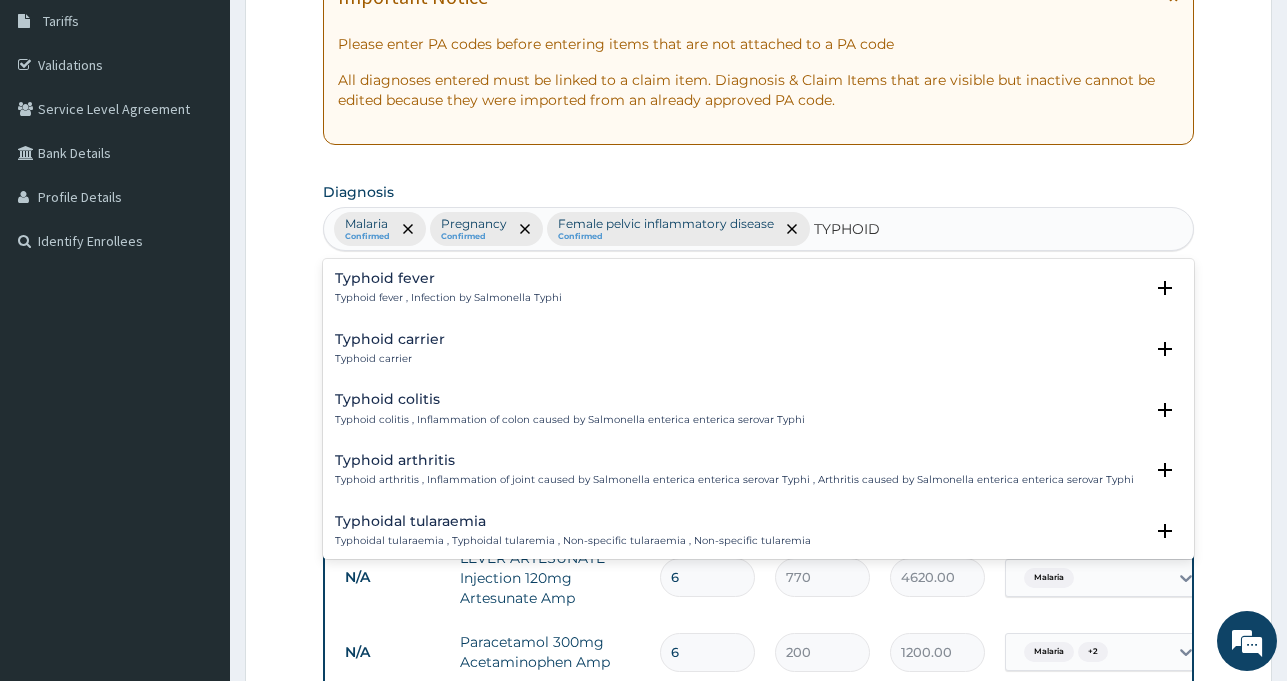 click on "Typhoid fever , Infection by Salmonella Typhi" at bounding box center [448, 298] 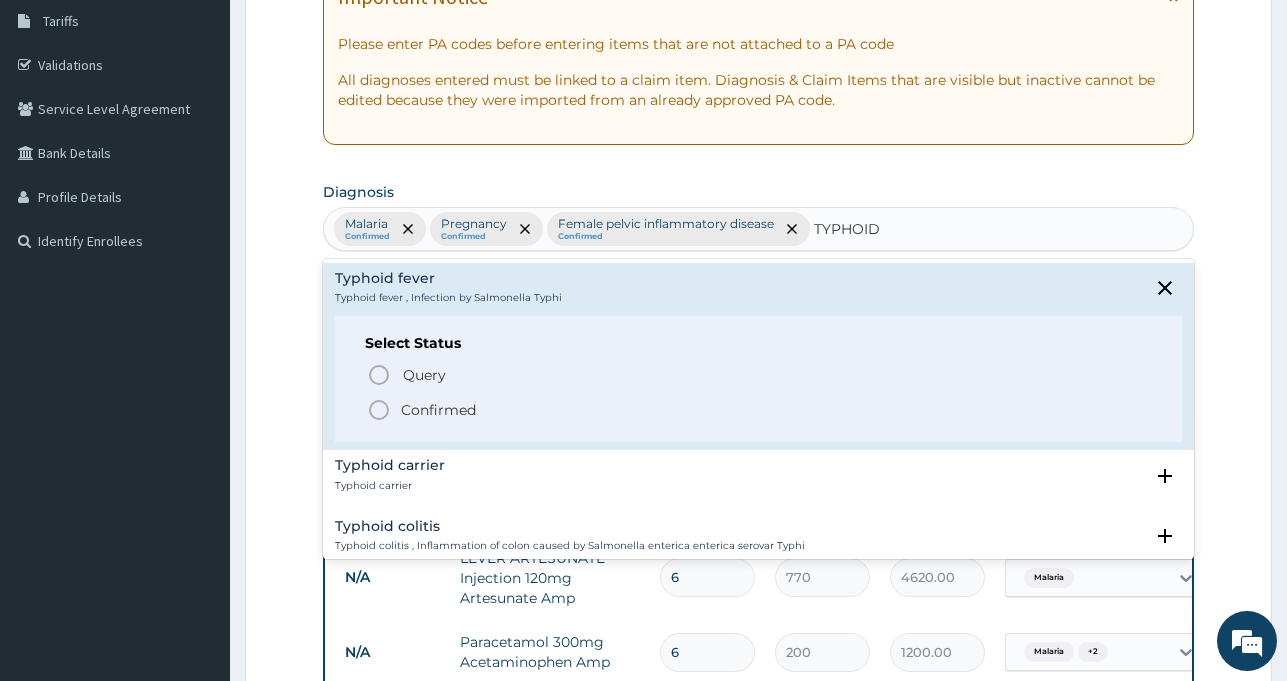 click on "Confirmed" at bounding box center [438, 410] 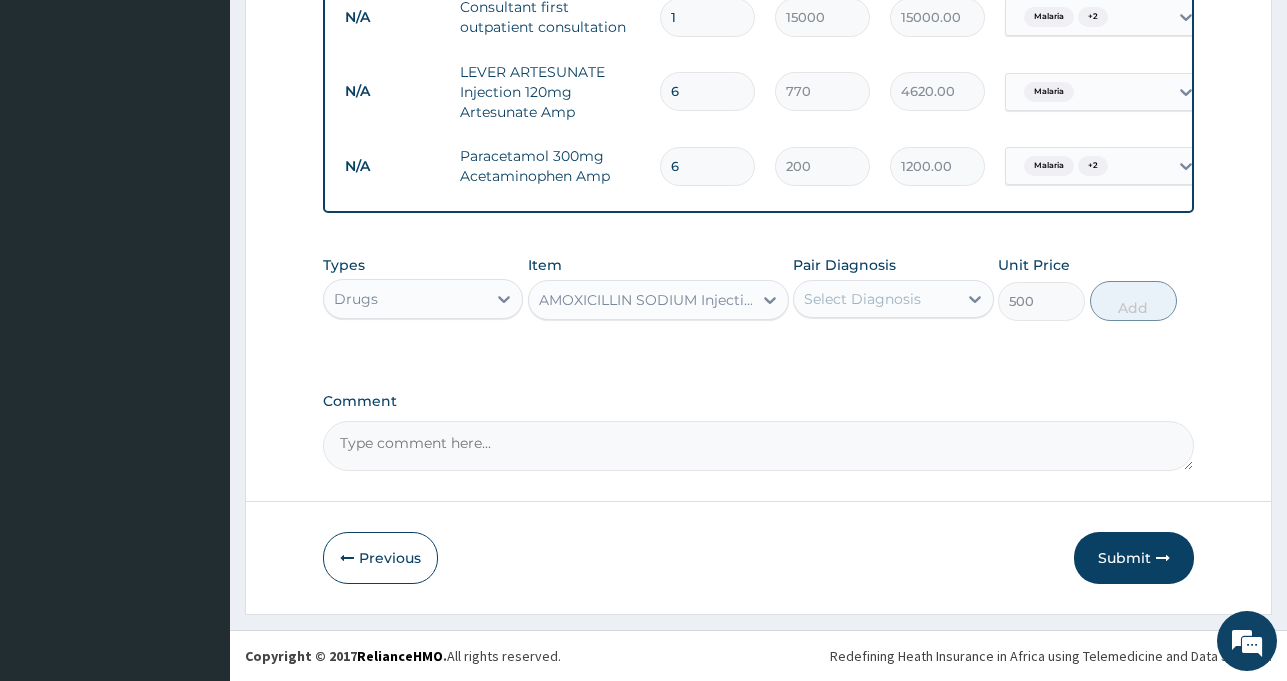 scroll, scrollTop: 824, scrollLeft: 0, axis: vertical 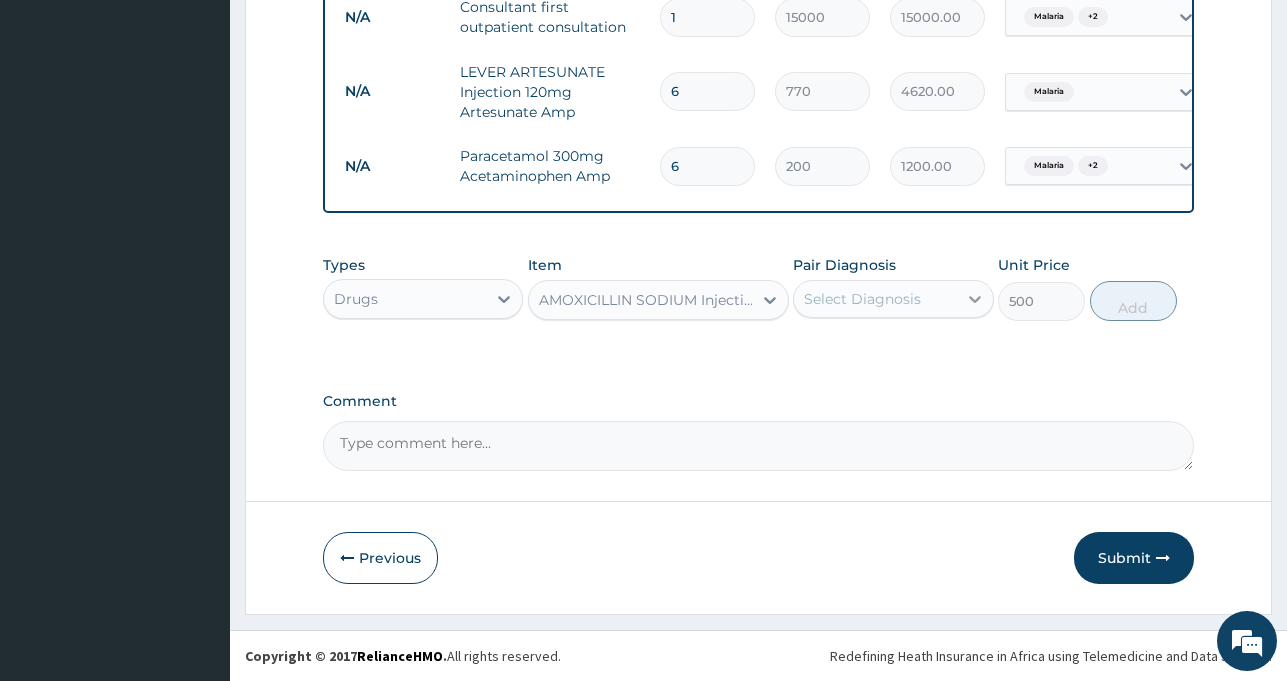 click 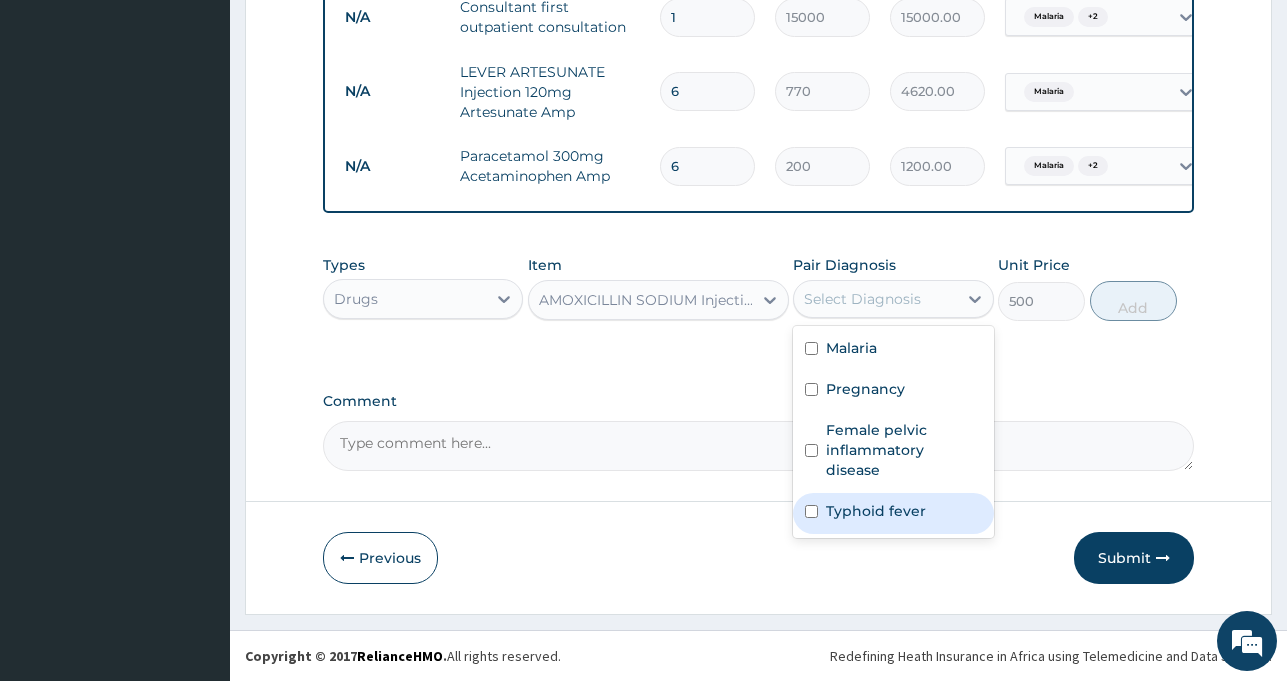 click on "Typhoid fever" at bounding box center [893, 513] 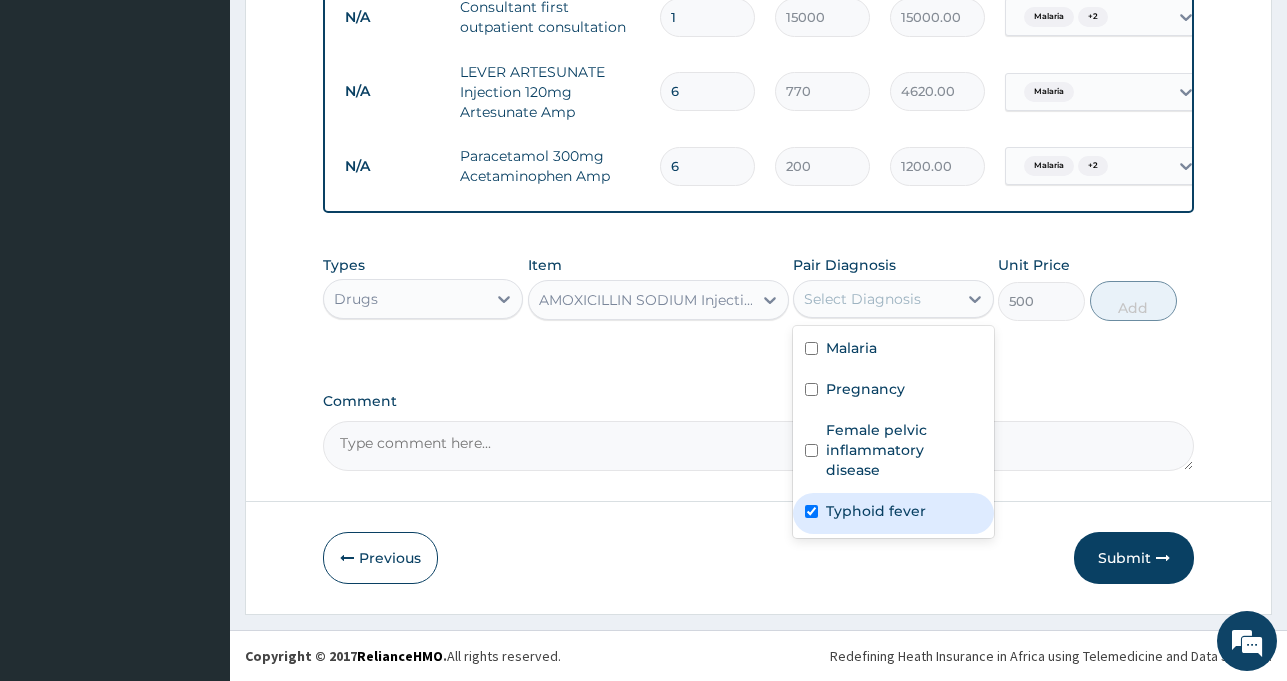 checkbox on "true" 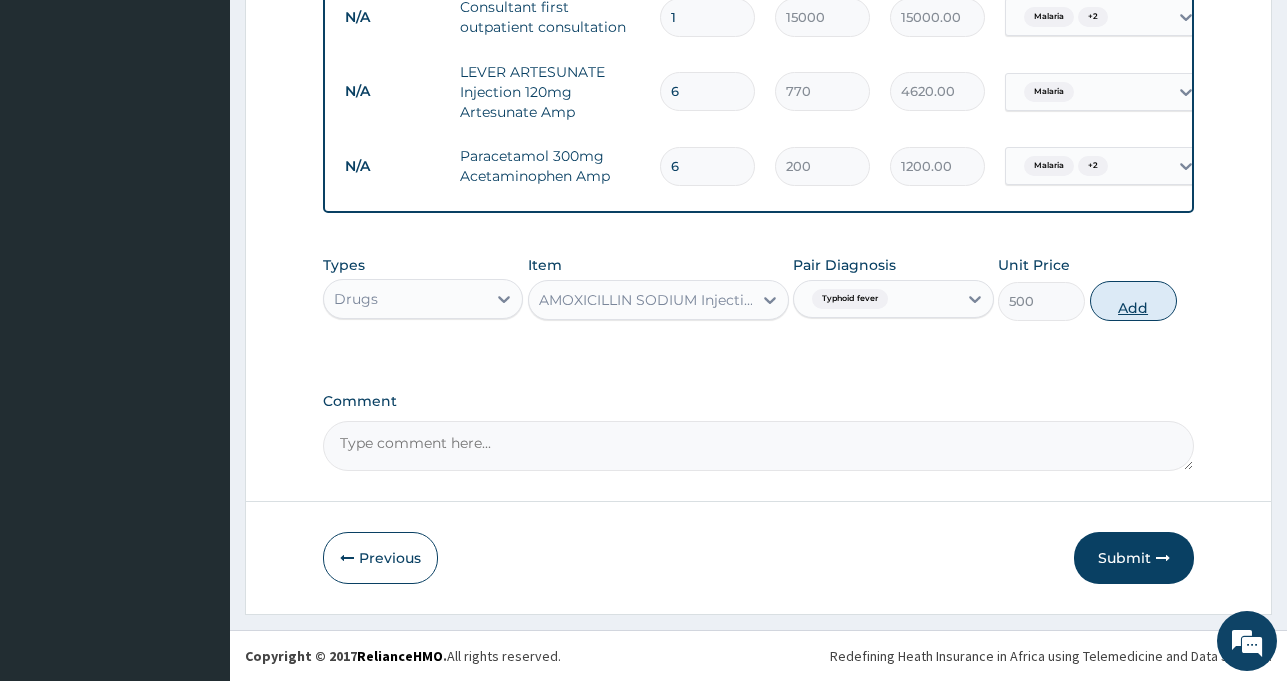 click on "Add" at bounding box center [1133, 301] 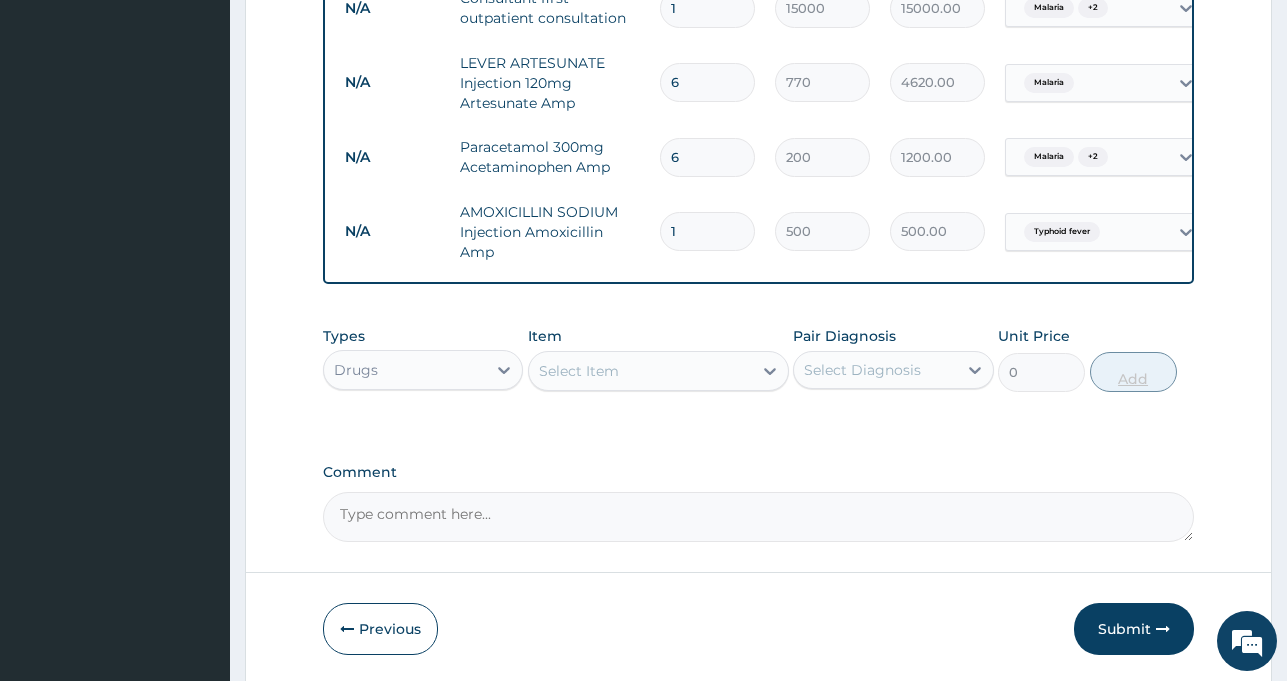 type 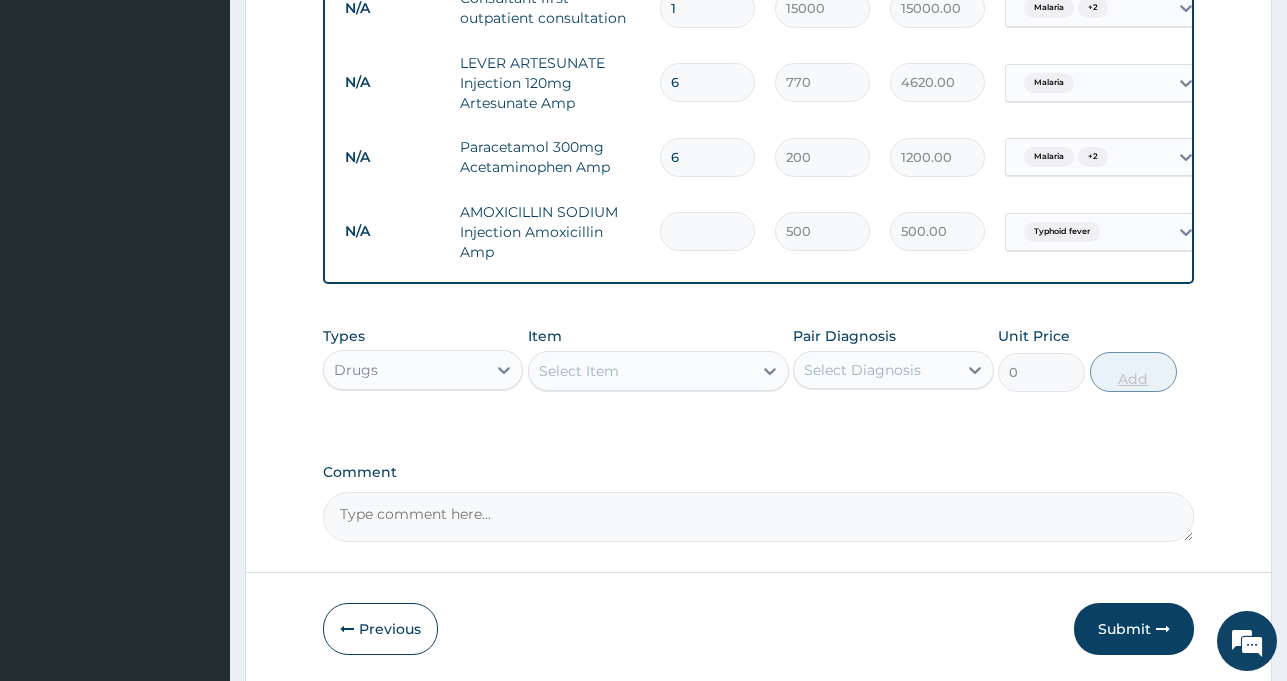 type on "0.00" 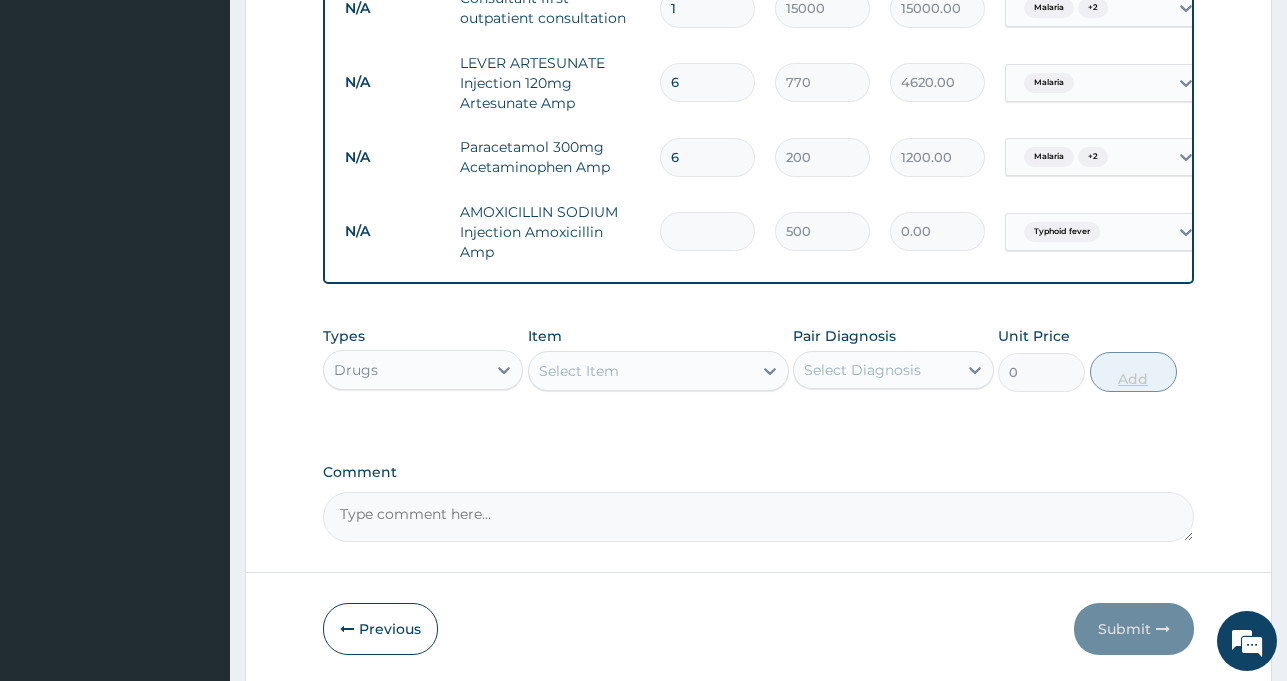 type on "6" 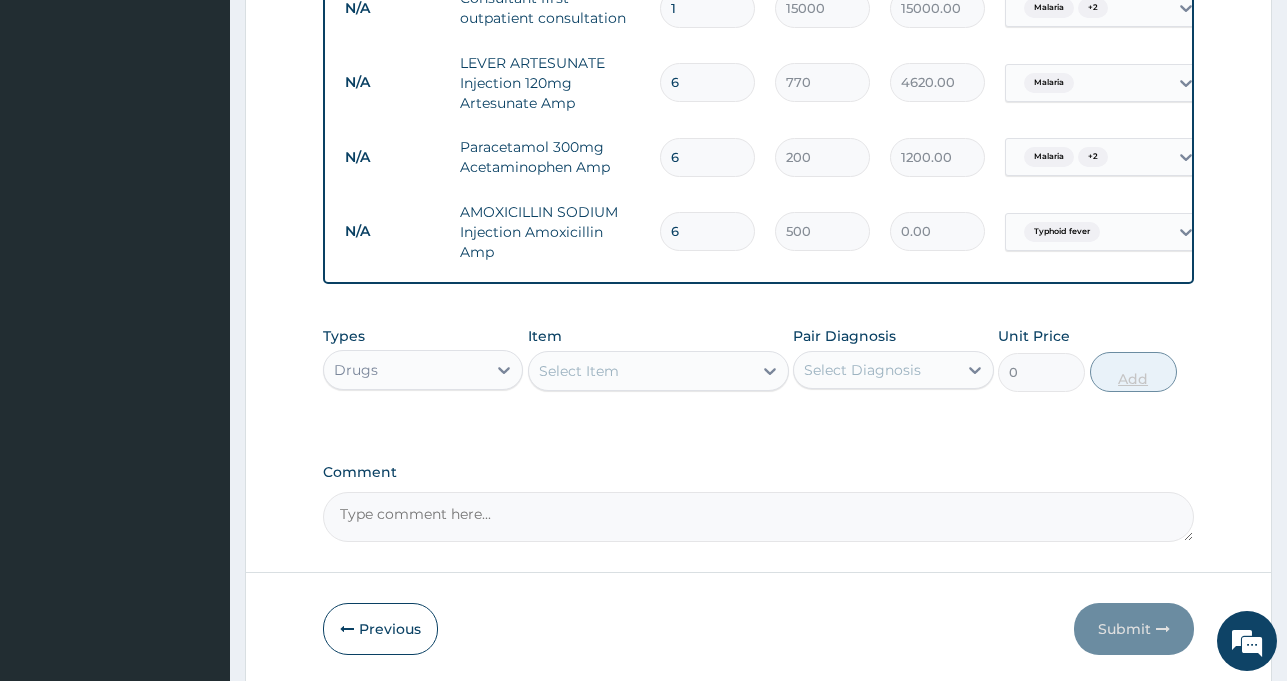 type on "3000.00" 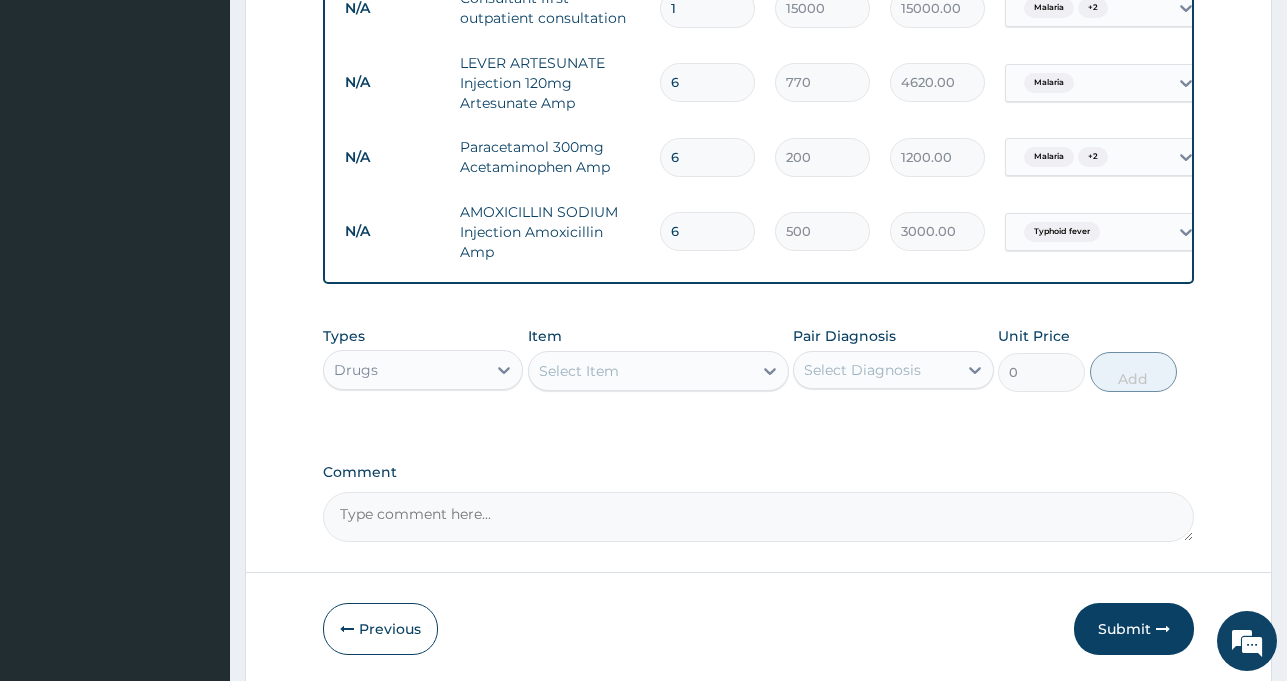 type on "6" 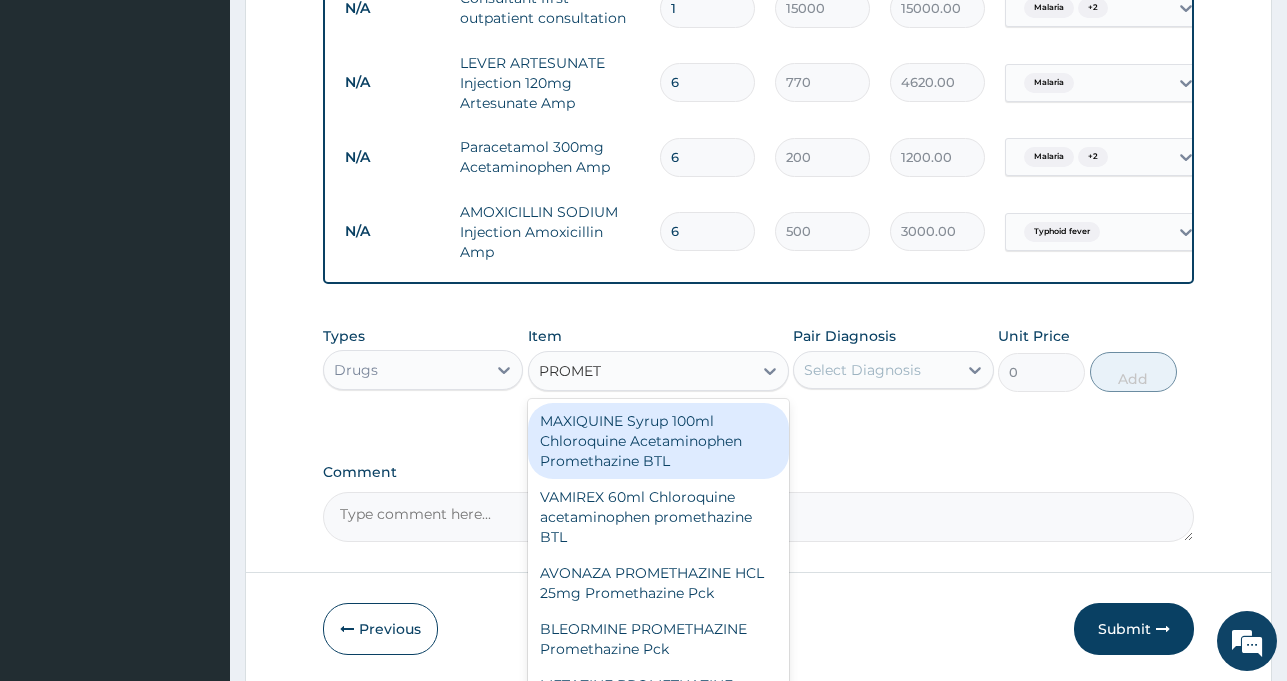type on "PROMETH" 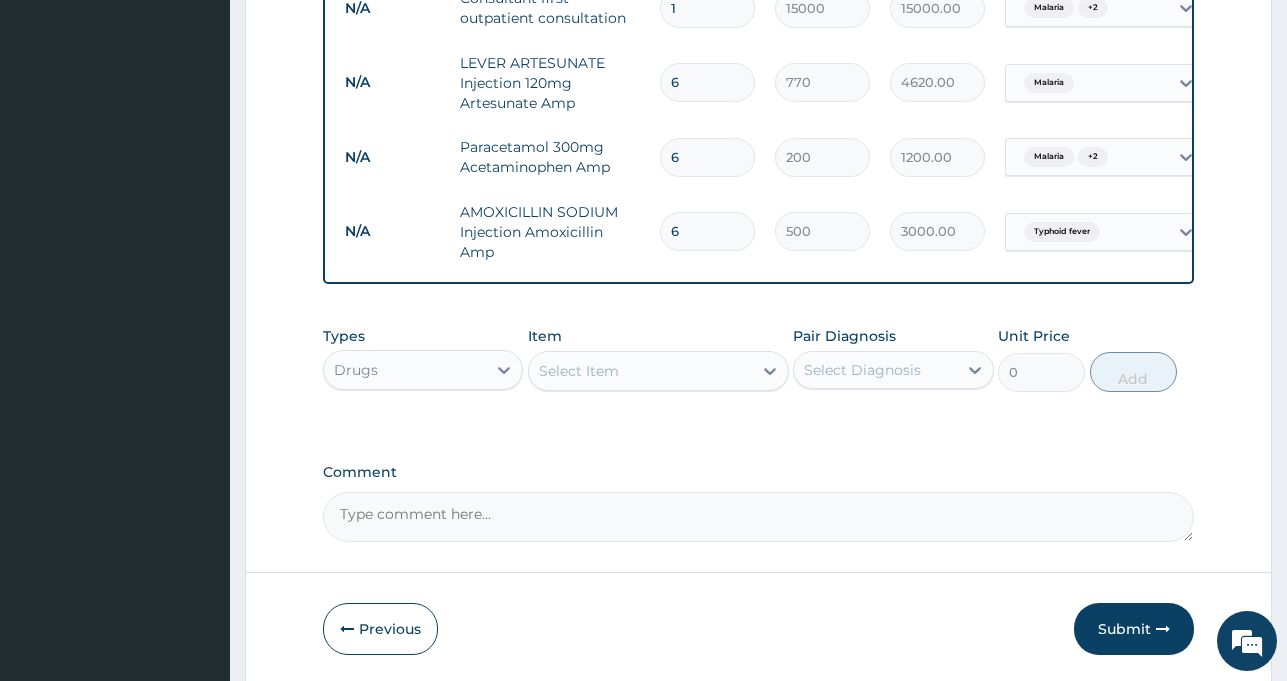 click on "Select Item" at bounding box center (640, 371) 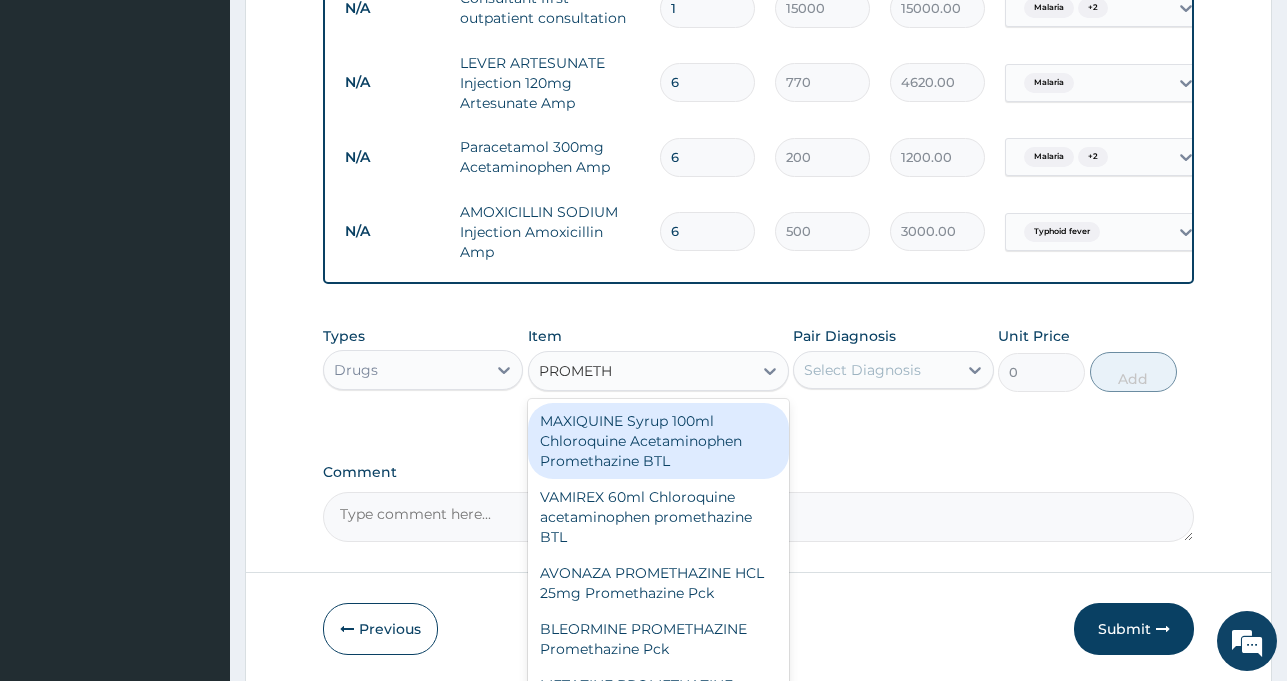type on "PROMETHA" 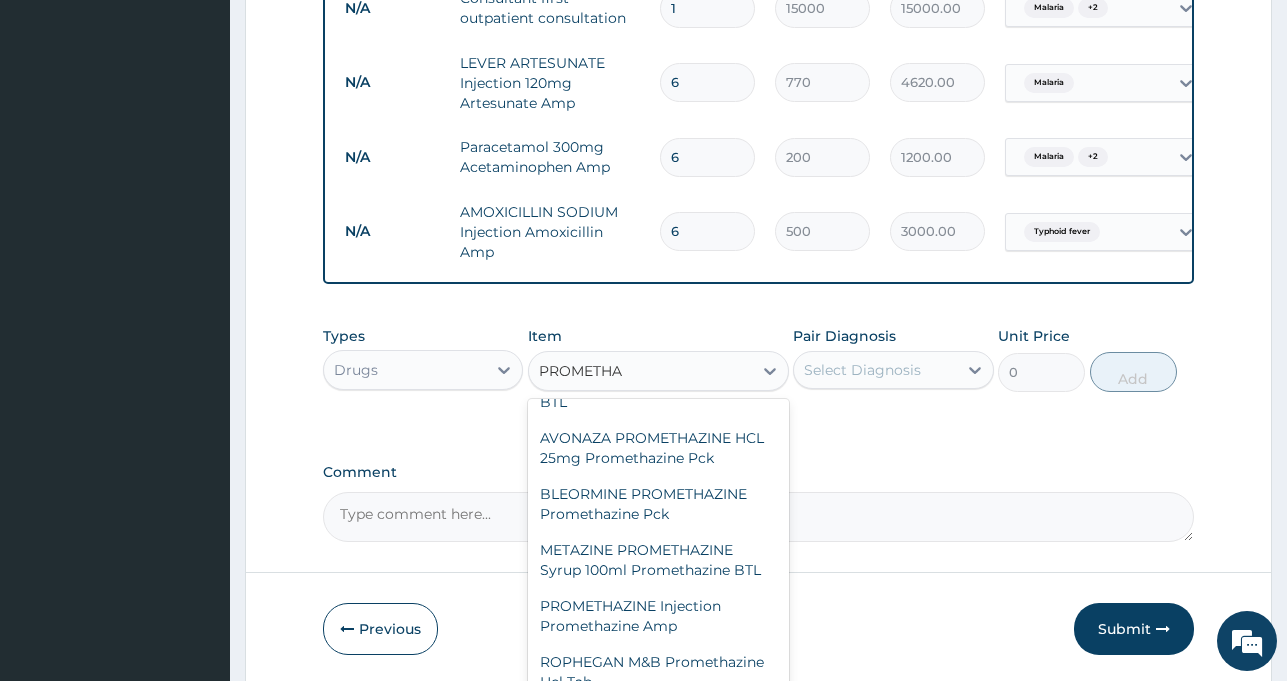 scroll, scrollTop: 140, scrollLeft: 0, axis: vertical 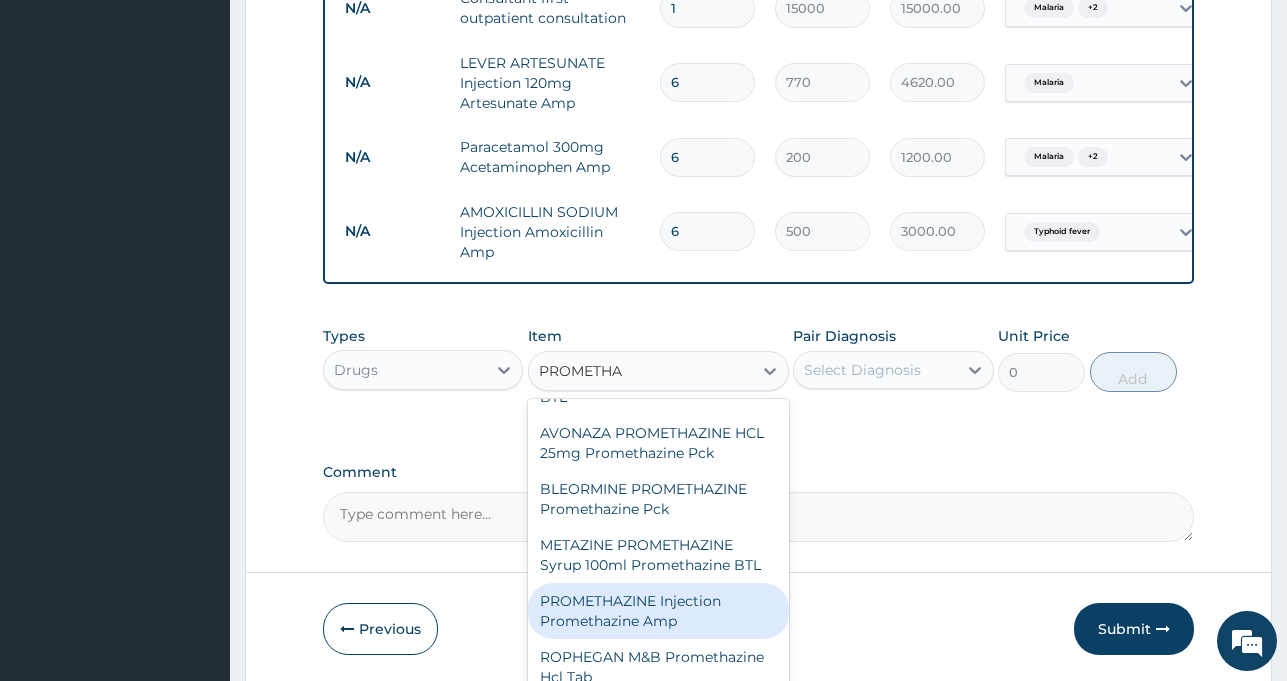 click on "PROMETHAZINE Injection Promethazine Amp" at bounding box center [658, 611] 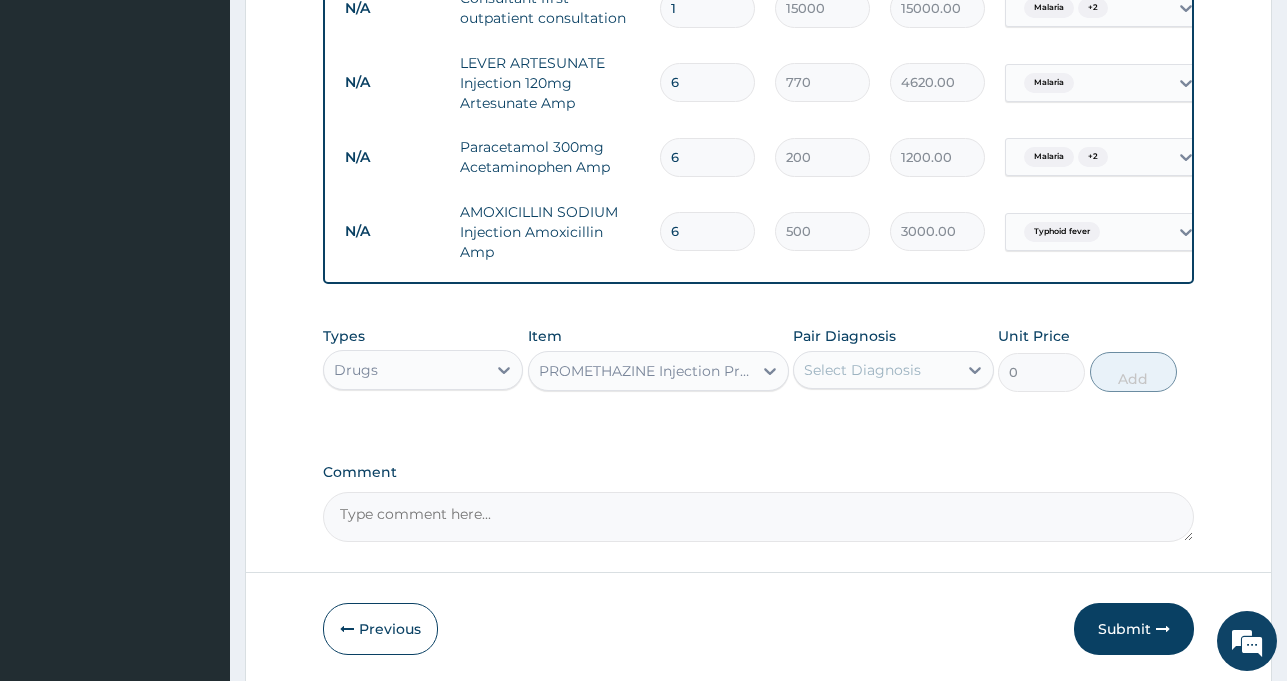 type 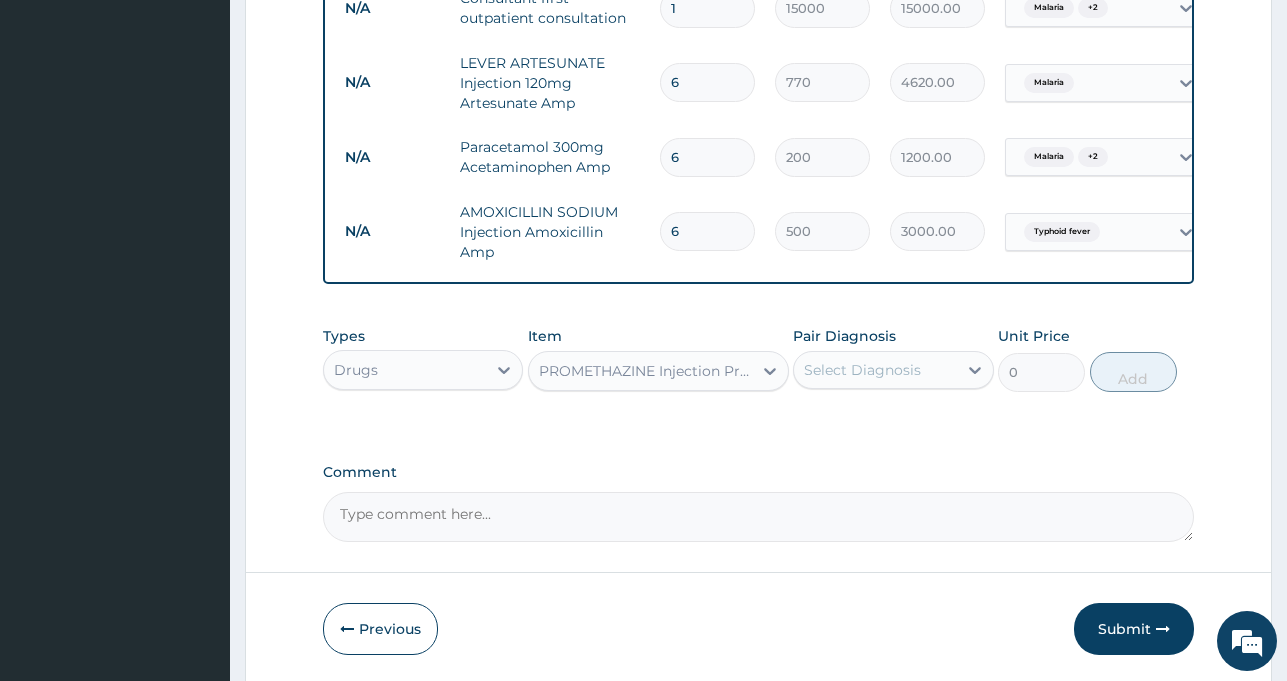 type on "270" 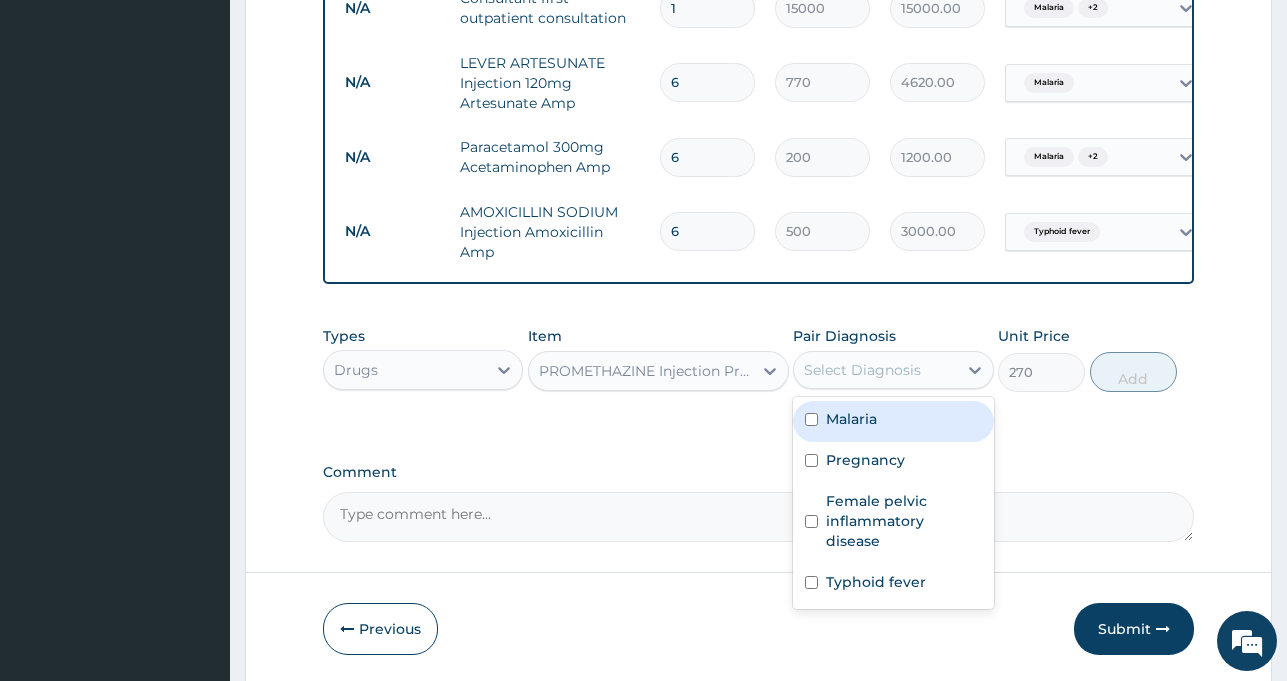 click on "Select Diagnosis" at bounding box center [862, 370] 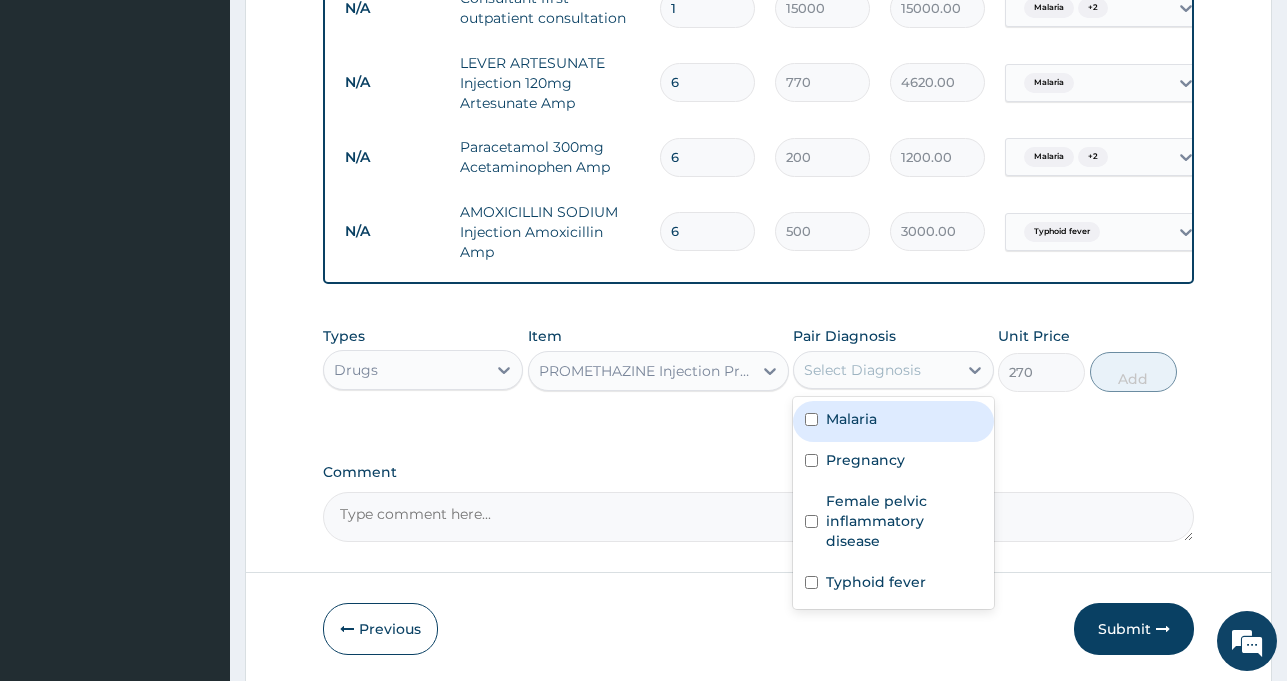 click on "Malaria" at bounding box center [893, 421] 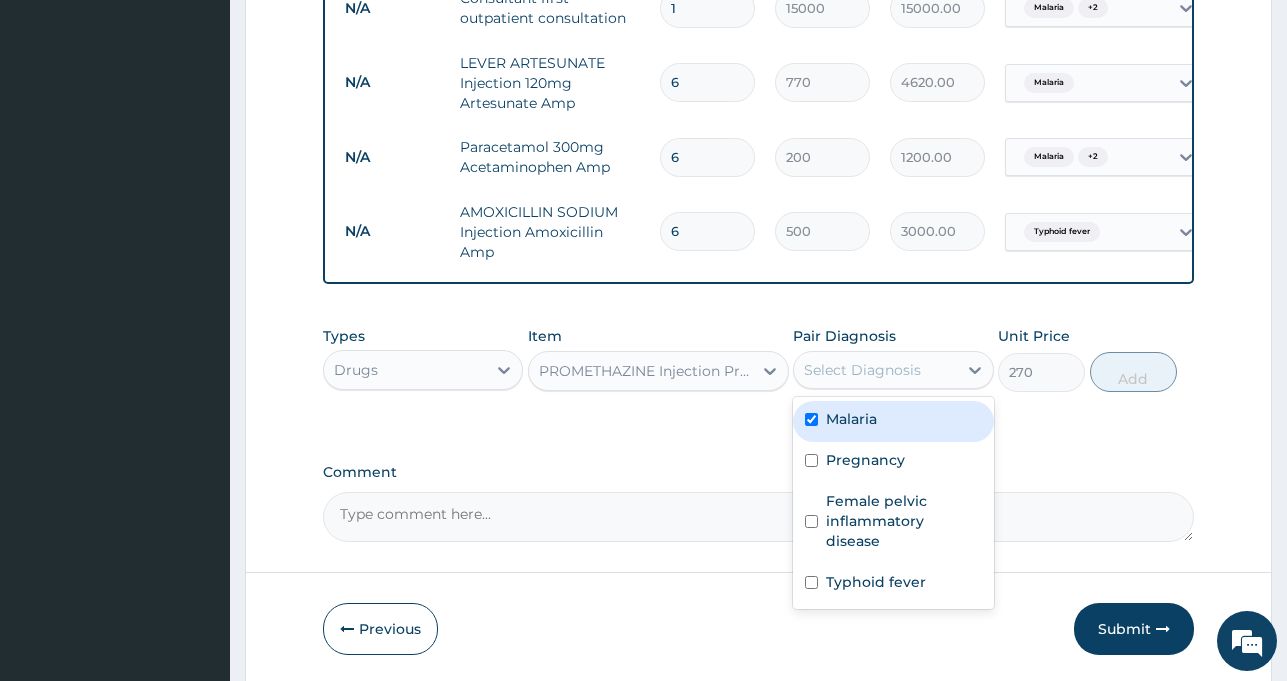 checkbox on "true" 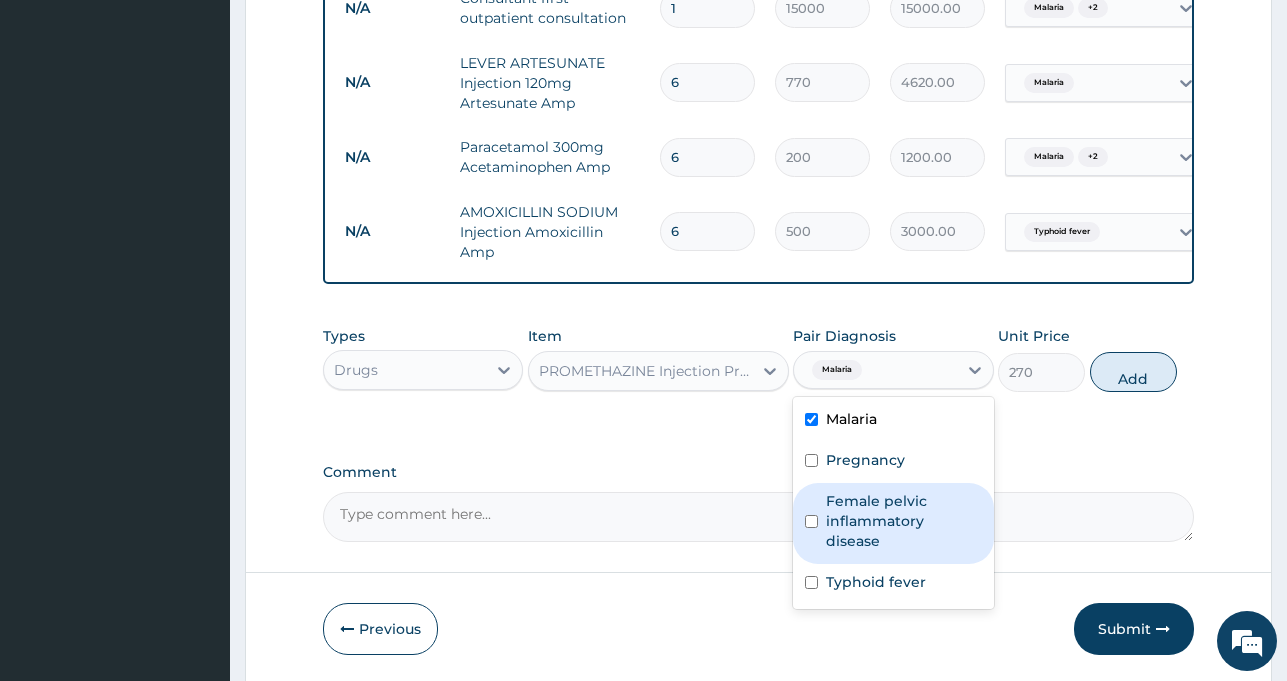 click on "Female pelvic inflammatory disease" at bounding box center (903, 521) 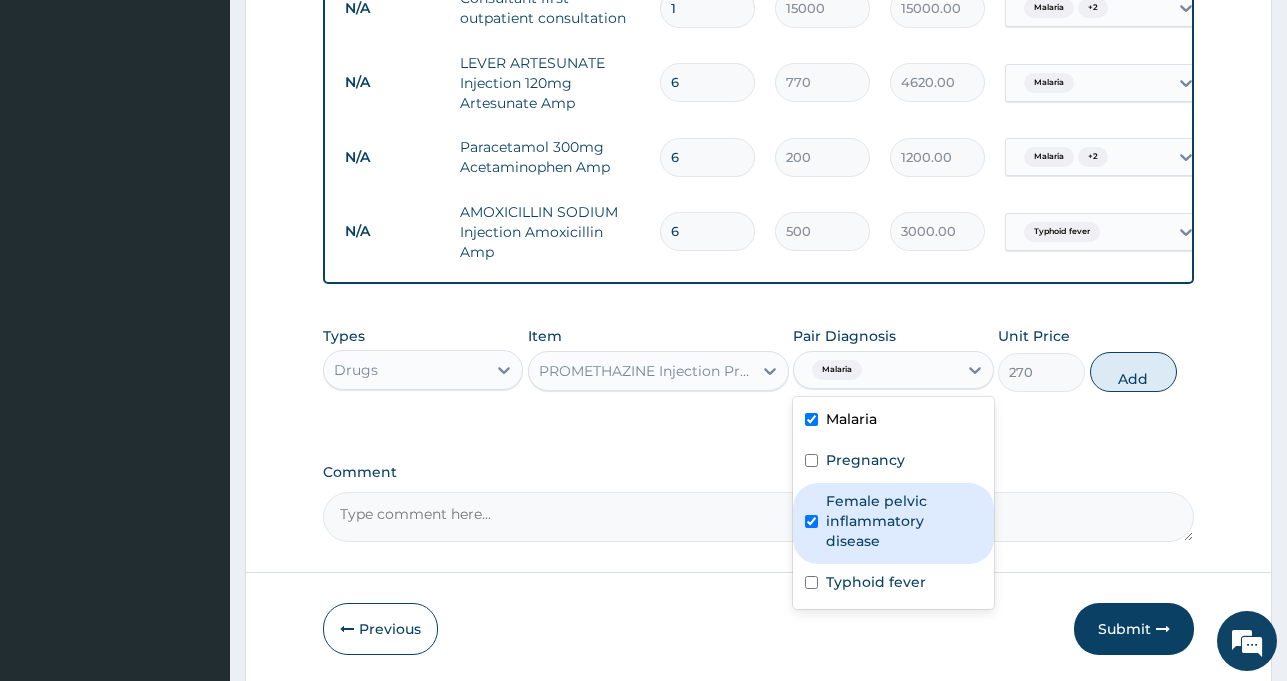 checkbox on "true" 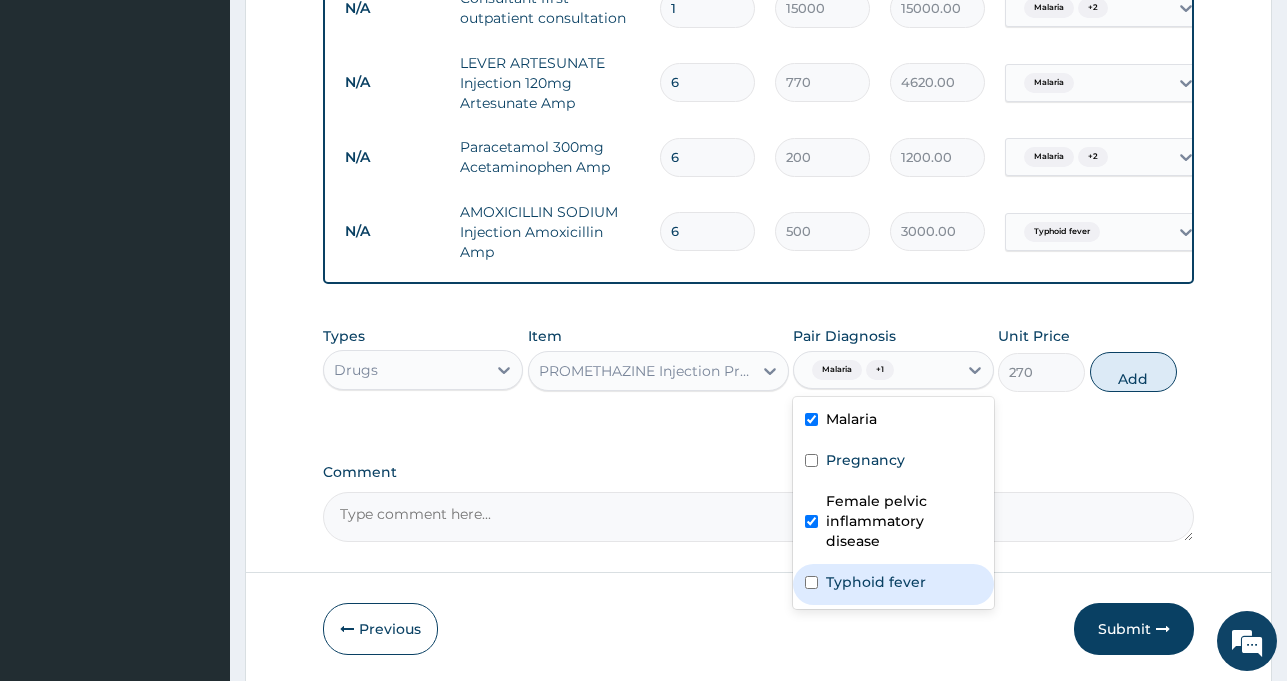 click on "Typhoid fever" at bounding box center [876, 582] 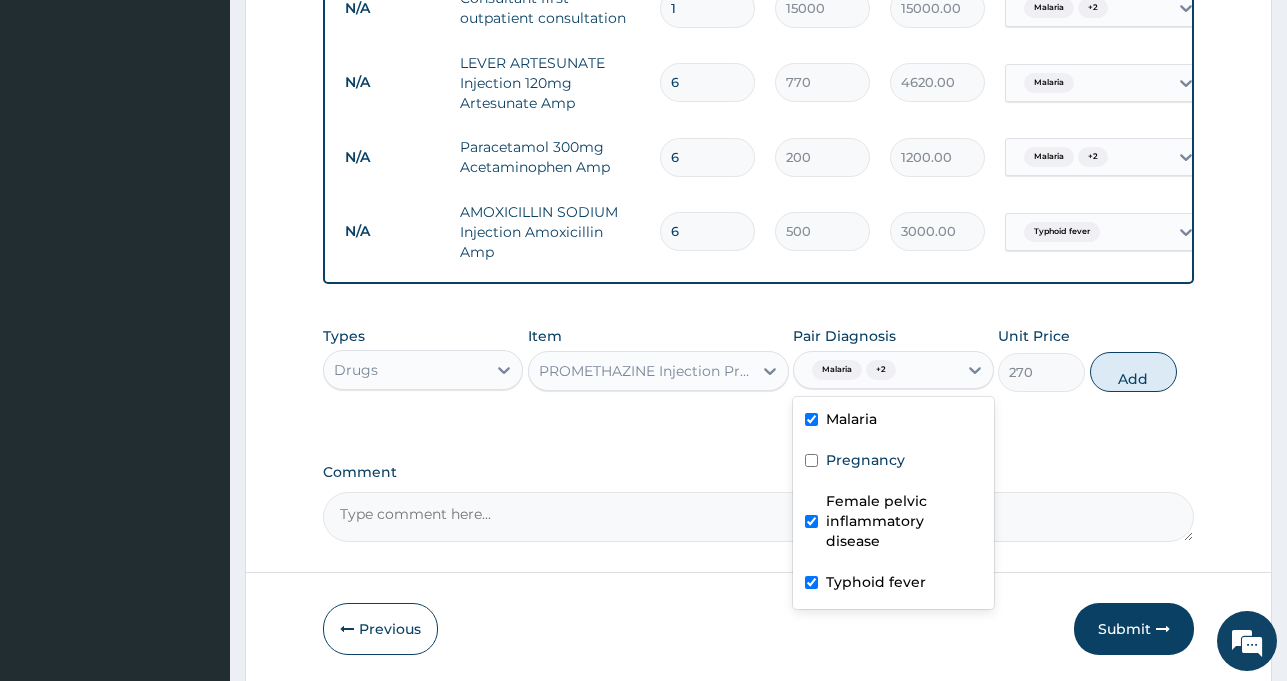 checkbox on "true" 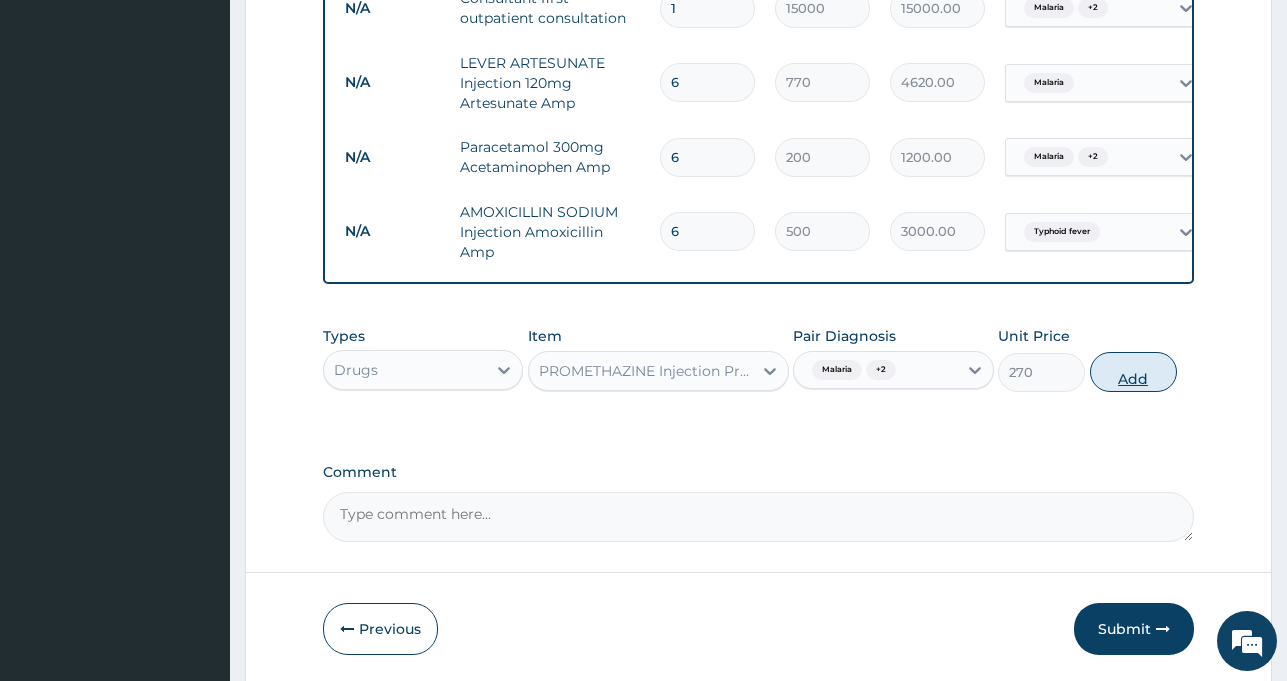 click on "Add" at bounding box center (1133, 372) 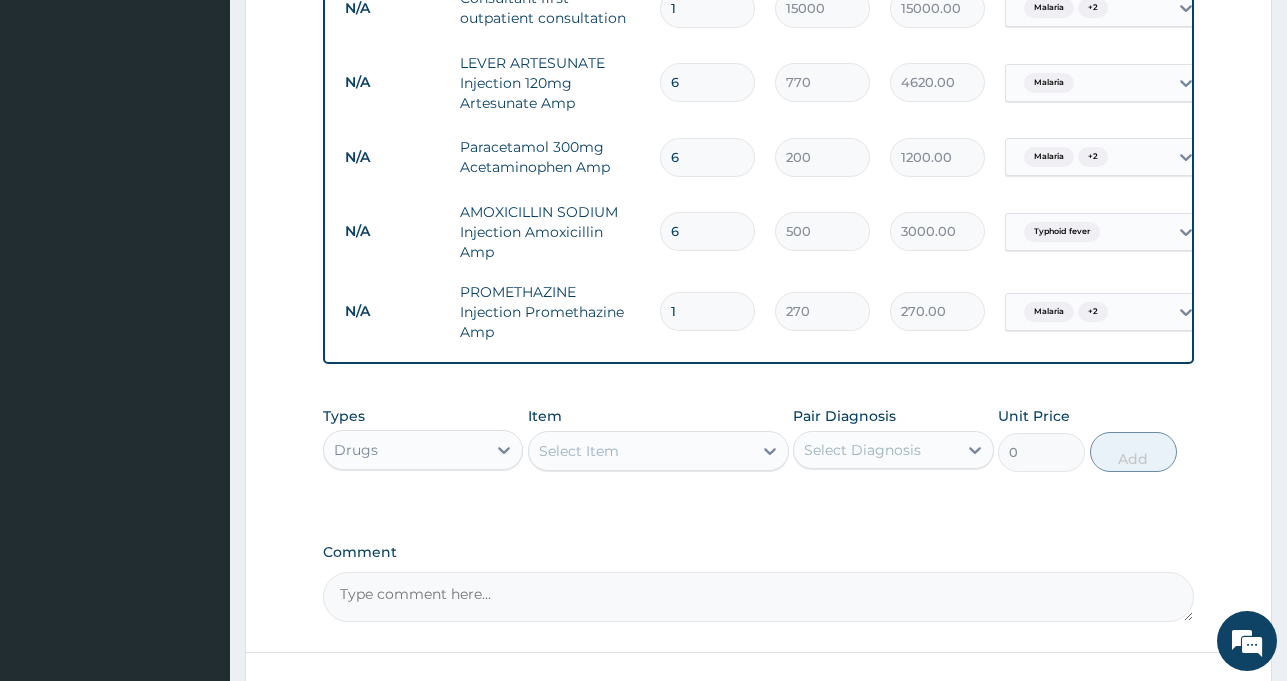click on "Select Item" at bounding box center [579, 451] 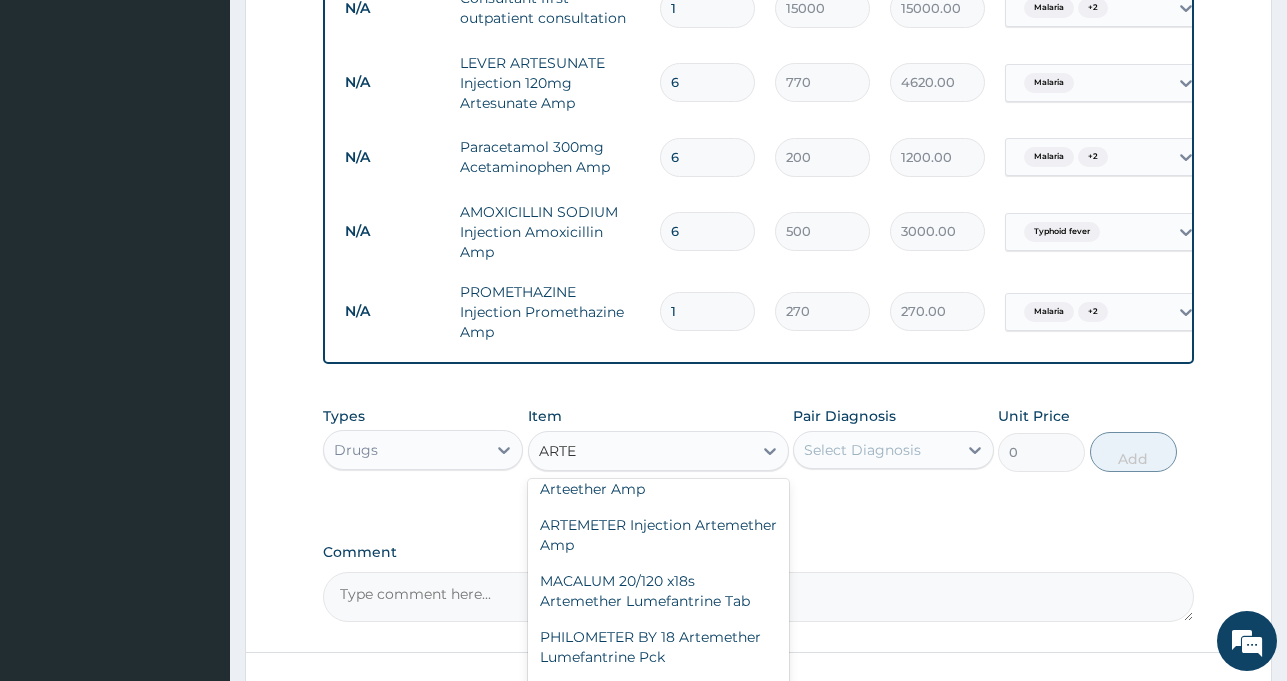 scroll, scrollTop: 432, scrollLeft: 0, axis: vertical 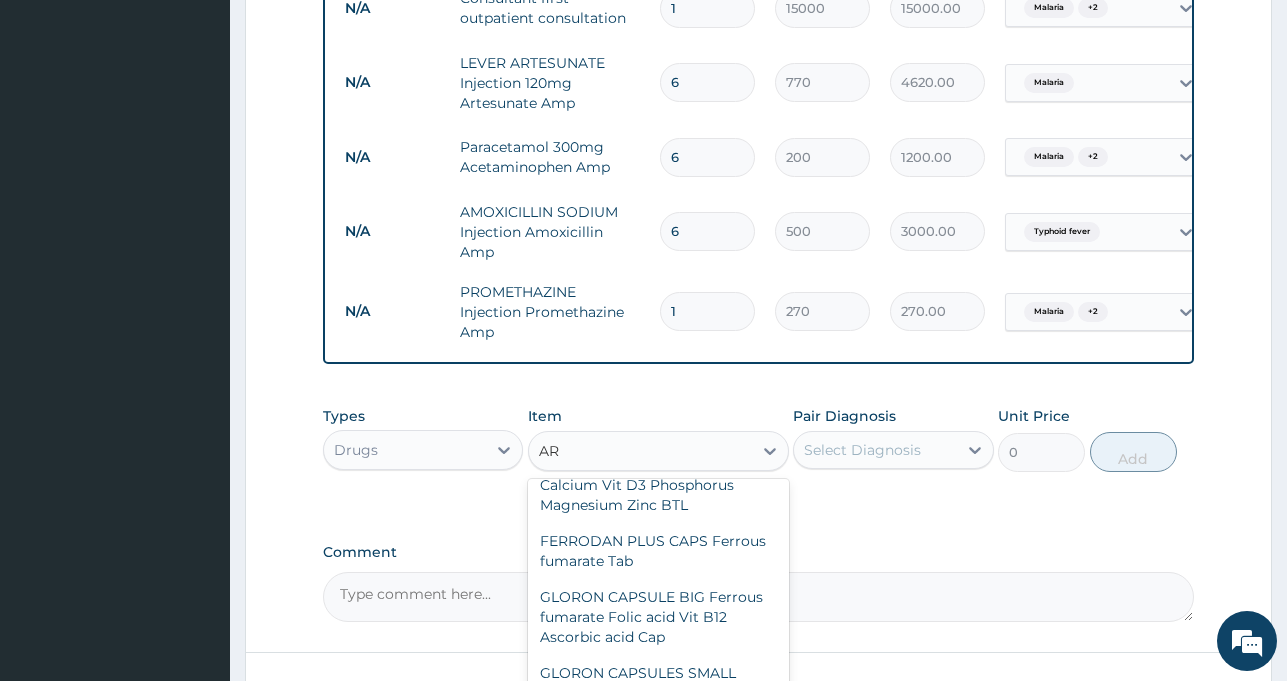 type on "A" 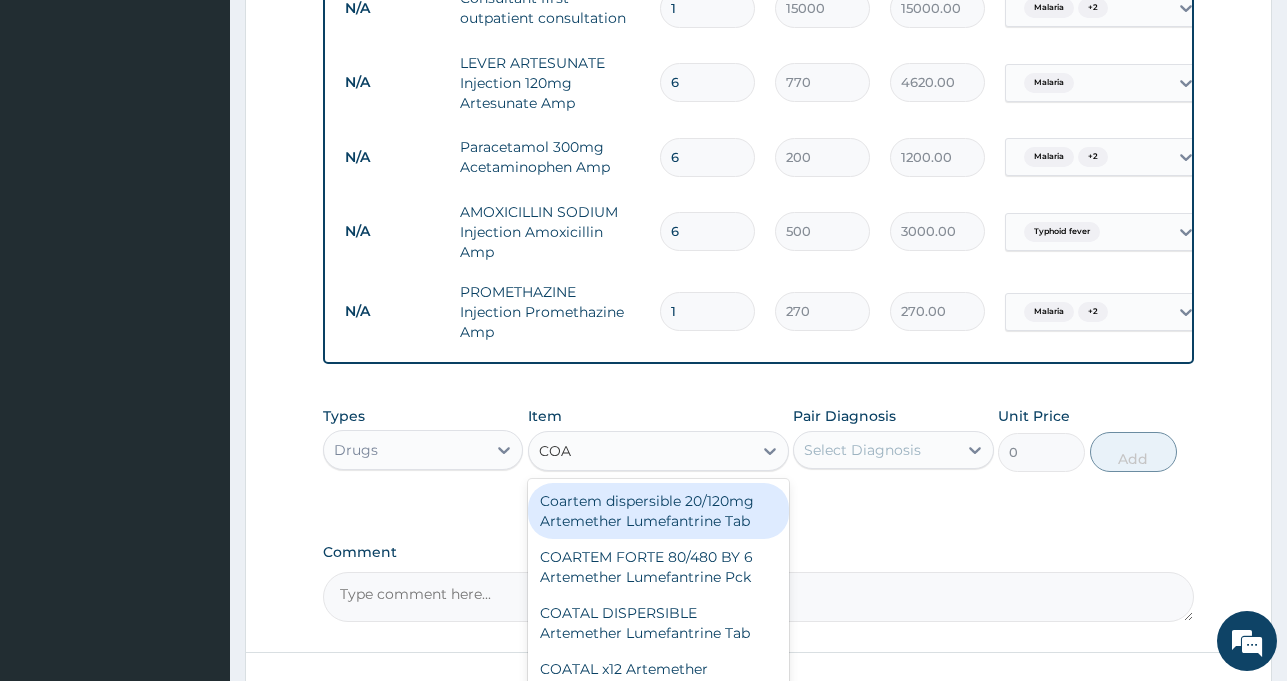 scroll, scrollTop: 0, scrollLeft: 0, axis: both 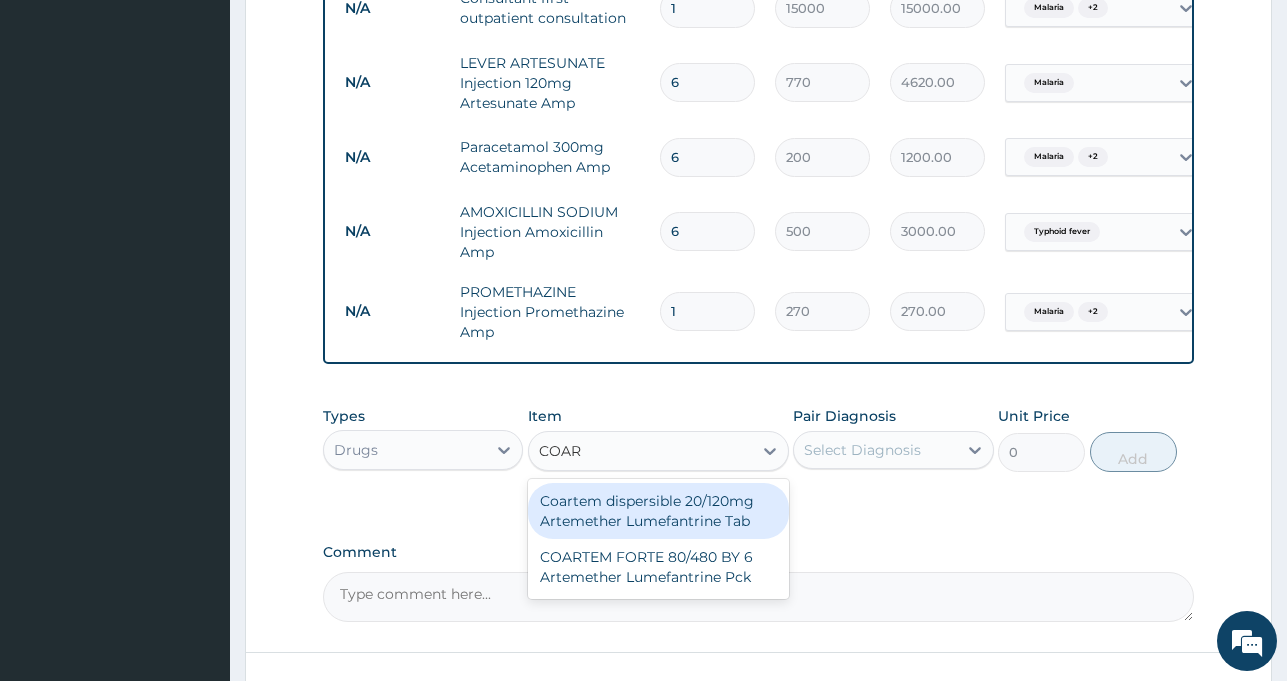type on "COART" 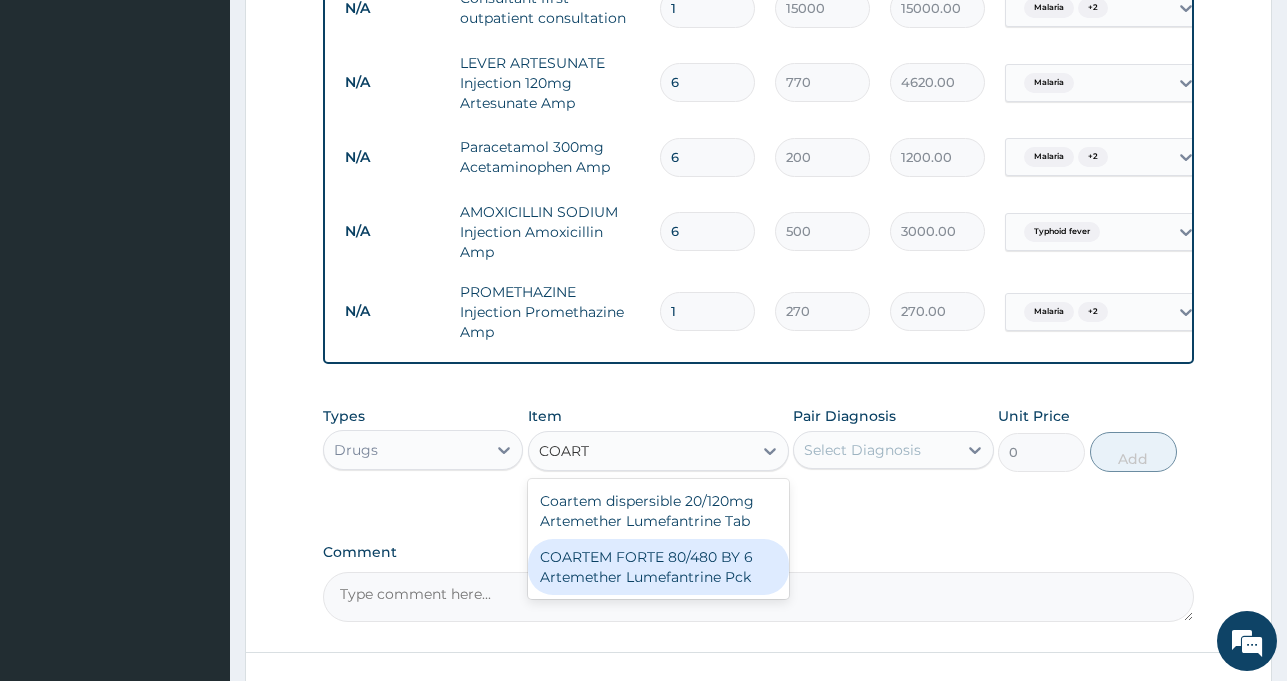 click on "COARTEM FORTE 80/480 BY 6 Artemether Lumefantrine Pck" at bounding box center (658, 567) 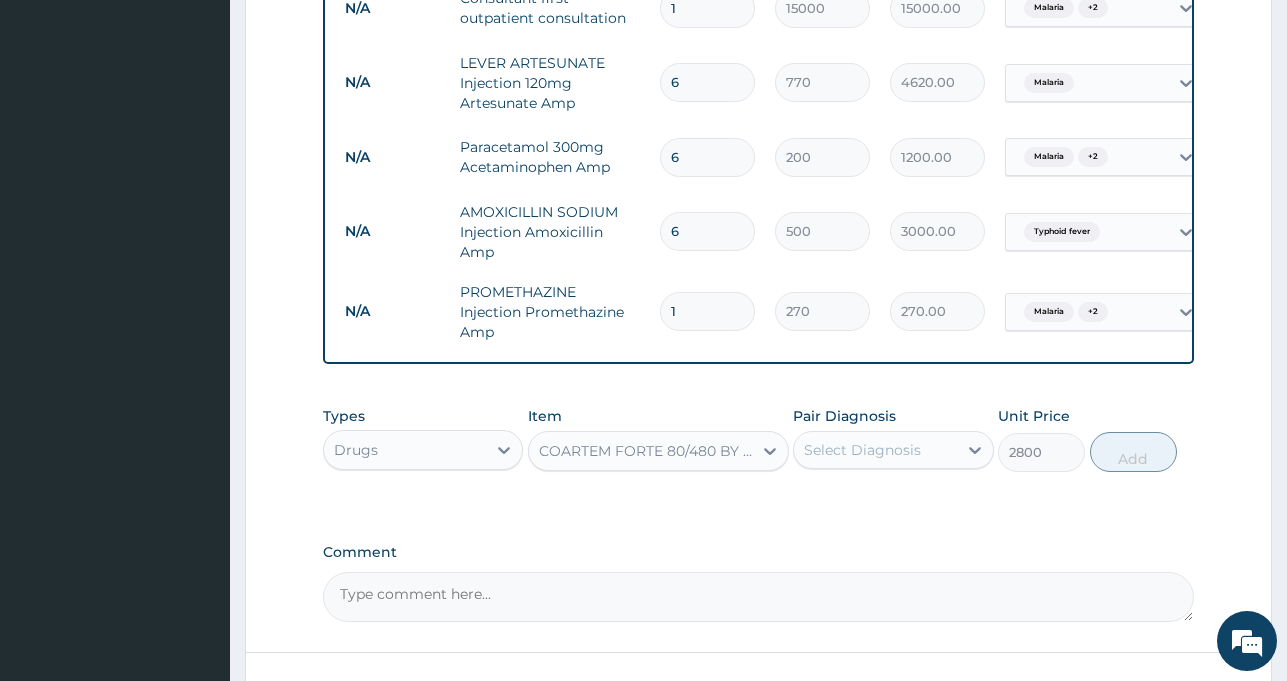 click on "Select Diagnosis" at bounding box center [862, 450] 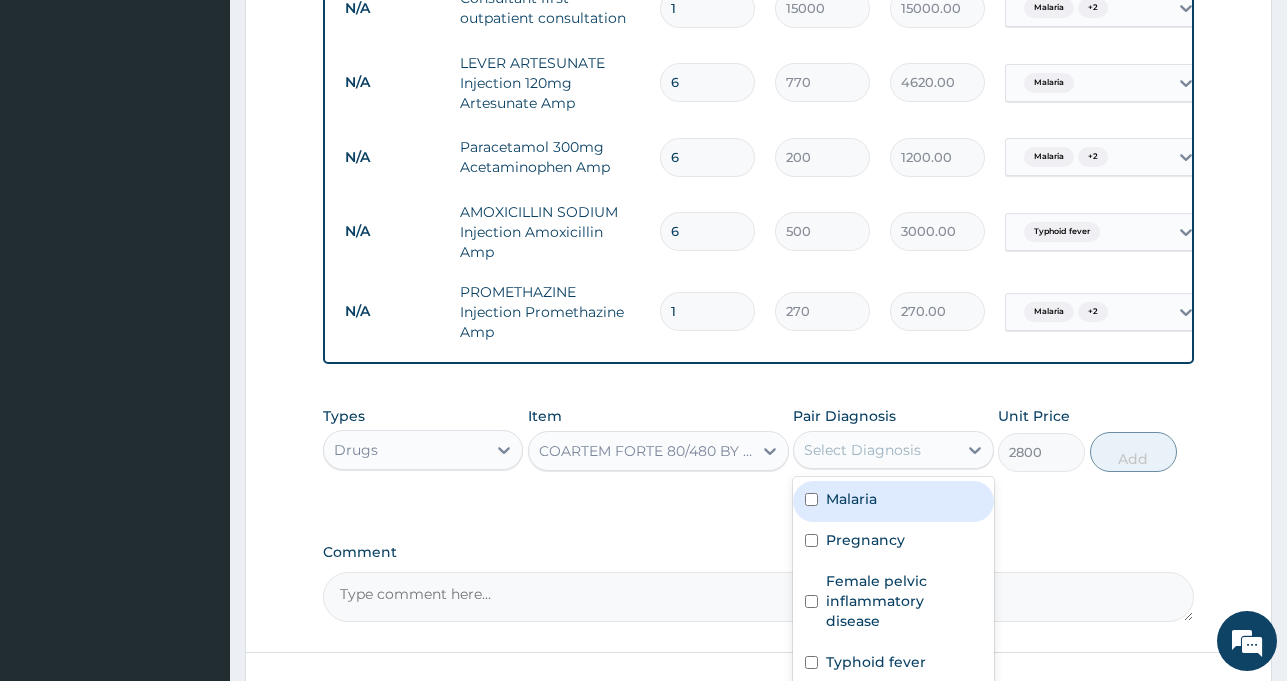 click on "Malaria" at bounding box center [851, 499] 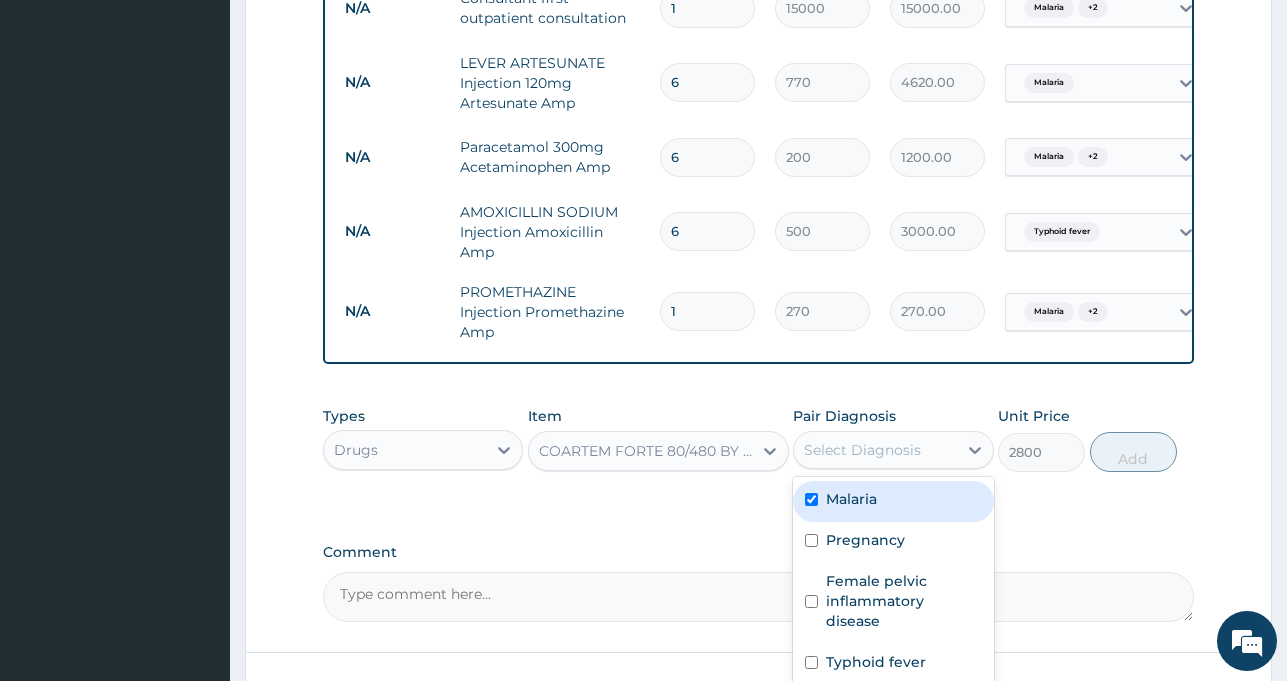 checkbox on "true" 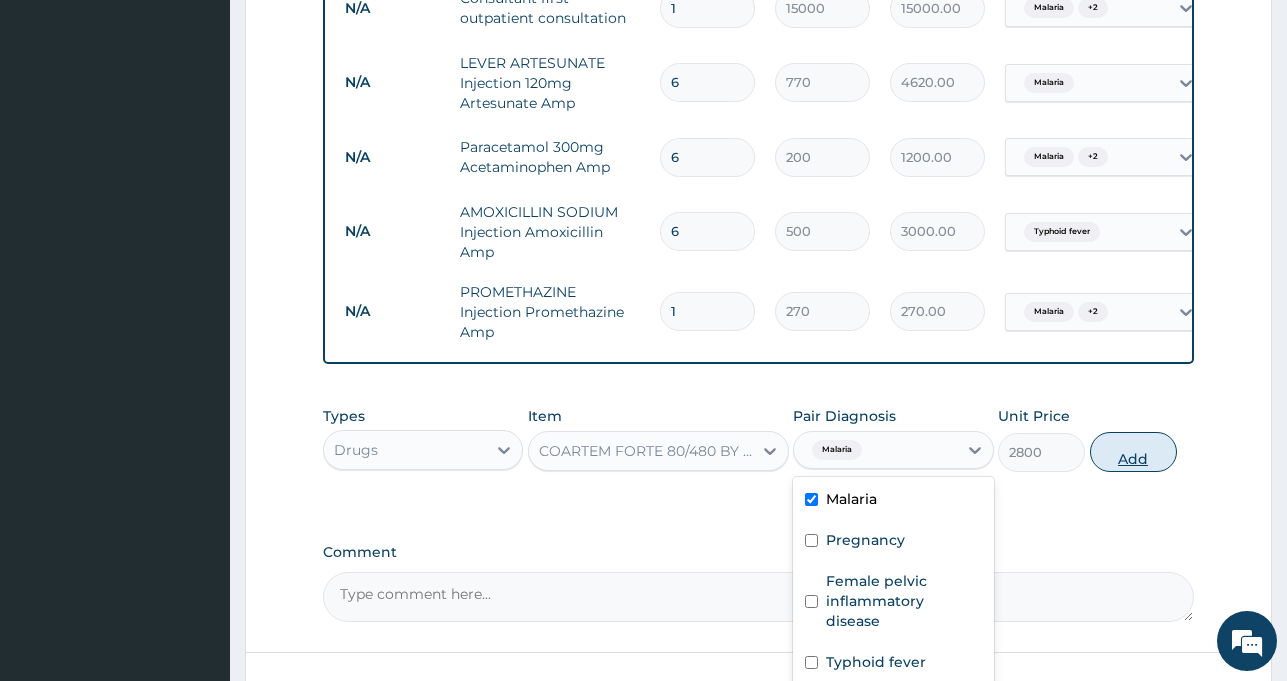click on "Add" at bounding box center (1133, 452) 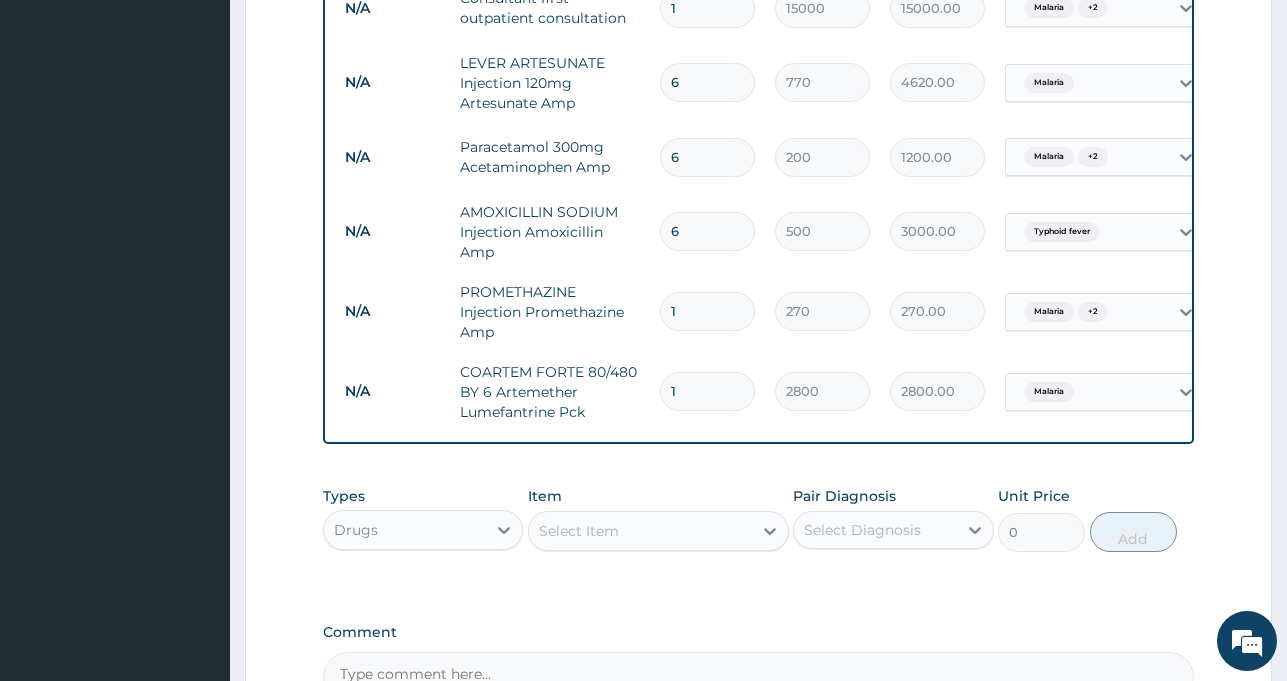click on "Select Item" at bounding box center [640, 531] 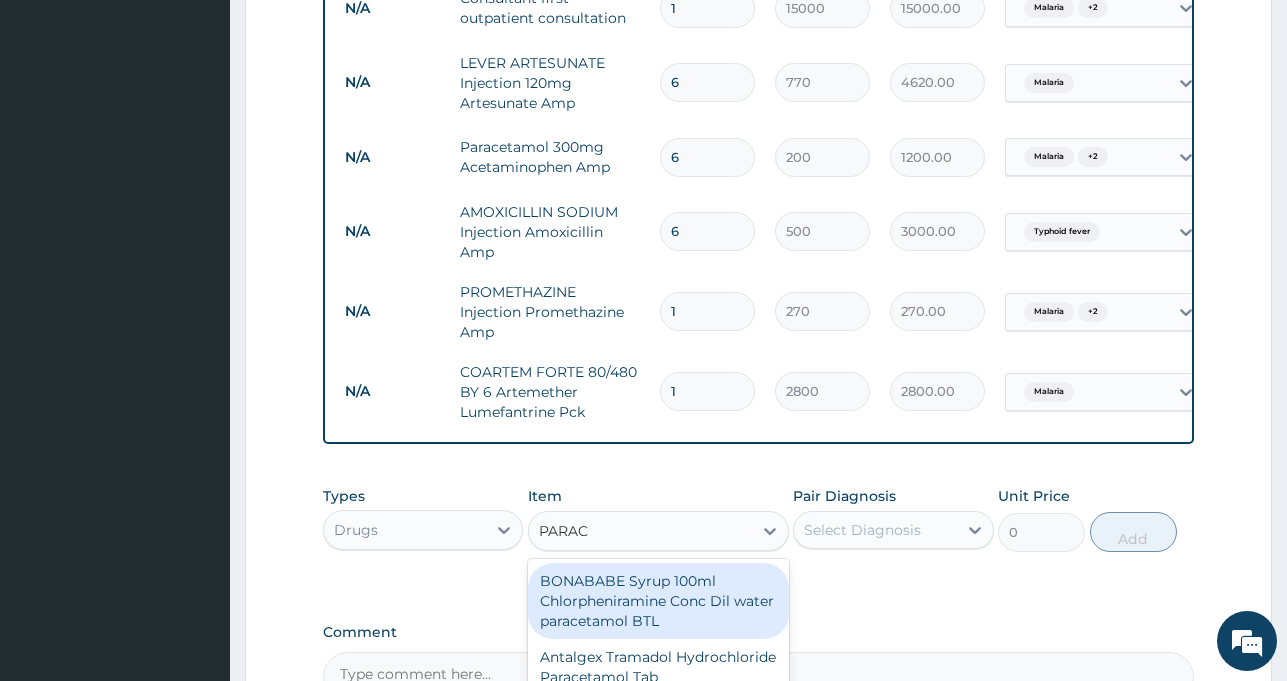type on "PARACE" 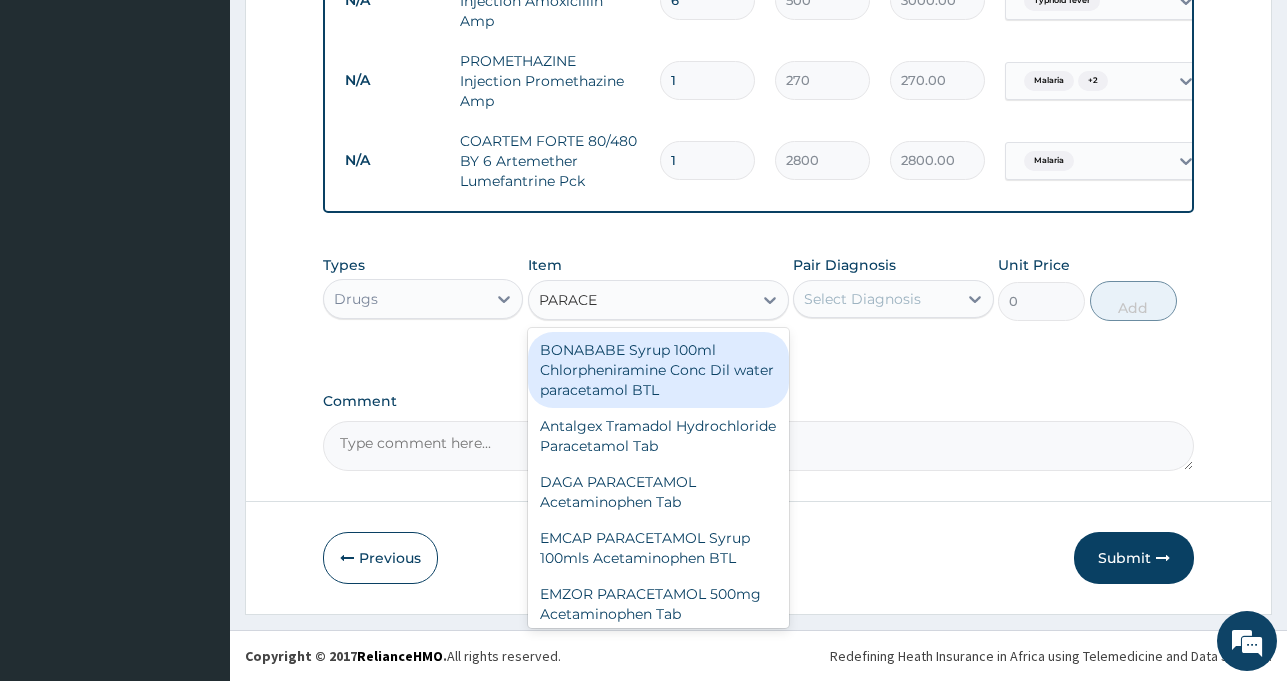 scroll, scrollTop: 1068, scrollLeft: 0, axis: vertical 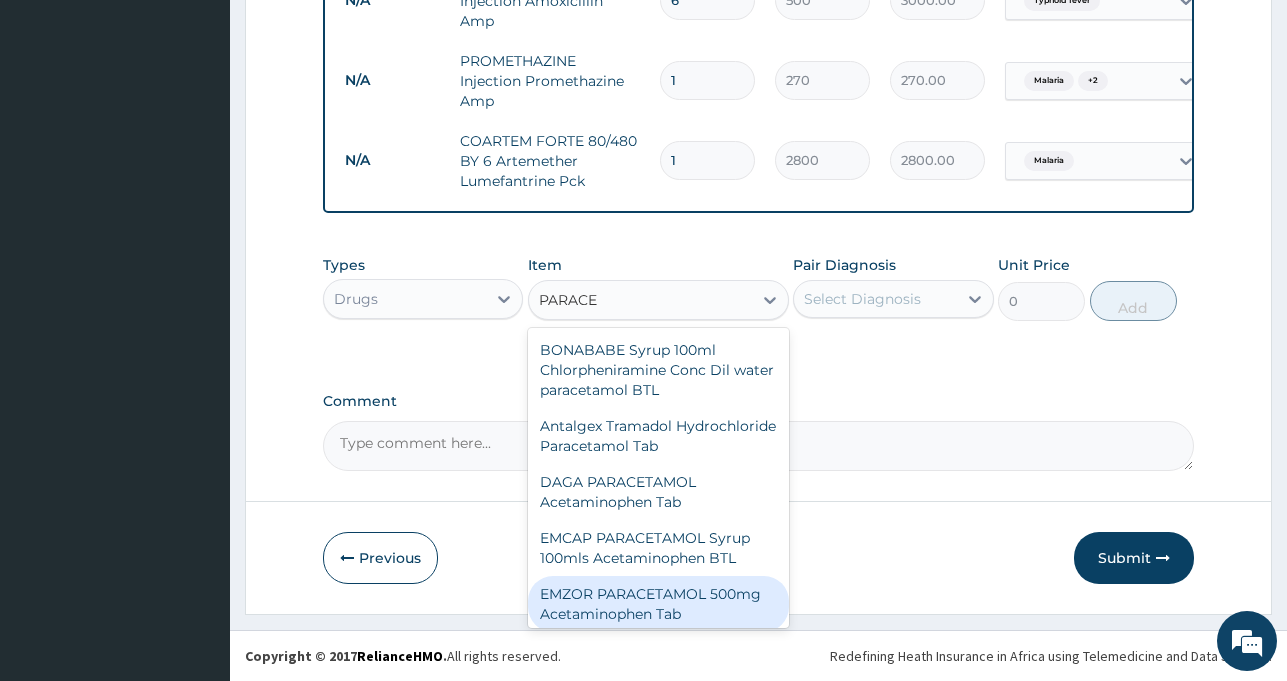 click on "EMZOR PARACETAMOL 500mg Acetaminophen Tab" at bounding box center [658, 604] 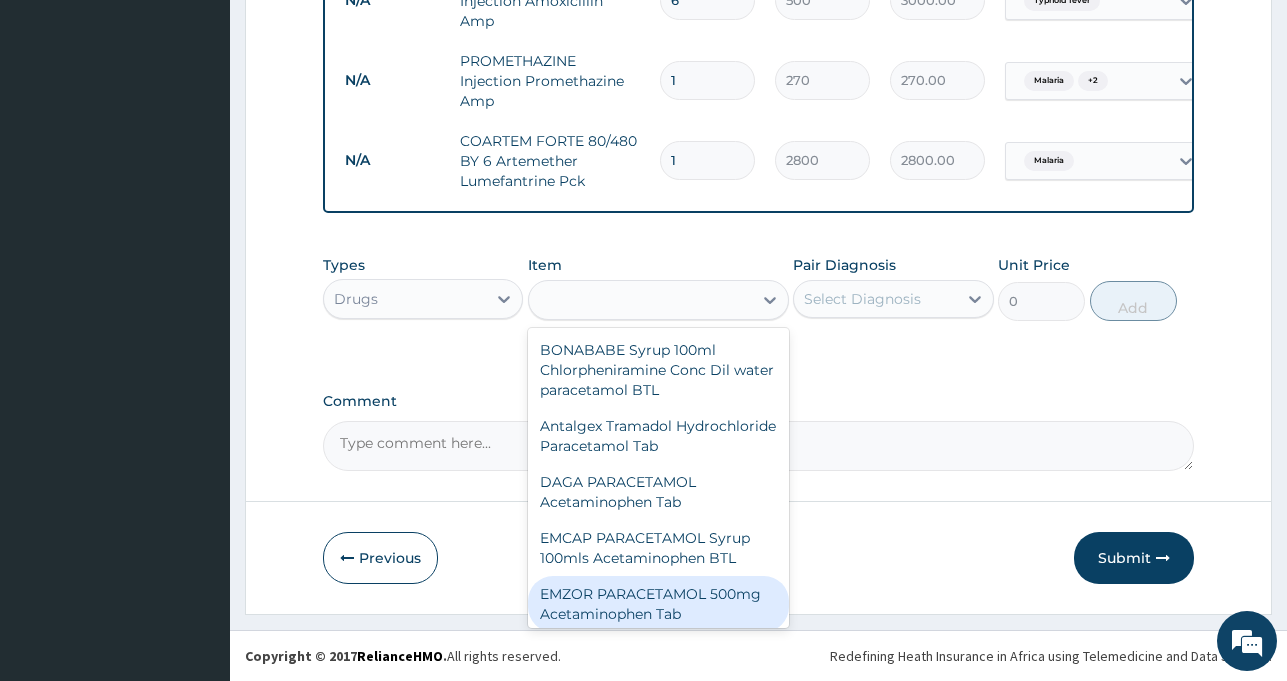 type on "10" 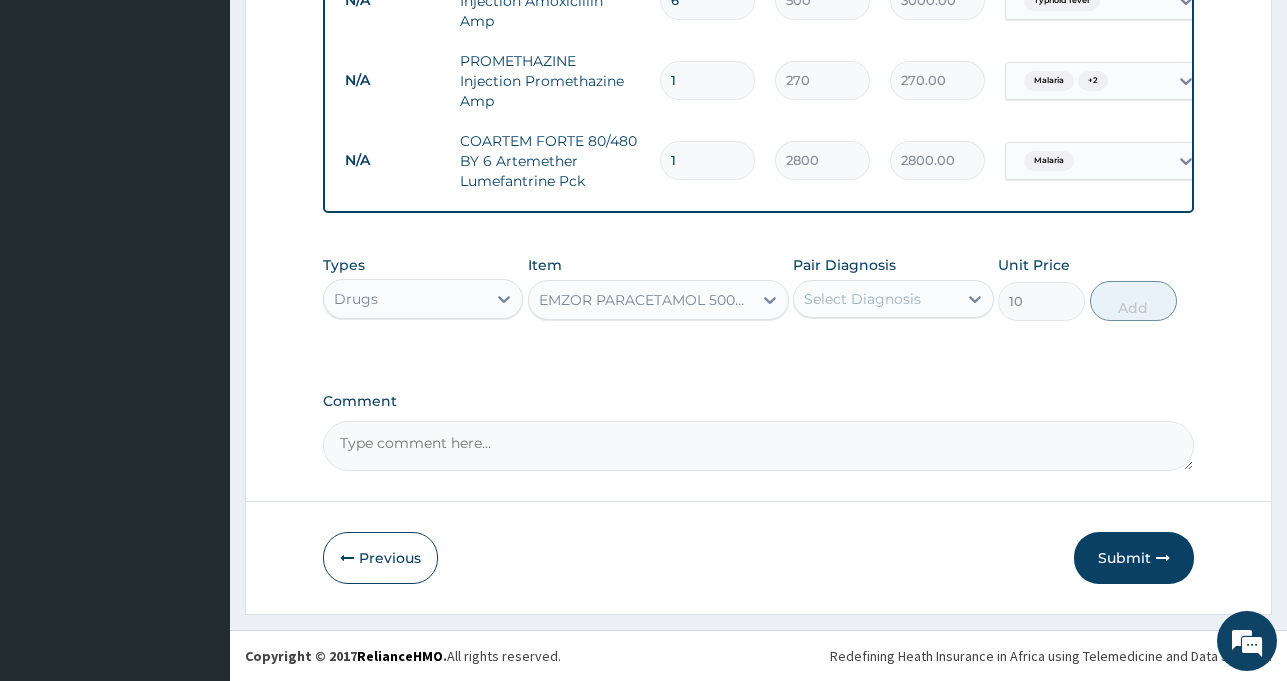click on "Select Diagnosis" at bounding box center [862, 299] 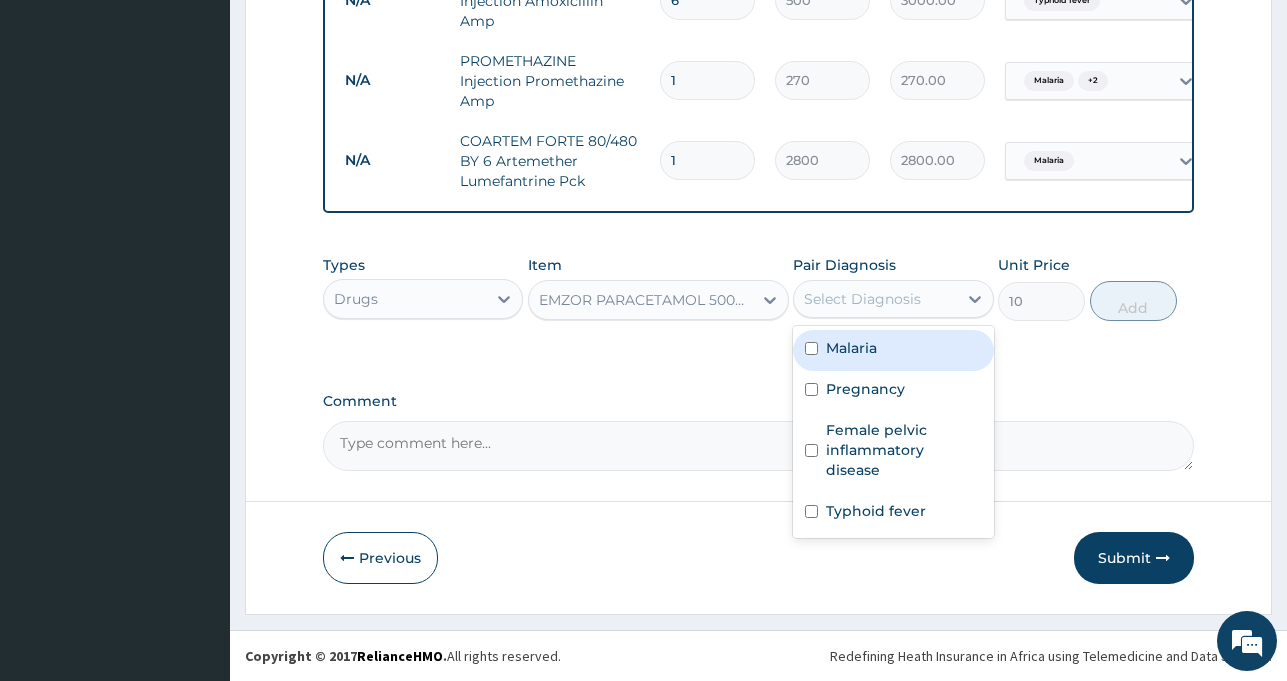 click on "Malaria" at bounding box center (851, 348) 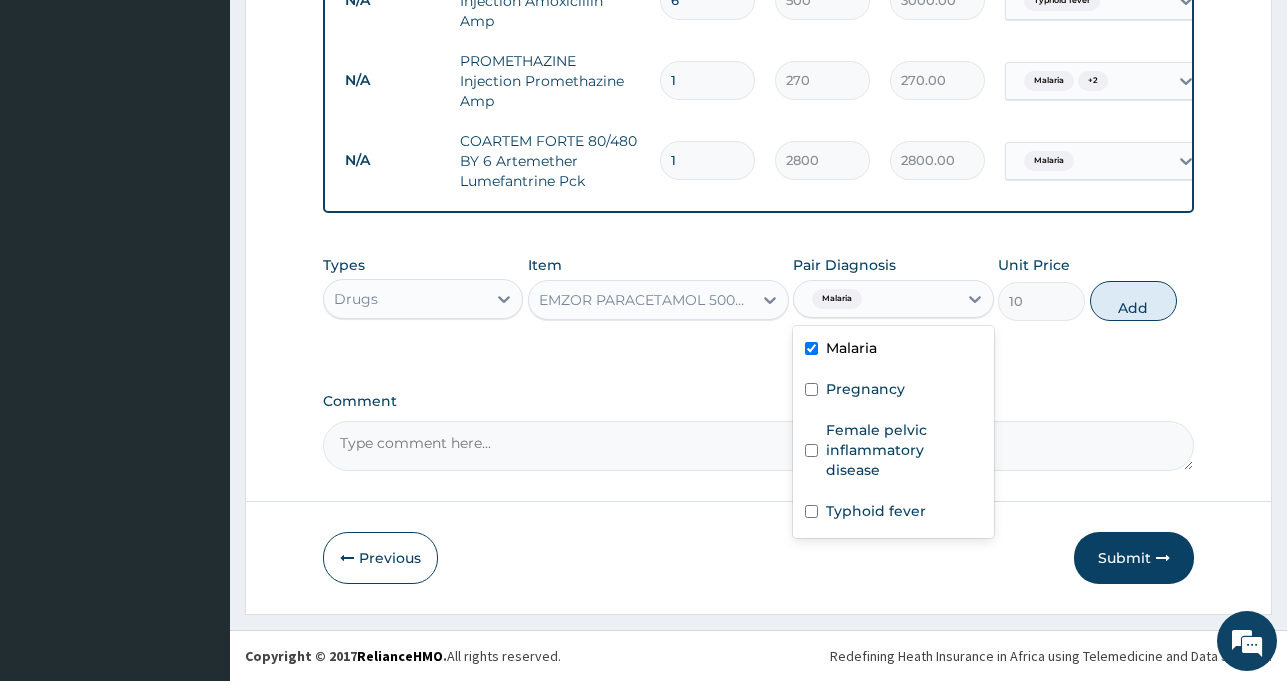 checkbox on "true" 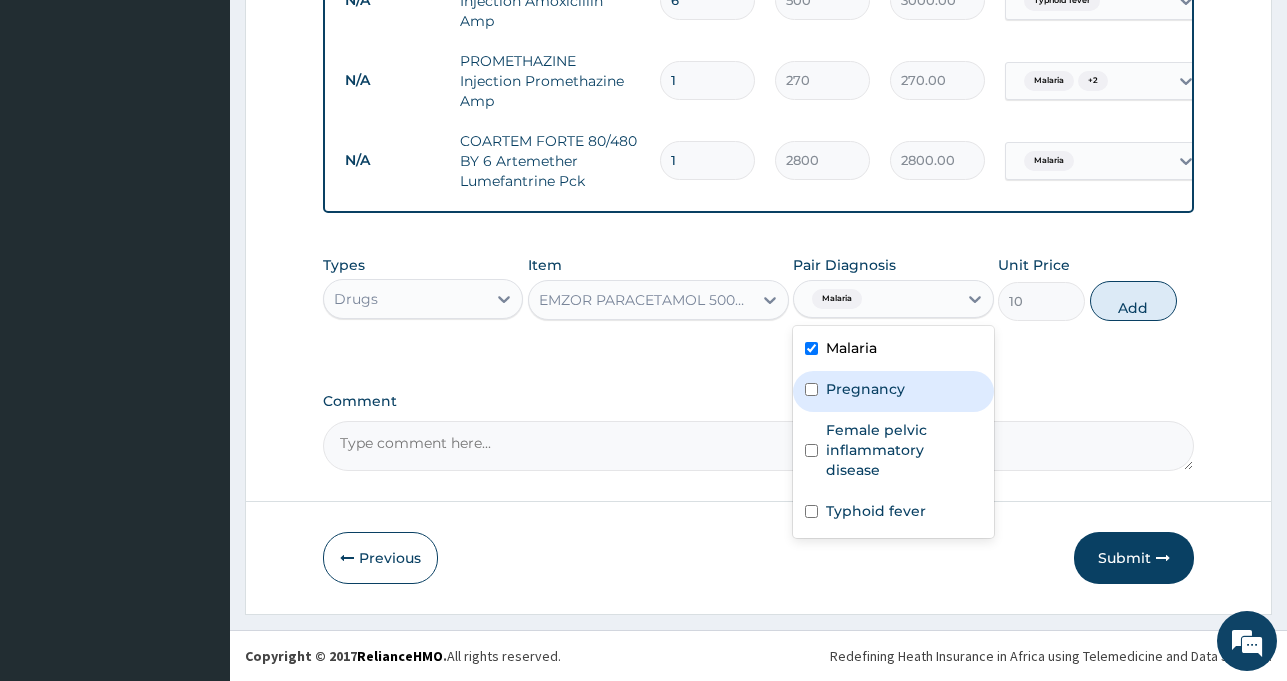 click on "Pregnancy" at bounding box center [865, 389] 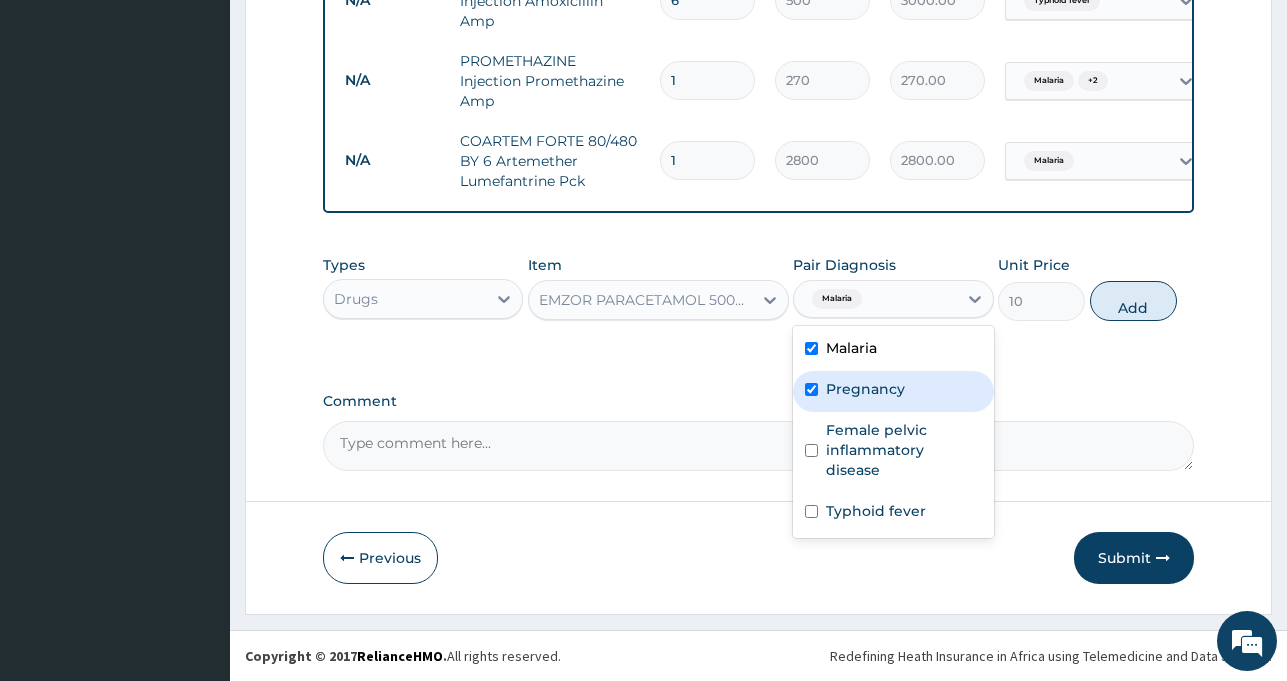 checkbox on "true" 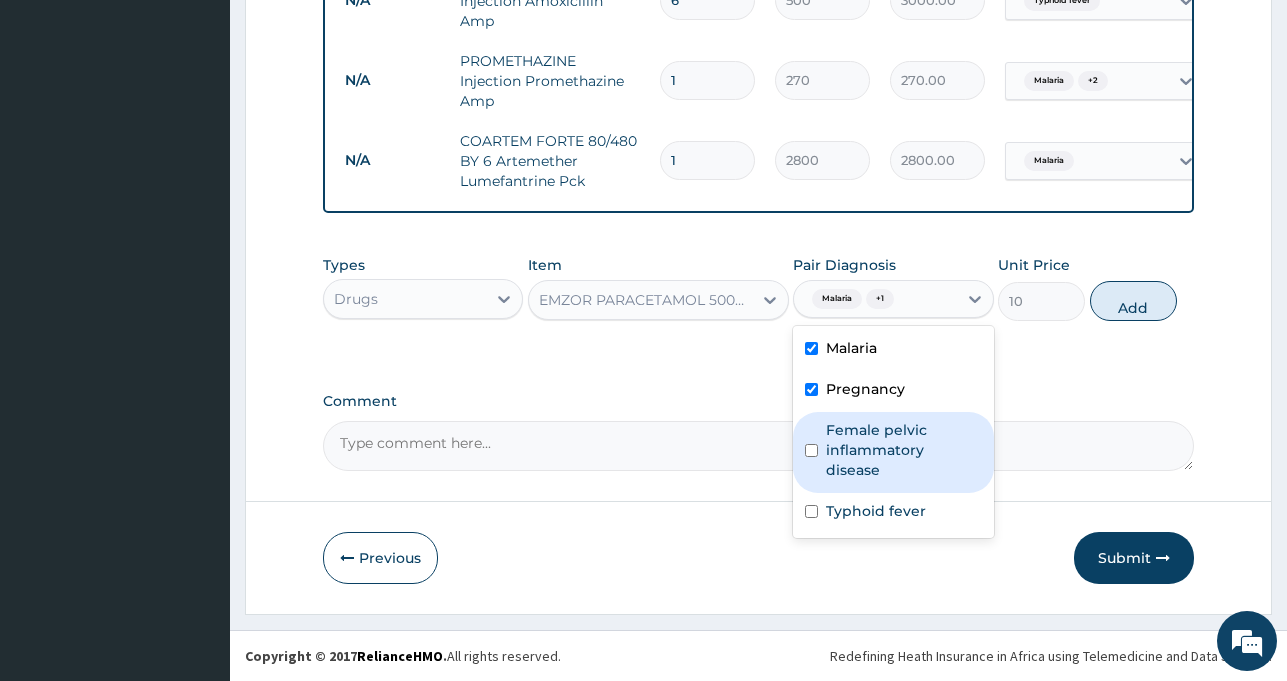 click on "Female pelvic inflammatory disease" at bounding box center (903, 450) 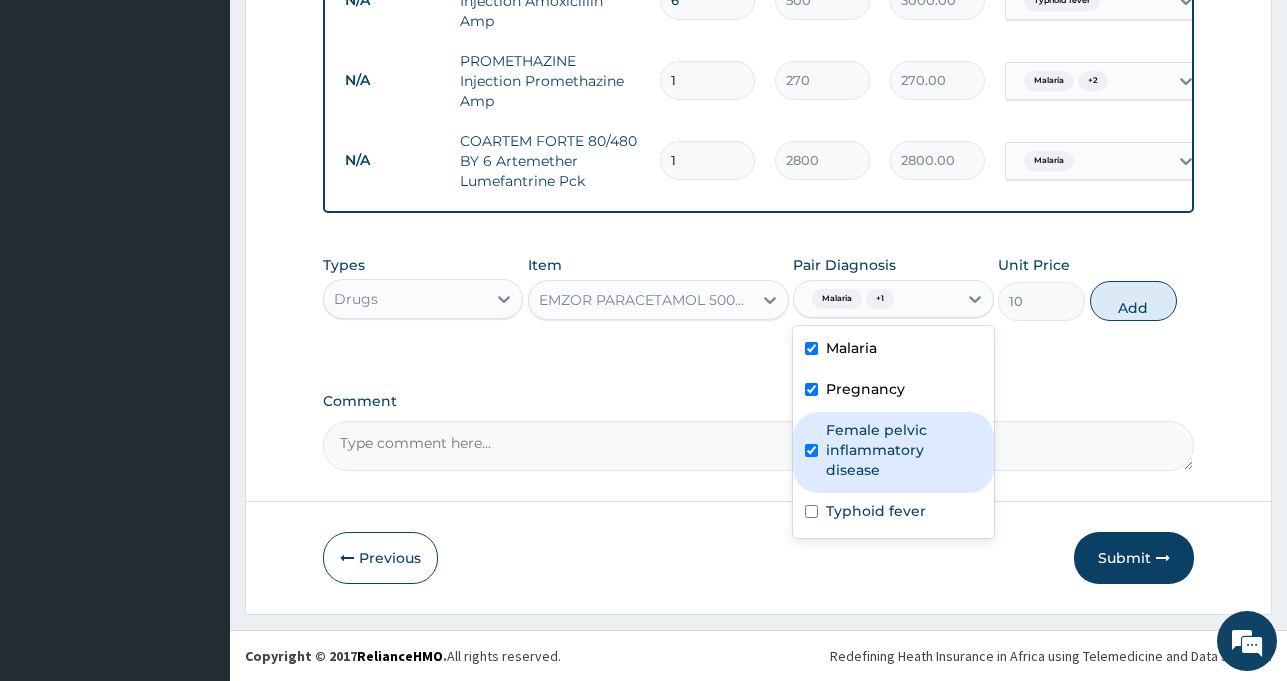 checkbox on "true" 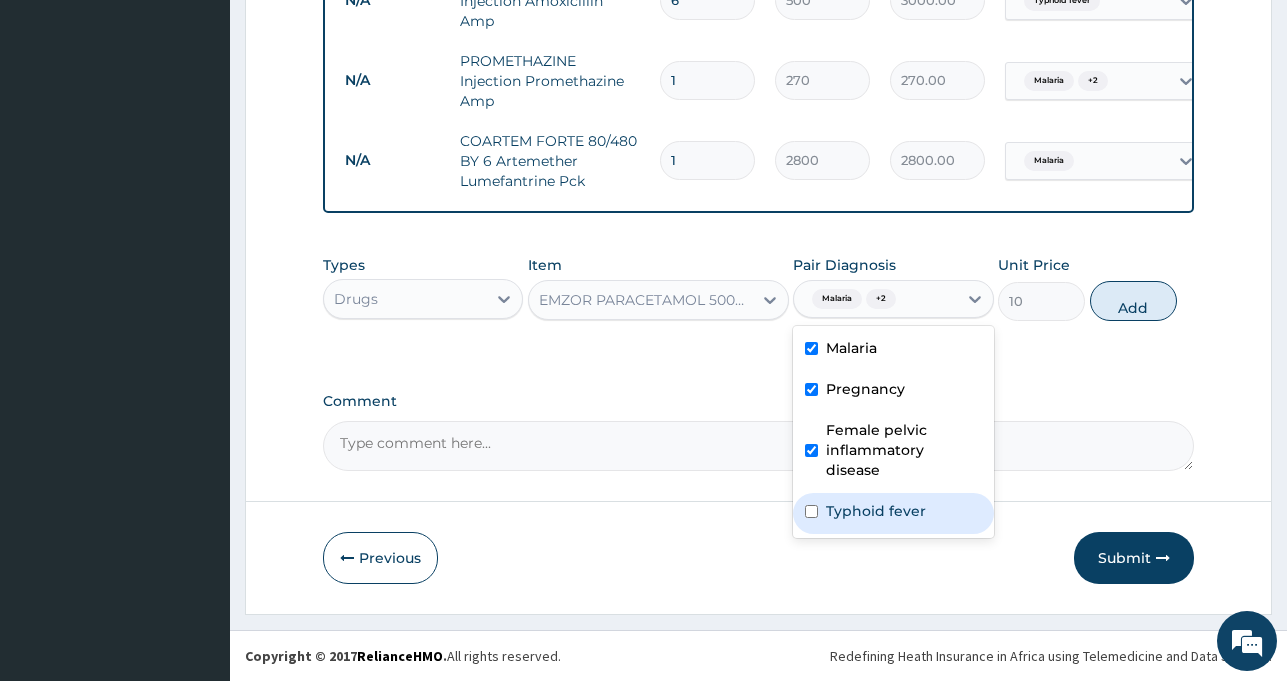 click on "Typhoid fever" at bounding box center (876, 511) 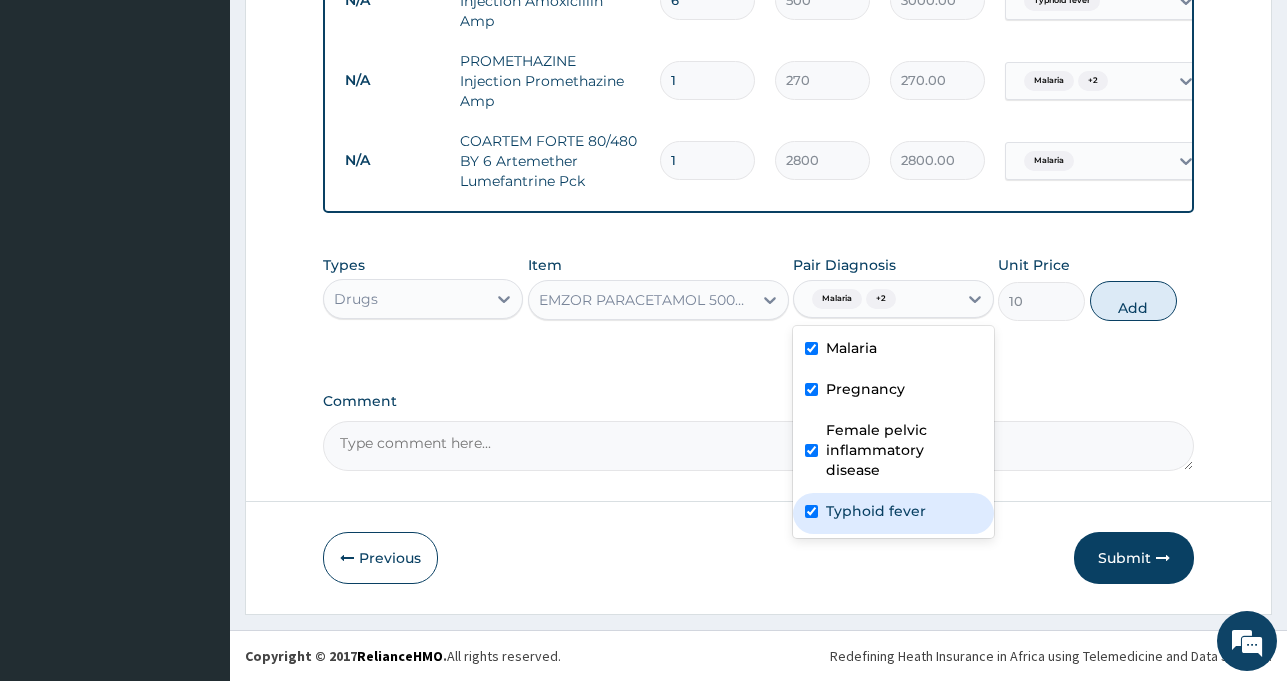 checkbox on "true" 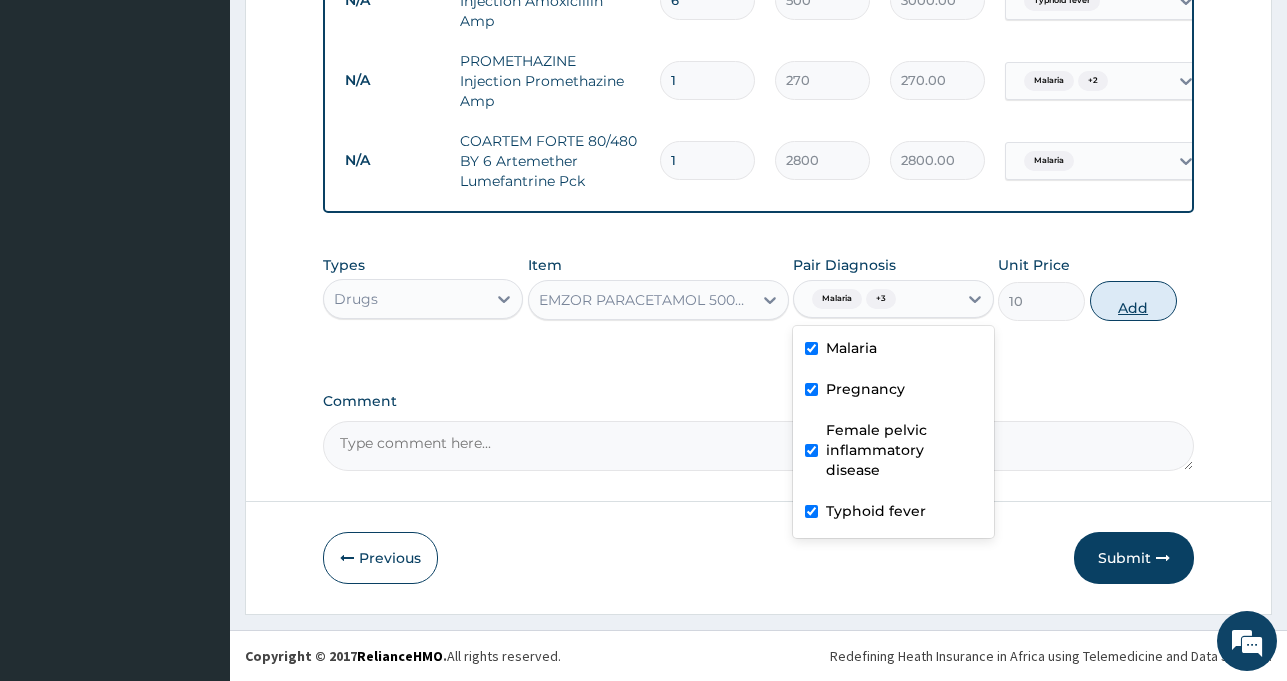 click on "Add" at bounding box center [1133, 301] 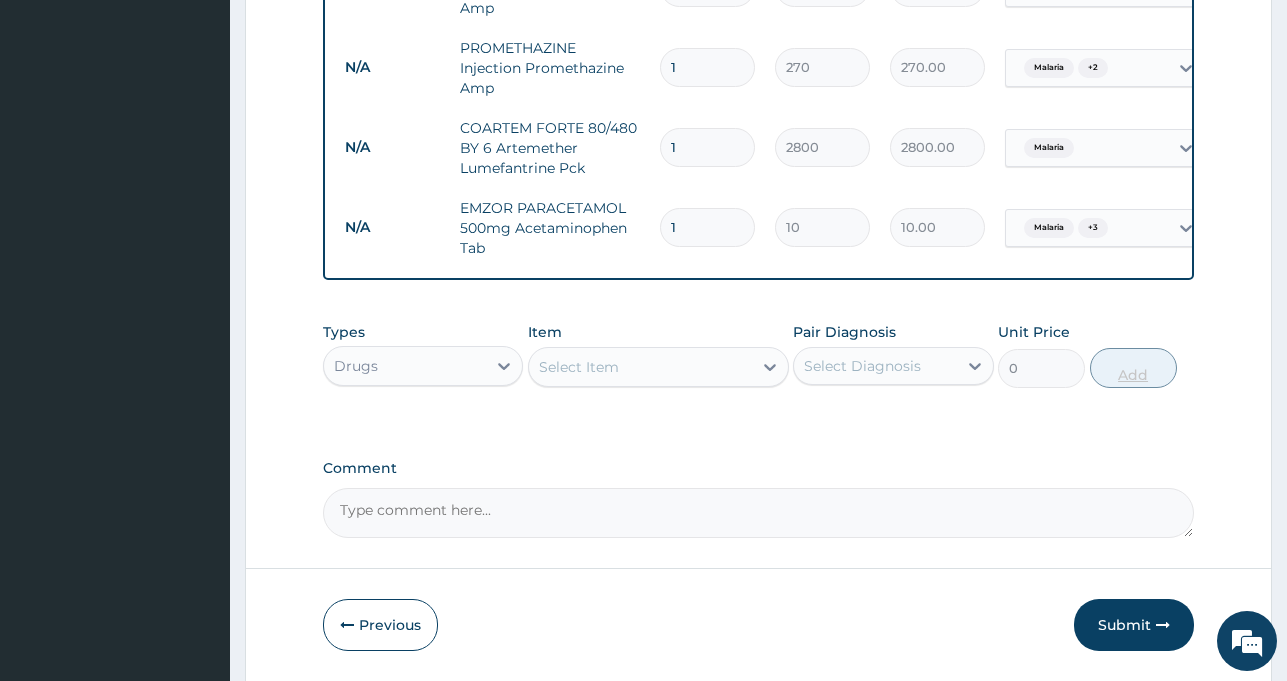 type on "12" 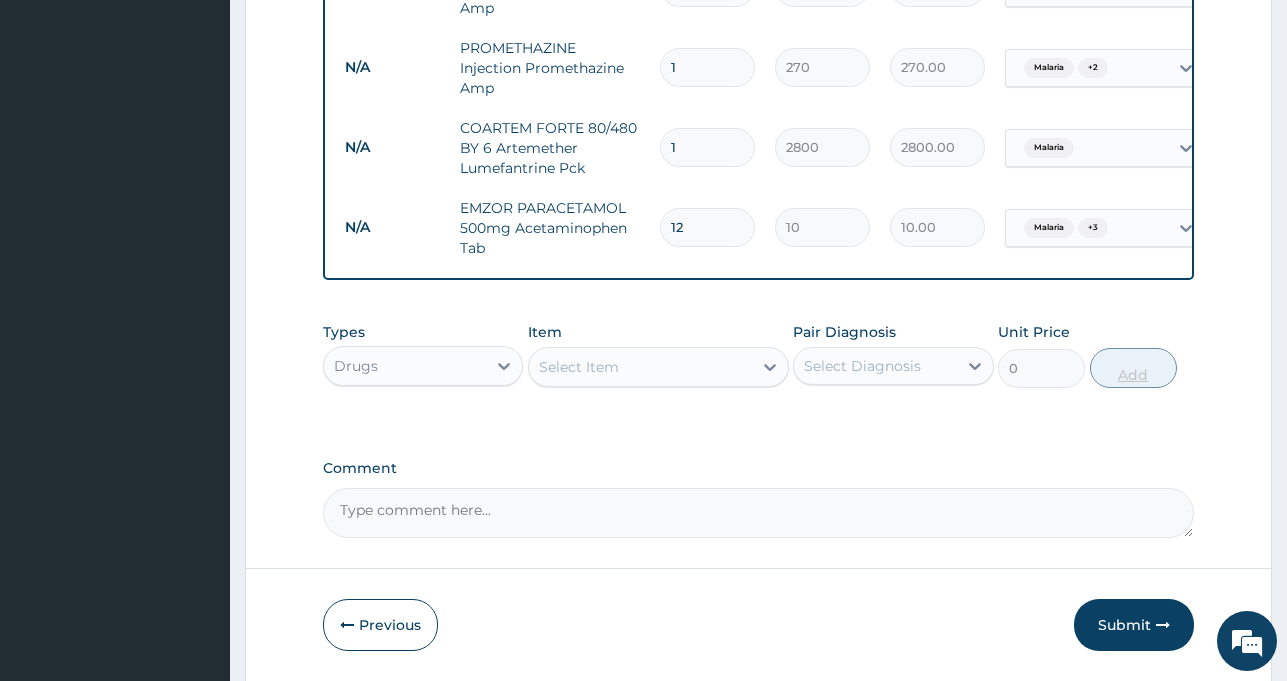 type on "120.00" 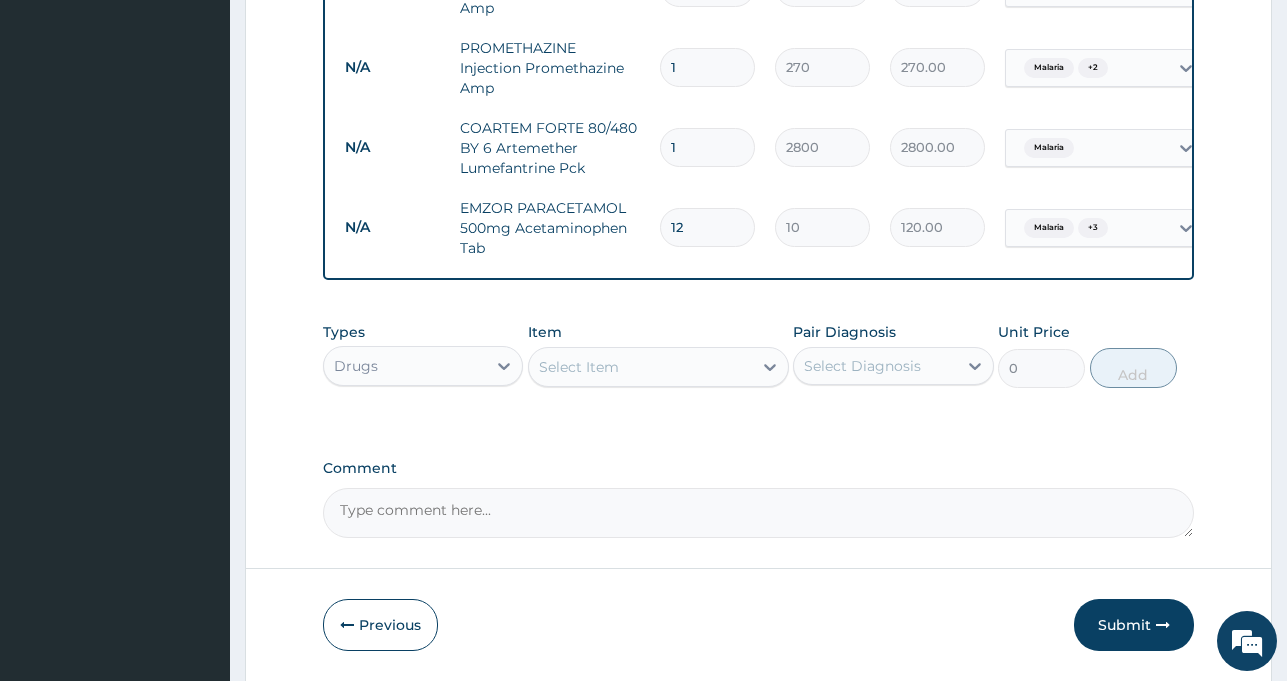 type on "12" 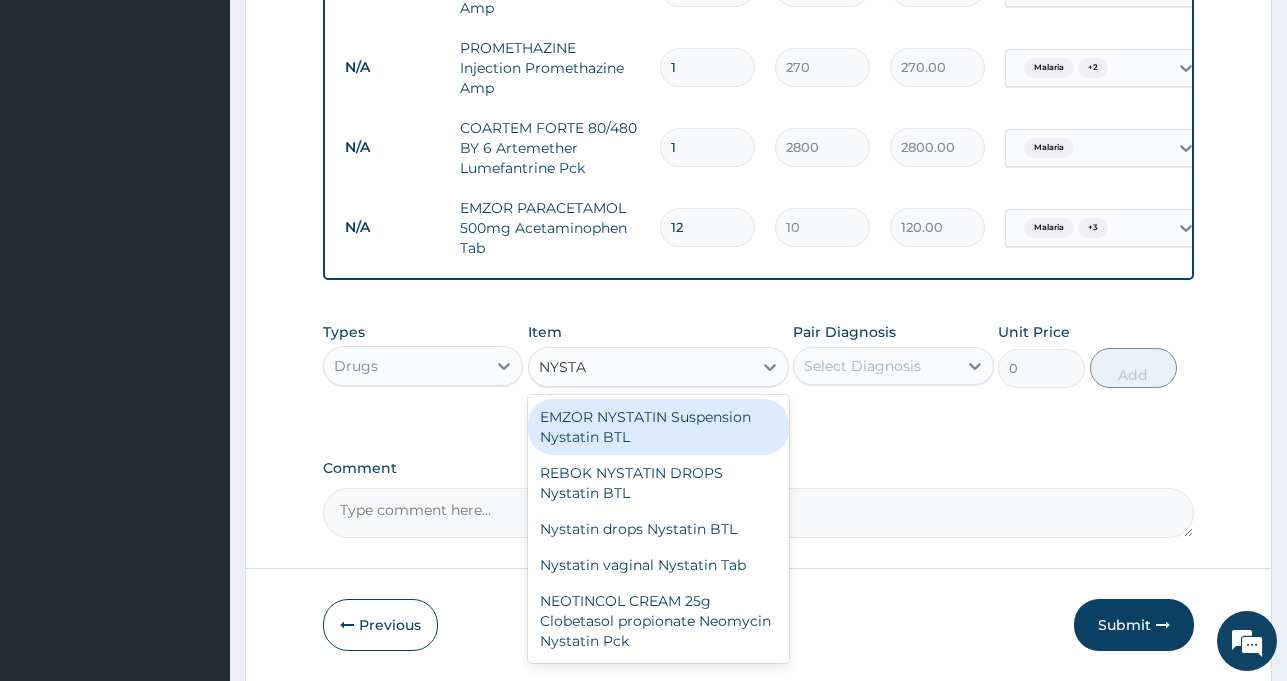 type on "NYSTAT" 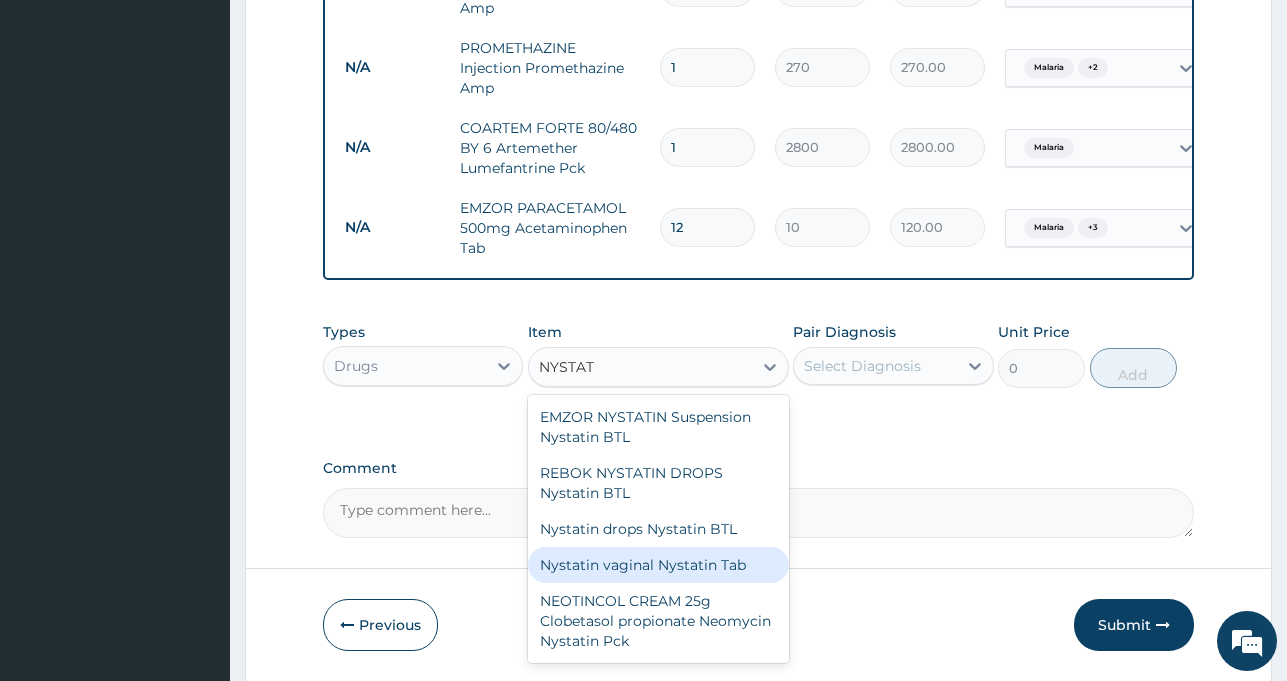 click on "Nystatin vaginal Nystatin Tab" at bounding box center (658, 565) 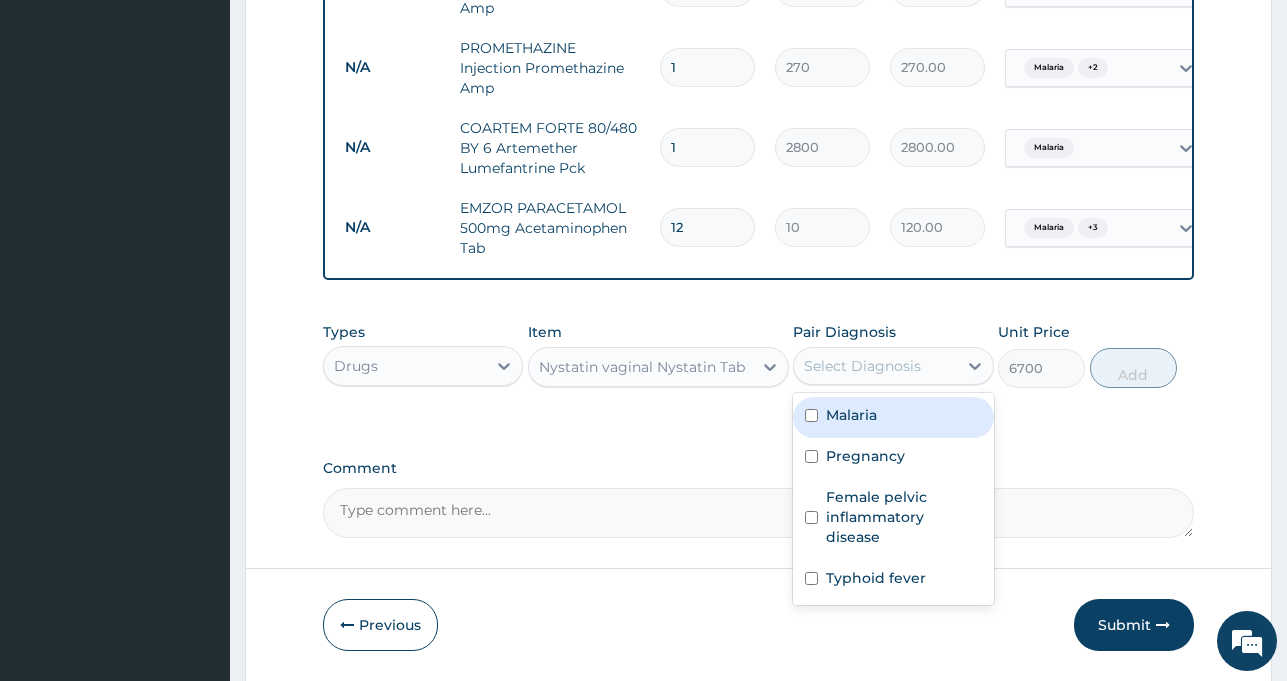 click on "Select Diagnosis" at bounding box center (862, 366) 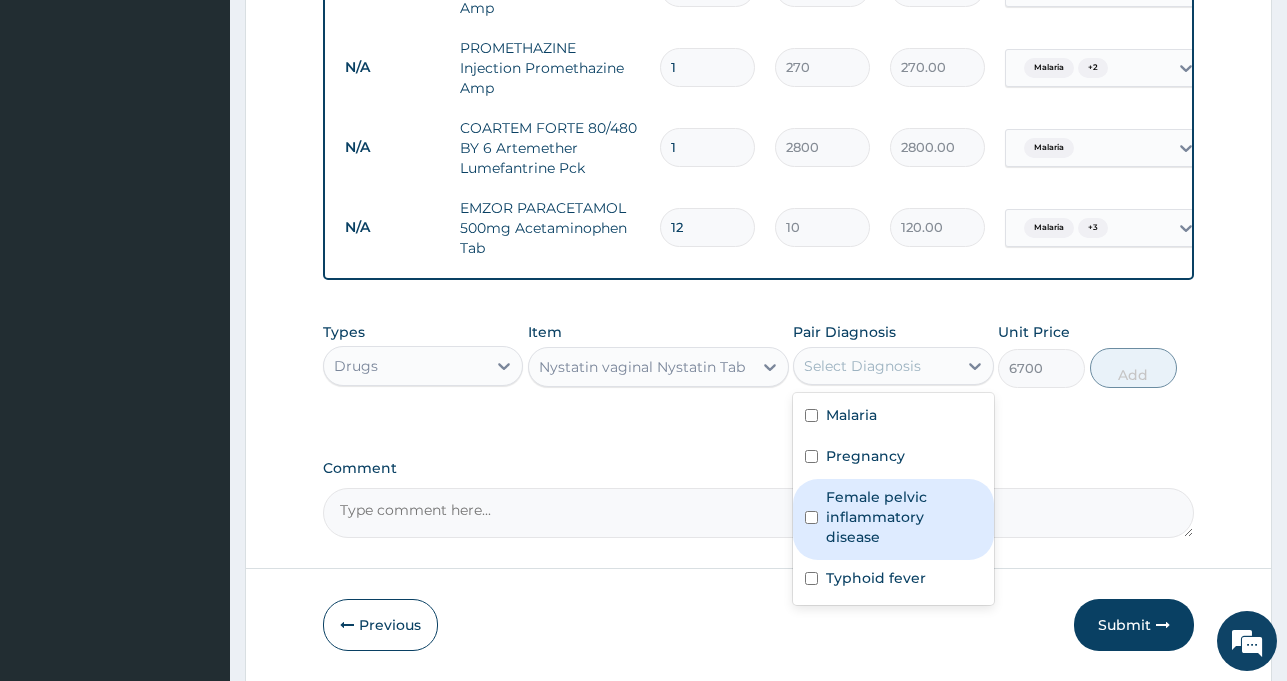 click on "Female pelvic inflammatory disease" at bounding box center [903, 517] 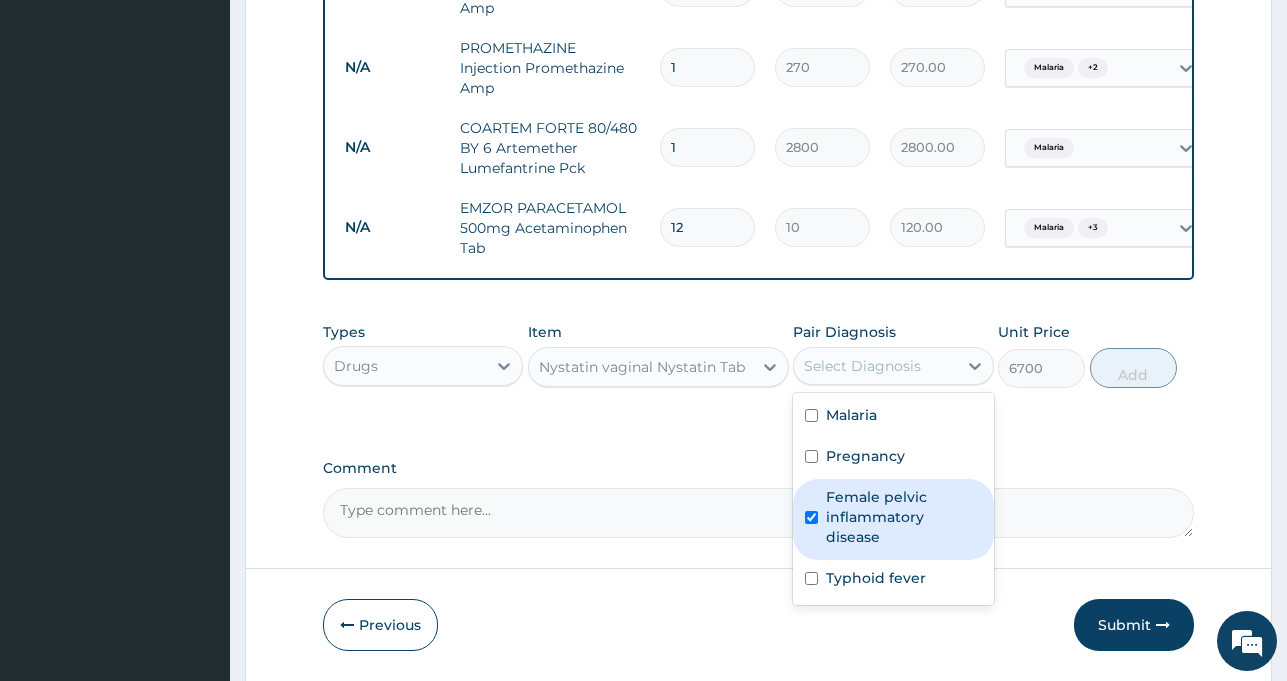 checkbox on "true" 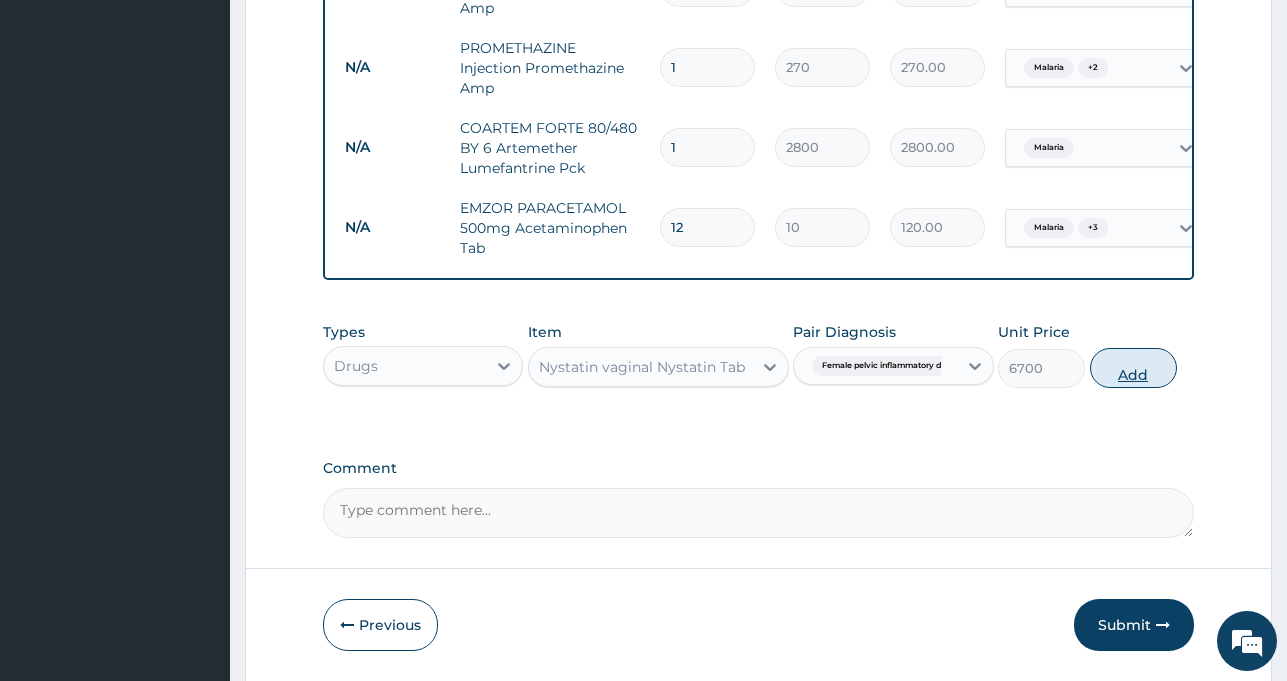 click on "Add" at bounding box center (1133, 368) 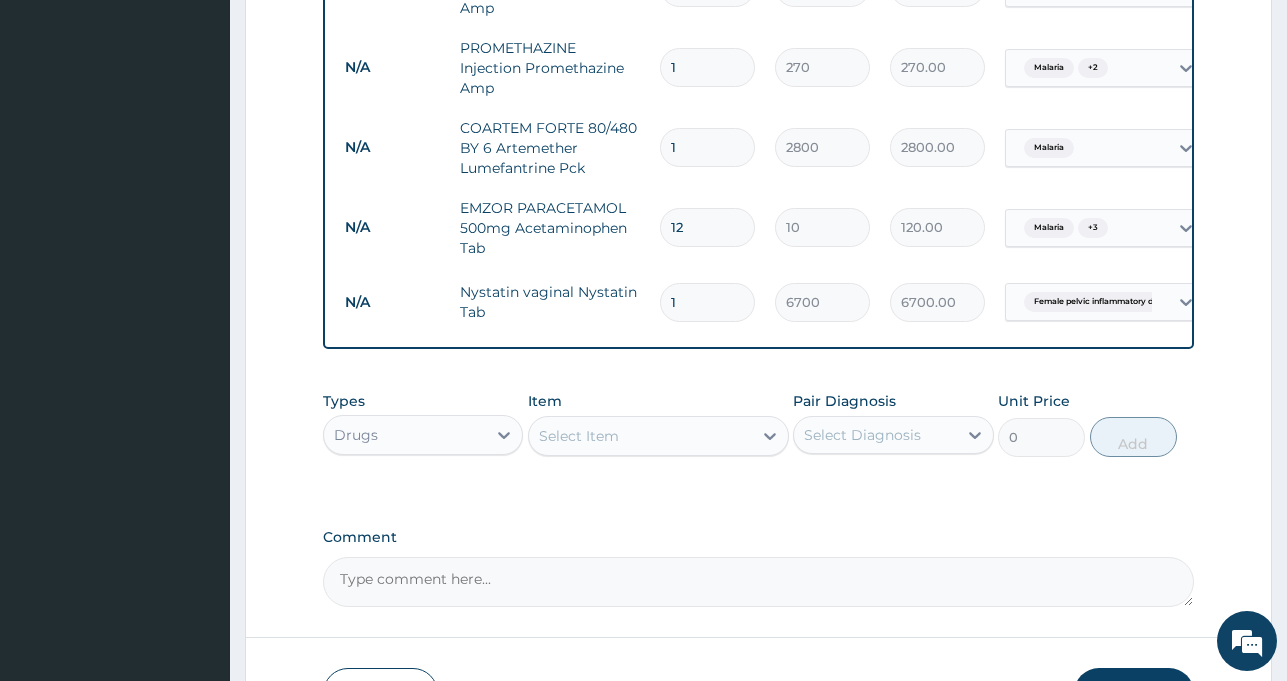 click on "Select Item" at bounding box center (579, 436) 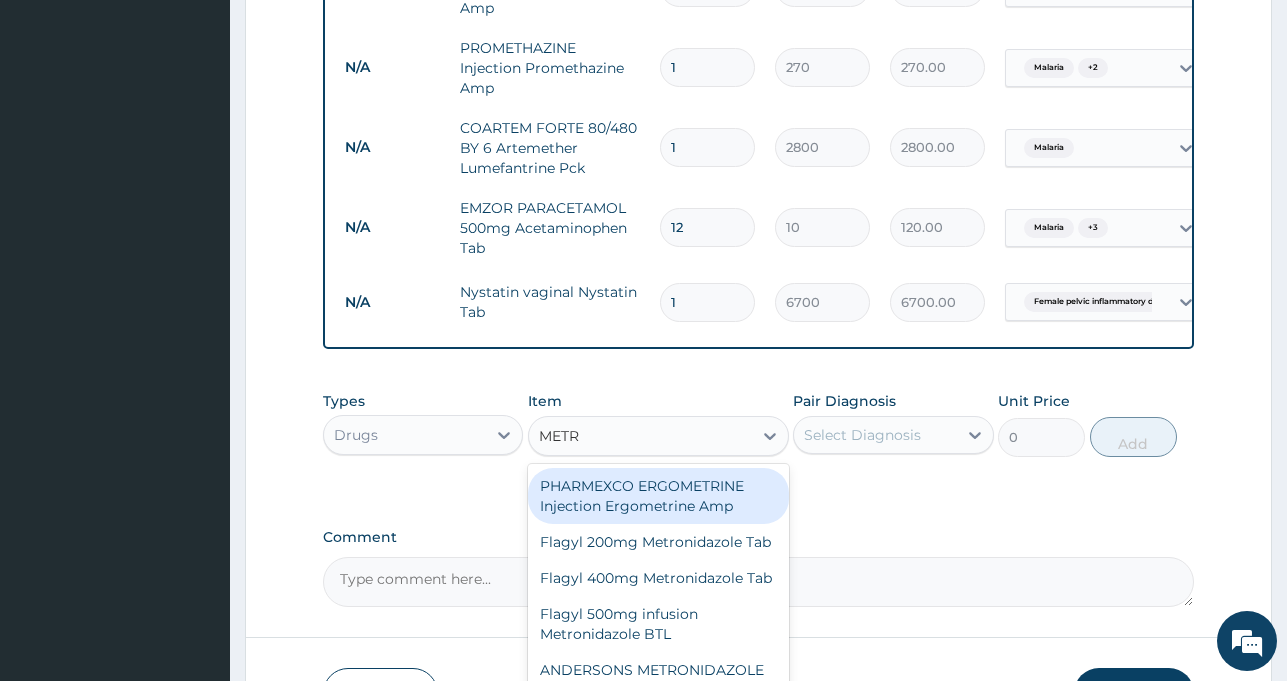 type on "METRO" 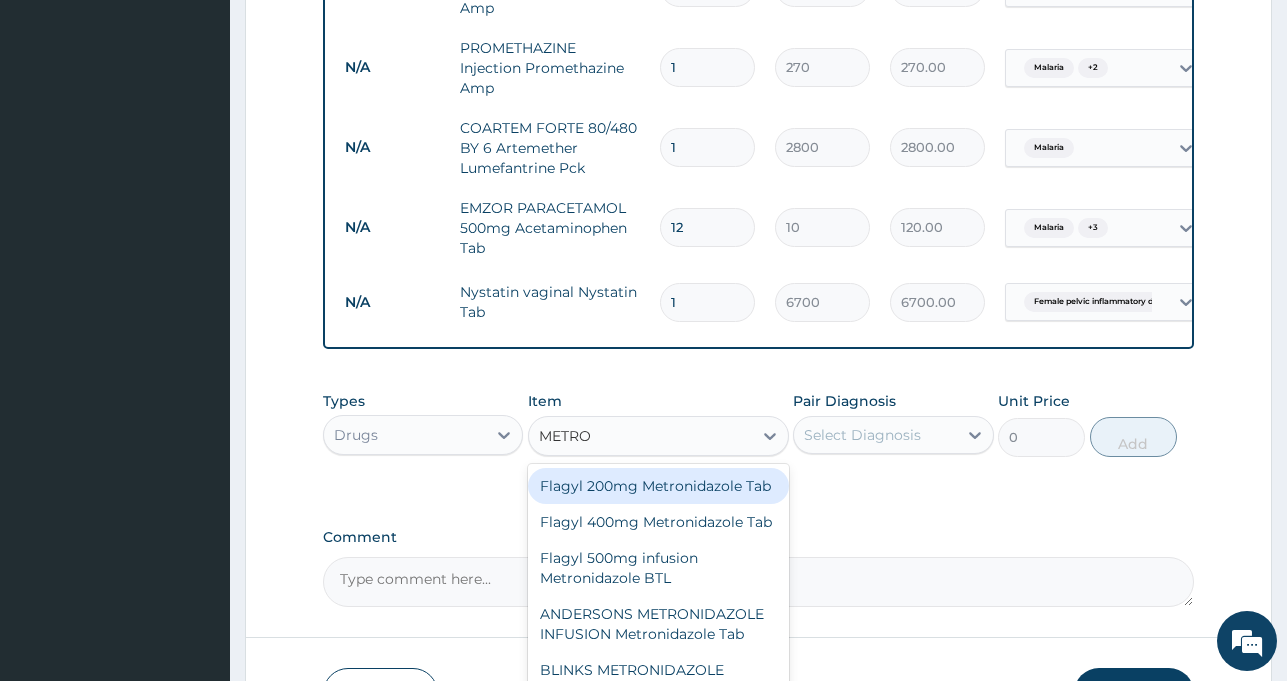 click on "Flagyl 200mg Metronidazole Tab" at bounding box center [658, 486] 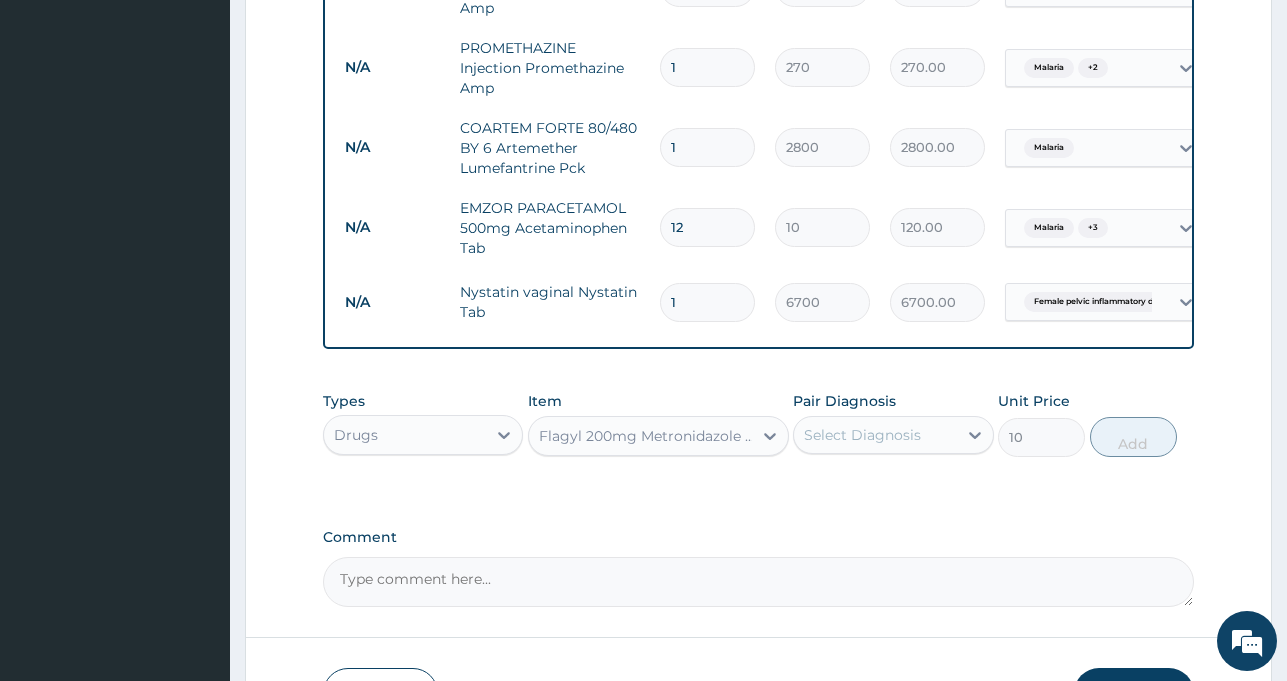 click on "Select Diagnosis" at bounding box center (862, 435) 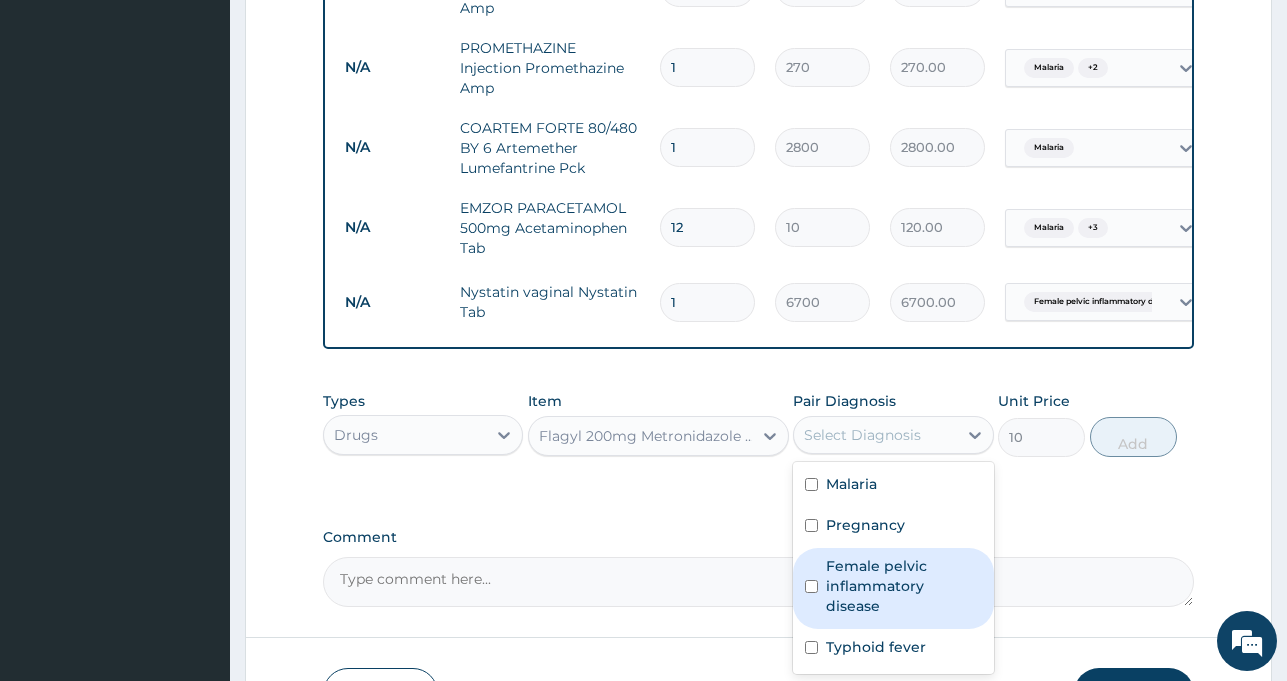 click on "Female pelvic inflammatory disease" at bounding box center [903, 586] 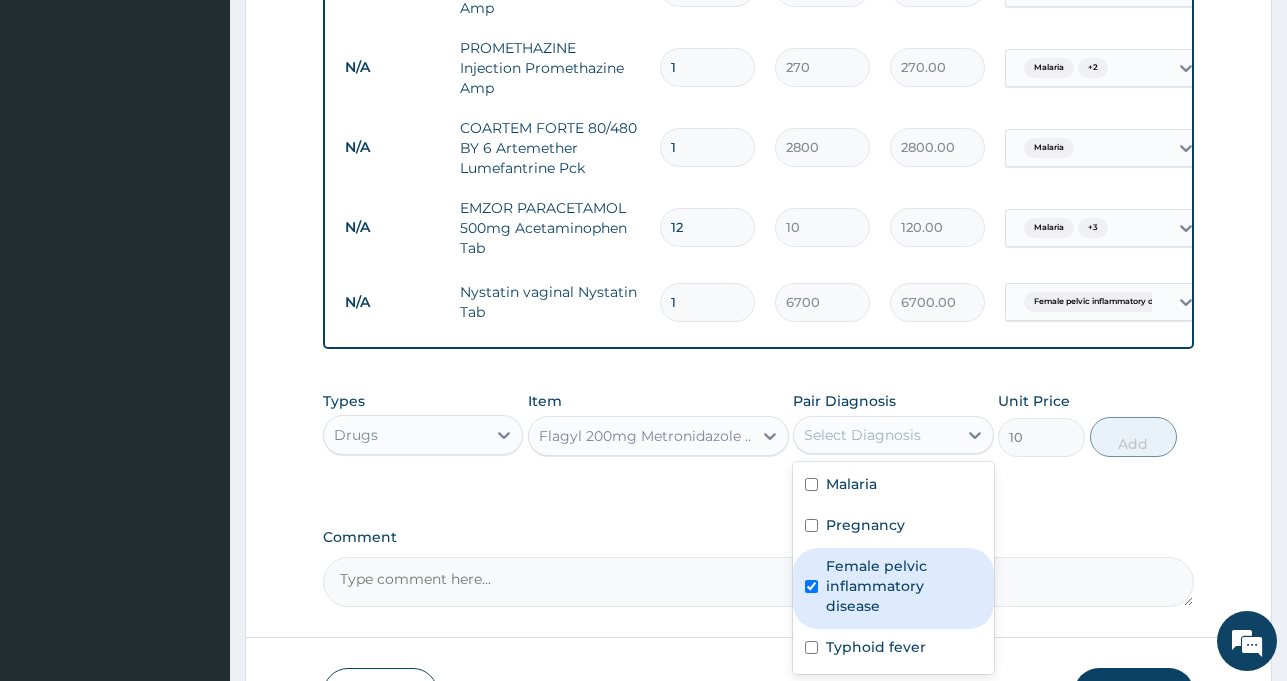 checkbox on "true" 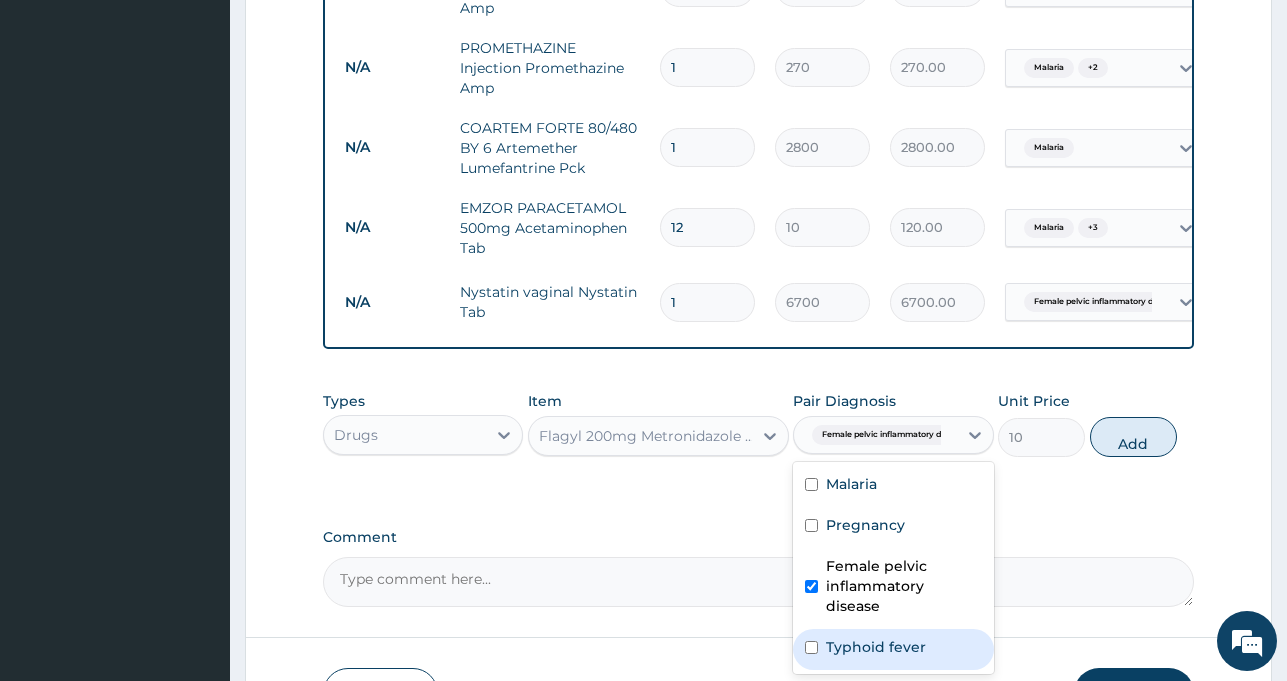 click on "Typhoid fever" at bounding box center [876, 647] 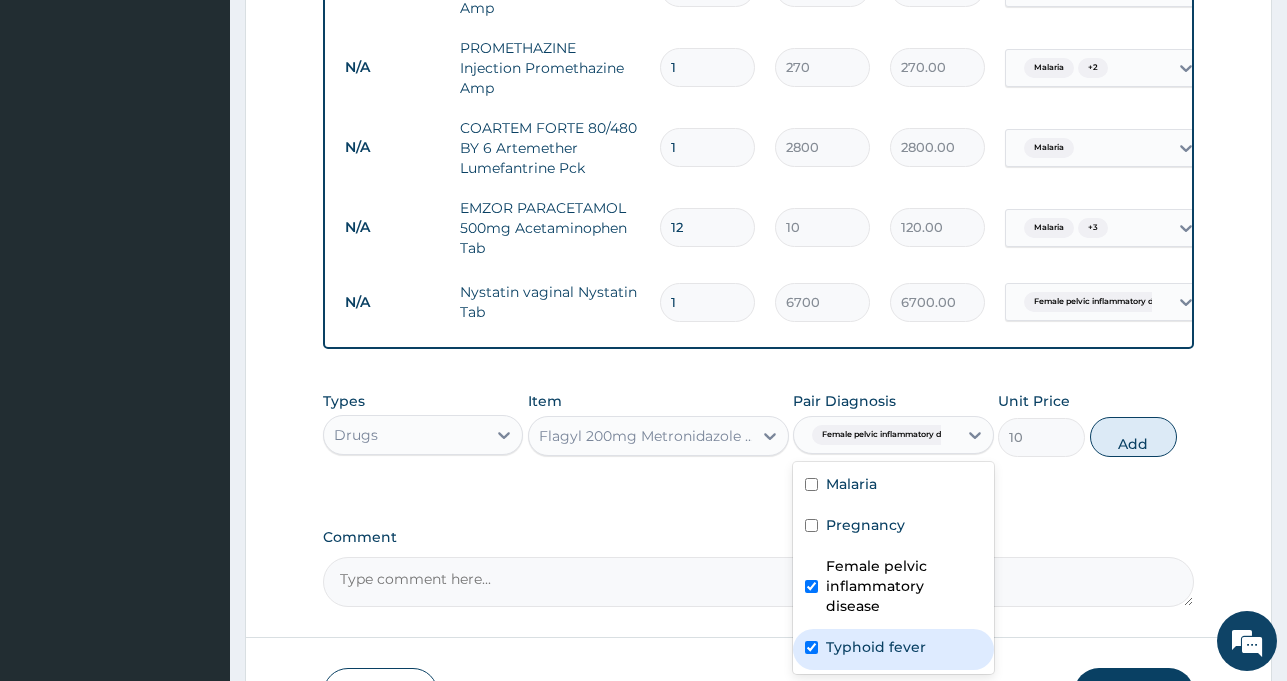 checkbox on "true" 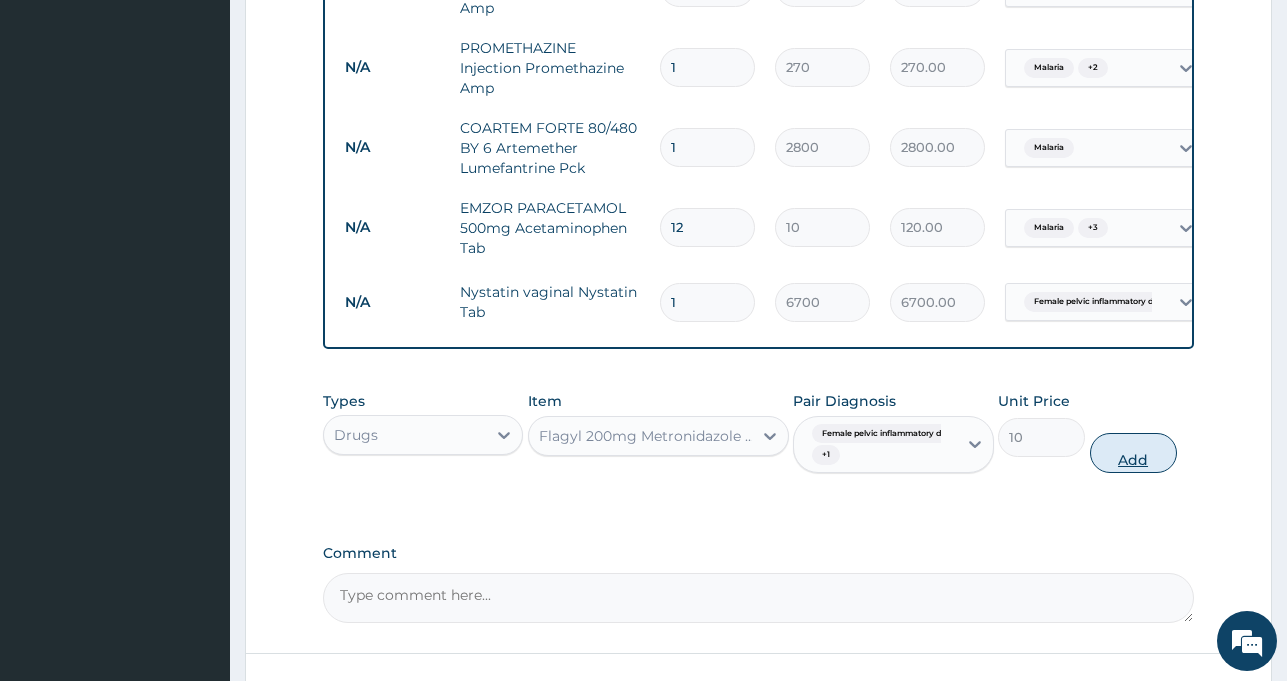 click on "Add" at bounding box center (1133, 453) 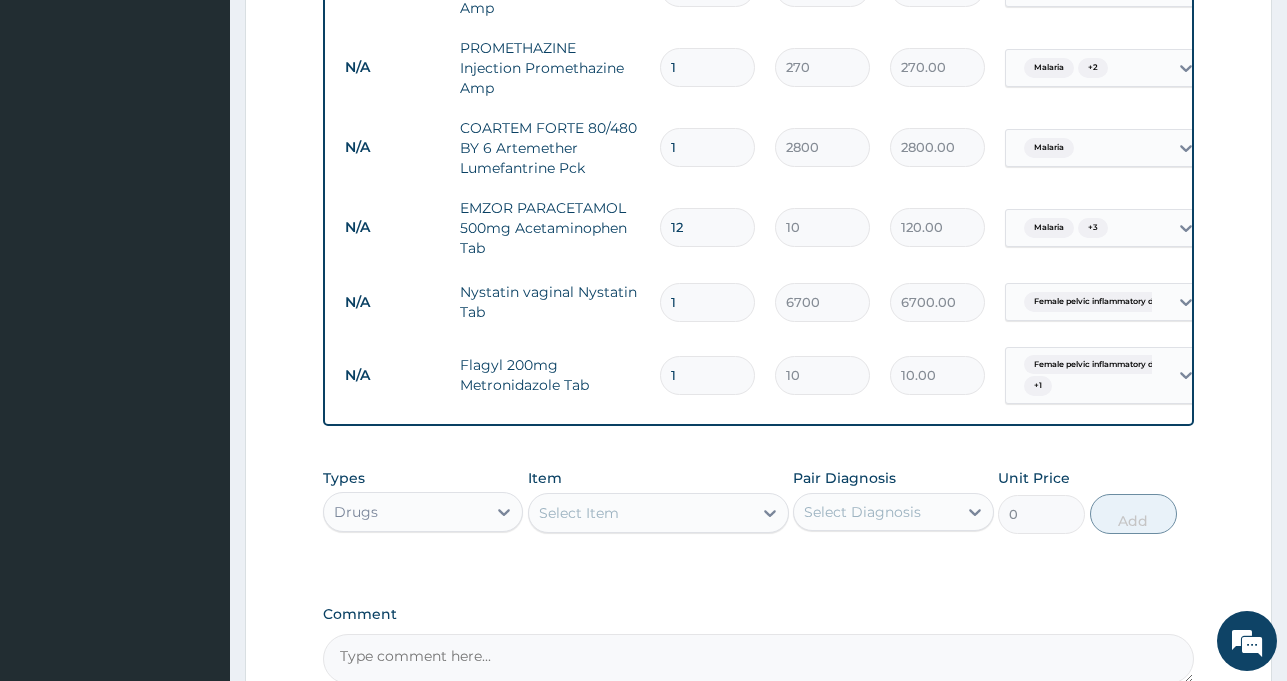 type 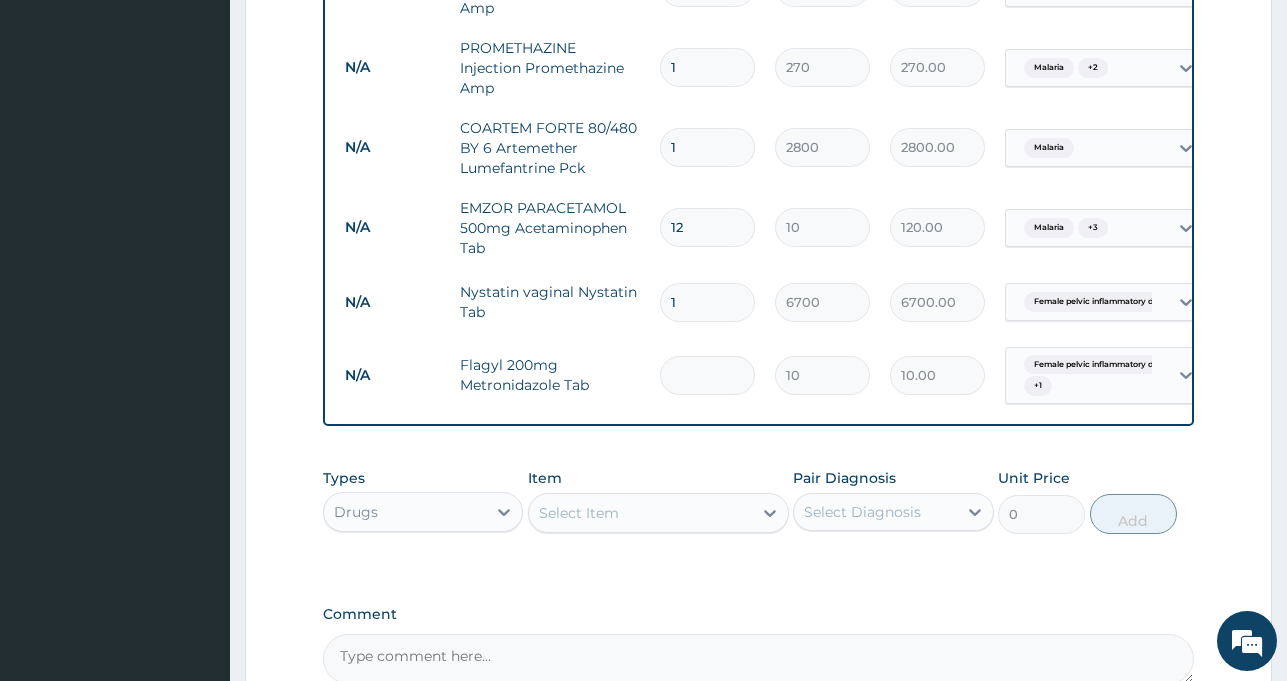 type on "0.00" 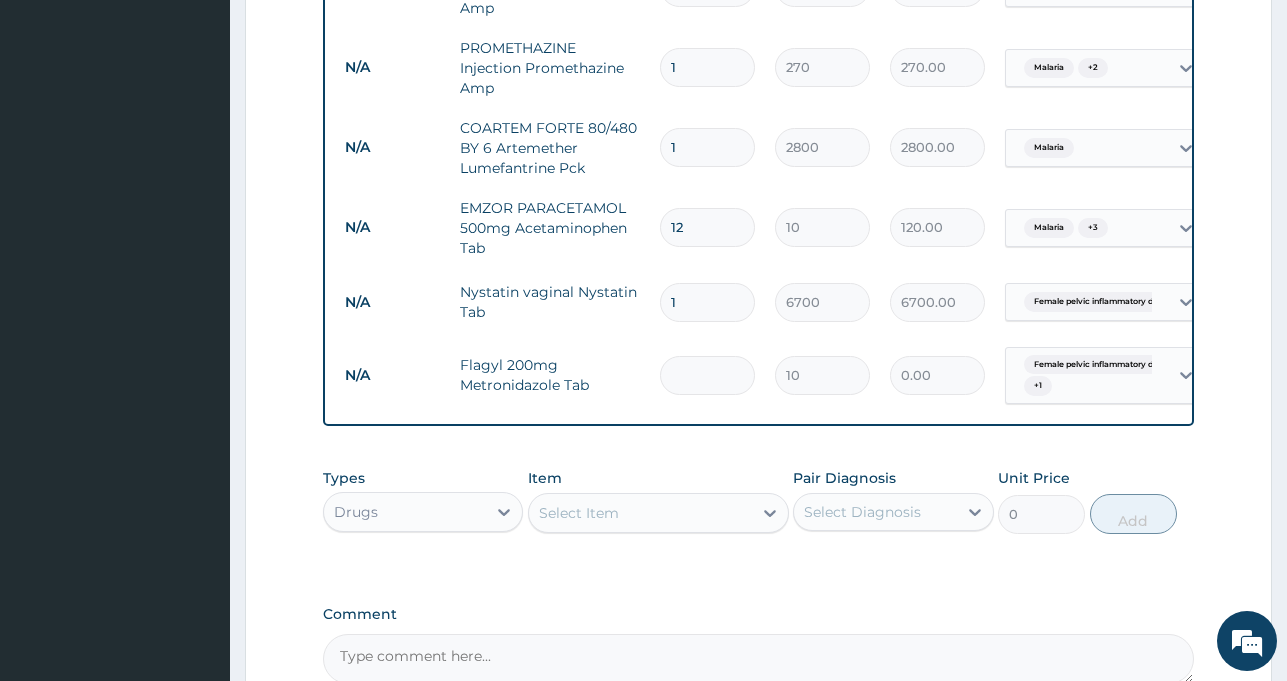 type on "2" 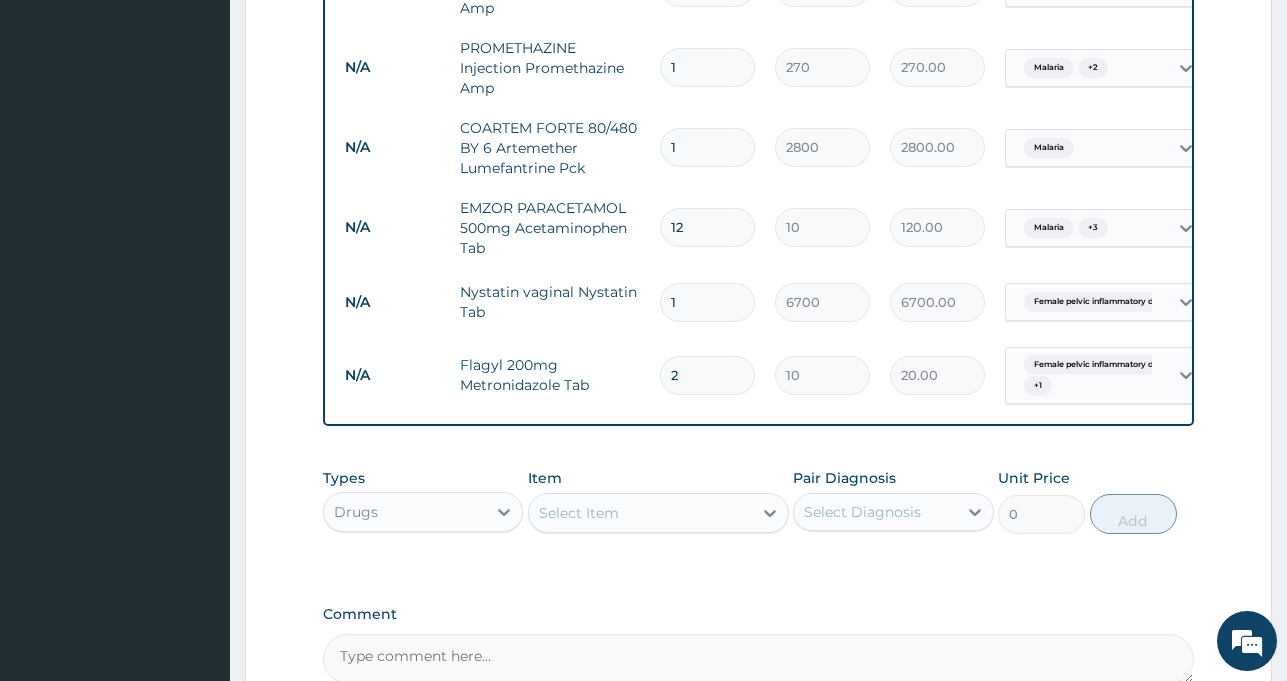 type on "28" 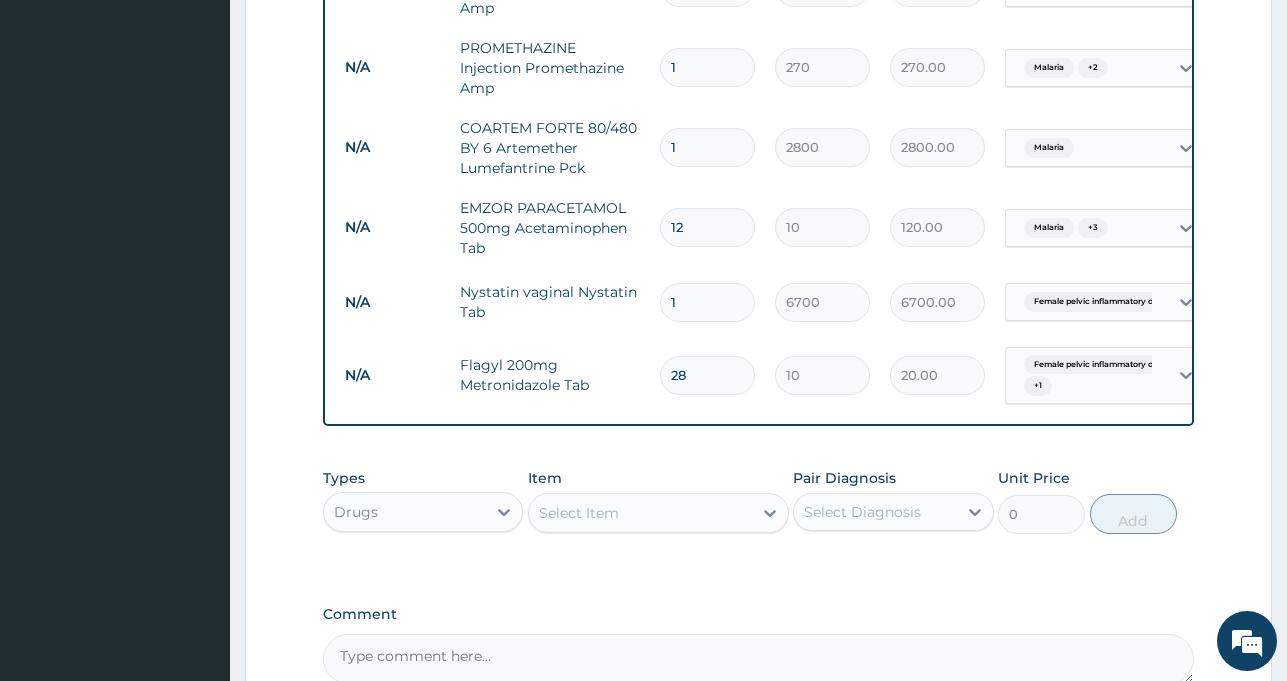 type on "280.00" 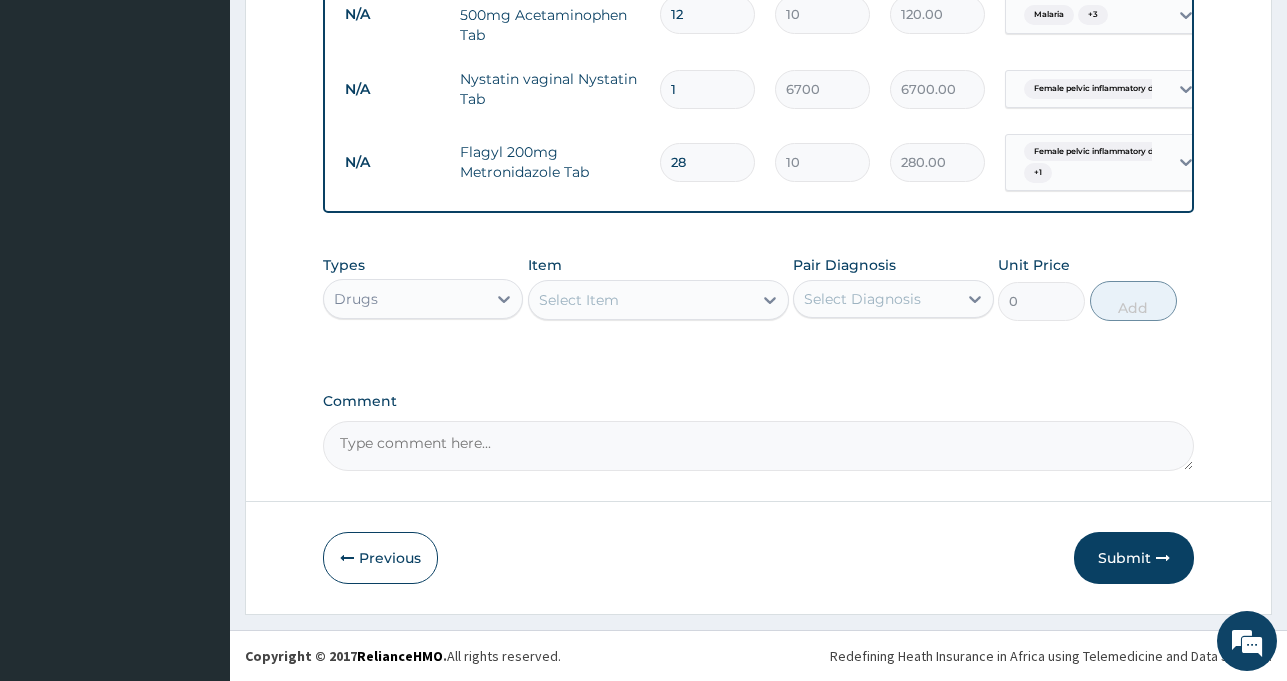 scroll, scrollTop: 1296, scrollLeft: 0, axis: vertical 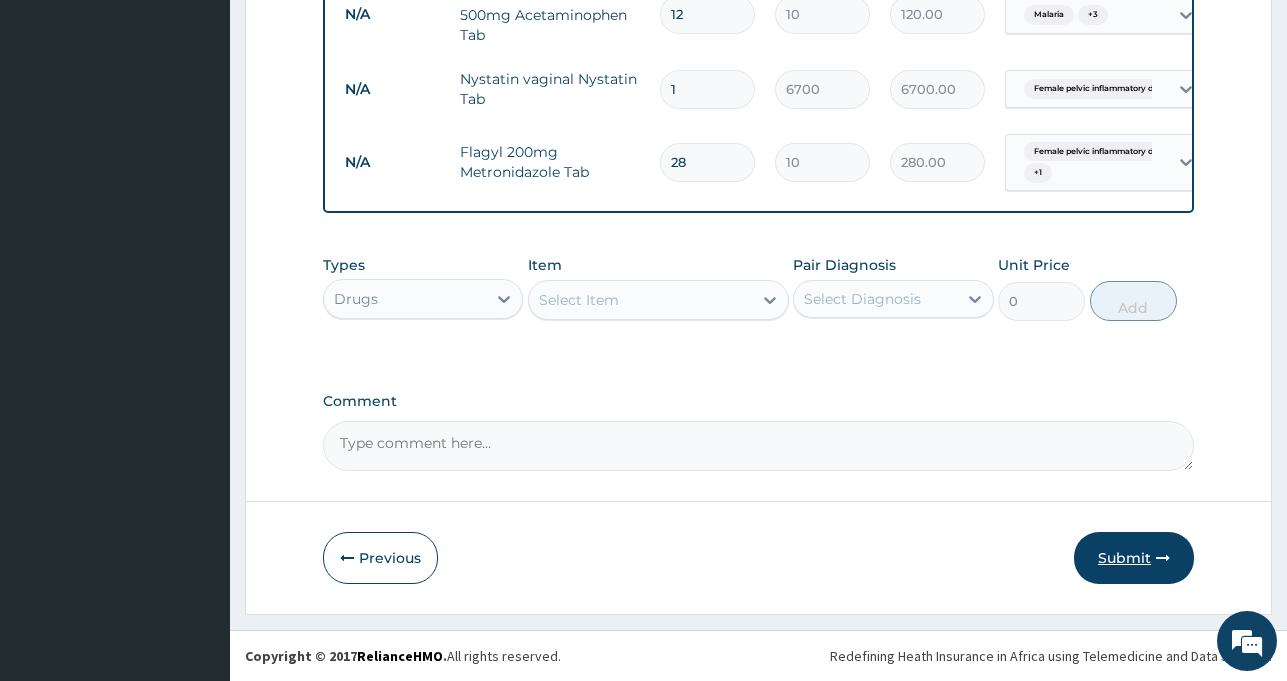 type on "28" 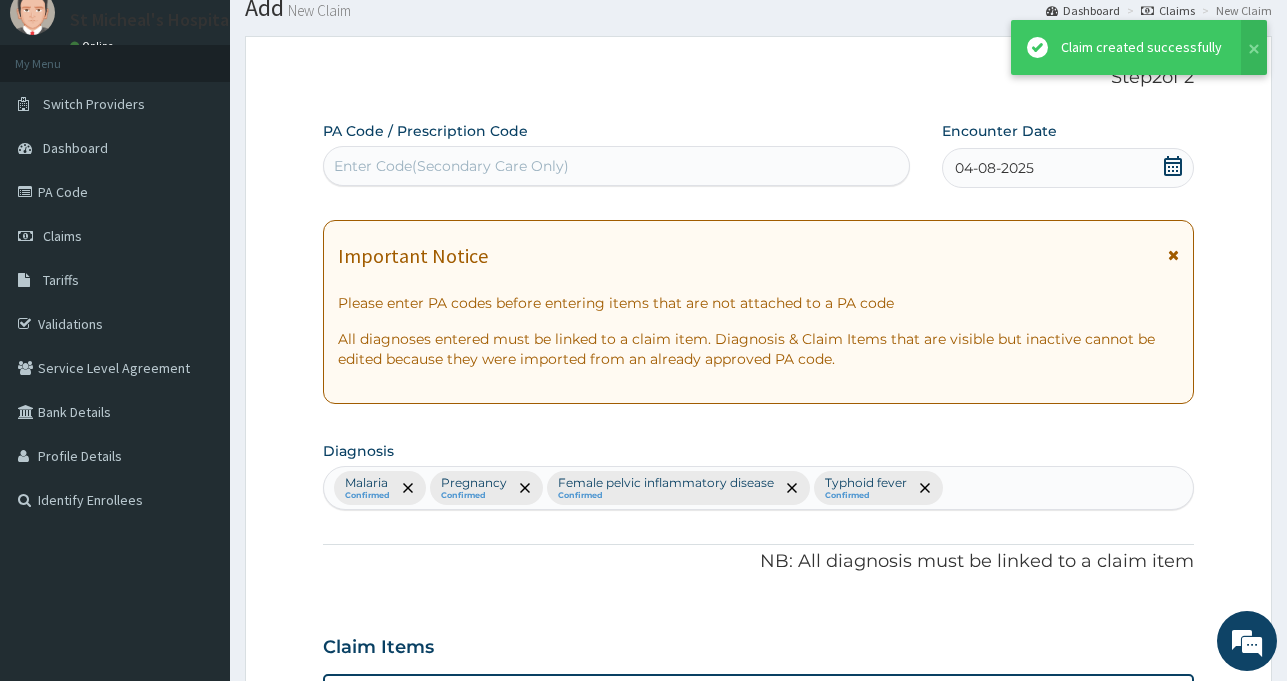scroll, scrollTop: 1296, scrollLeft: 0, axis: vertical 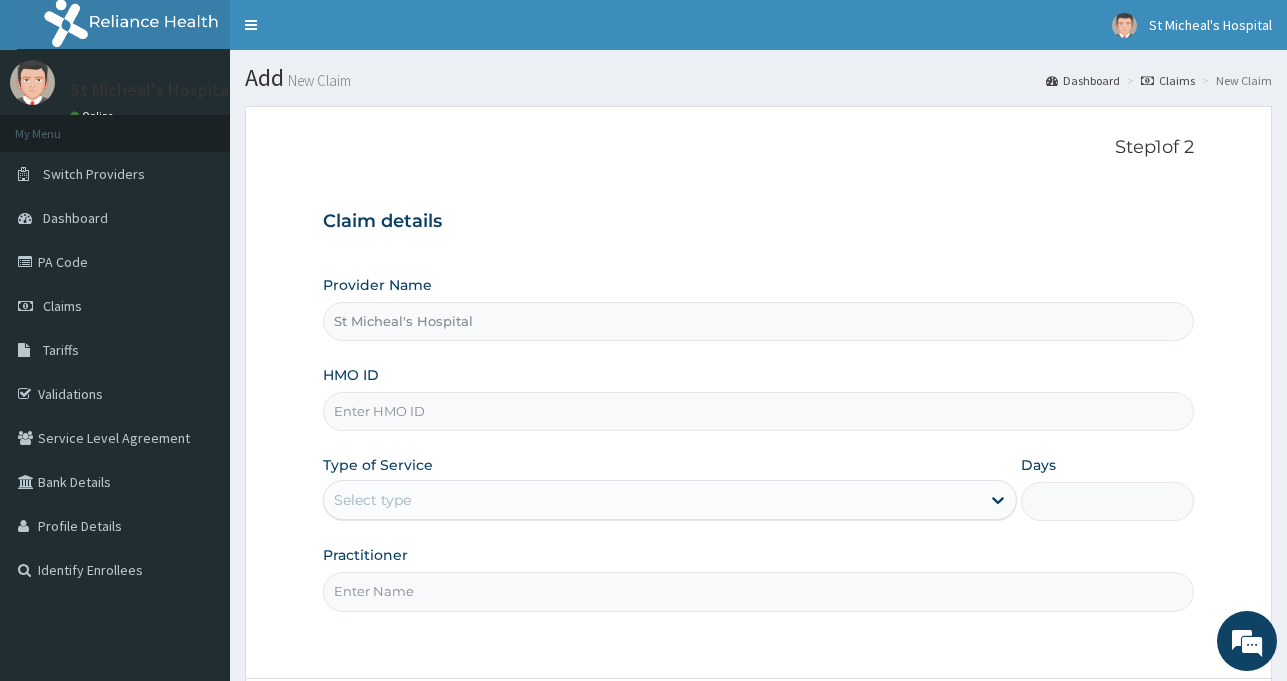 type on "St Micheal's Hospital" 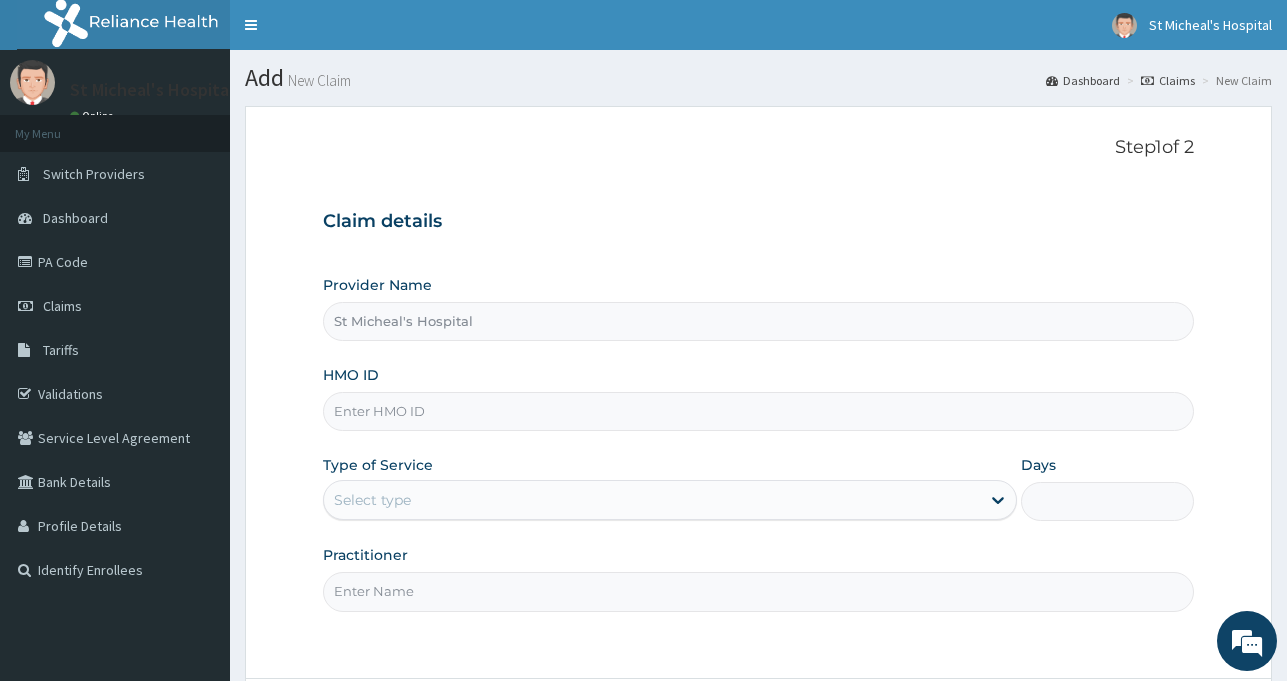 click on "HMO ID" at bounding box center [758, 411] 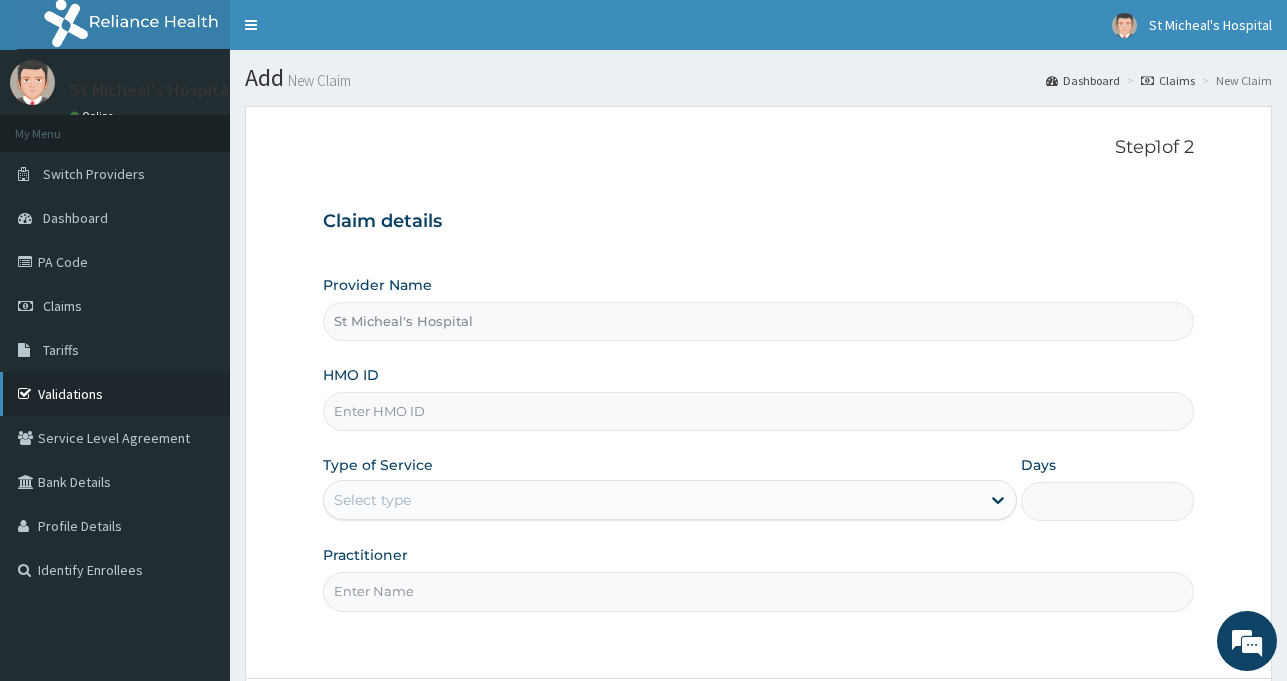 click on "Validations" at bounding box center (115, 394) 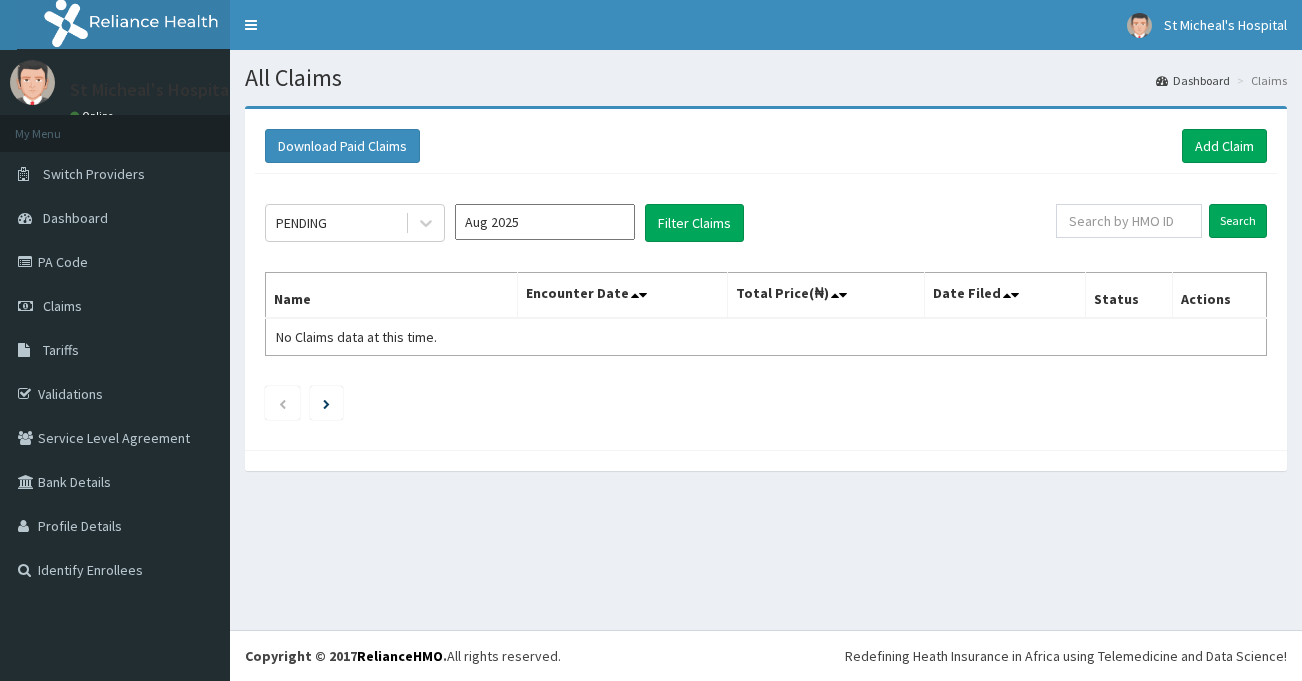 scroll, scrollTop: 0, scrollLeft: 0, axis: both 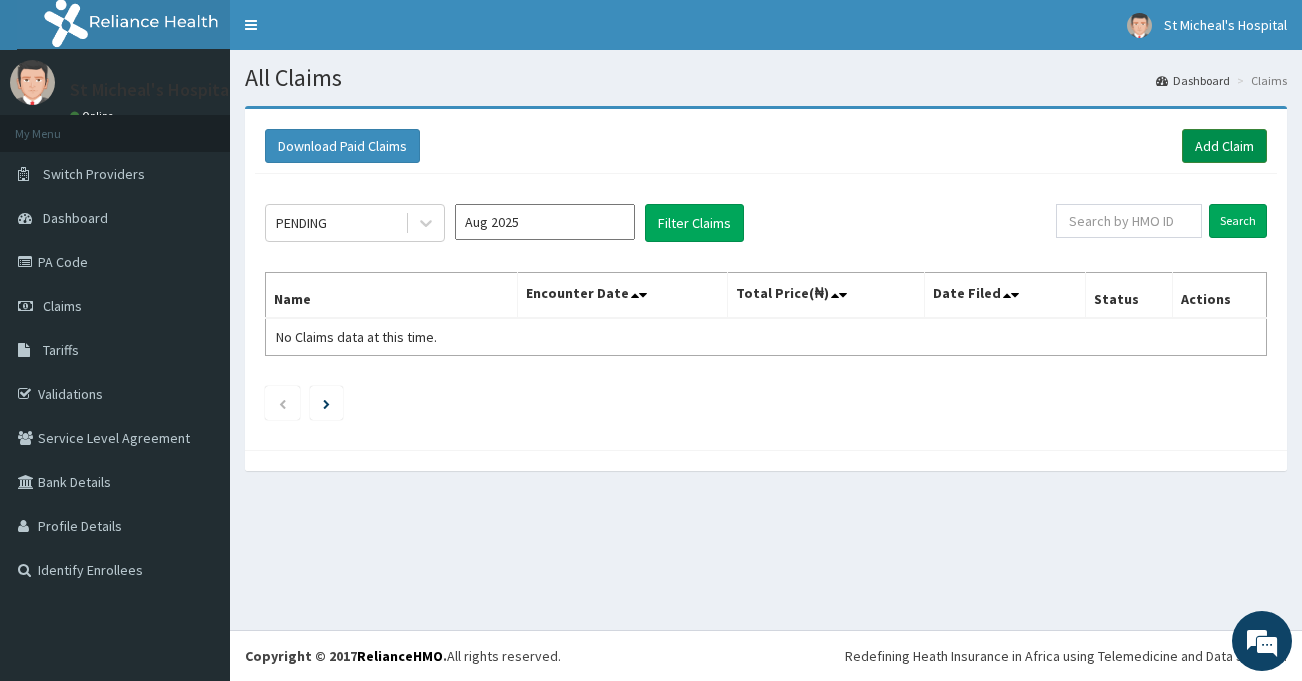click on "Add Claim" at bounding box center [1224, 146] 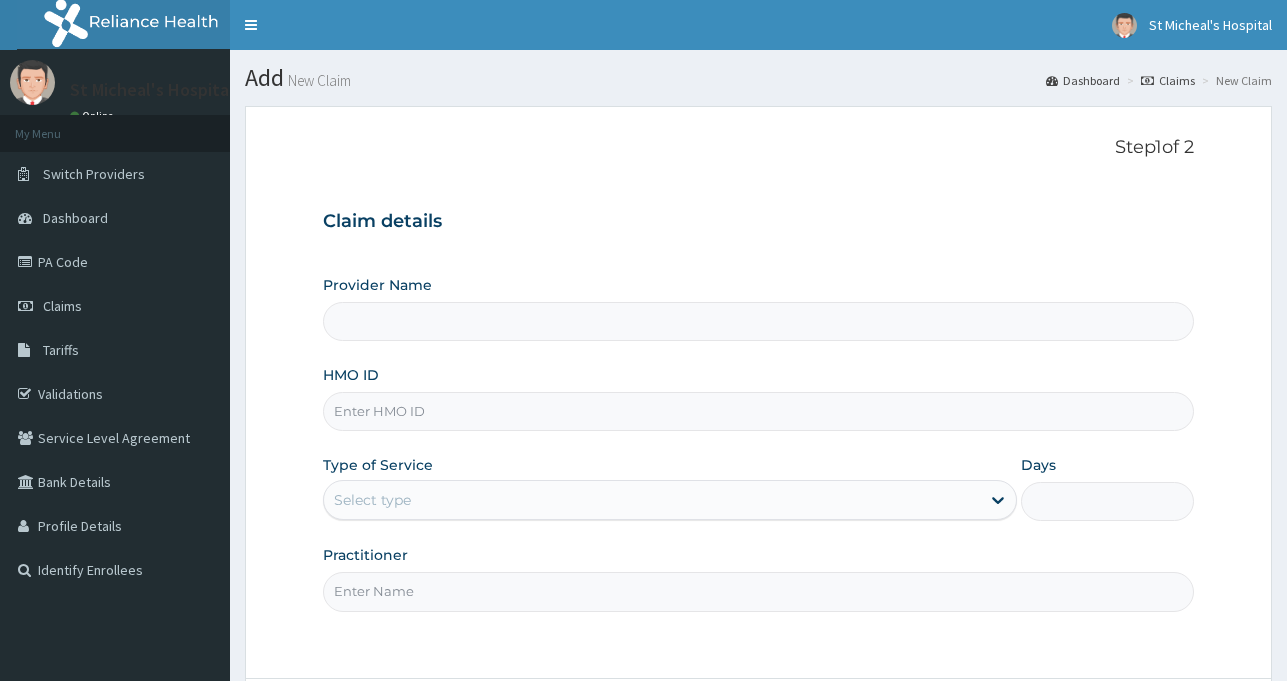 scroll, scrollTop: 0, scrollLeft: 0, axis: both 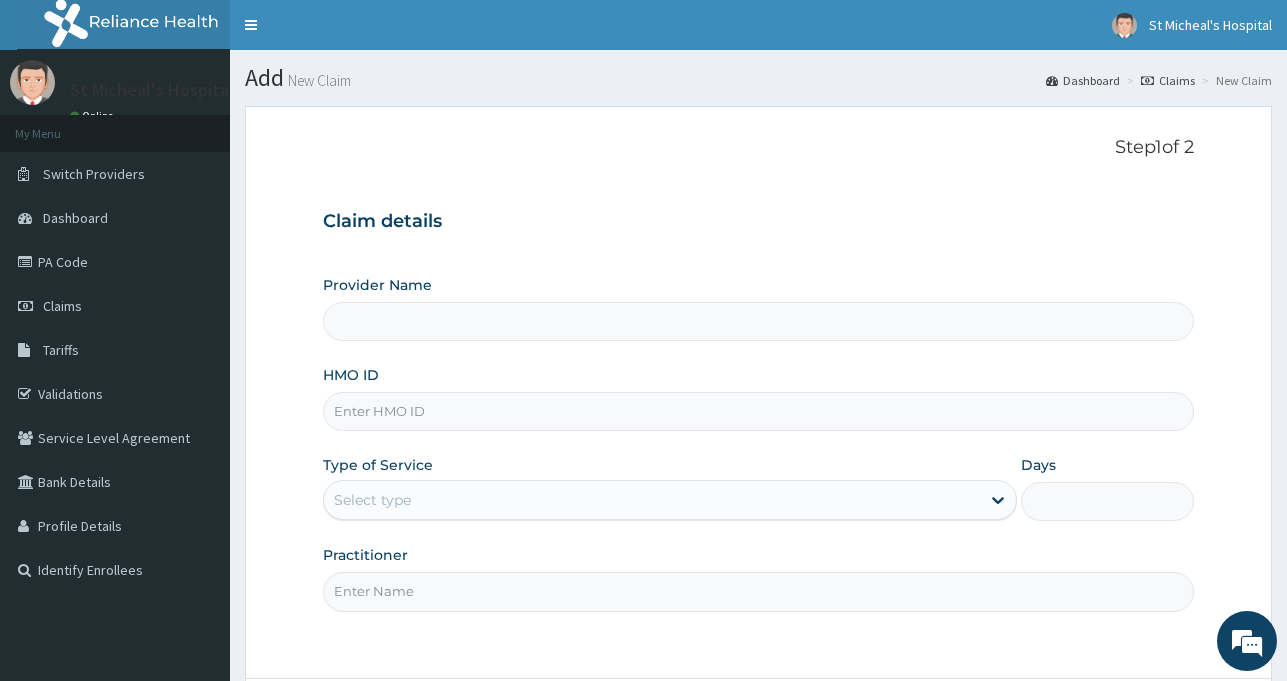 type on "St Micheal's Hospital" 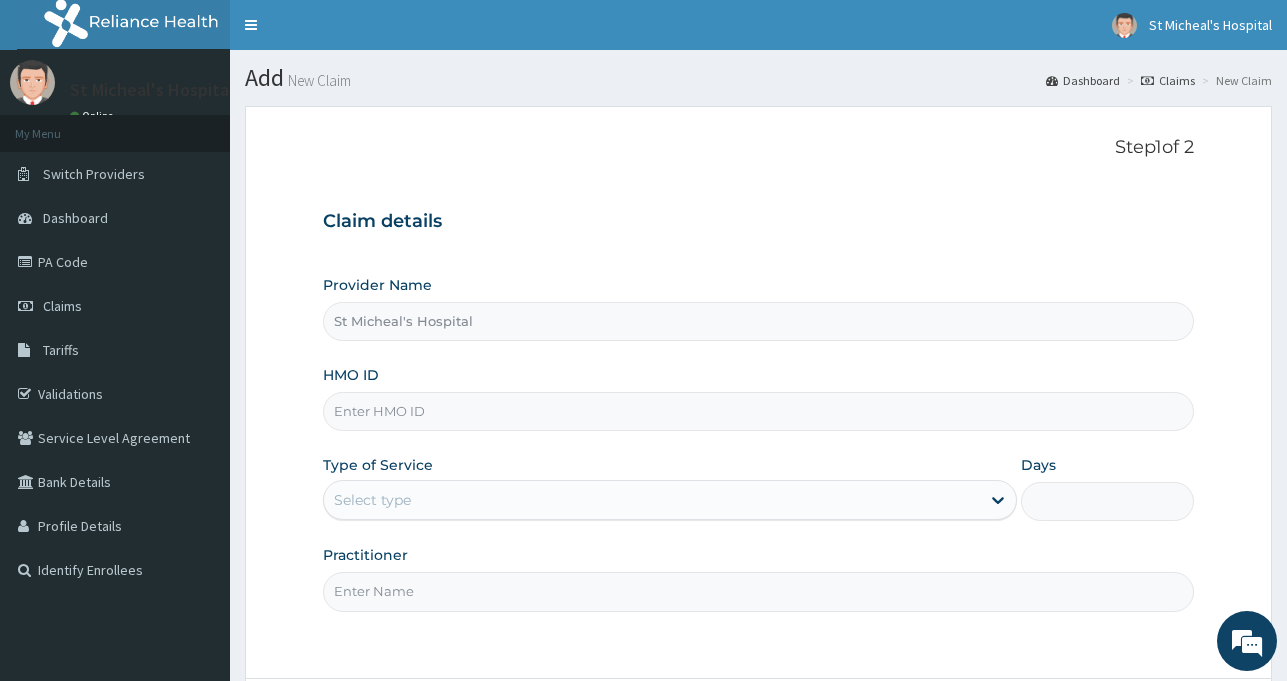 click on "HMO ID" at bounding box center [758, 411] 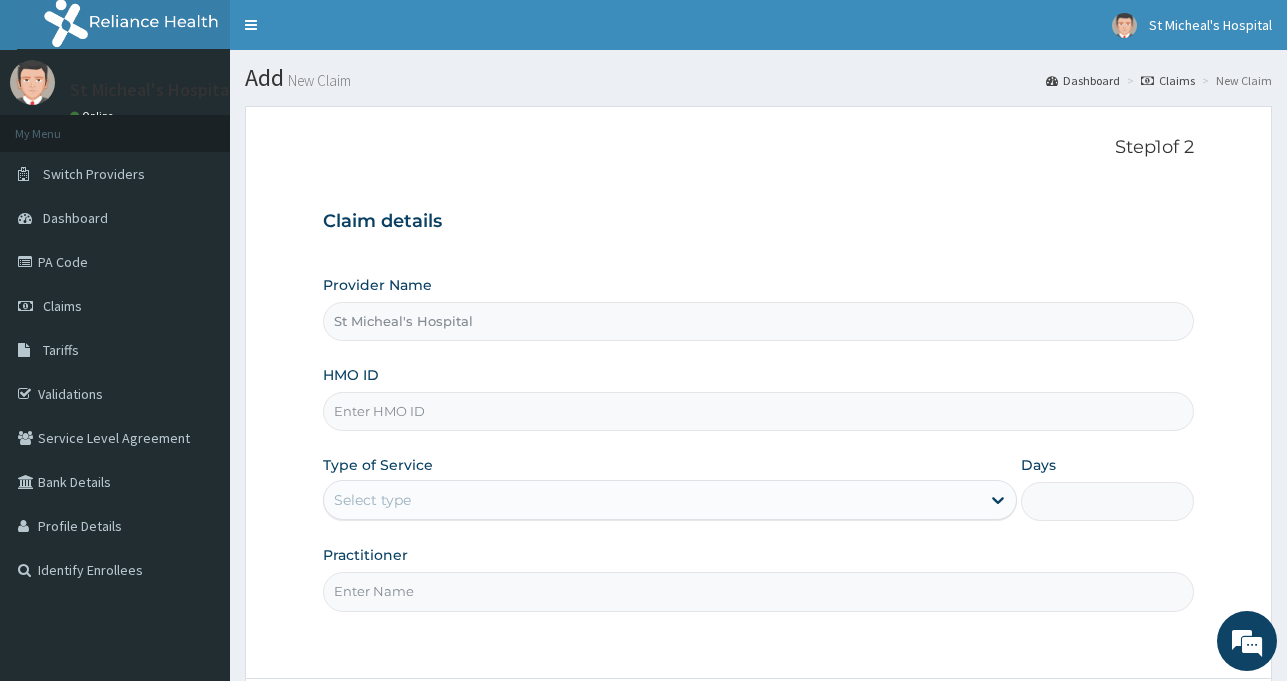 paste on "BOE/10004/D" 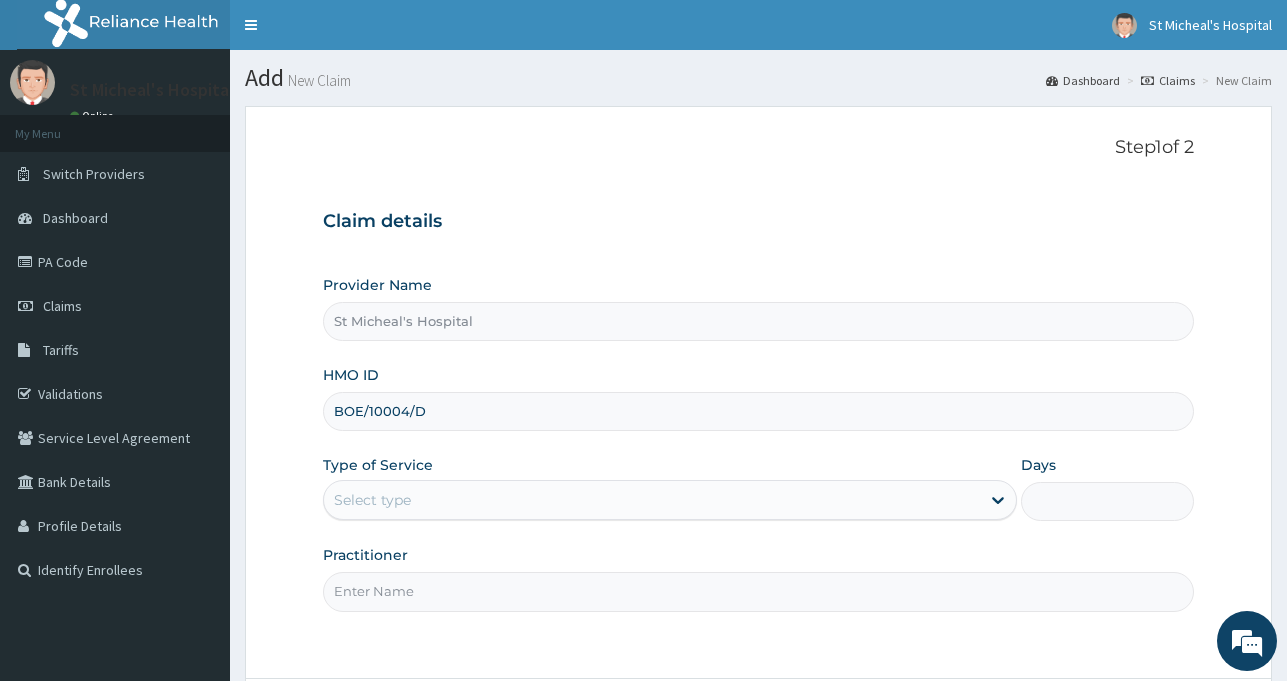 scroll, scrollTop: 0, scrollLeft: 0, axis: both 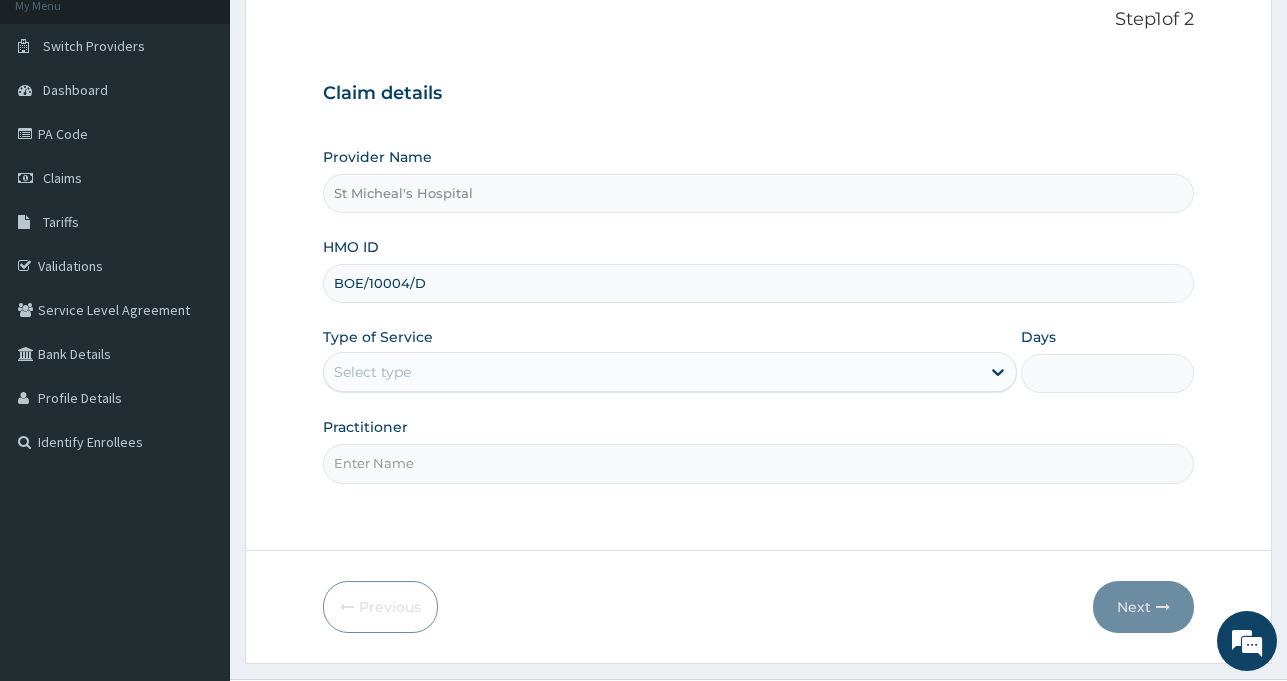 type on "BOE/10004/D" 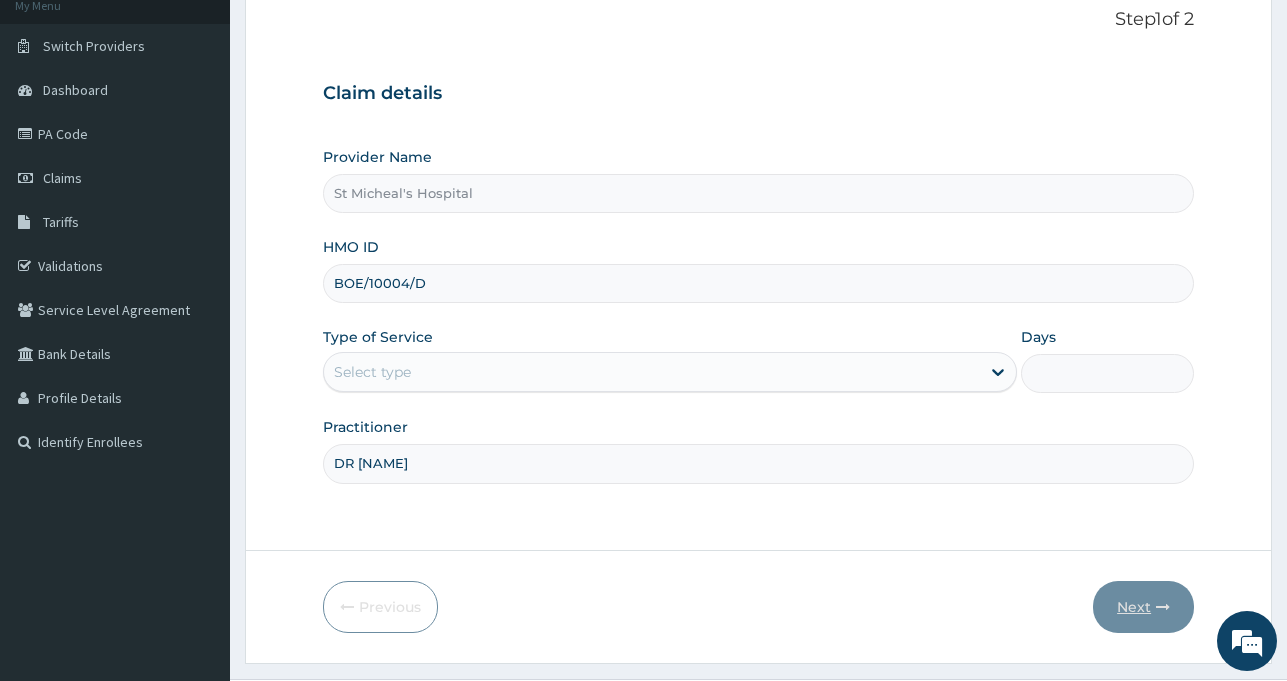 type on "DR PETER" 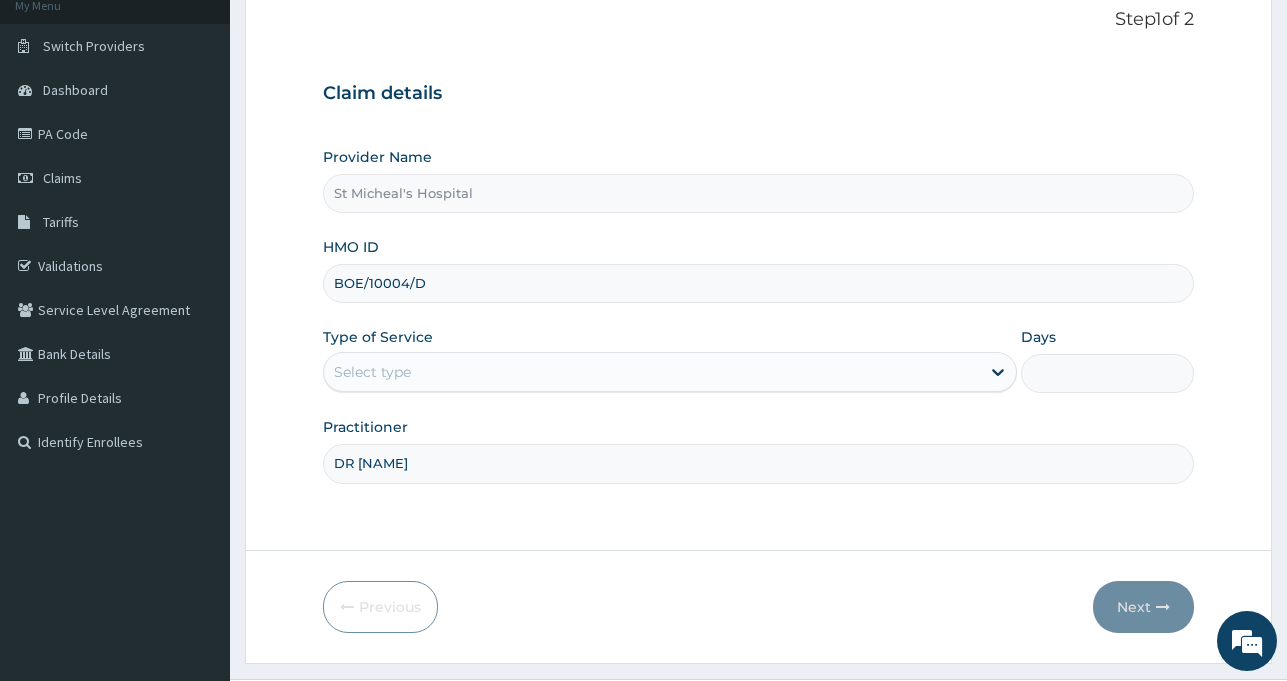 click on "Select type" at bounding box center [652, 372] 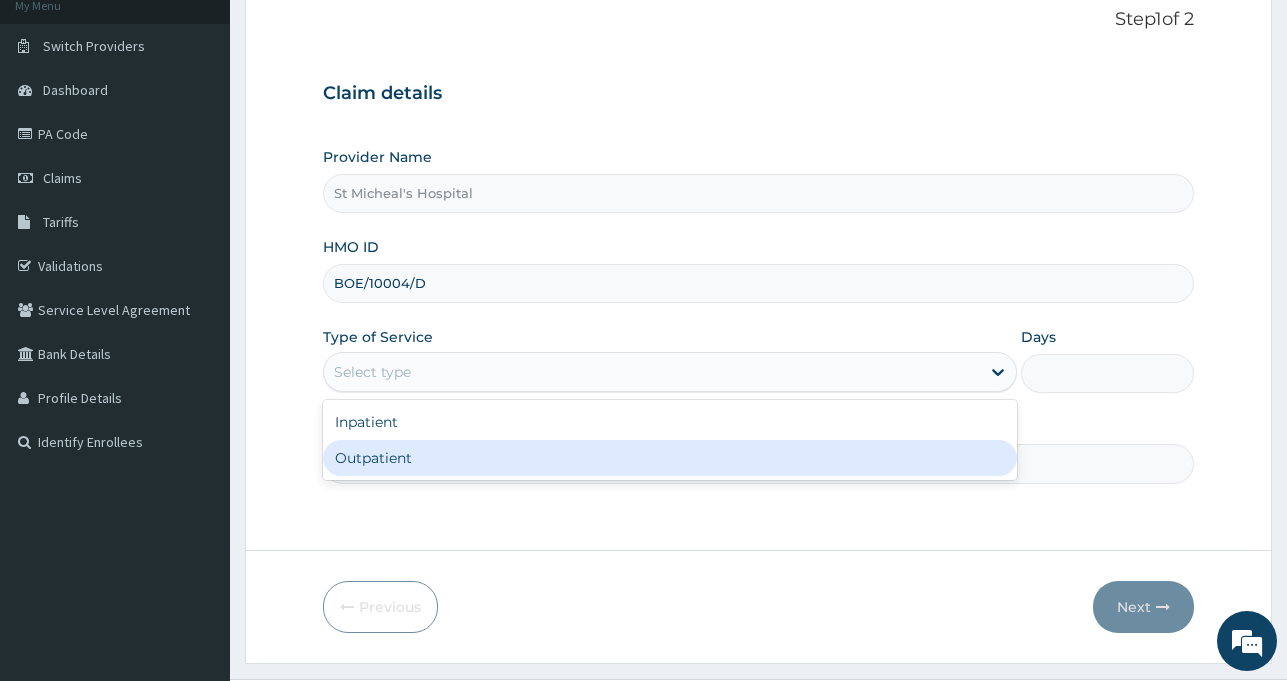 click on "Outpatient" at bounding box center (670, 458) 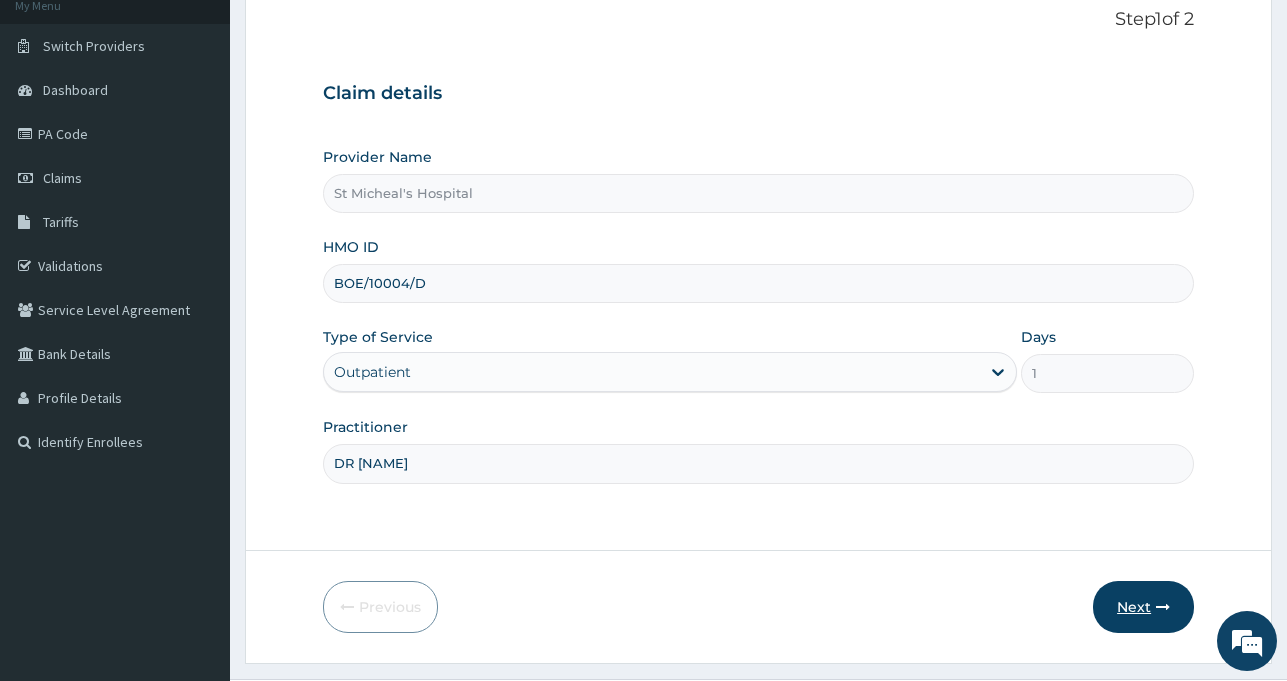 click on "Next" at bounding box center [1143, 607] 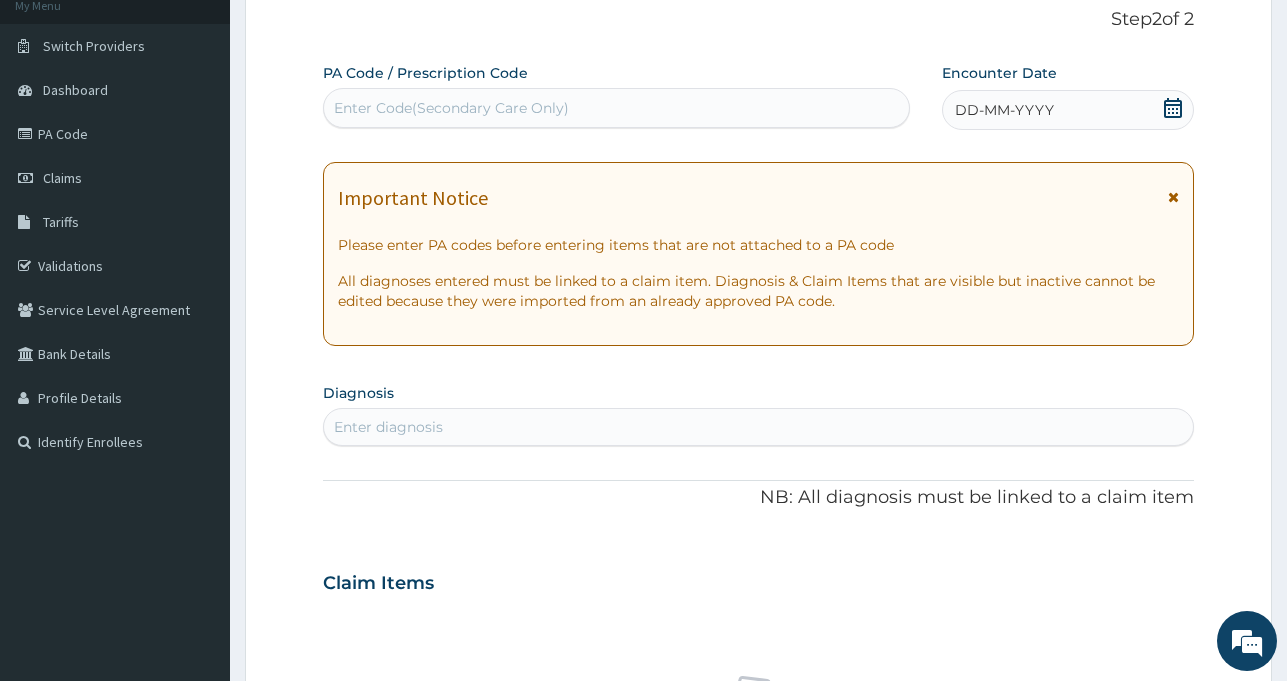 click on "DD-MM-YYYY" at bounding box center (1068, 110) 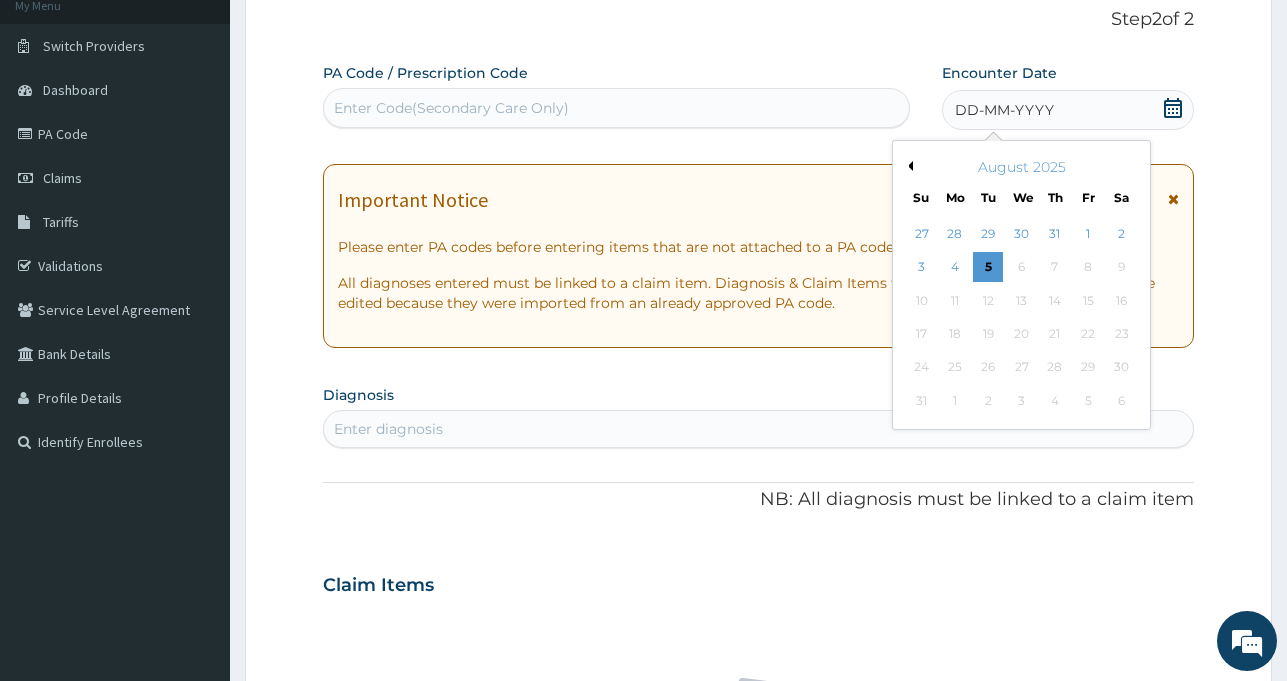 click on "August 2025" at bounding box center [1021, 167] 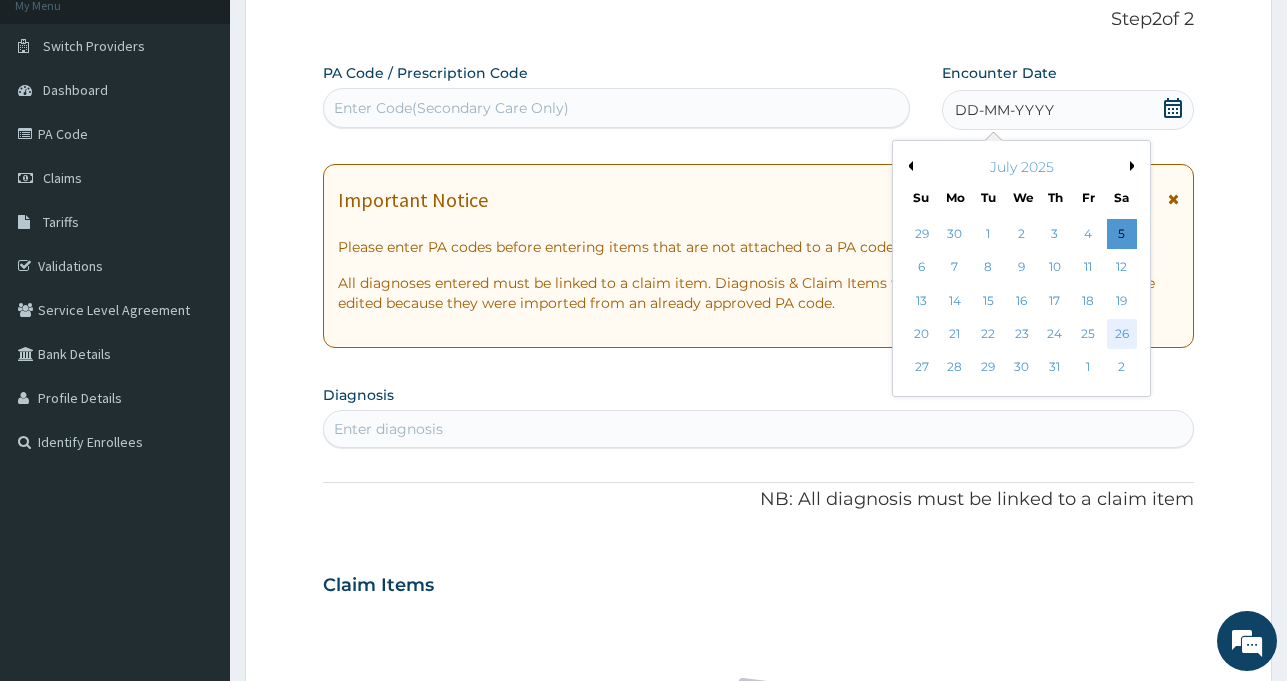 click on "26" at bounding box center [1122, 334] 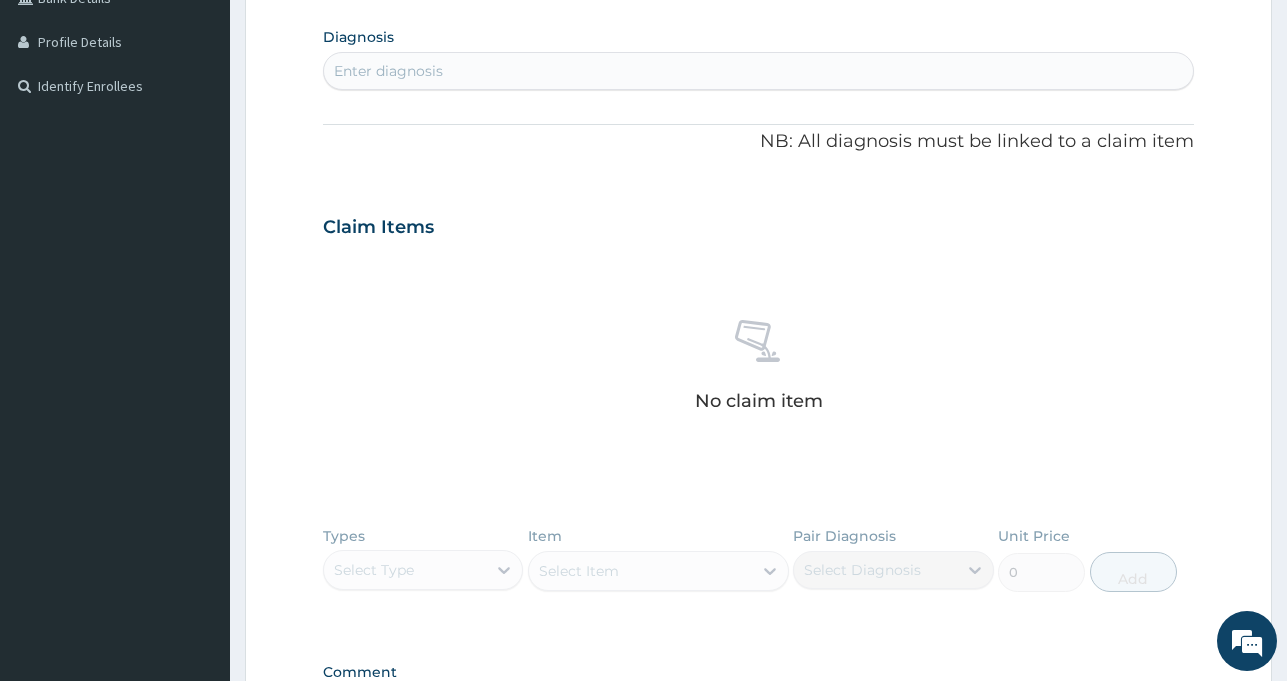 scroll, scrollTop: 493, scrollLeft: 0, axis: vertical 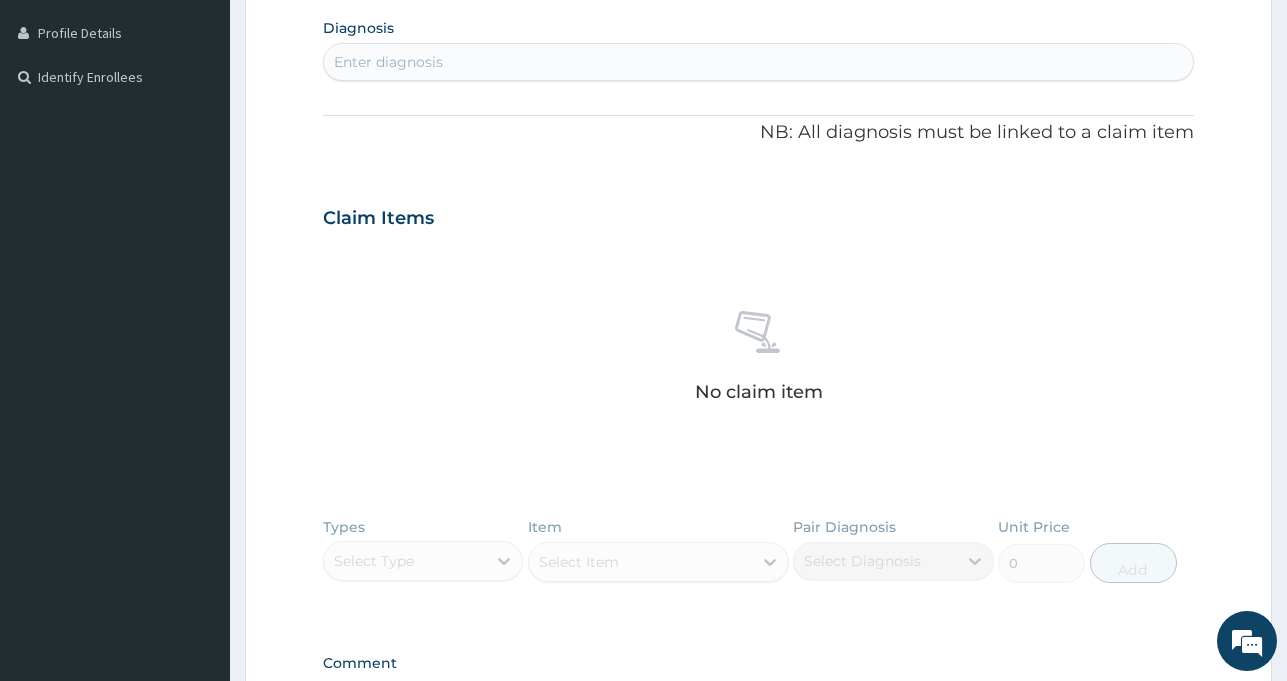 click on "Enter diagnosis" at bounding box center (758, 62) 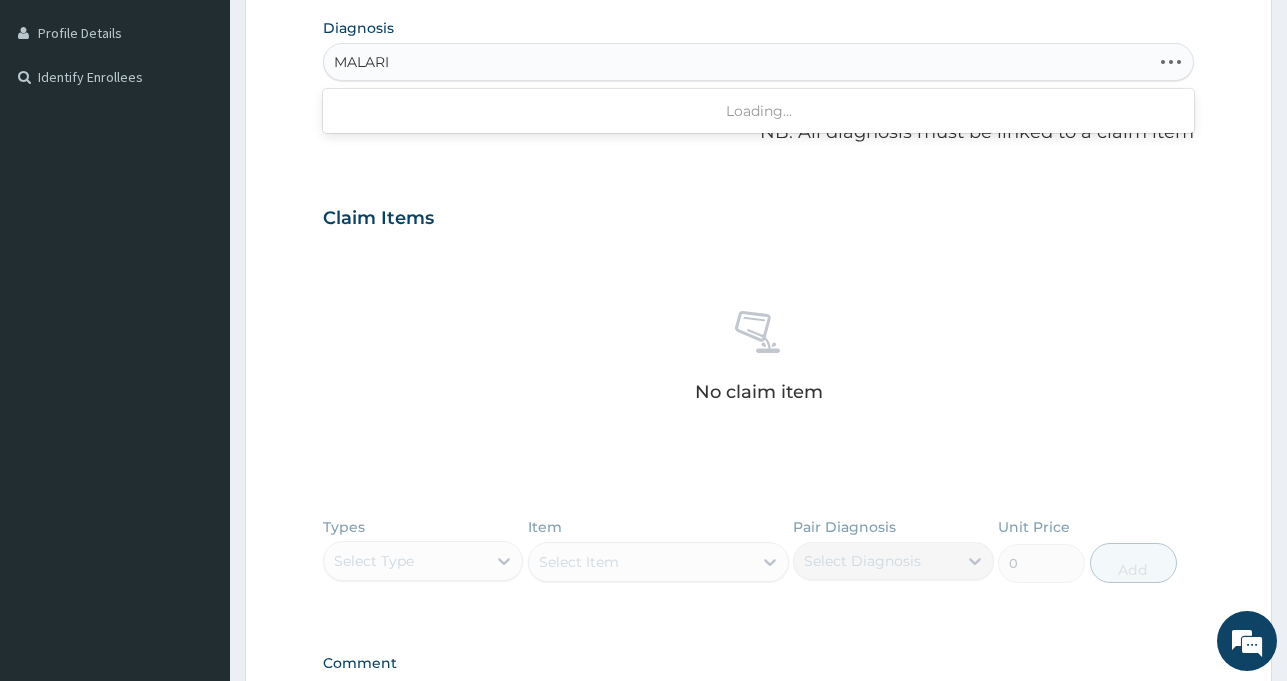 type on "MALARIA" 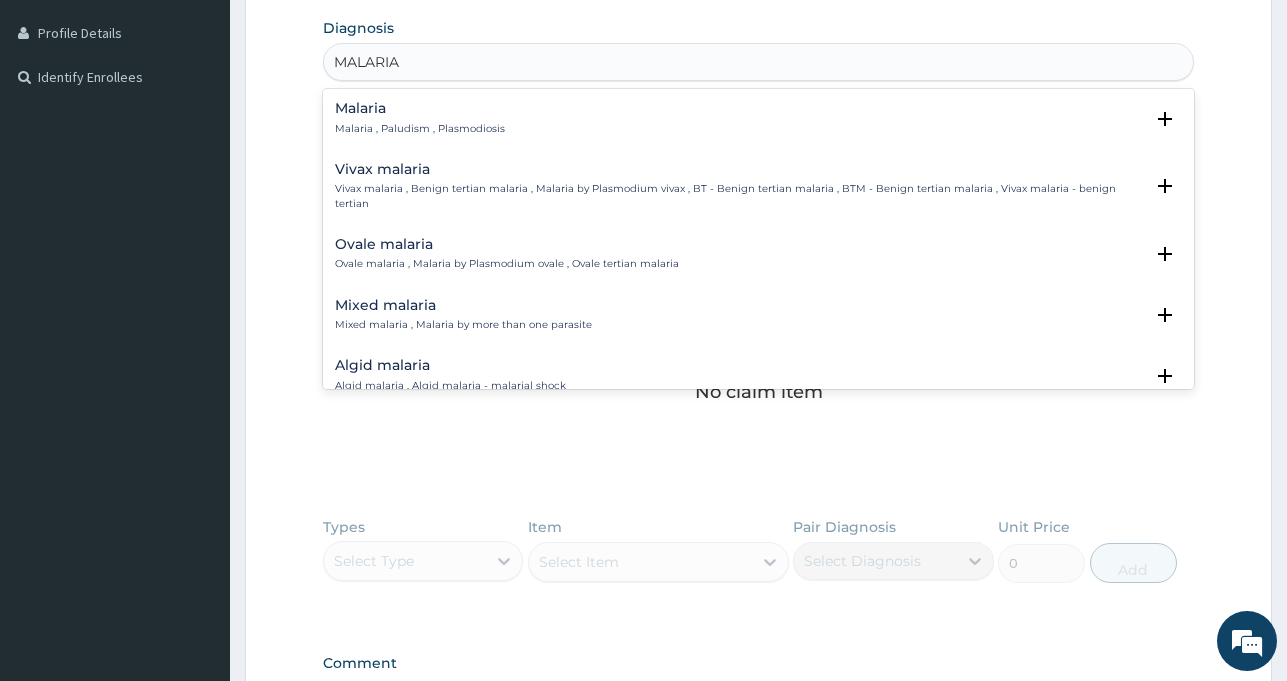 click on "Malaria , Paludism , Plasmodiosis" at bounding box center [420, 129] 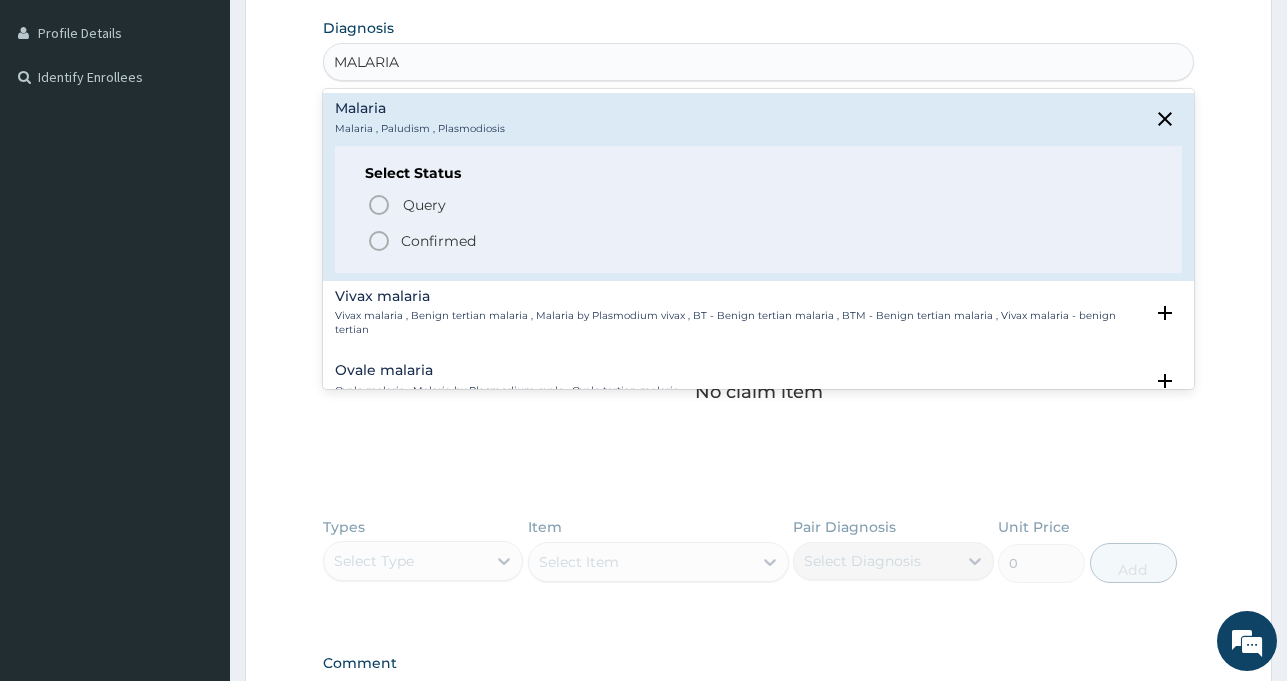 click on "Confirmed" at bounding box center [438, 241] 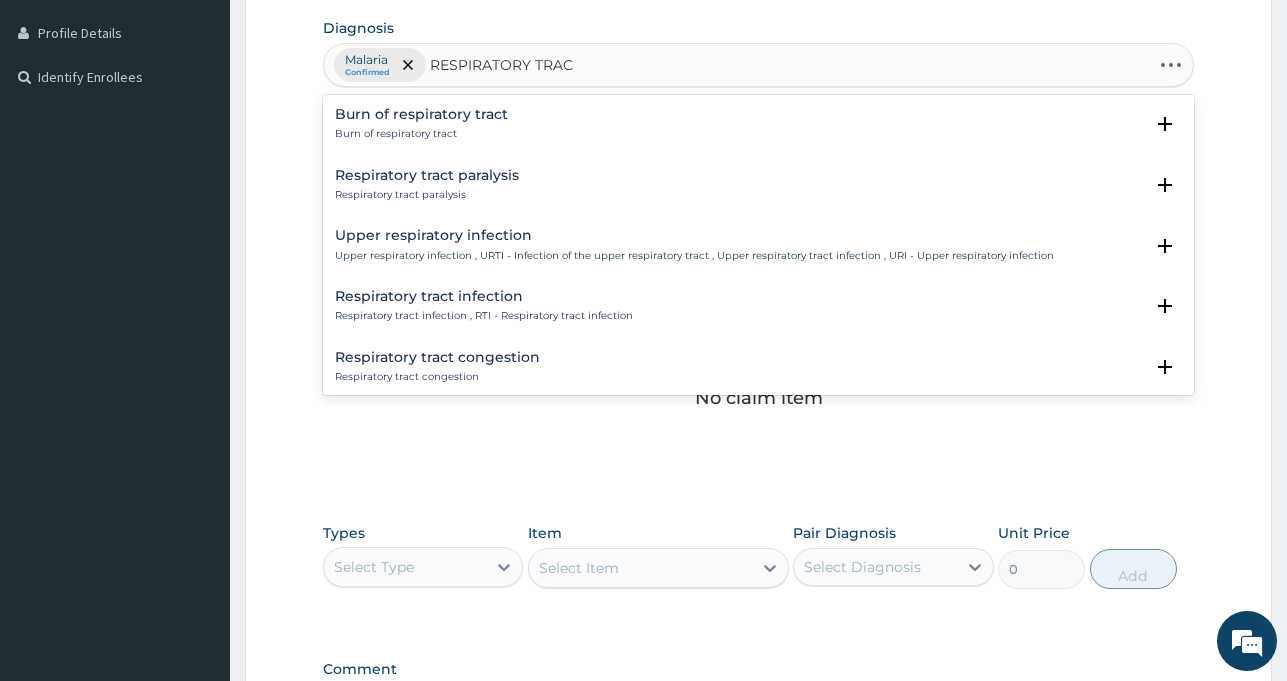 type on "RESPIRATORY TRACT" 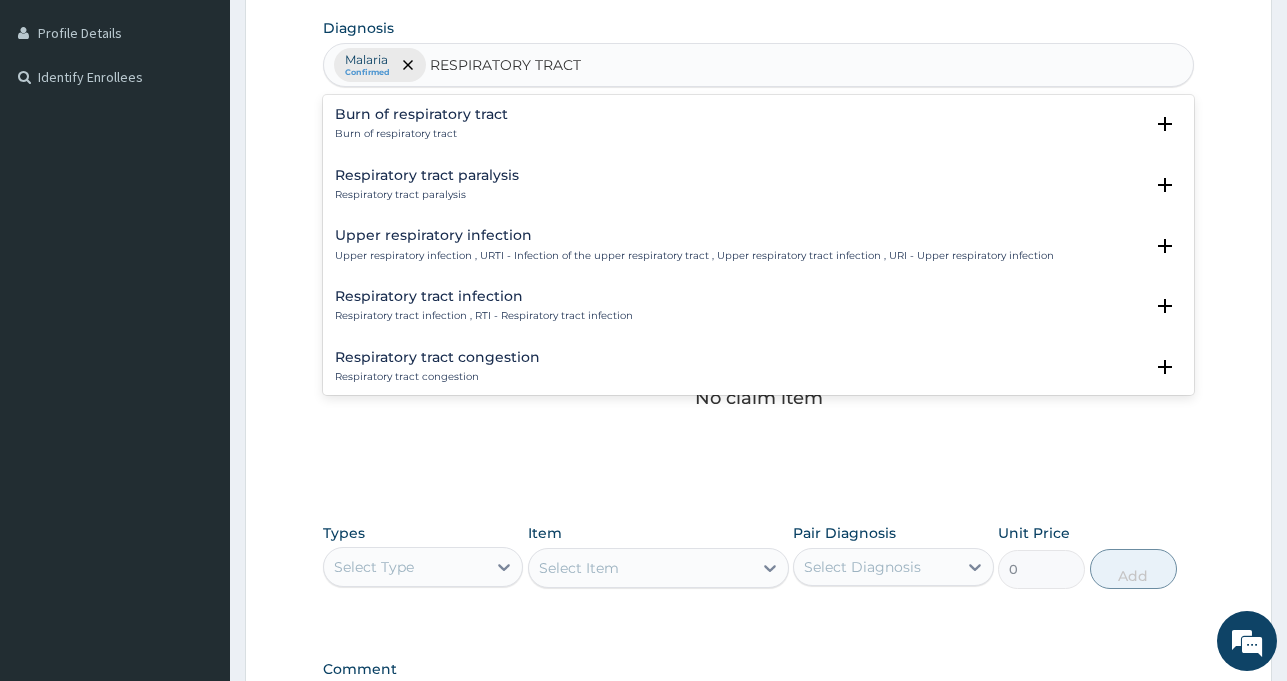 click on "Upper respiratory infection" at bounding box center [694, 235] 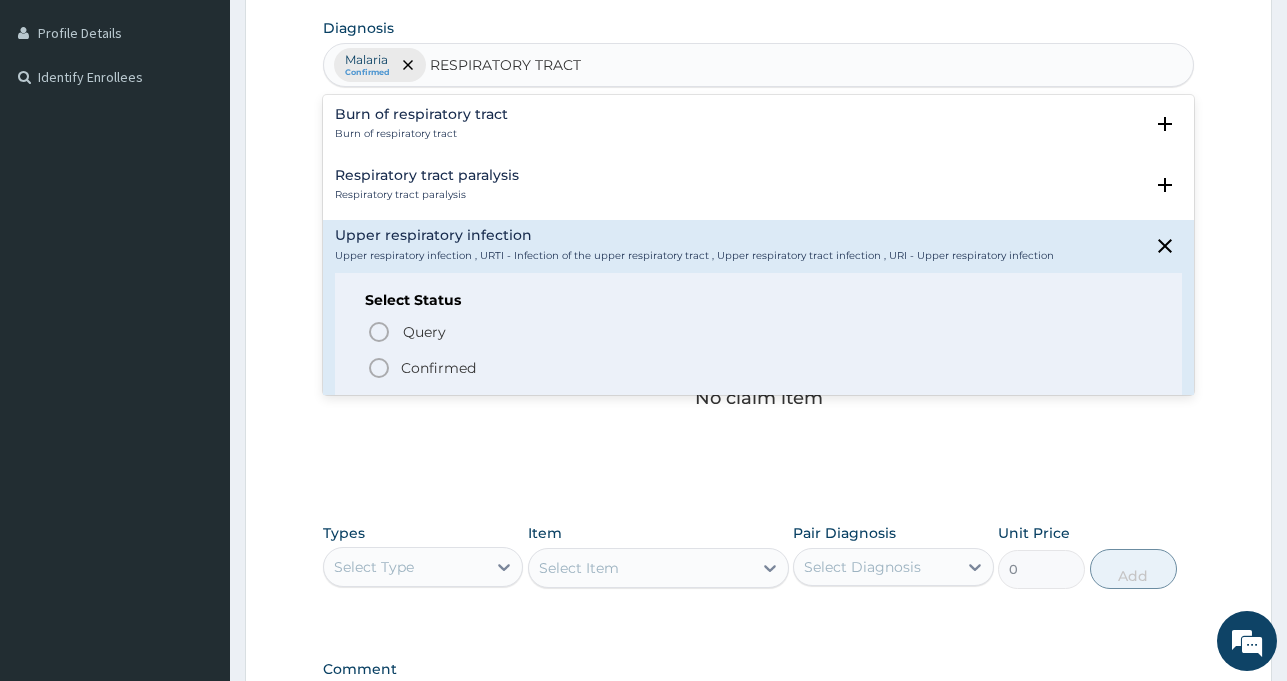 click on "Confirmed" at bounding box center (438, 368) 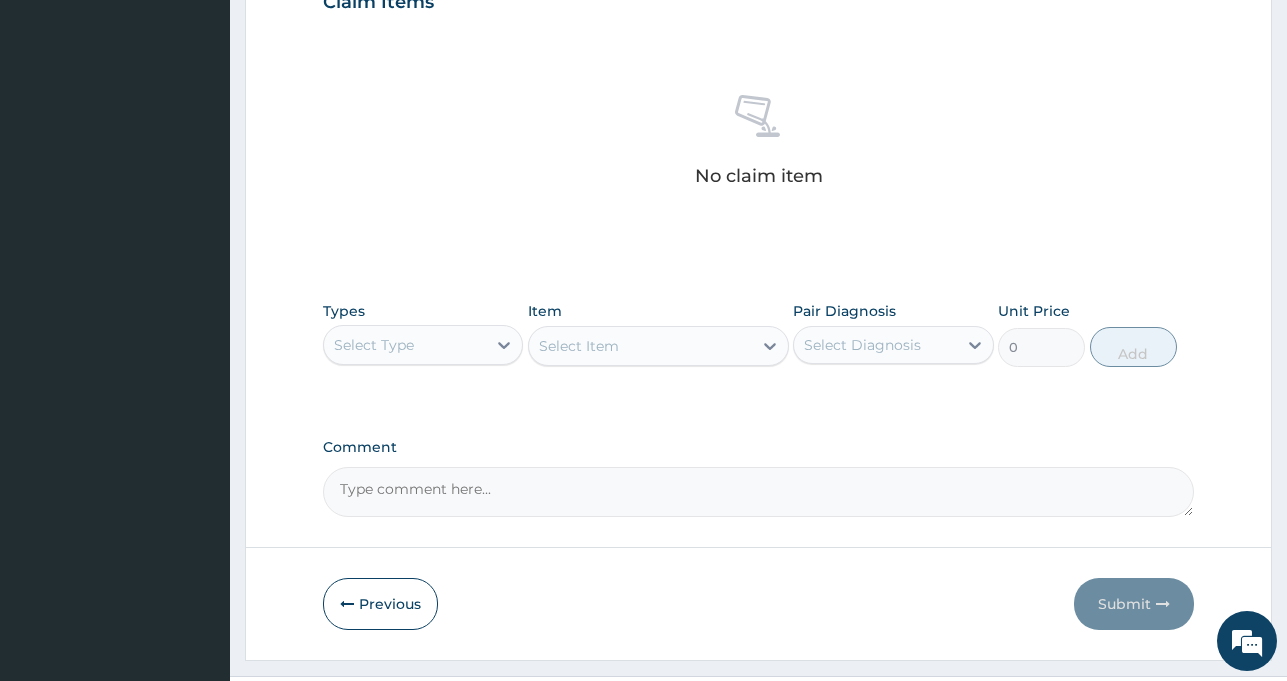 scroll, scrollTop: 761, scrollLeft: 0, axis: vertical 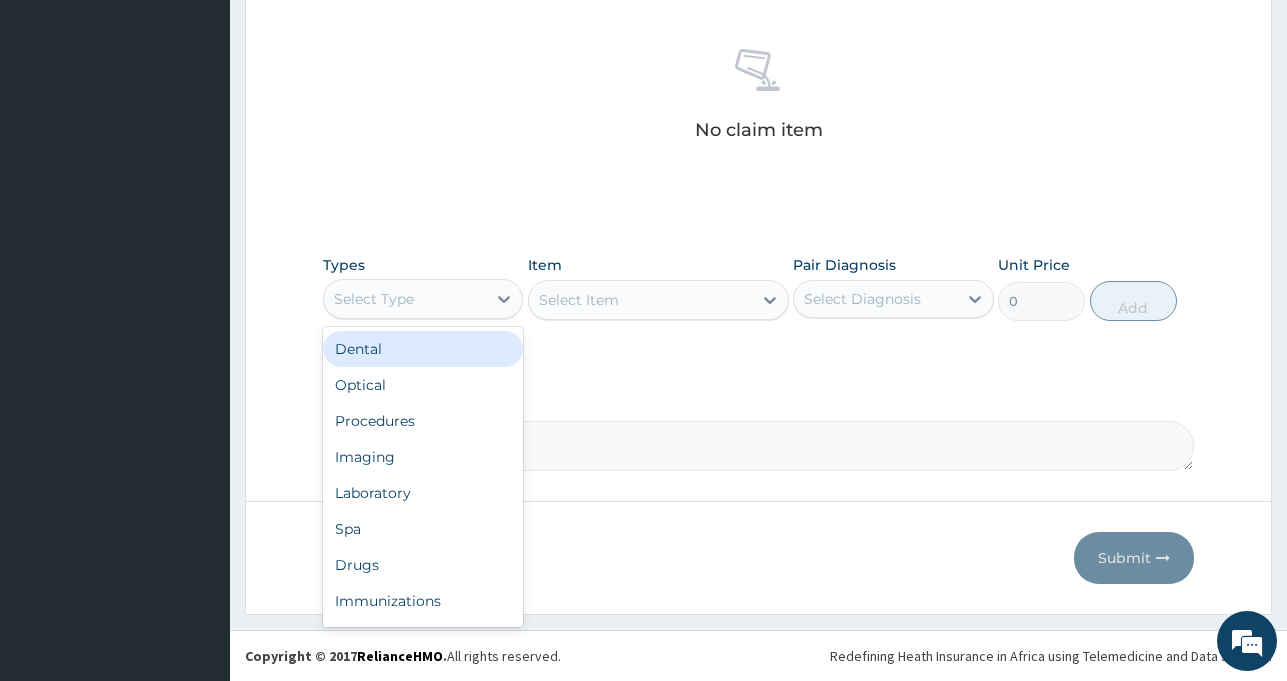 click on "Select Type" at bounding box center [405, 299] 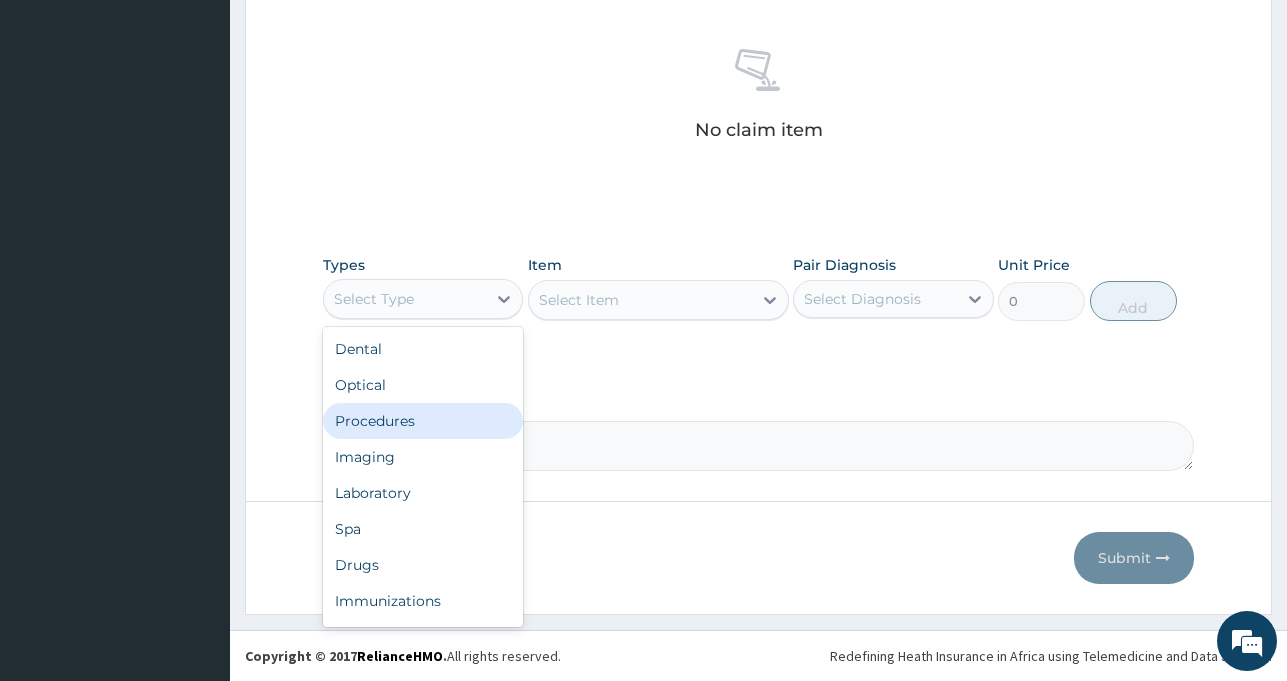 click on "Procedures" at bounding box center (423, 421) 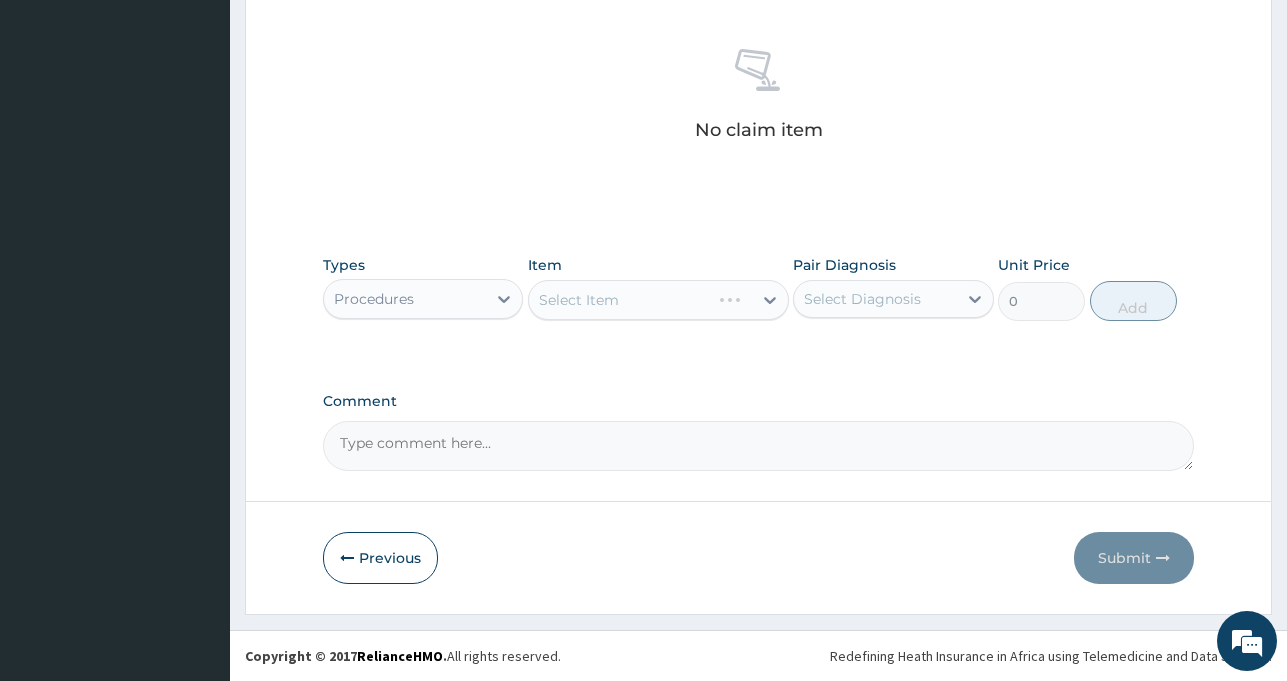 click on "Select Item" at bounding box center [658, 300] 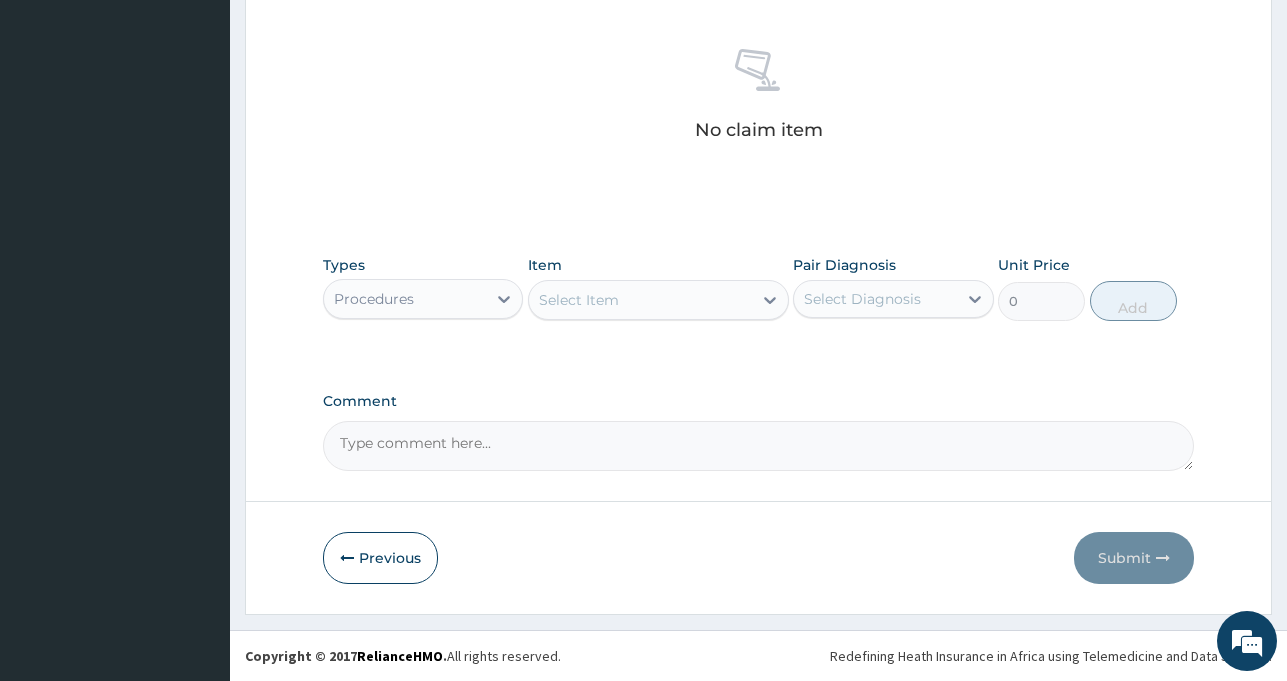 click on "Select Item" at bounding box center (640, 300) 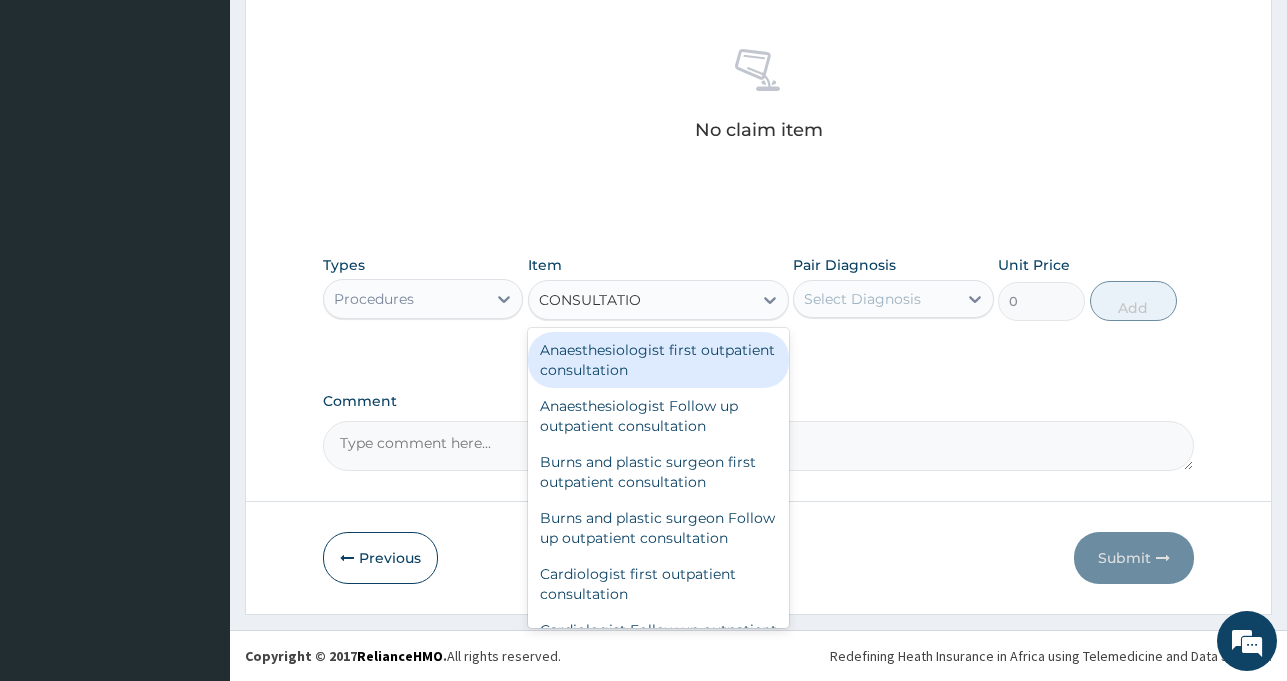 type on "CONSULTATION" 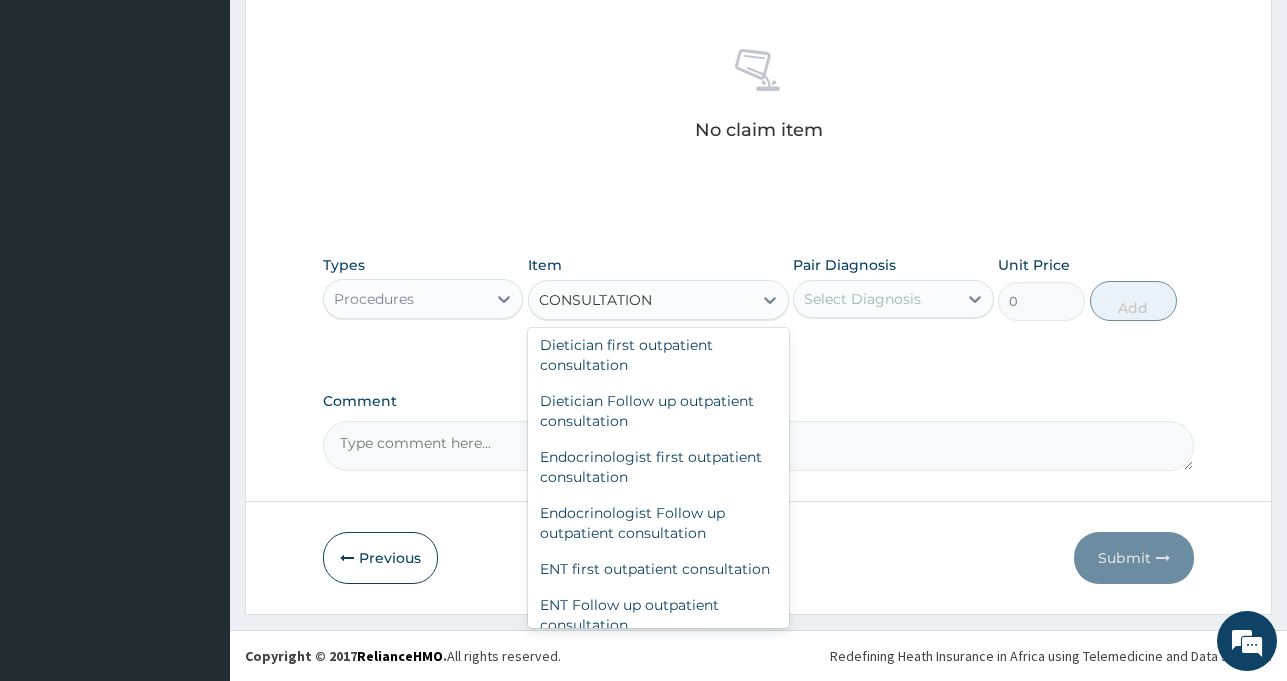scroll, scrollTop: 688, scrollLeft: 0, axis: vertical 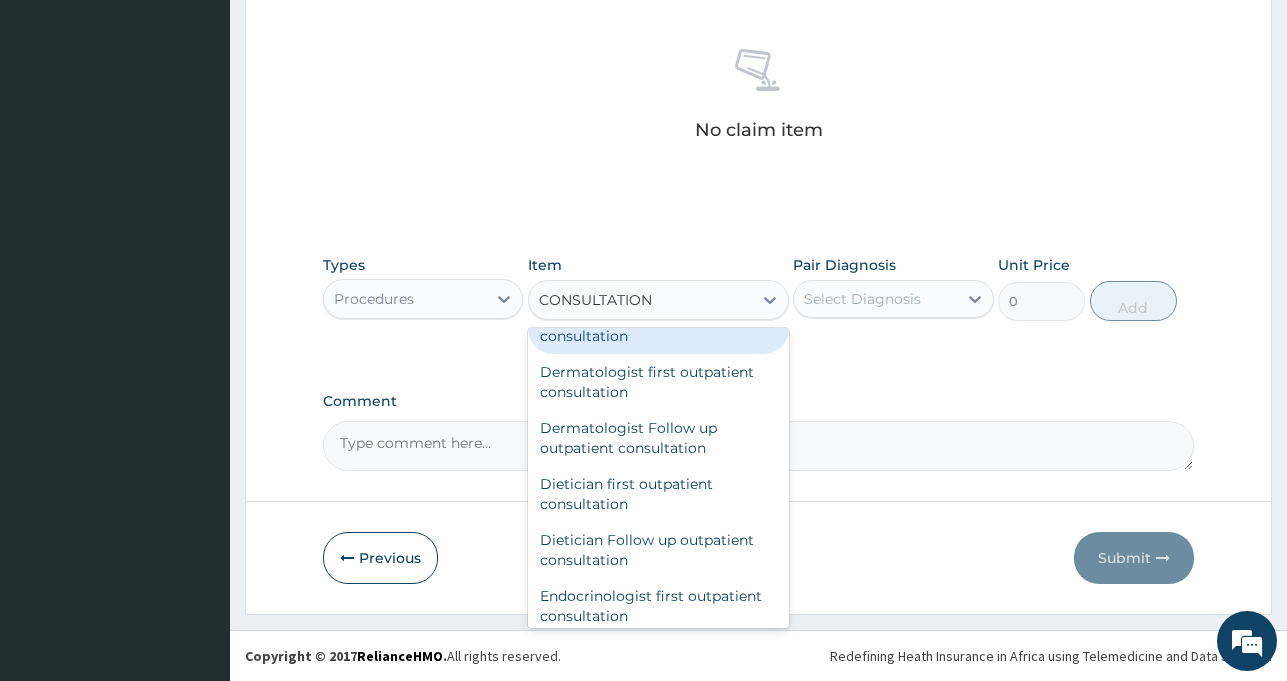 click on "Consultant first outpatient consultation" at bounding box center [658, 326] 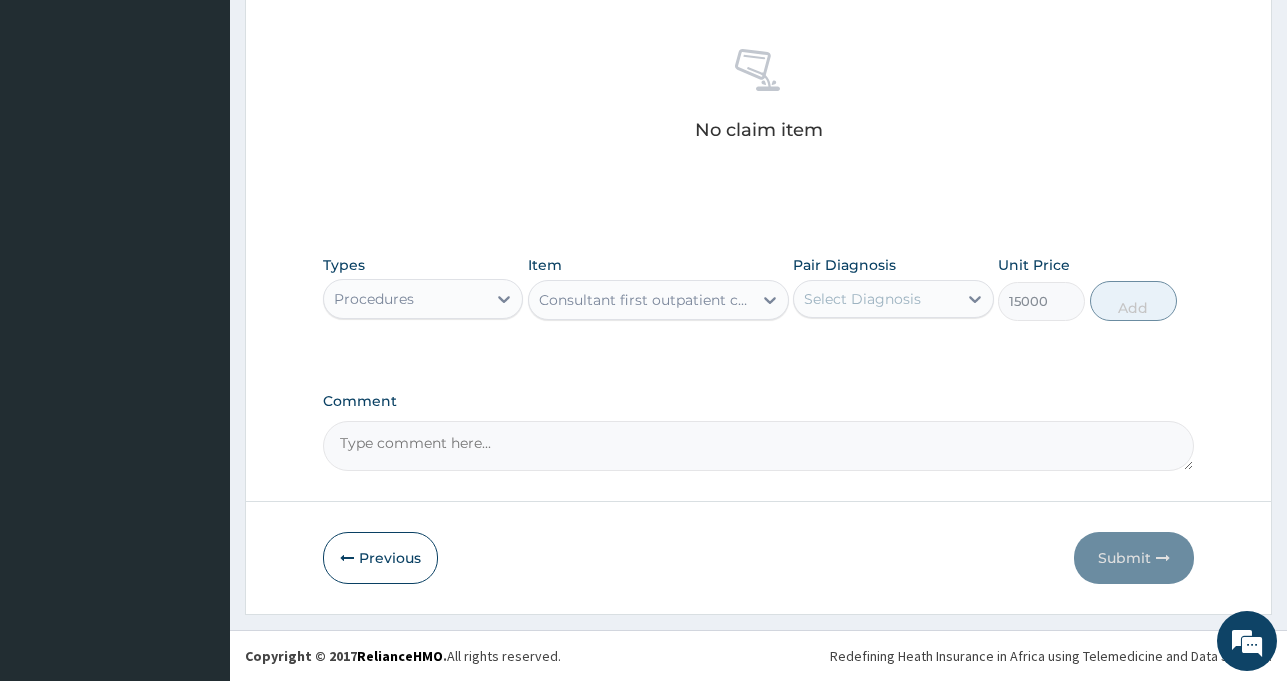 click on "Select Diagnosis" at bounding box center (862, 299) 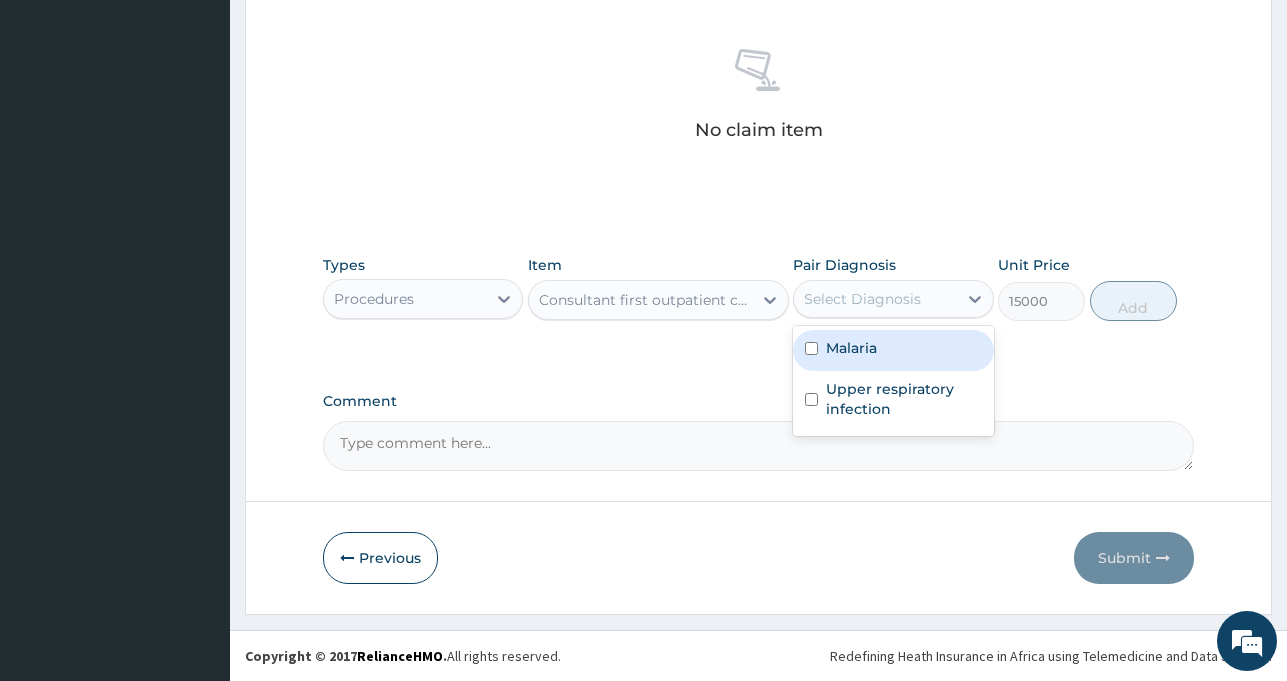 click on "Malaria" at bounding box center [893, 350] 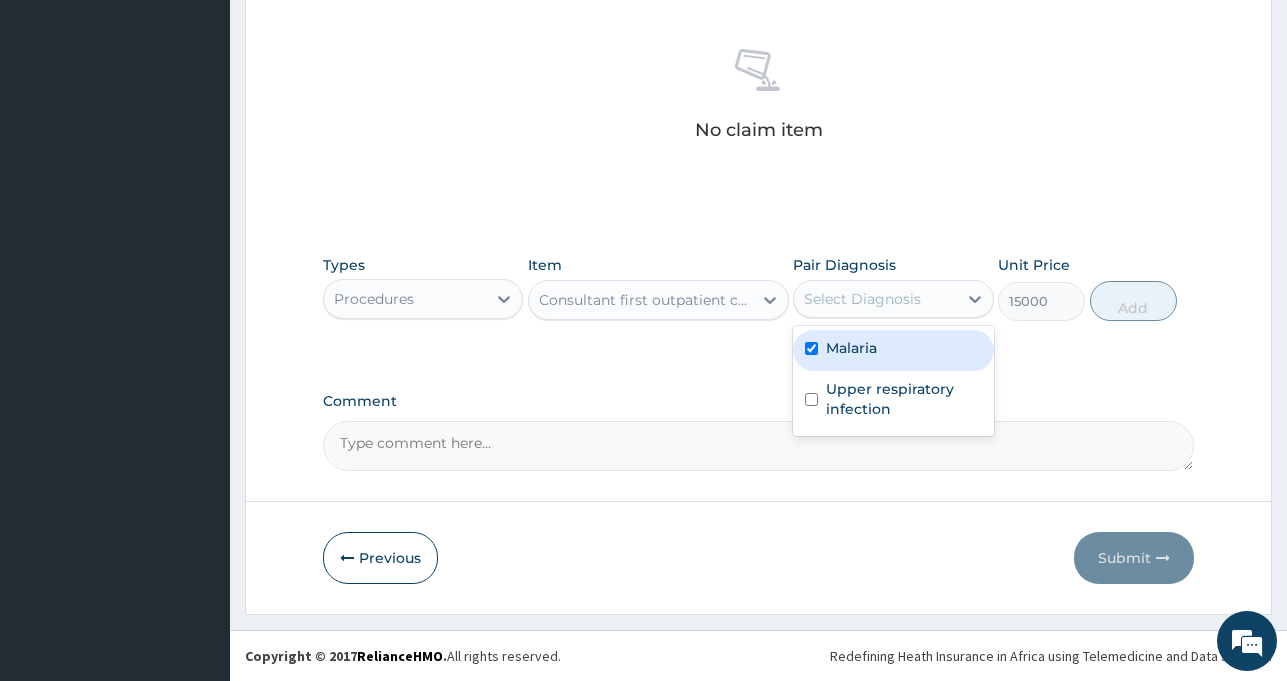 checkbox on "true" 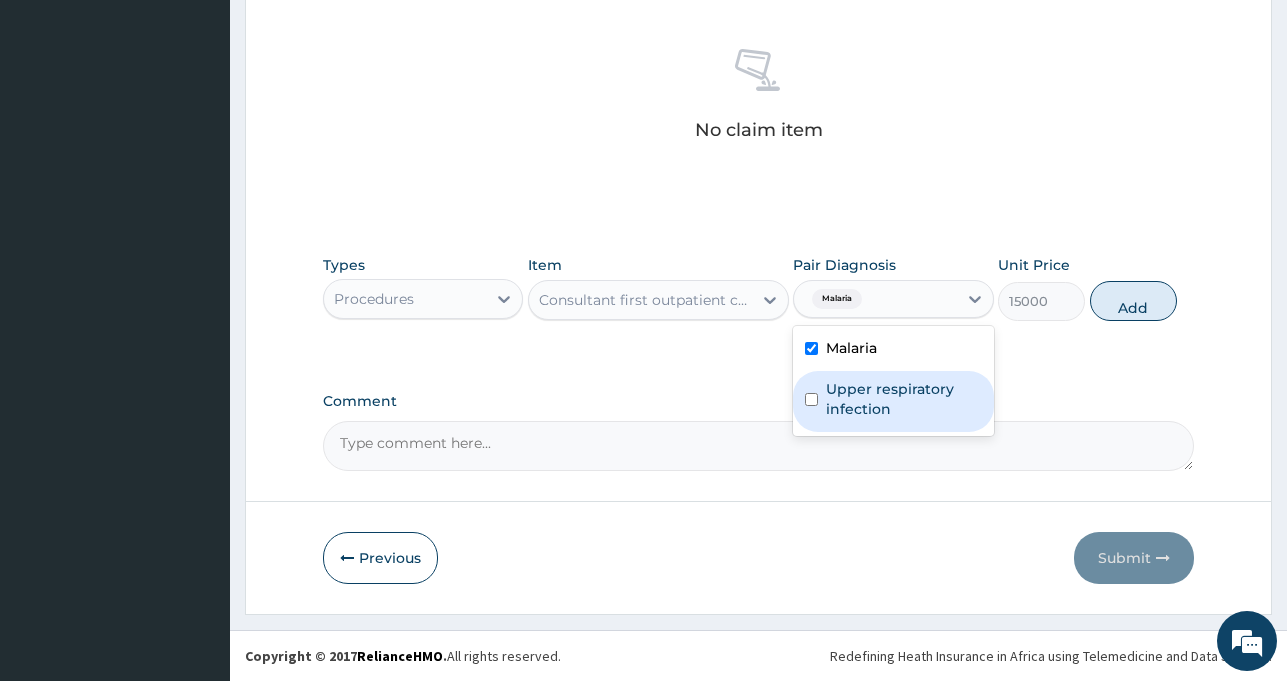 click on "Upper respiratory infection" at bounding box center (903, 399) 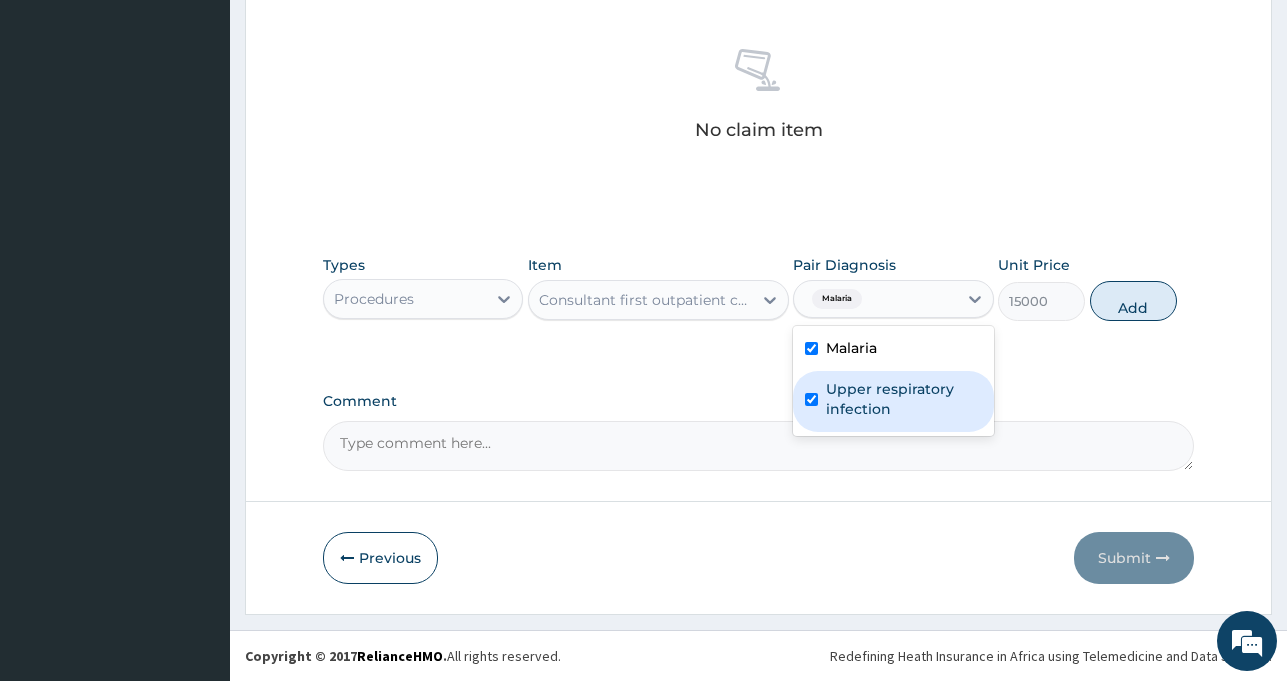 checkbox on "true" 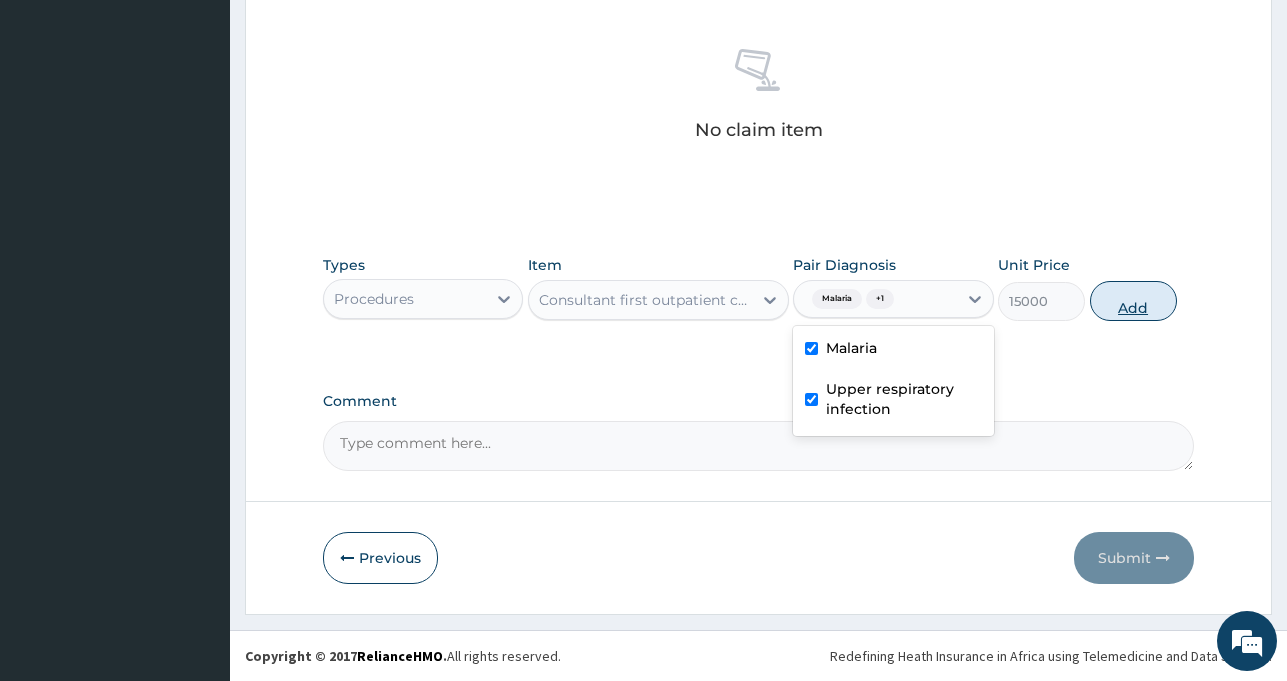 click on "Add" at bounding box center [1133, 301] 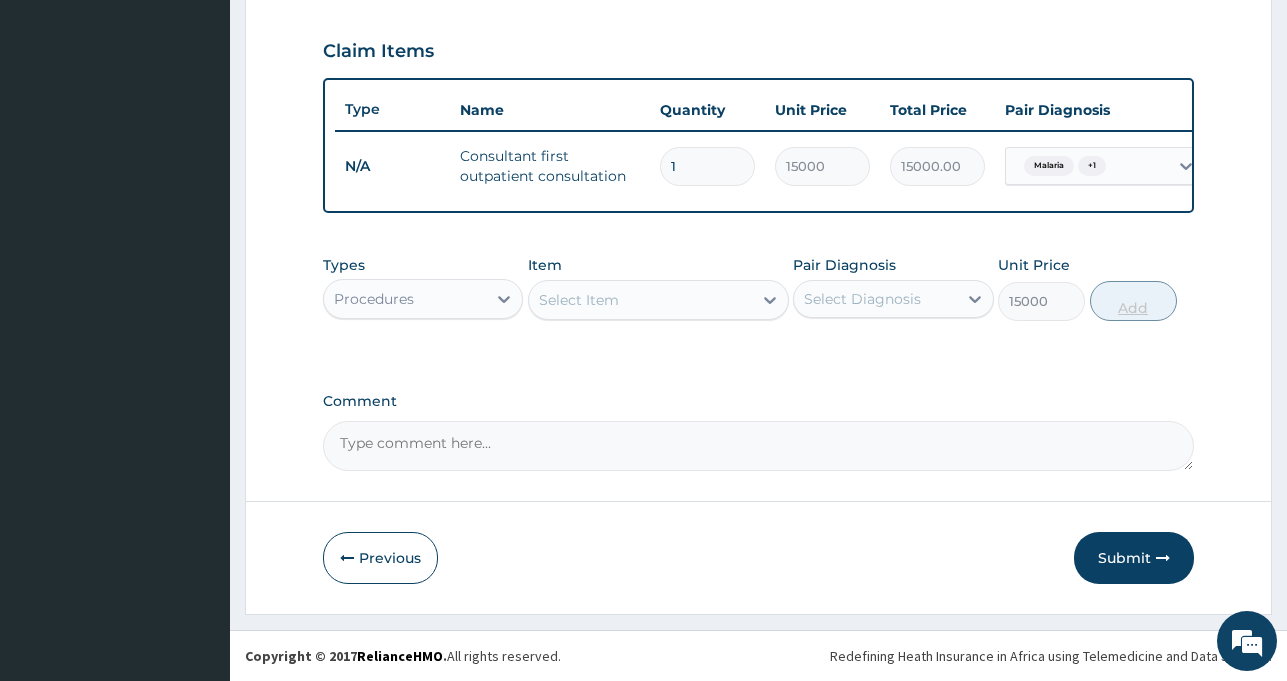 type on "0" 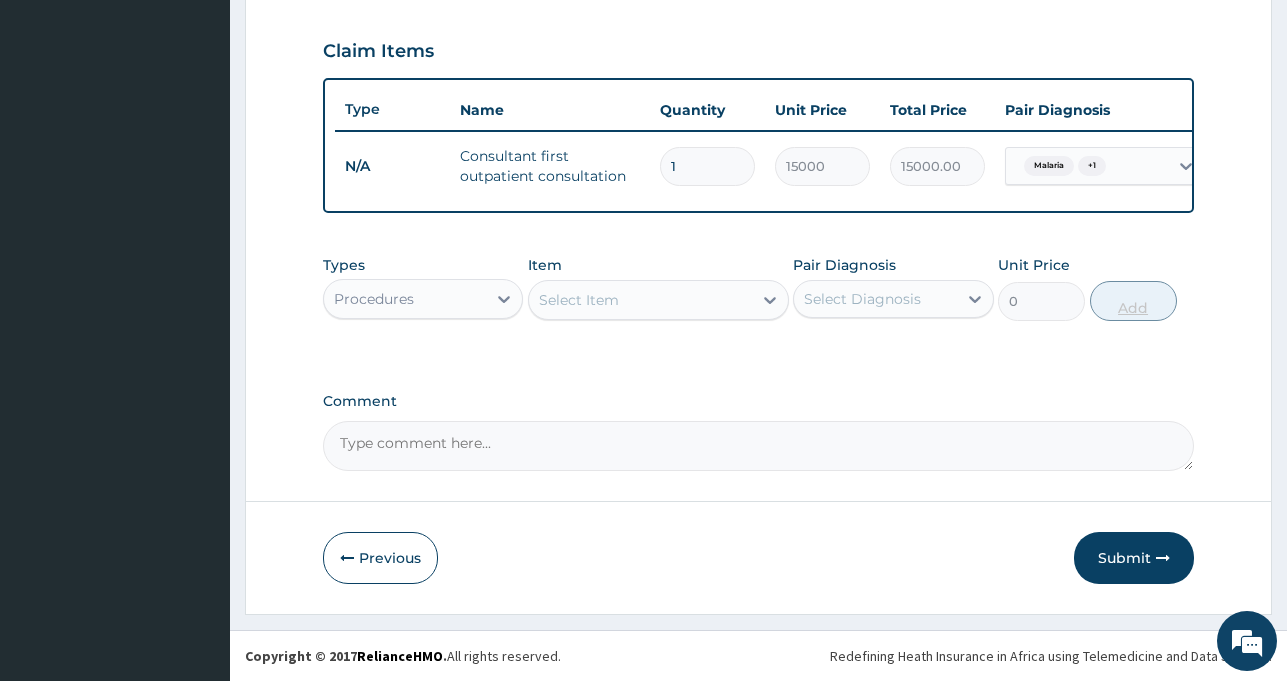 scroll, scrollTop: 681, scrollLeft: 0, axis: vertical 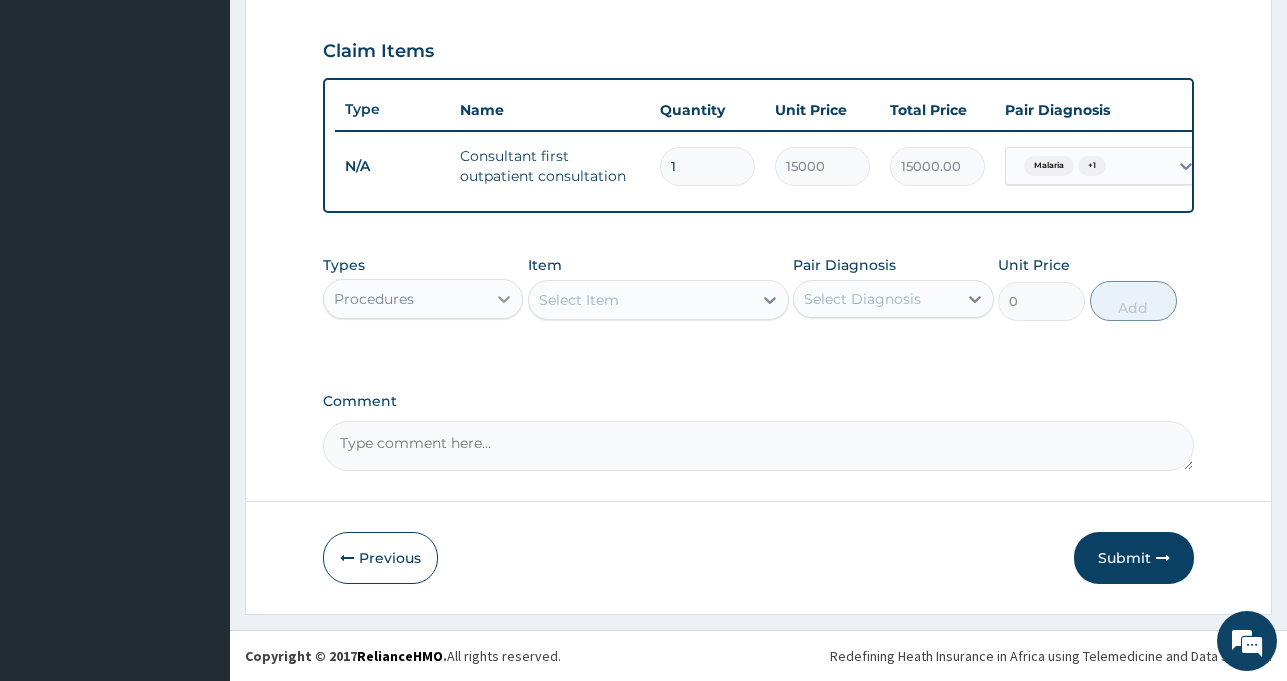 click 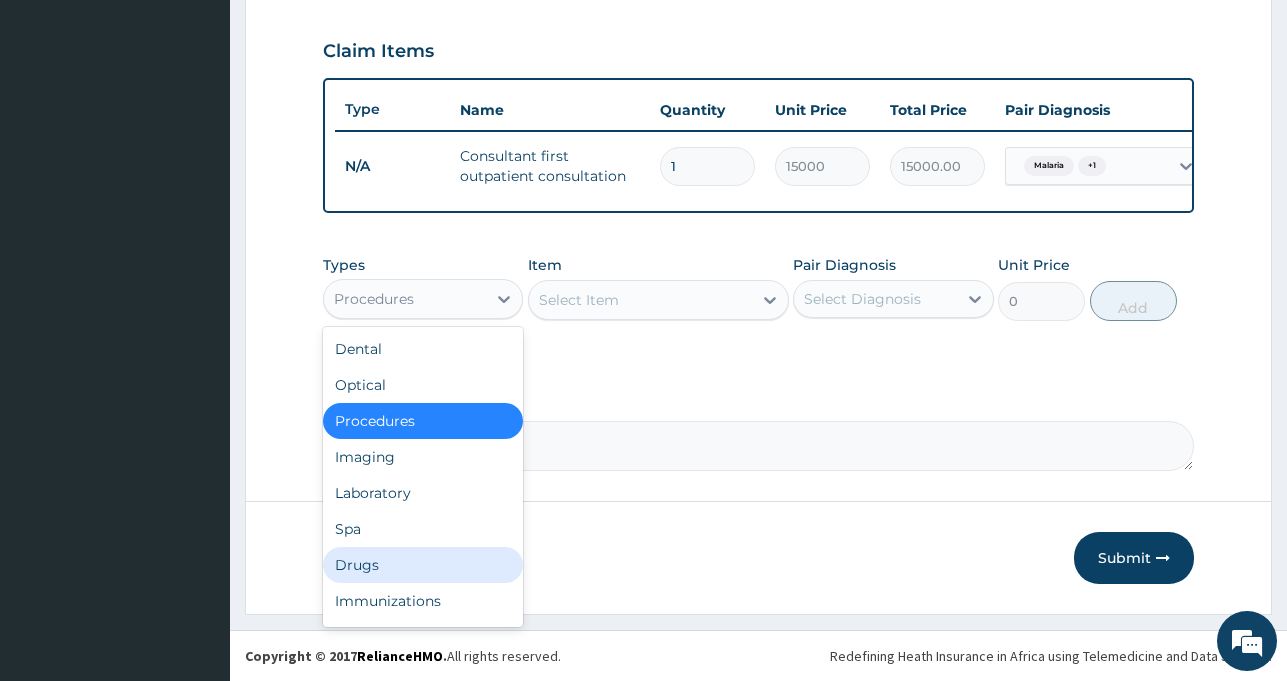 click on "Drugs" at bounding box center (423, 565) 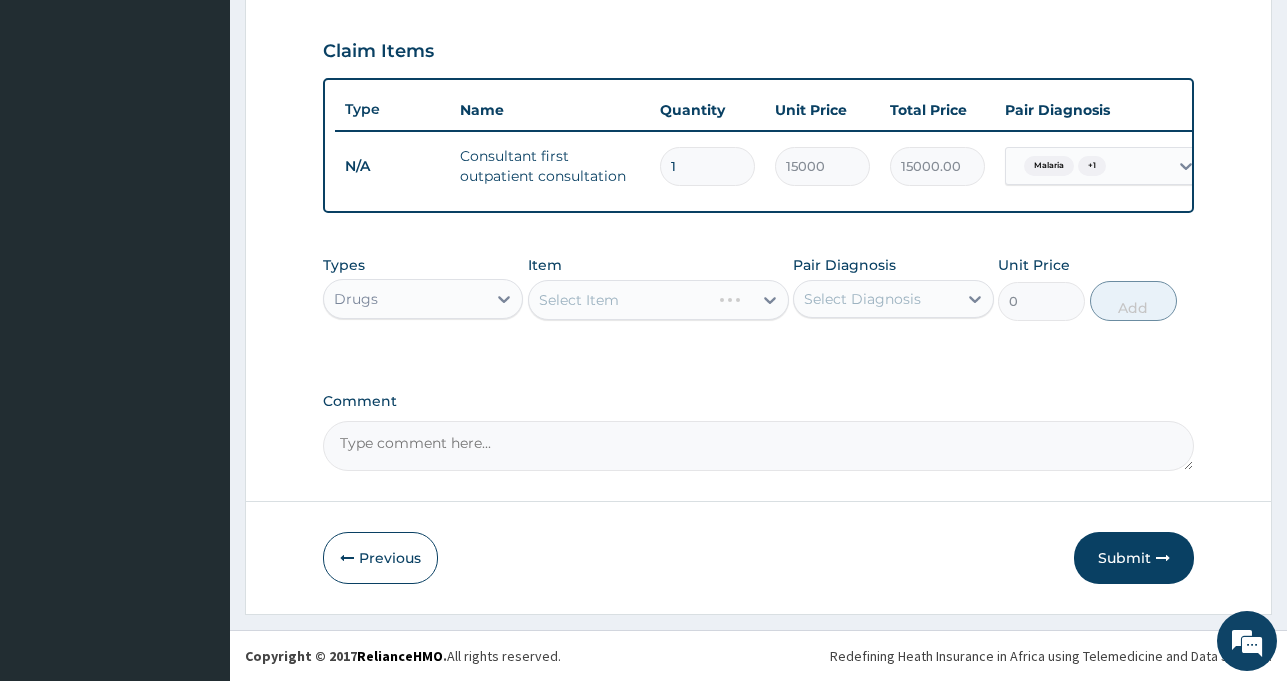 click on "Select Item" at bounding box center (658, 300) 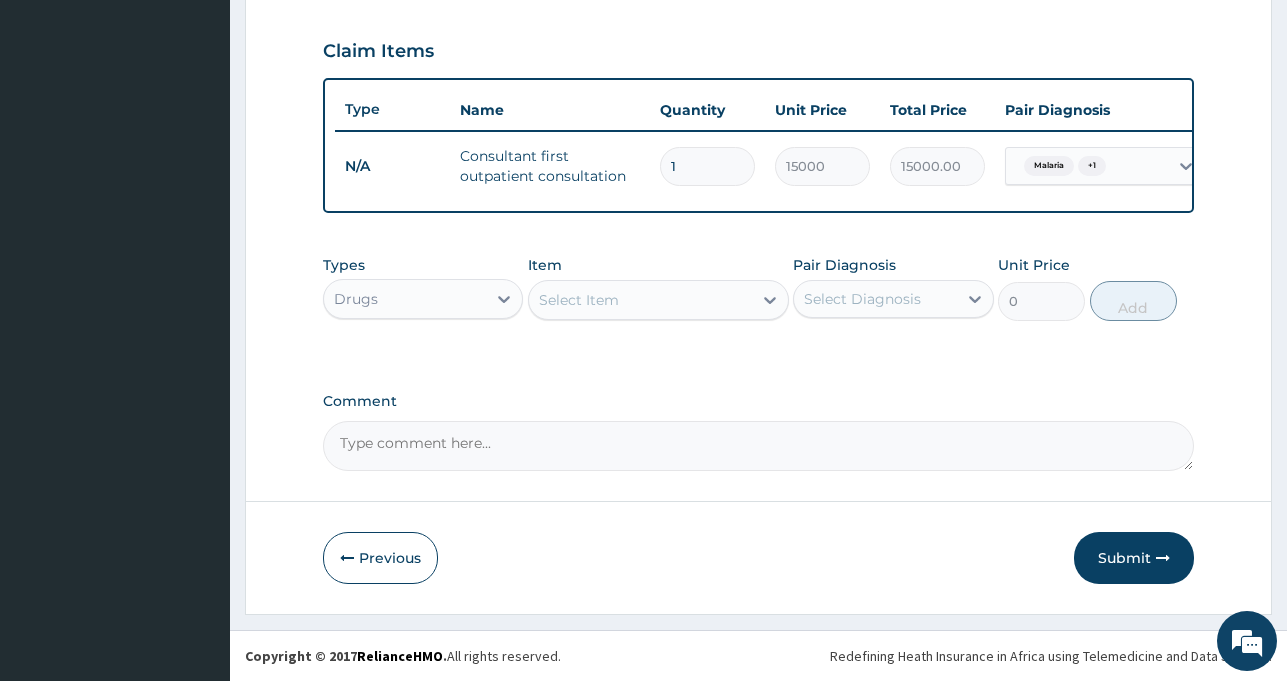 click on "Select Item" at bounding box center (640, 300) 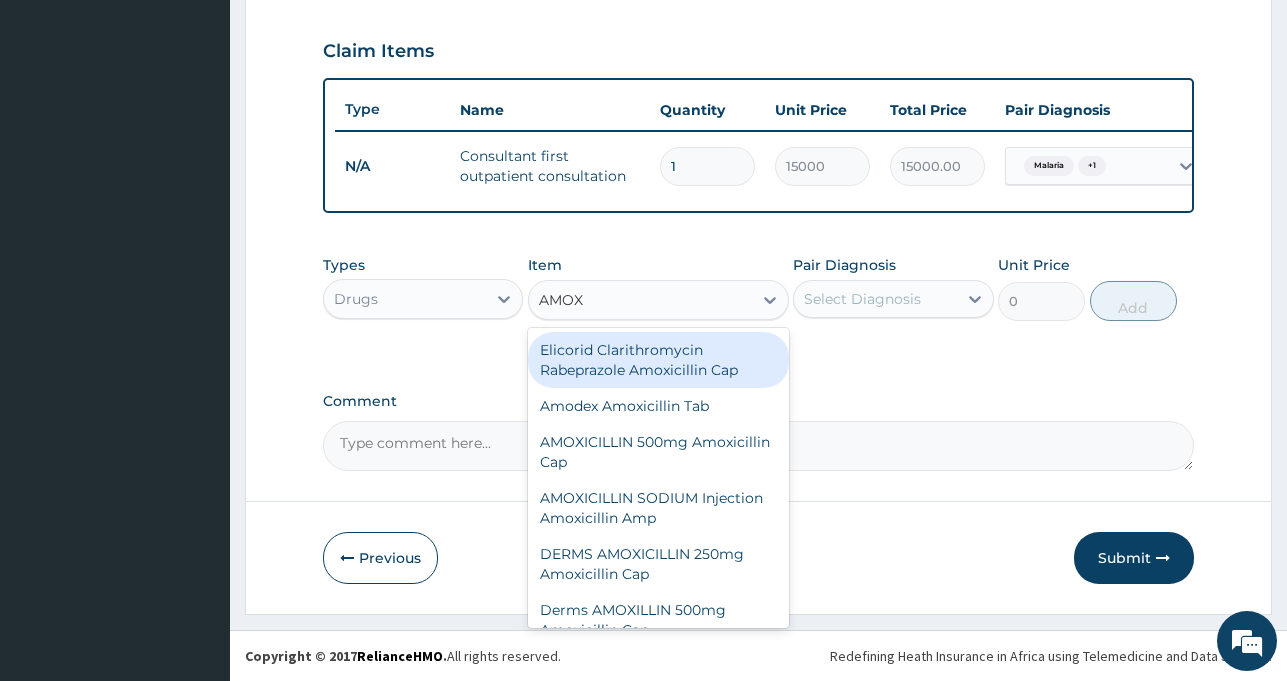 type on "AMOXI" 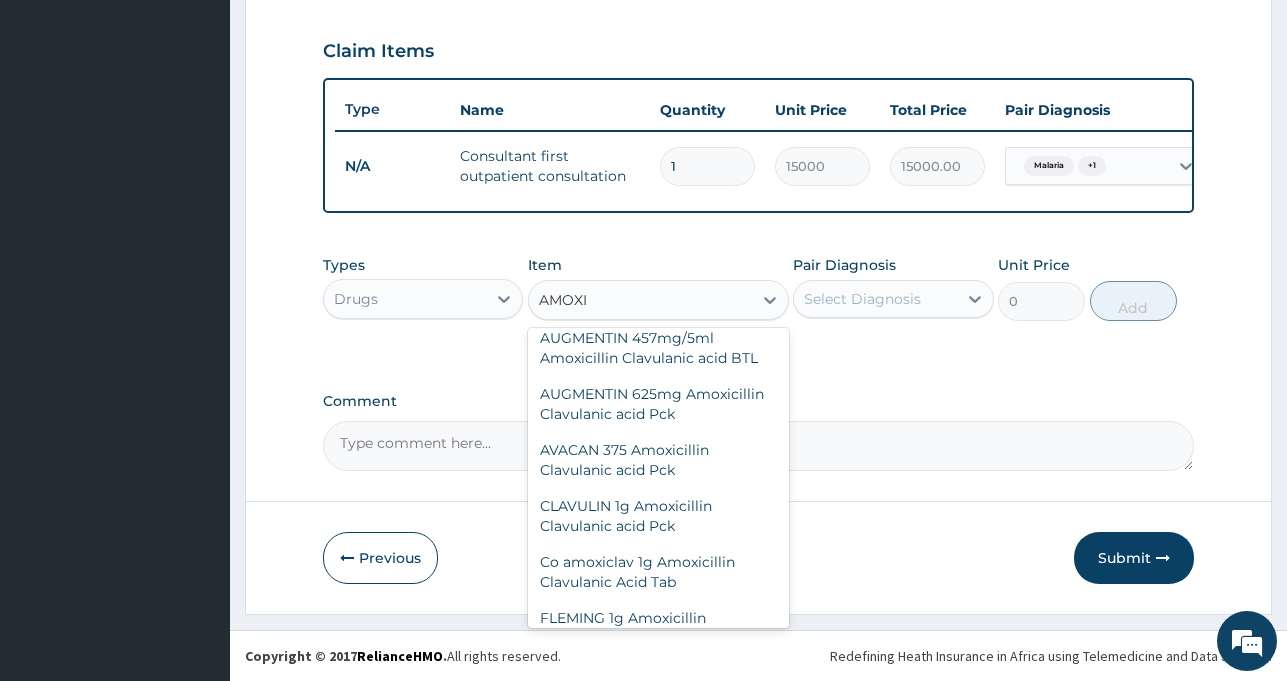 scroll, scrollTop: 1880, scrollLeft: 0, axis: vertical 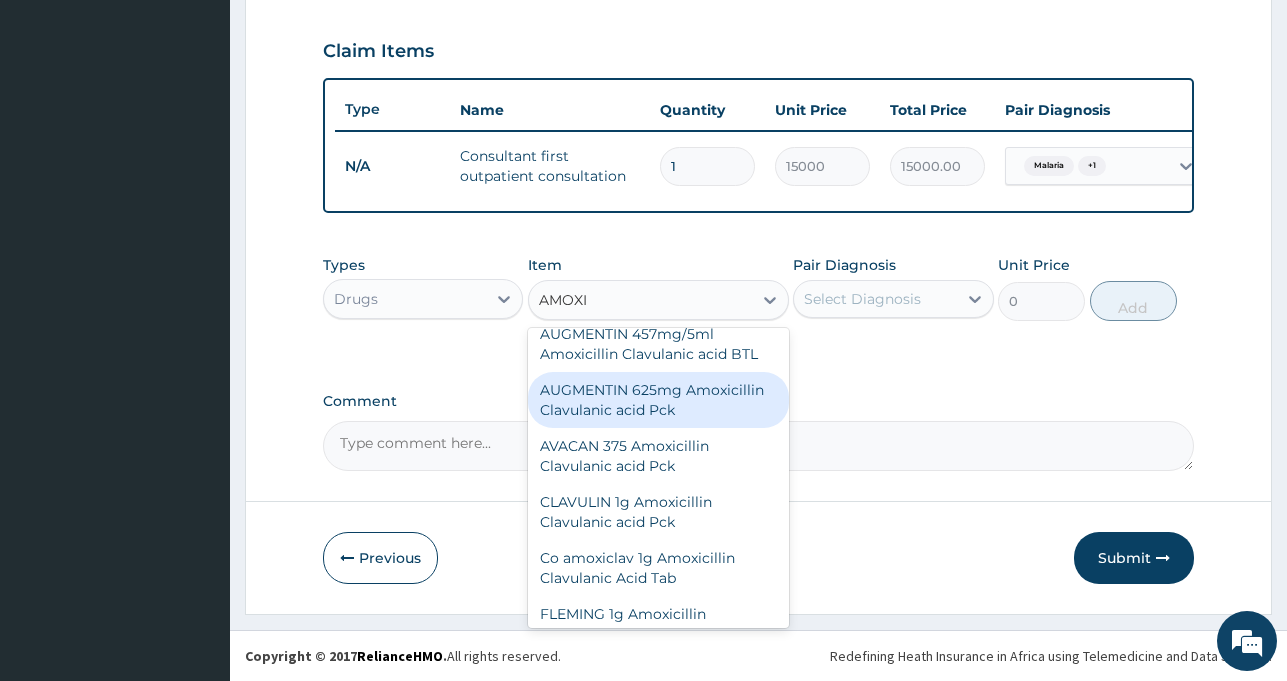 click on "AUGMENTIN 625mg Amoxicillin Clavulanic acid Pck" at bounding box center [658, 400] 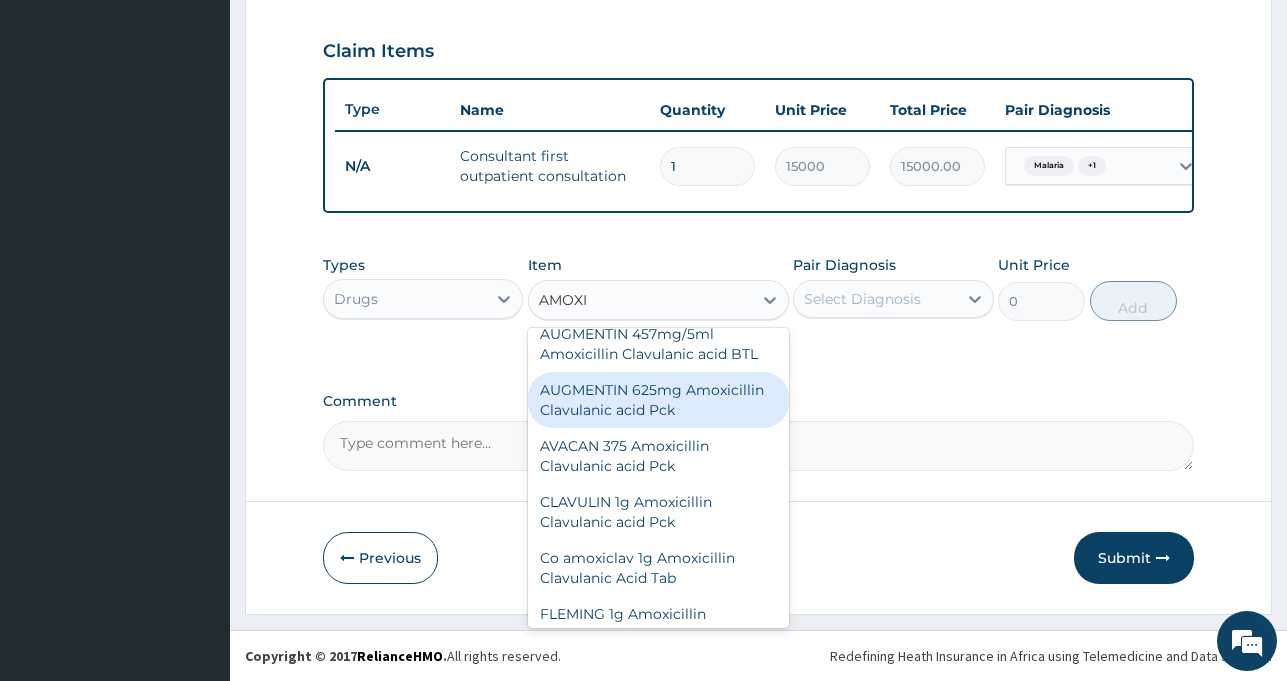 type 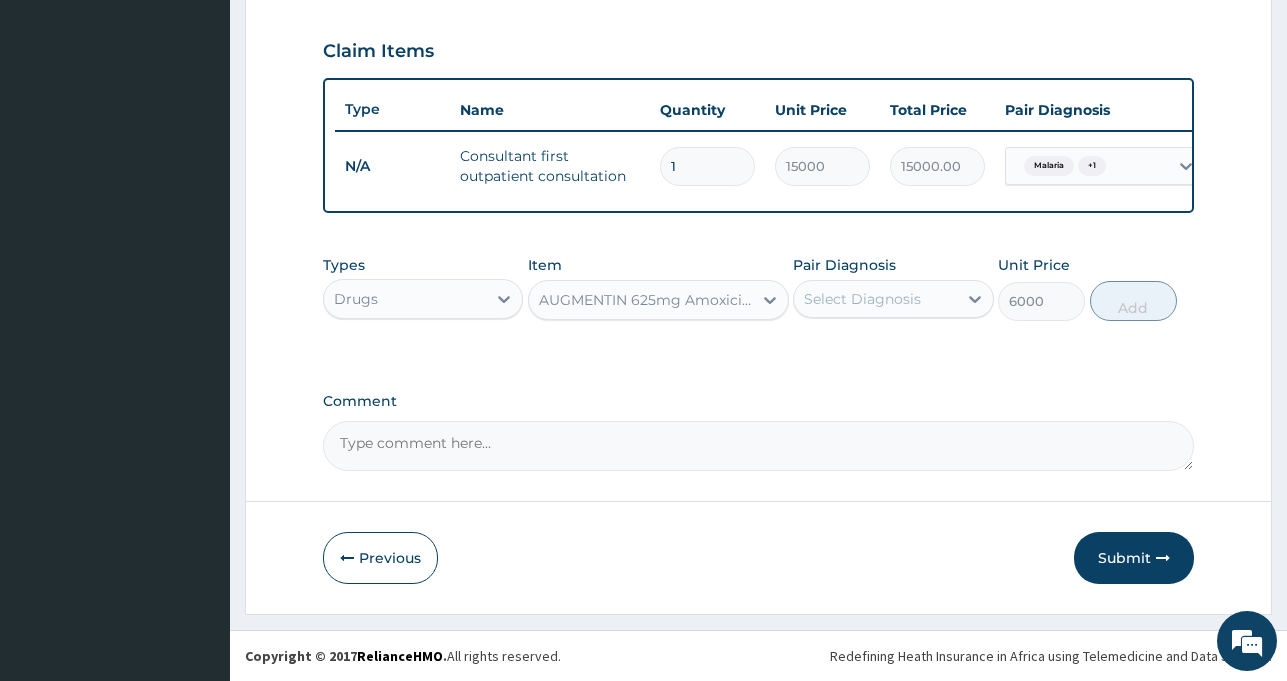 click on "AUGMENTIN 625mg Amoxicillin Clavulanic acid Pck" at bounding box center (646, 300) 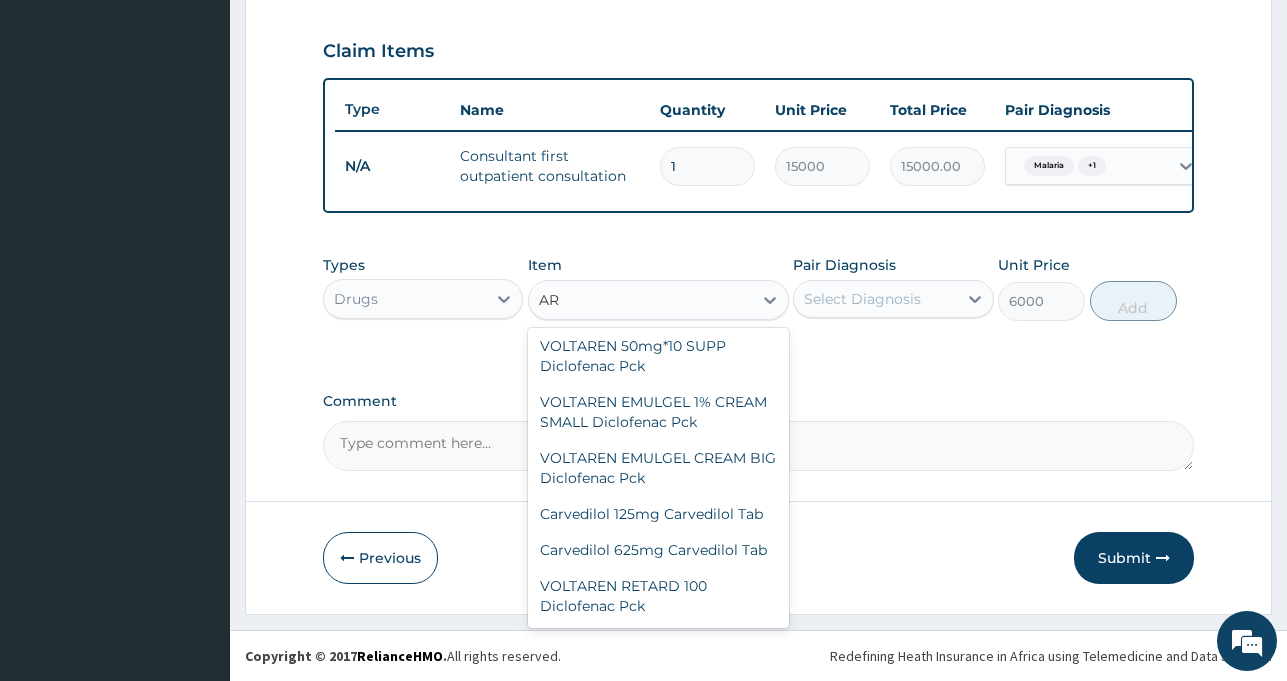 scroll, scrollTop: 16076, scrollLeft: 0, axis: vertical 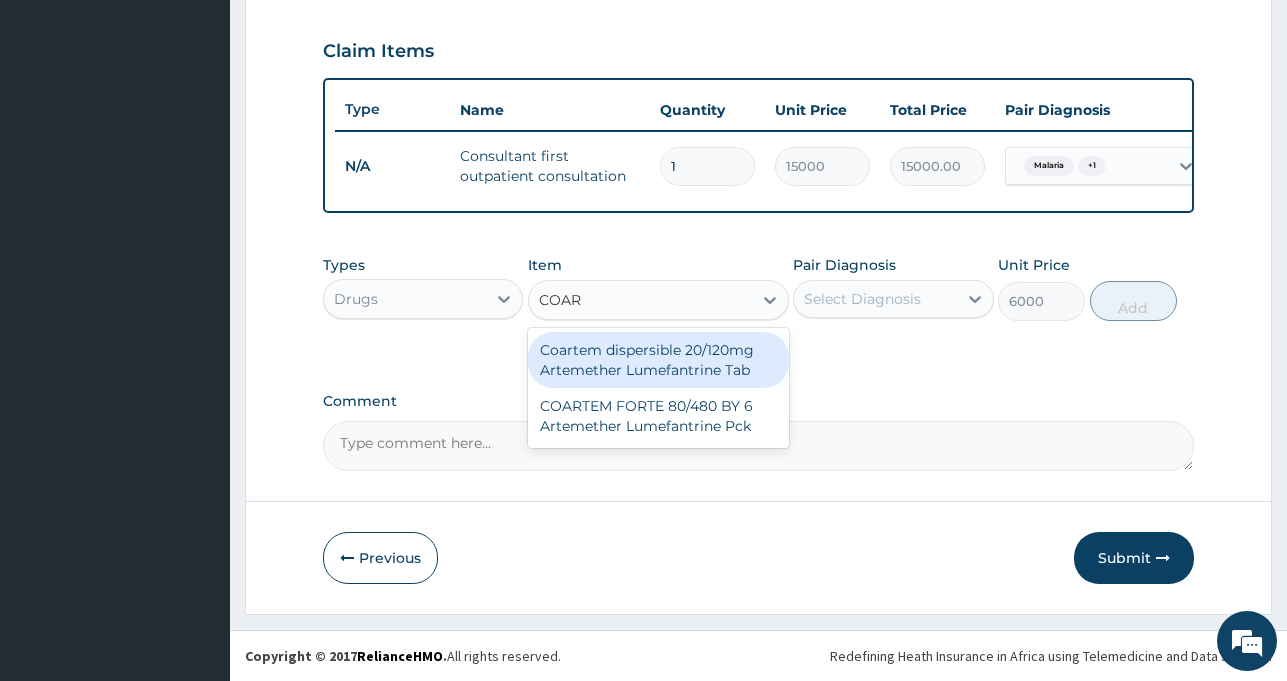 type on "COART" 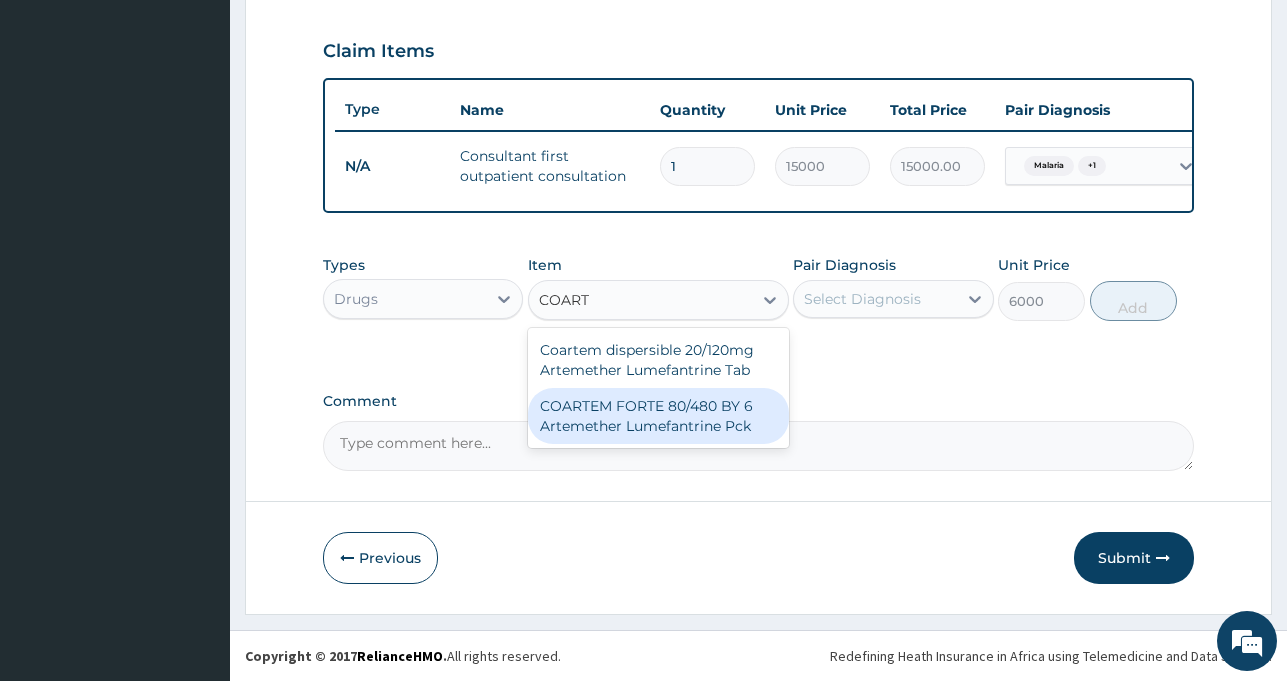 click on "COARTEM FORTE 80/480 BY 6 Artemether Lumefantrine Pck" at bounding box center (658, 416) 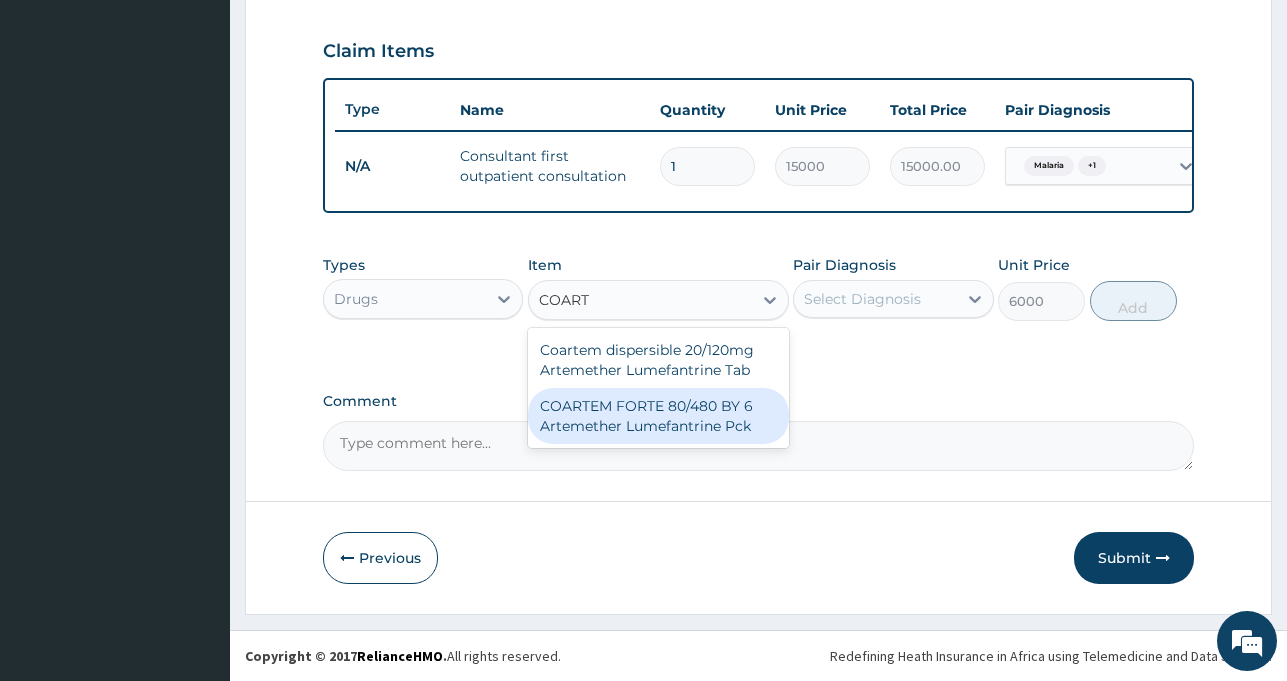 type 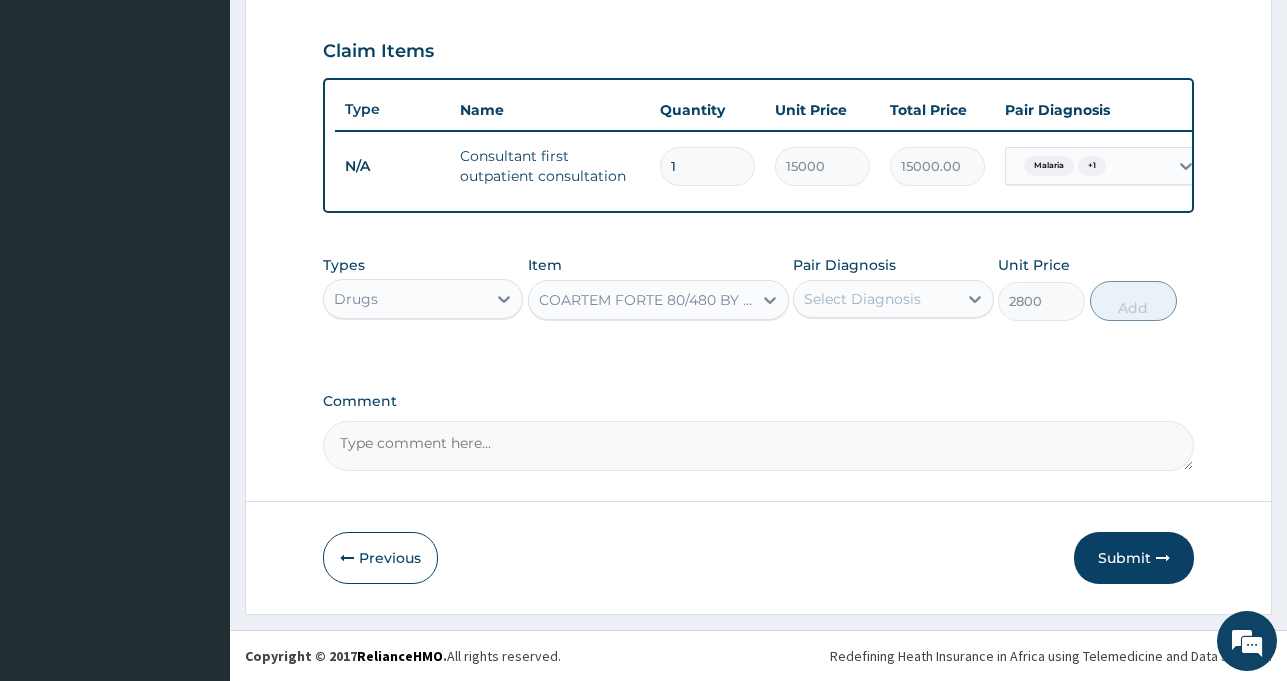 click on "Select Diagnosis" at bounding box center [862, 299] 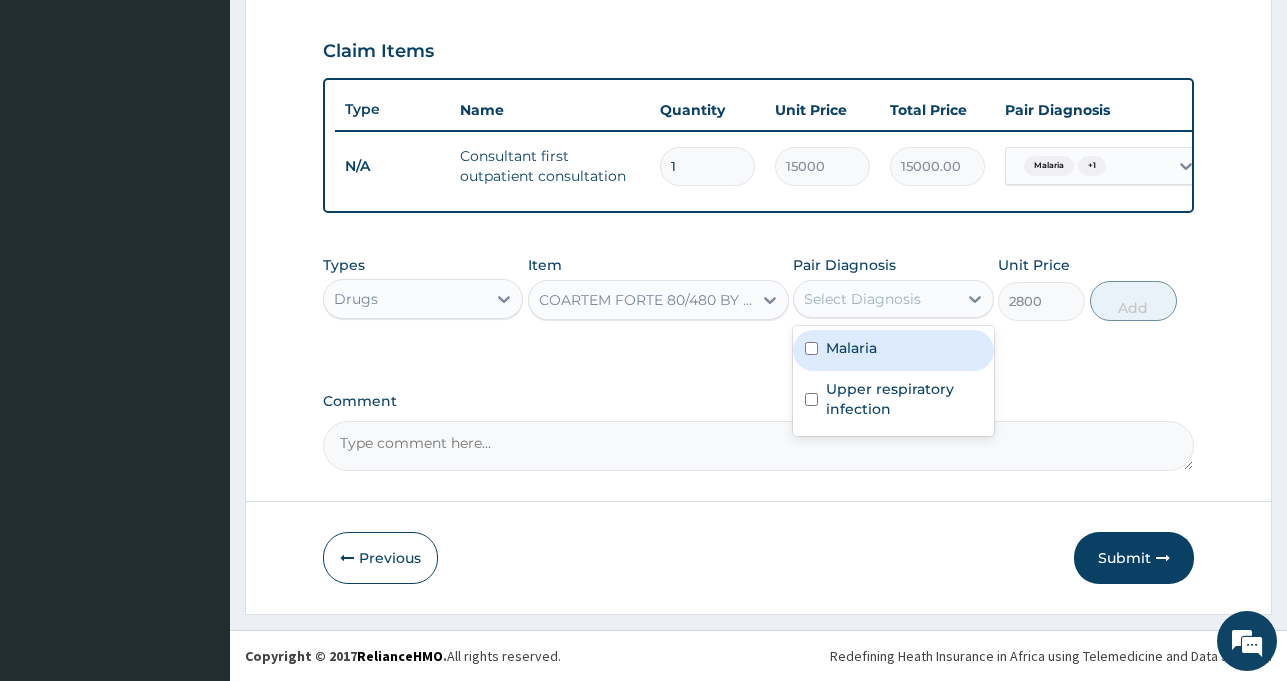 click on "Malaria" at bounding box center [893, 350] 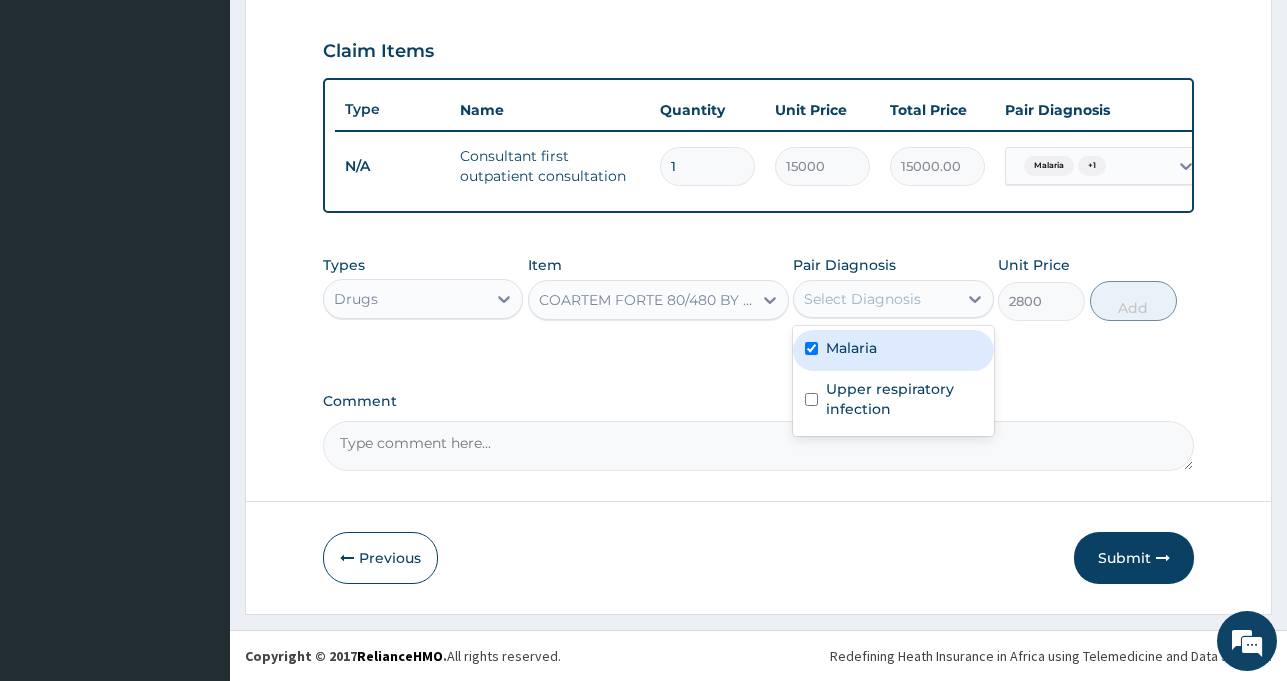 checkbox on "true" 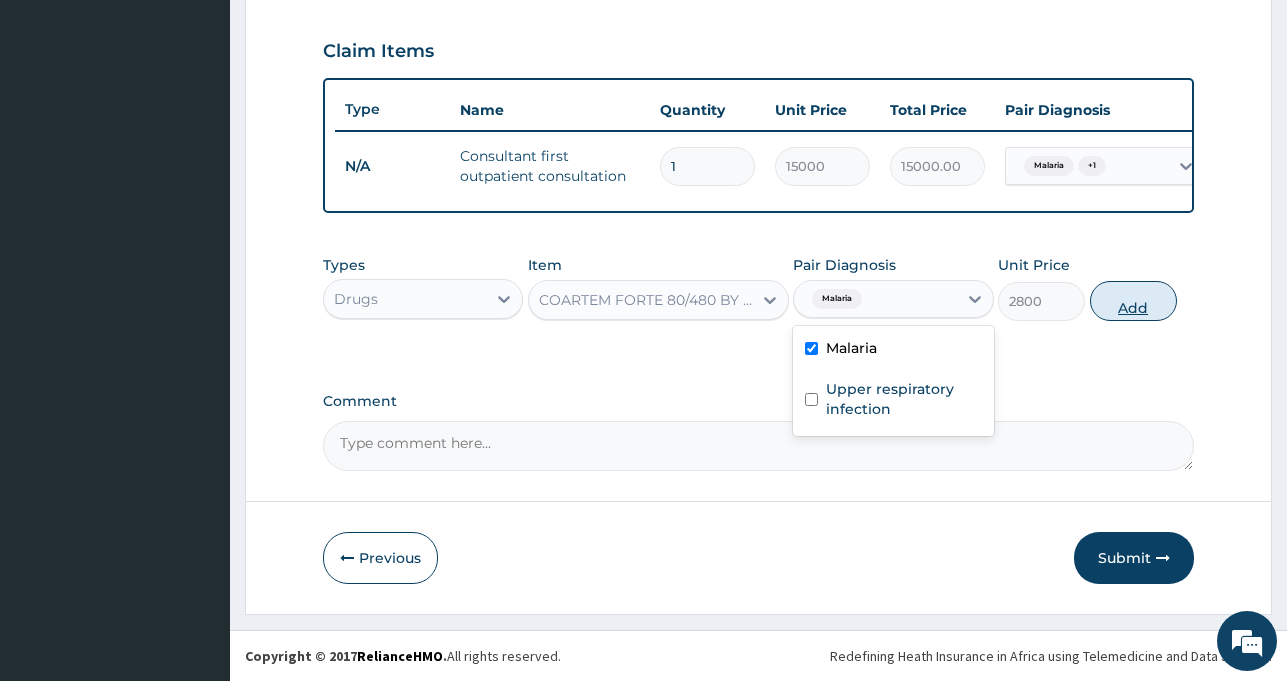 click on "Add" at bounding box center (1133, 301) 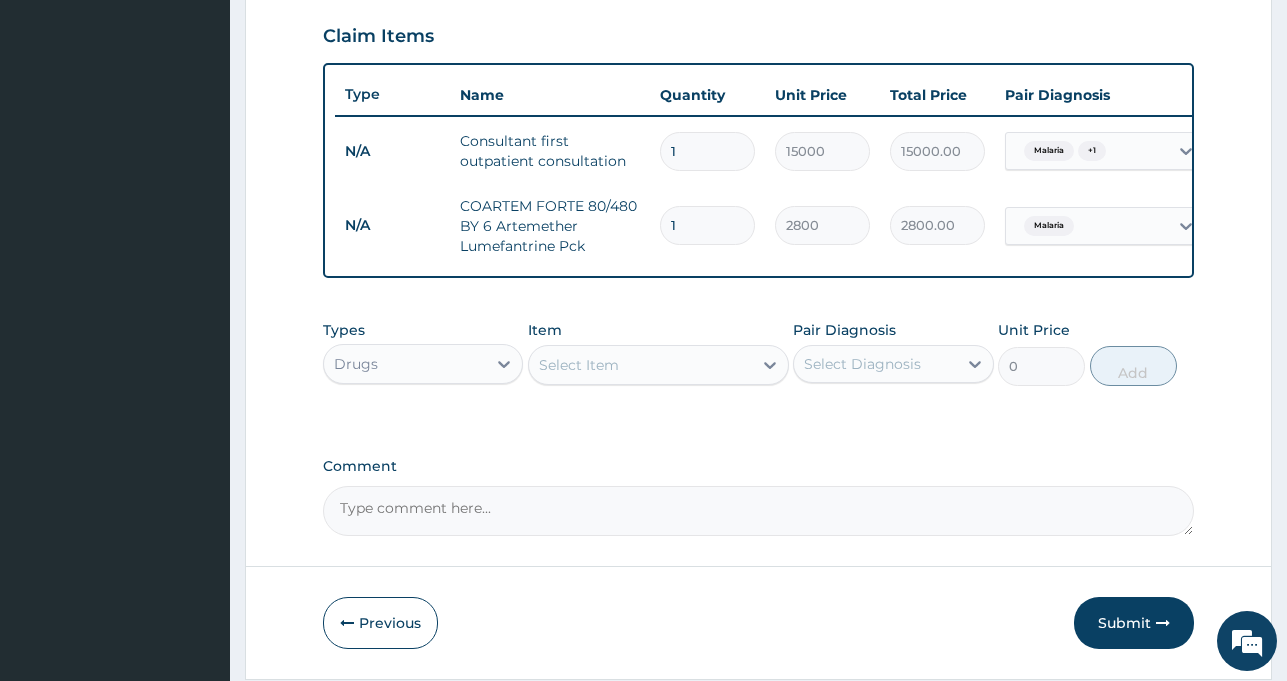 click on "Select Item" at bounding box center (640, 365) 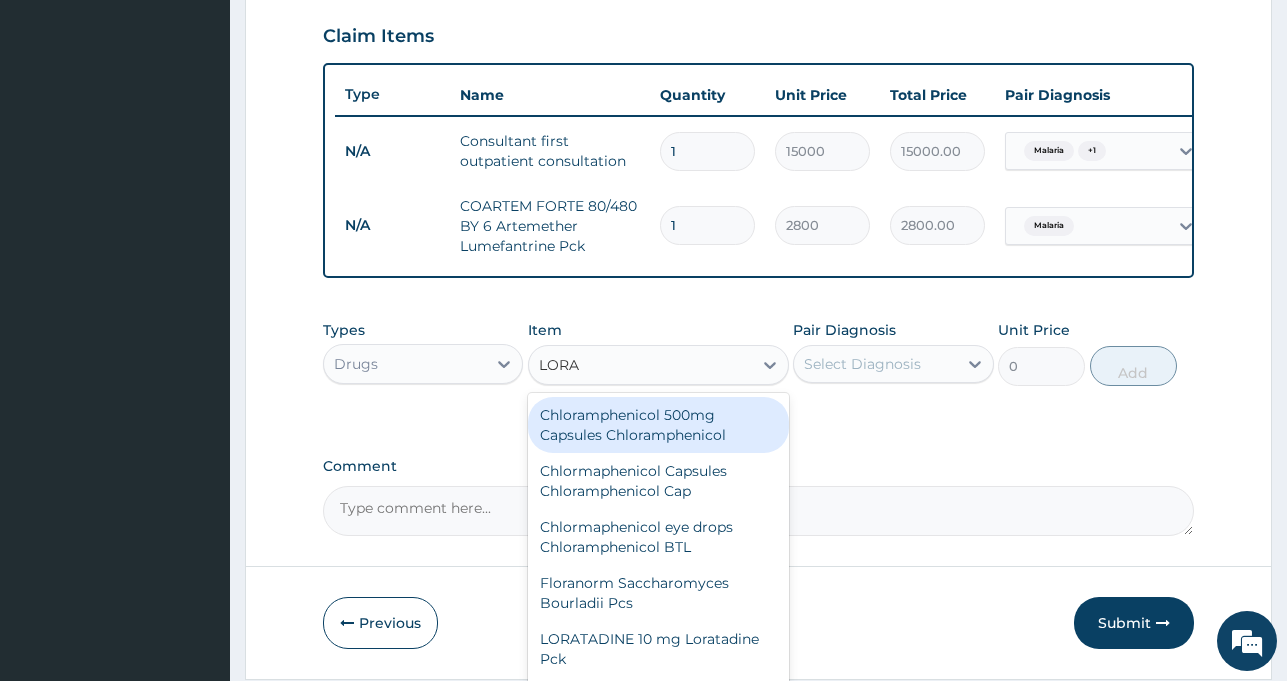 type on "LORAT" 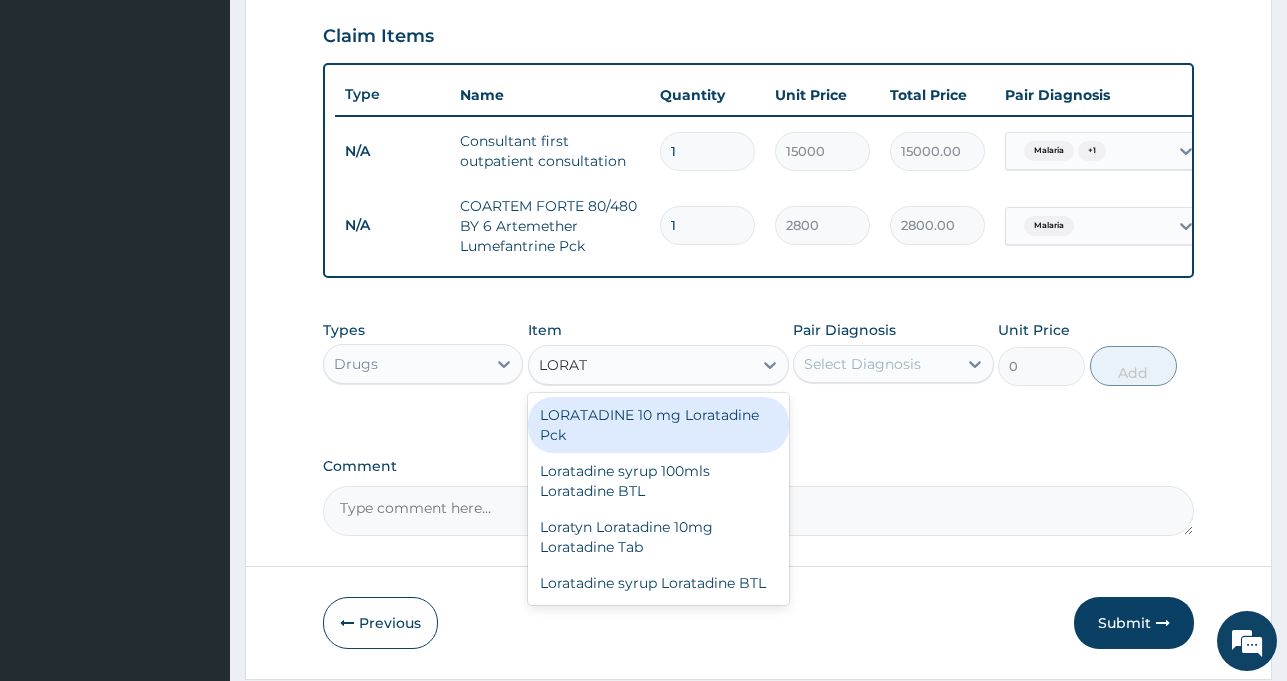 click on "LORATADINE 10 mg Loratadine Pck" at bounding box center (658, 425) 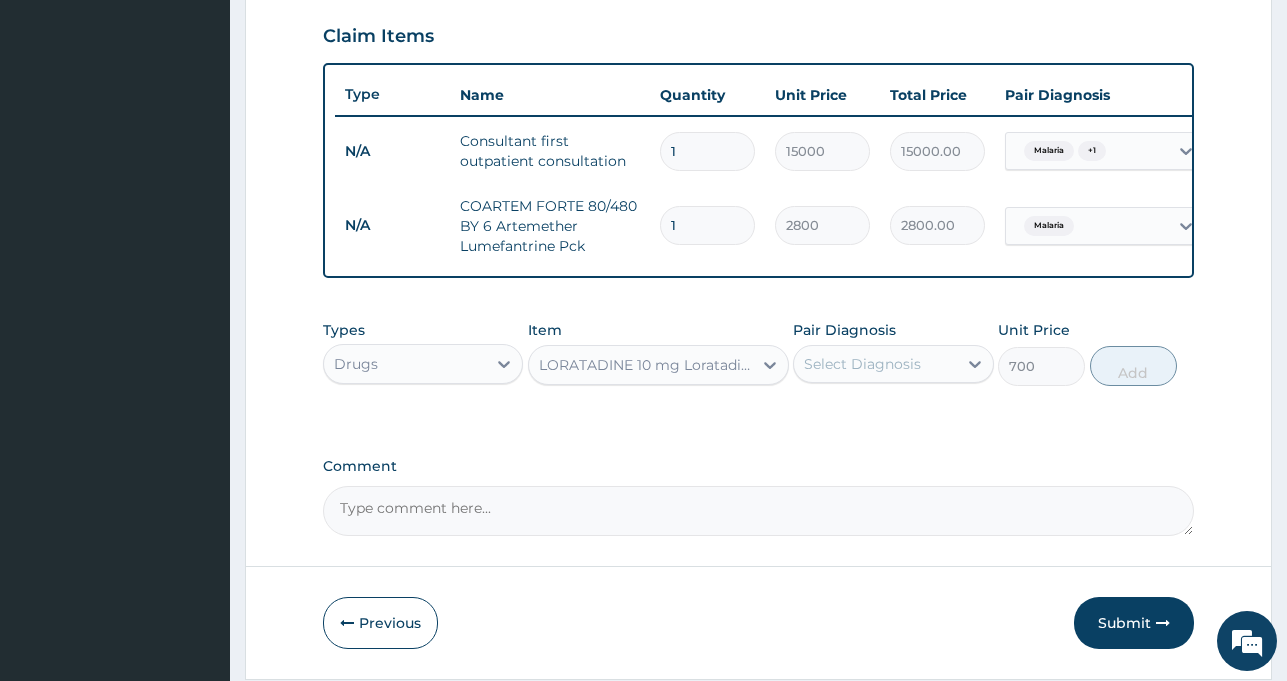 click on "Select Diagnosis" at bounding box center [862, 364] 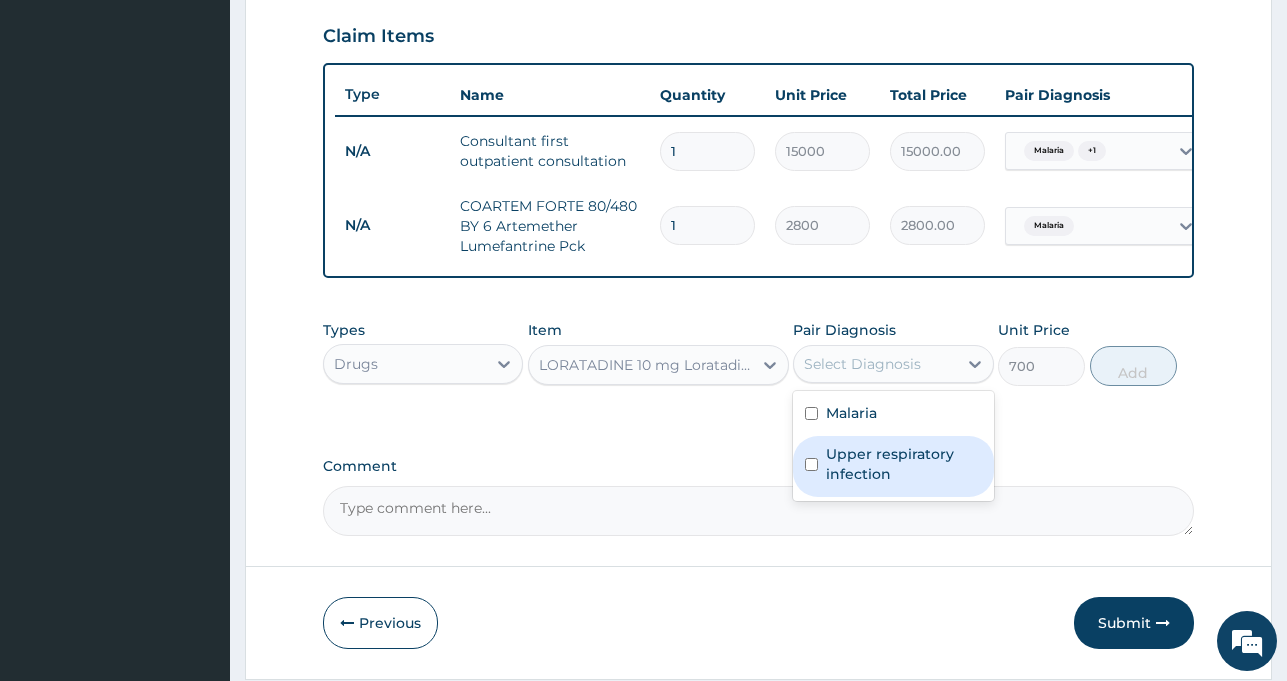 click on "Upper respiratory infection" at bounding box center (903, 464) 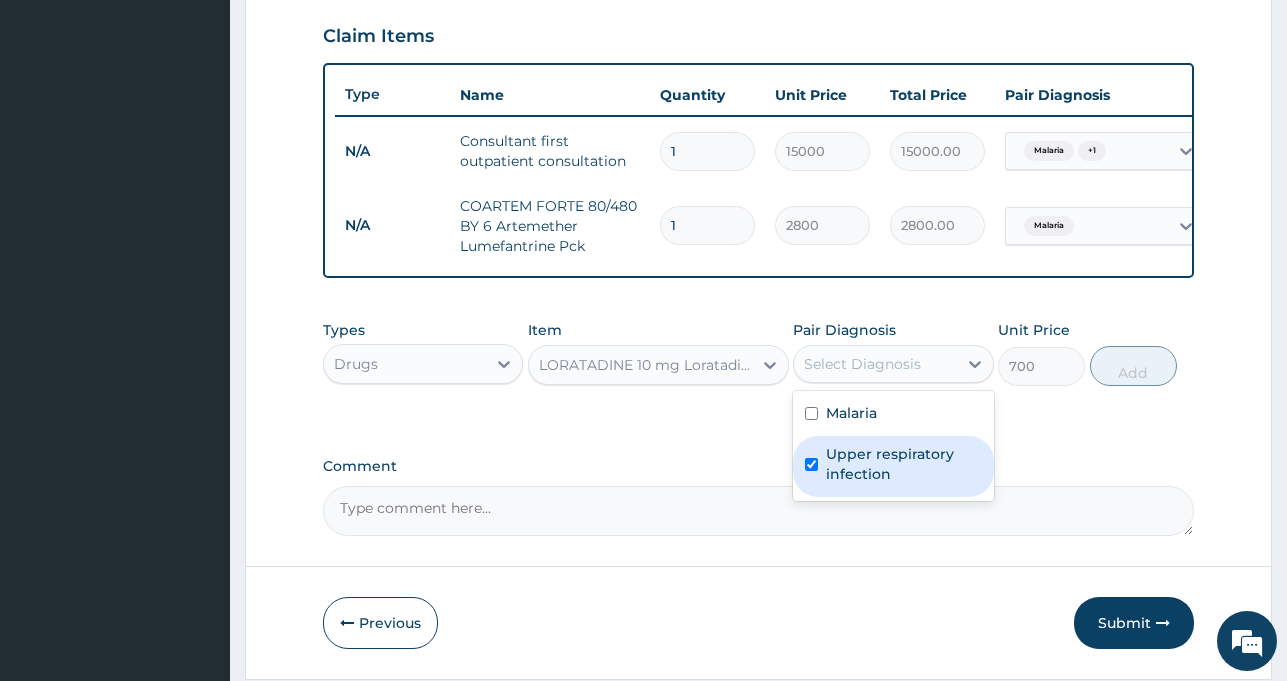 checkbox on "true" 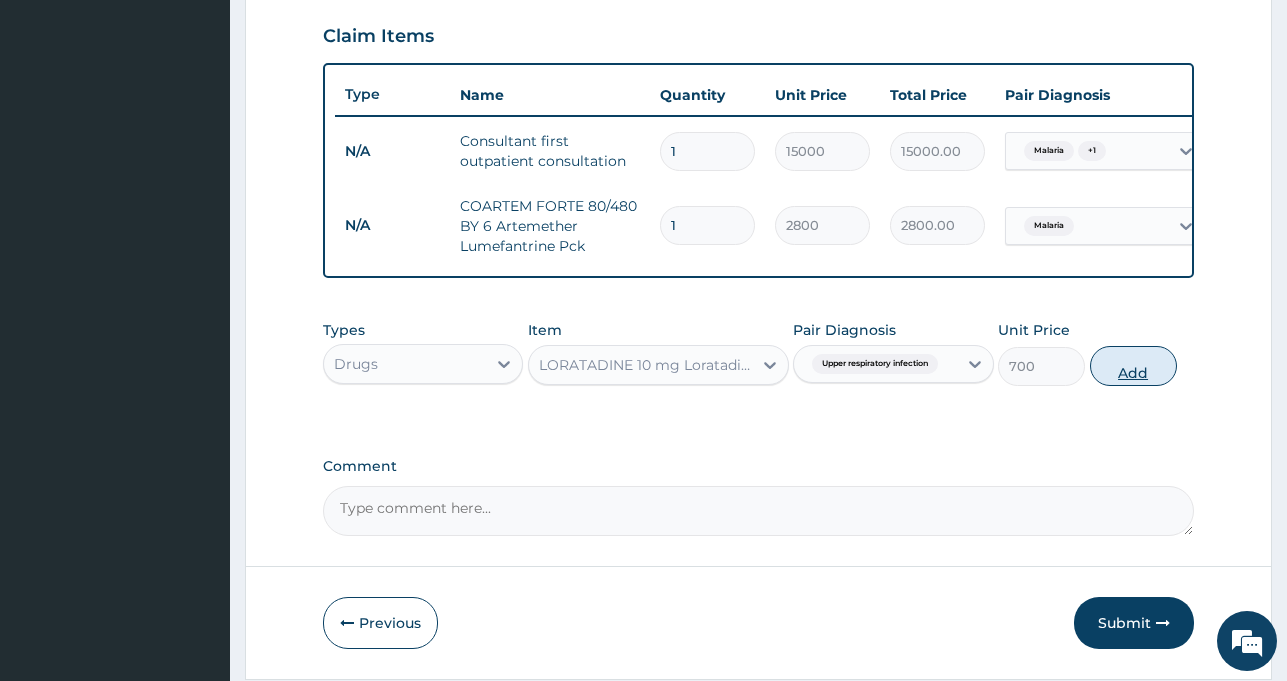 click on "Add" at bounding box center [1133, 366] 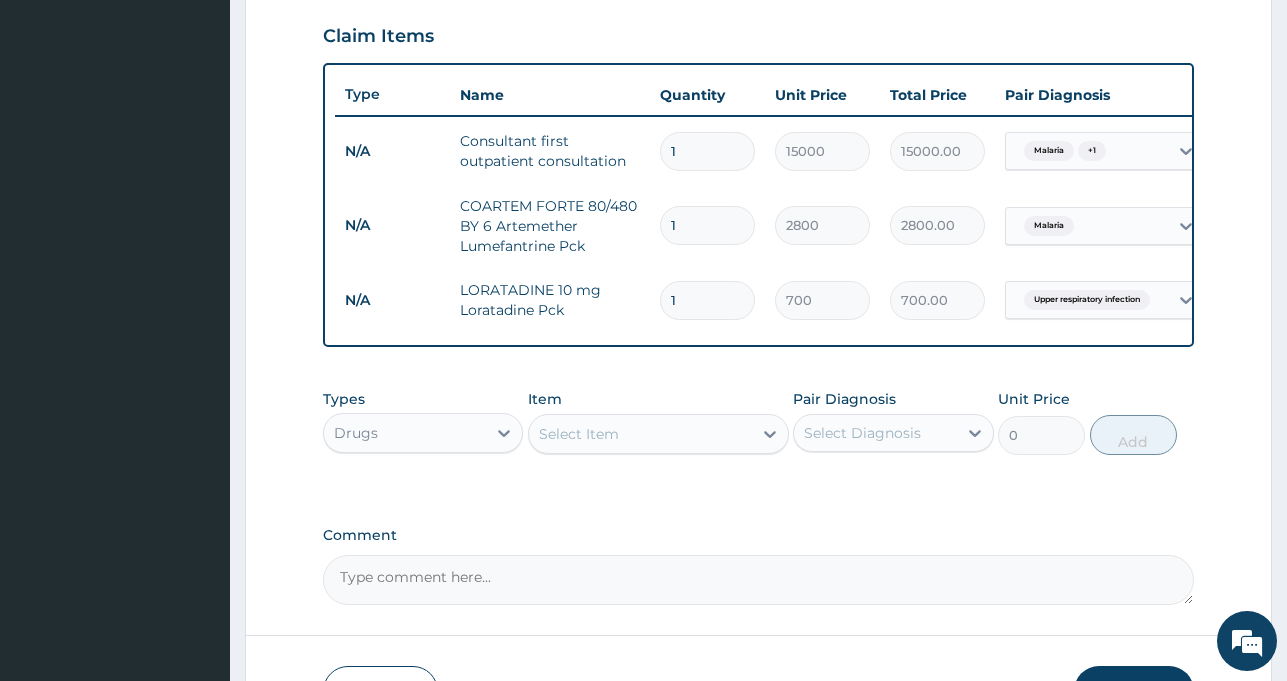 click on "Select Item" at bounding box center [640, 434] 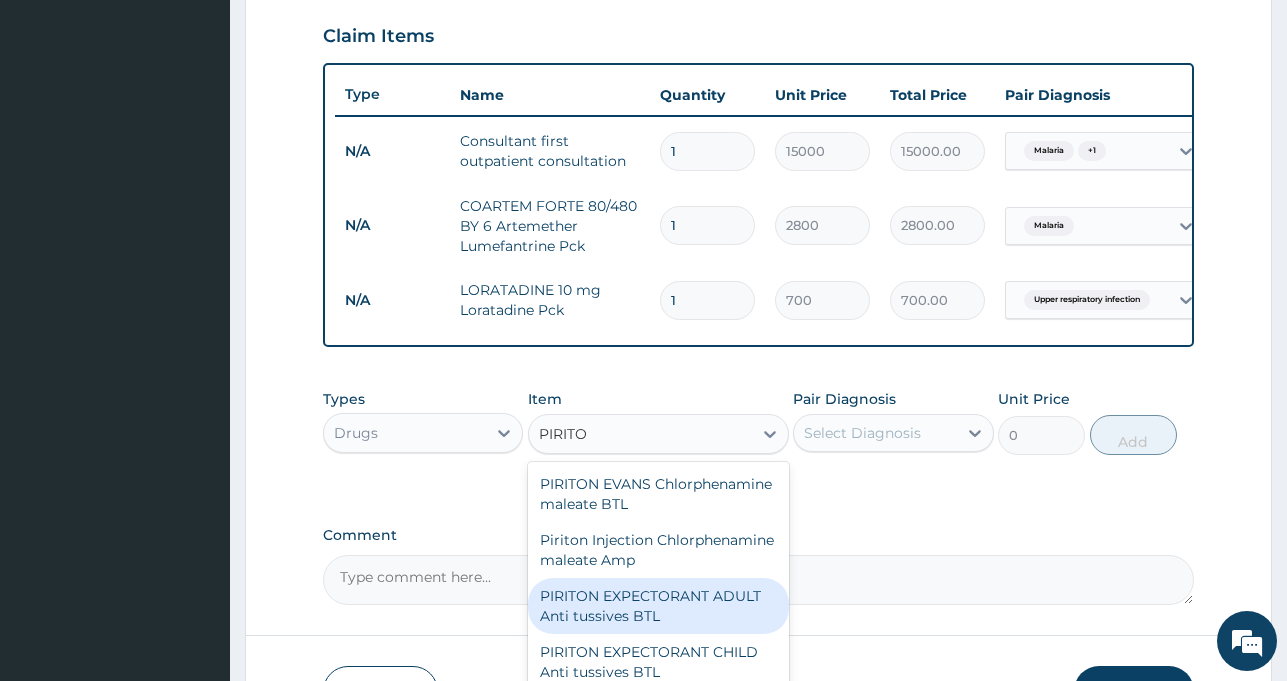 type on "PIRITON" 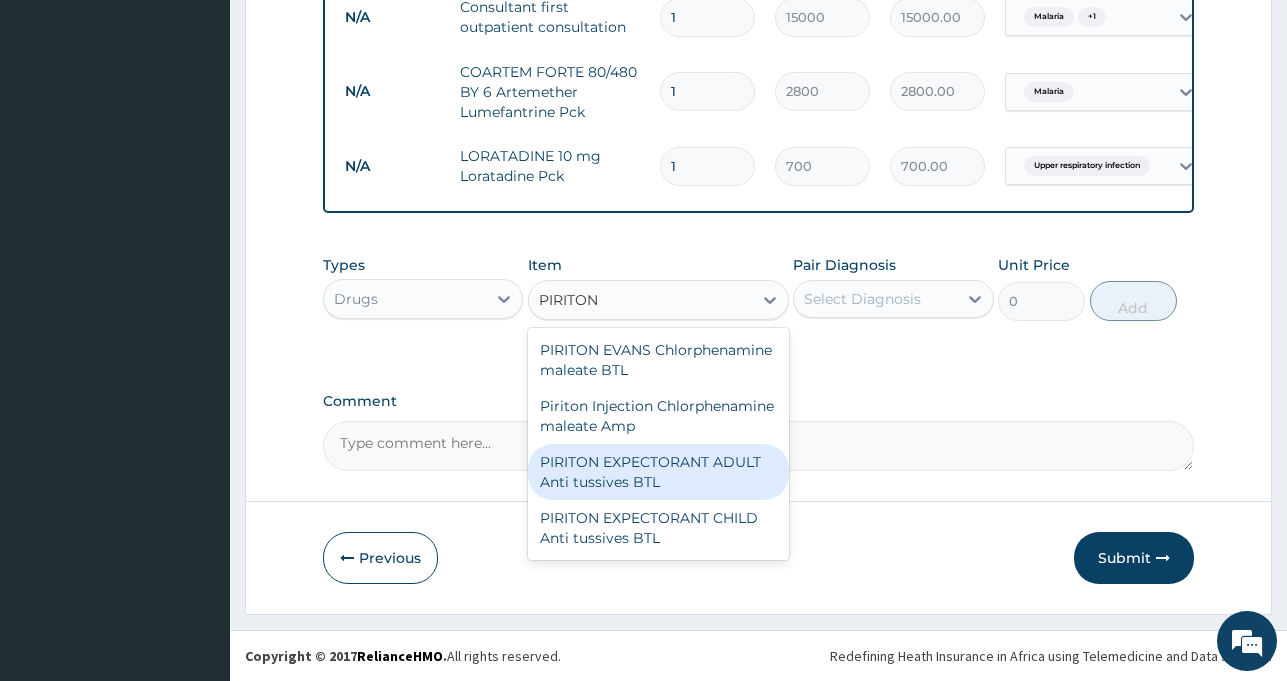 scroll, scrollTop: 826, scrollLeft: 0, axis: vertical 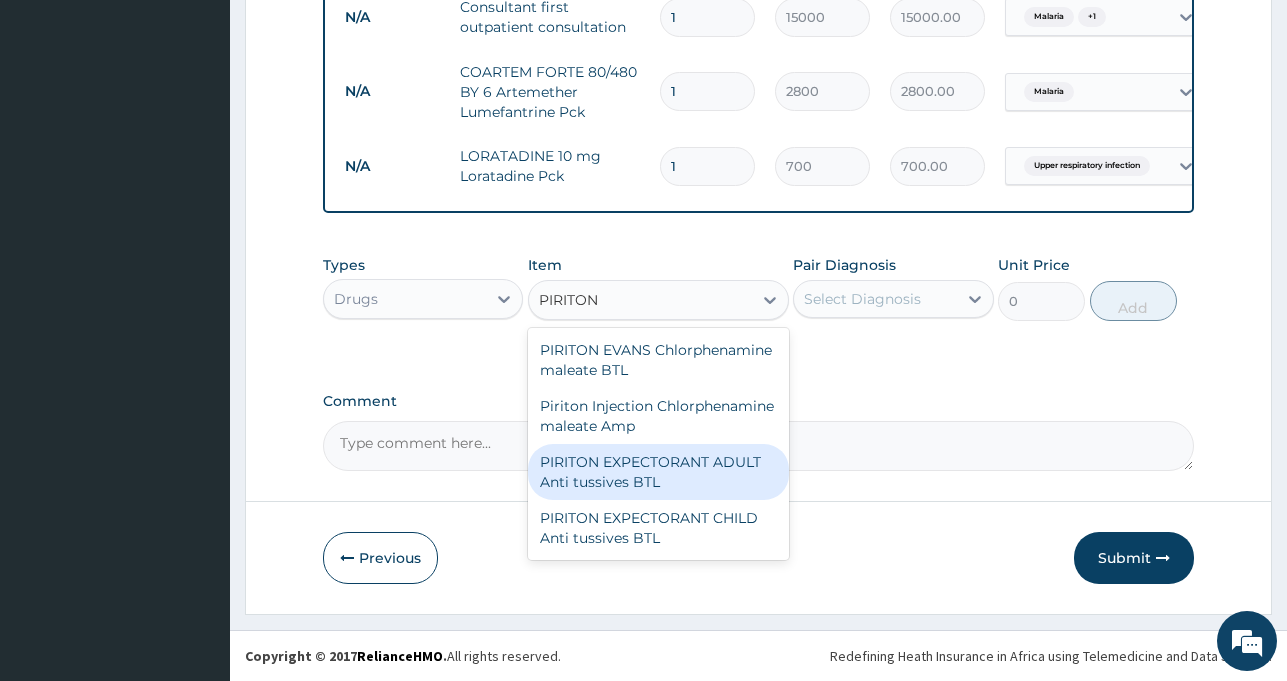 type 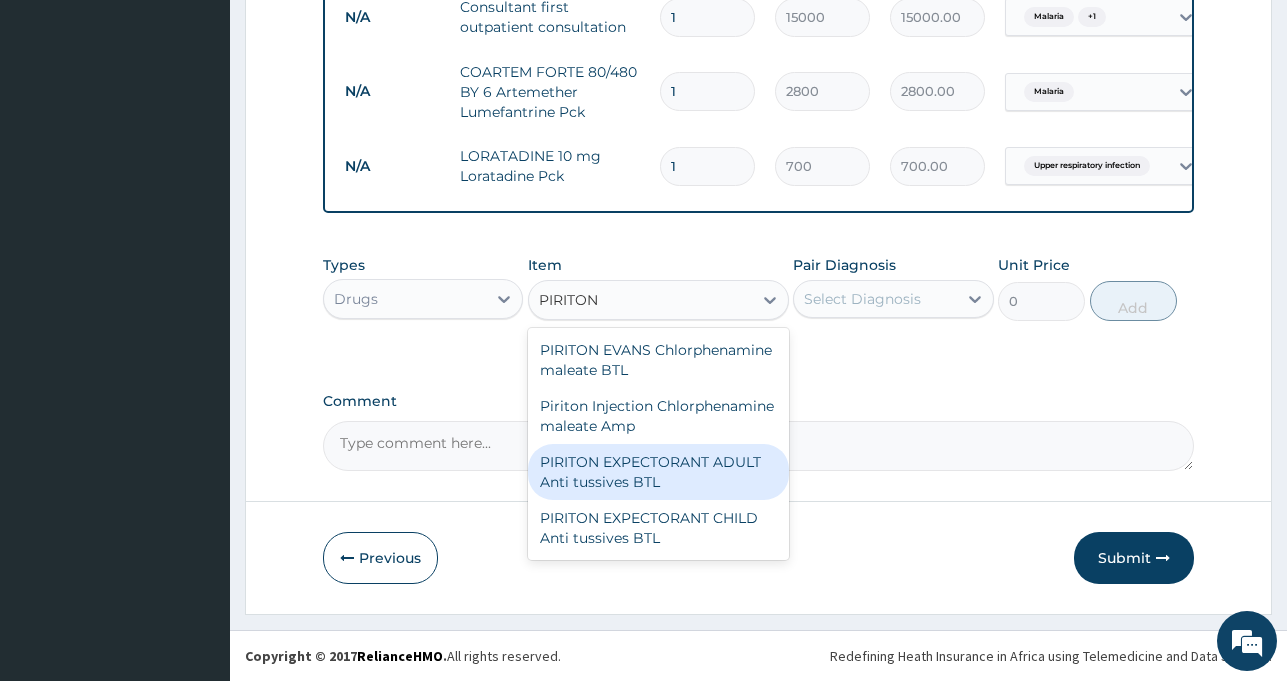 type on "360" 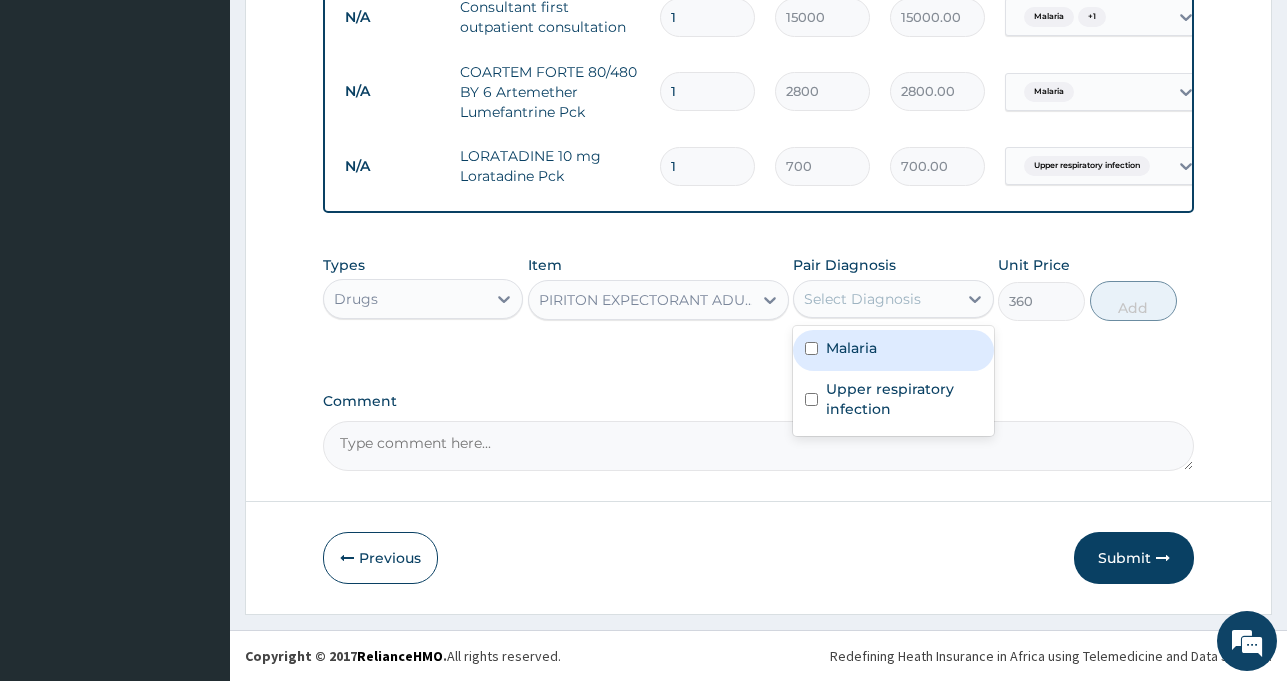 click on "Select Diagnosis" at bounding box center [862, 299] 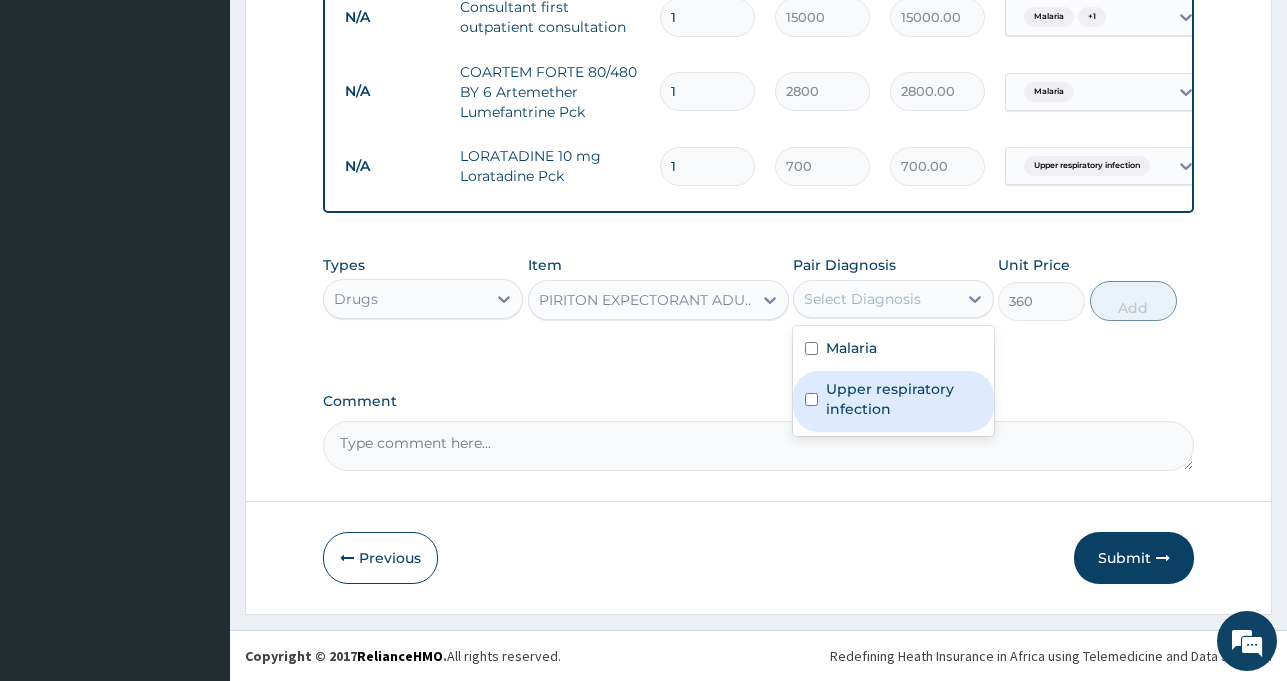 click on "Upper respiratory infection" at bounding box center [903, 399] 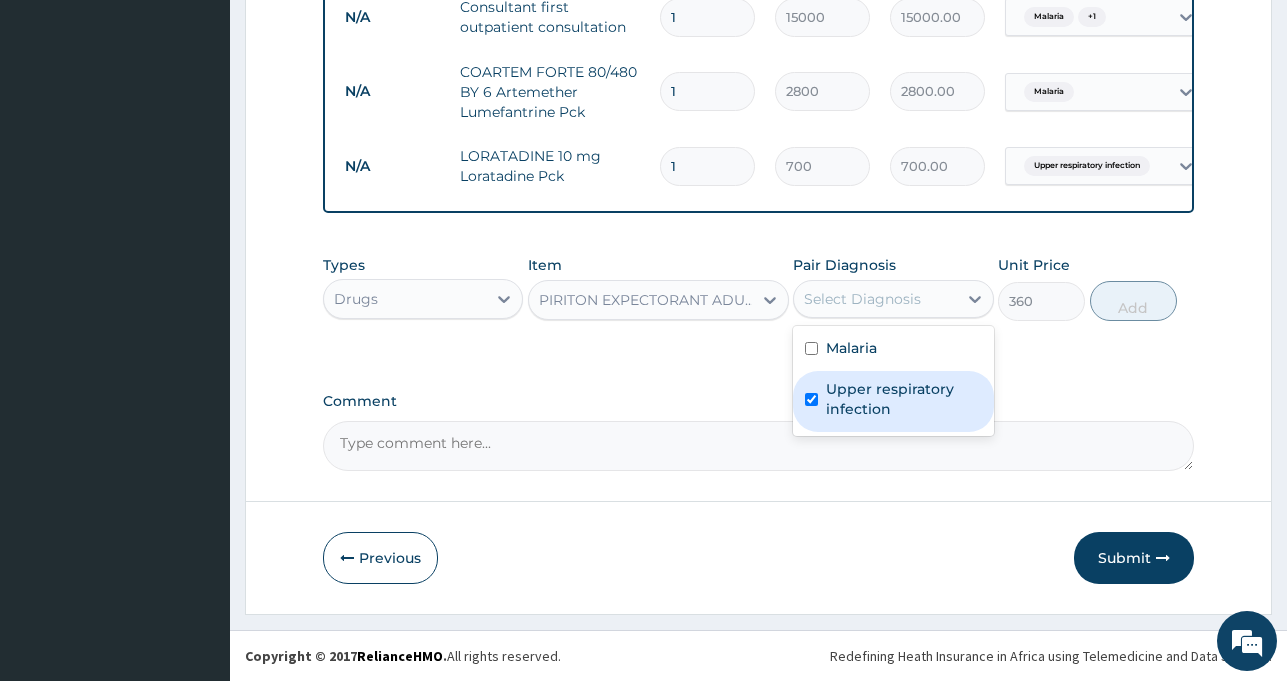 checkbox on "true" 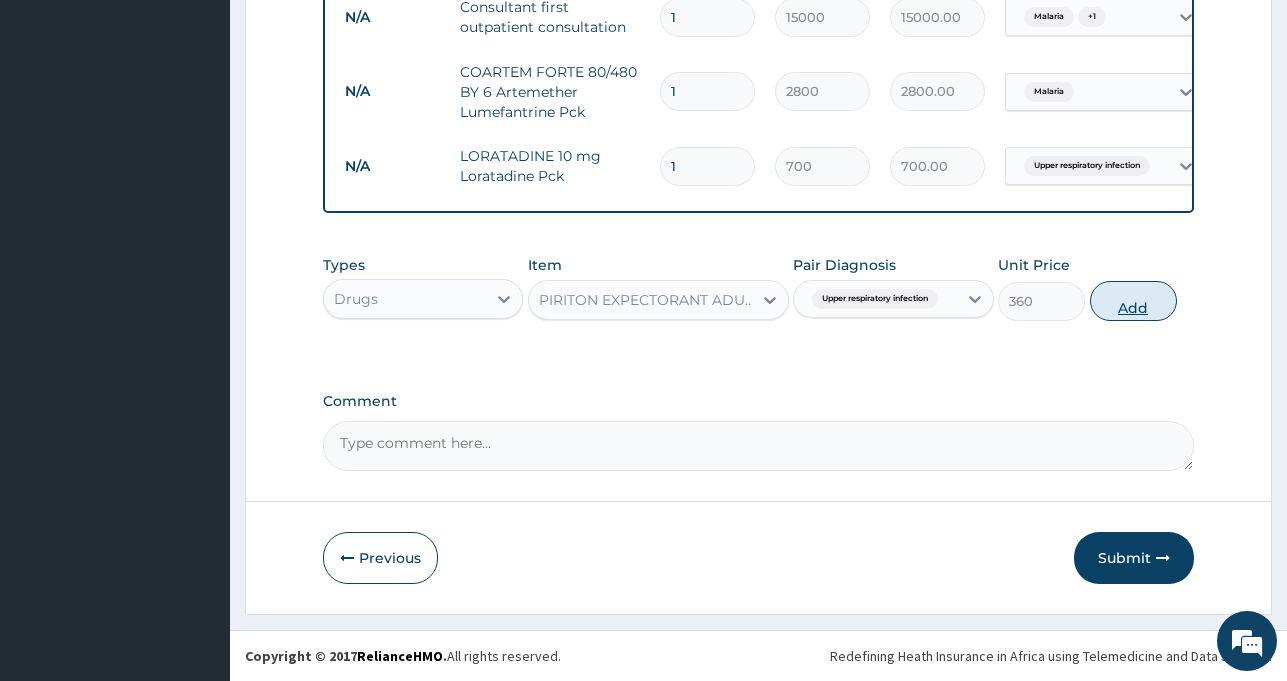 click on "Add" at bounding box center (1133, 301) 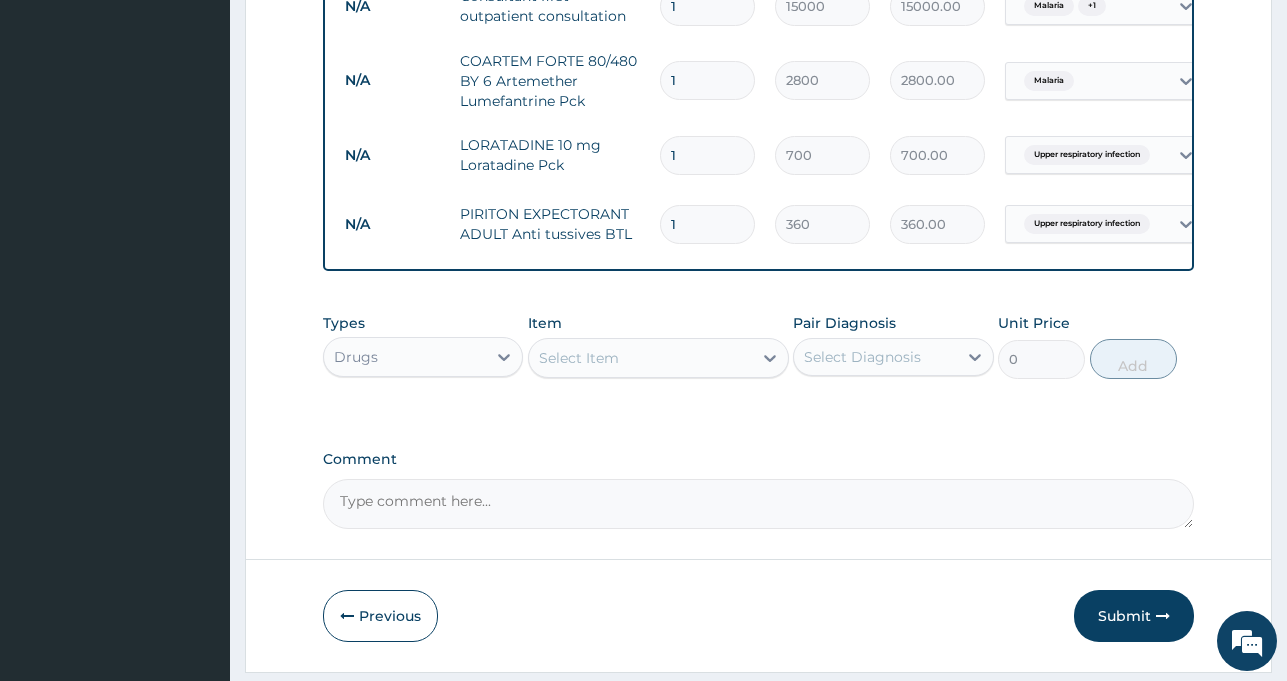 click on "Select Item" at bounding box center [640, 358] 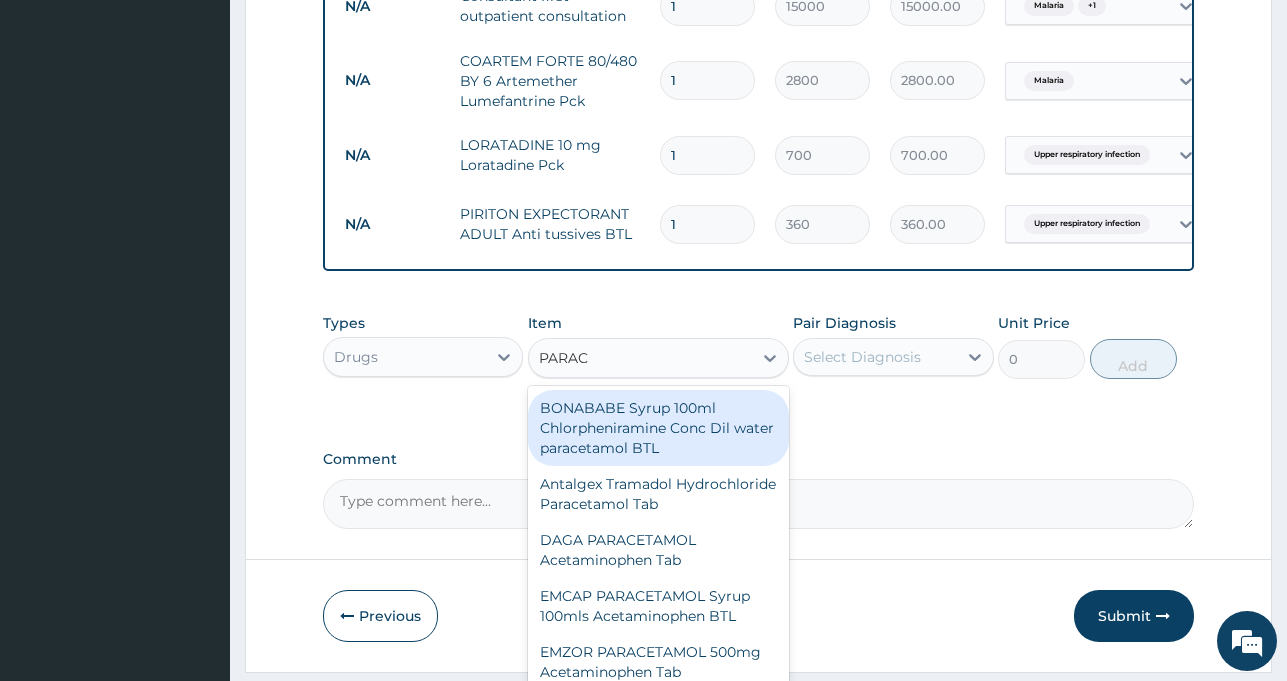 type on "PARACE" 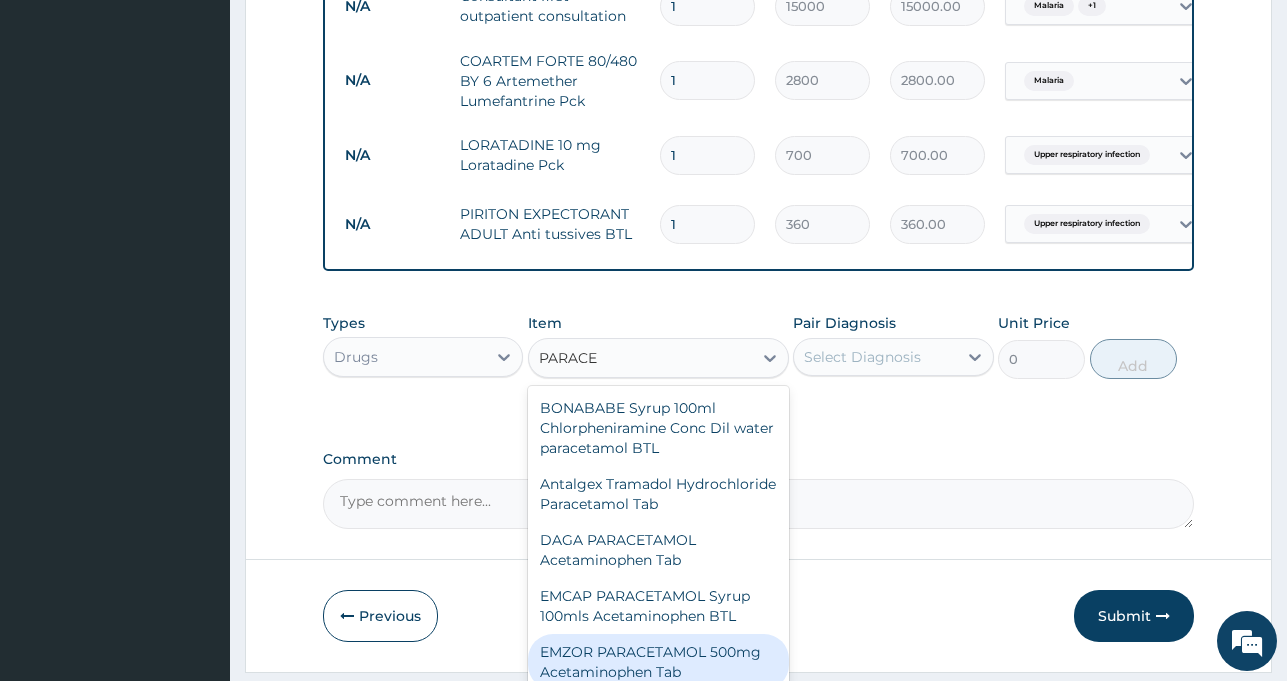 click on "EMZOR PARACETAMOL 500mg Acetaminophen Tab" at bounding box center [658, 662] 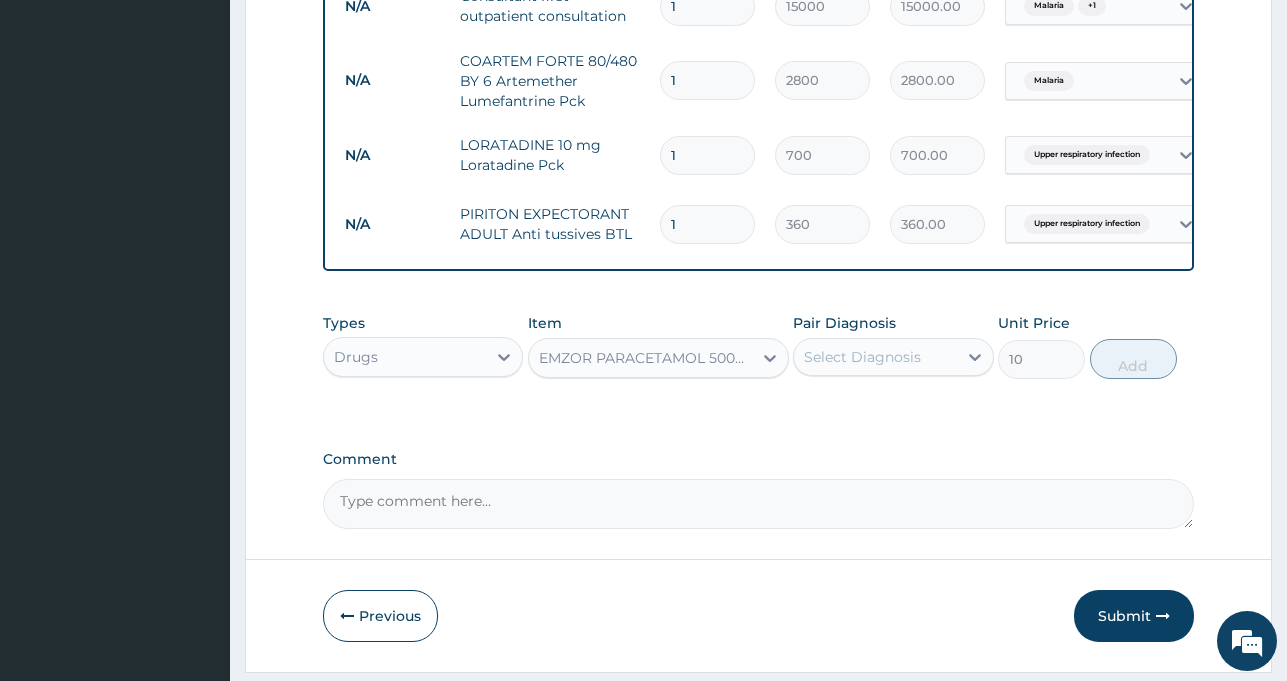 click on "Select Diagnosis" at bounding box center [862, 357] 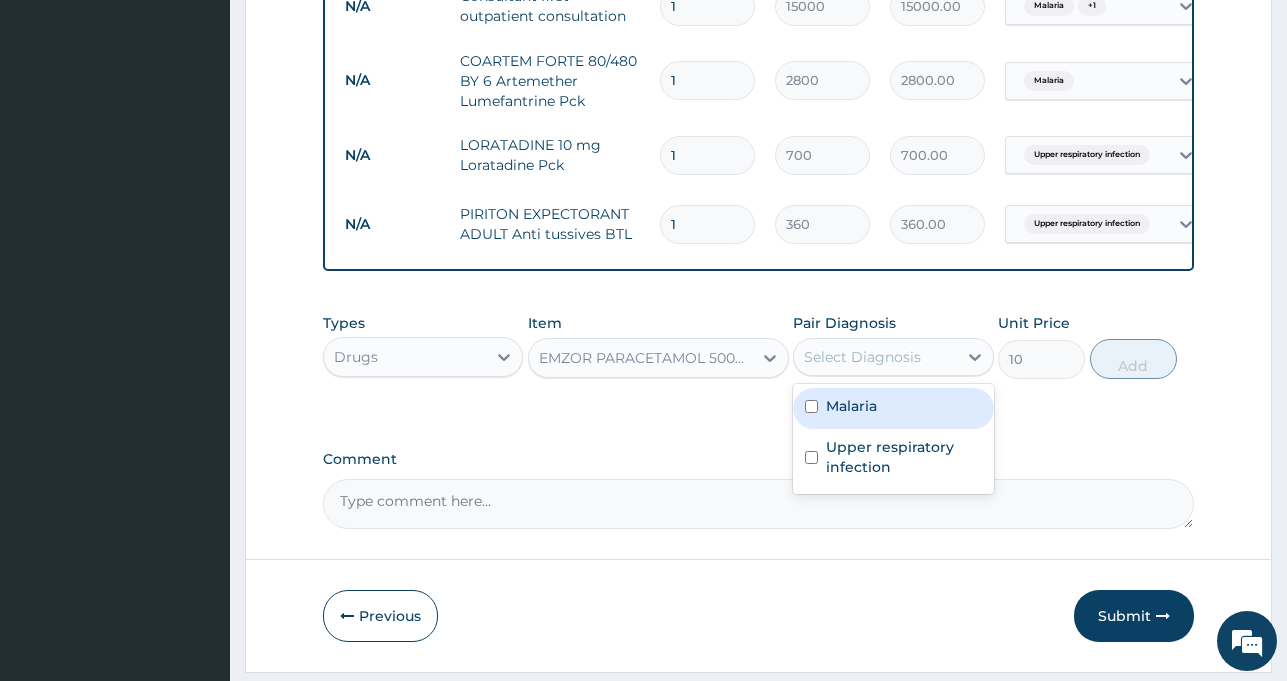 click on "Malaria" at bounding box center [851, 406] 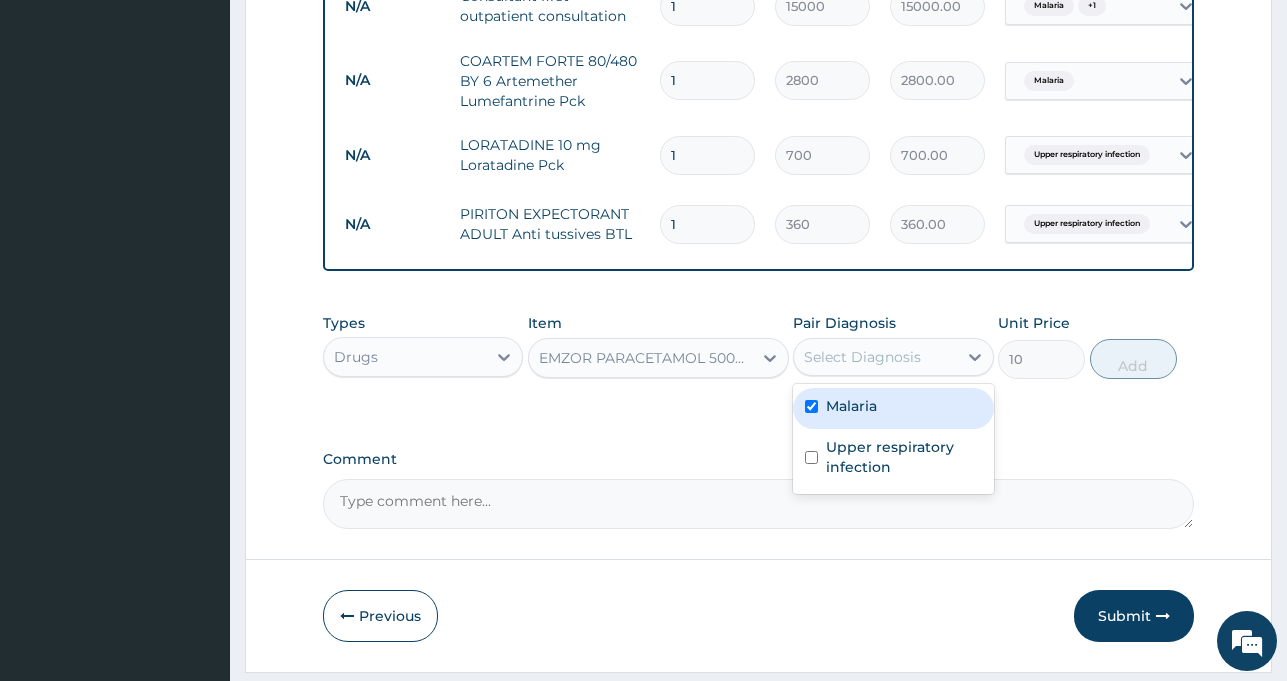 checkbox on "true" 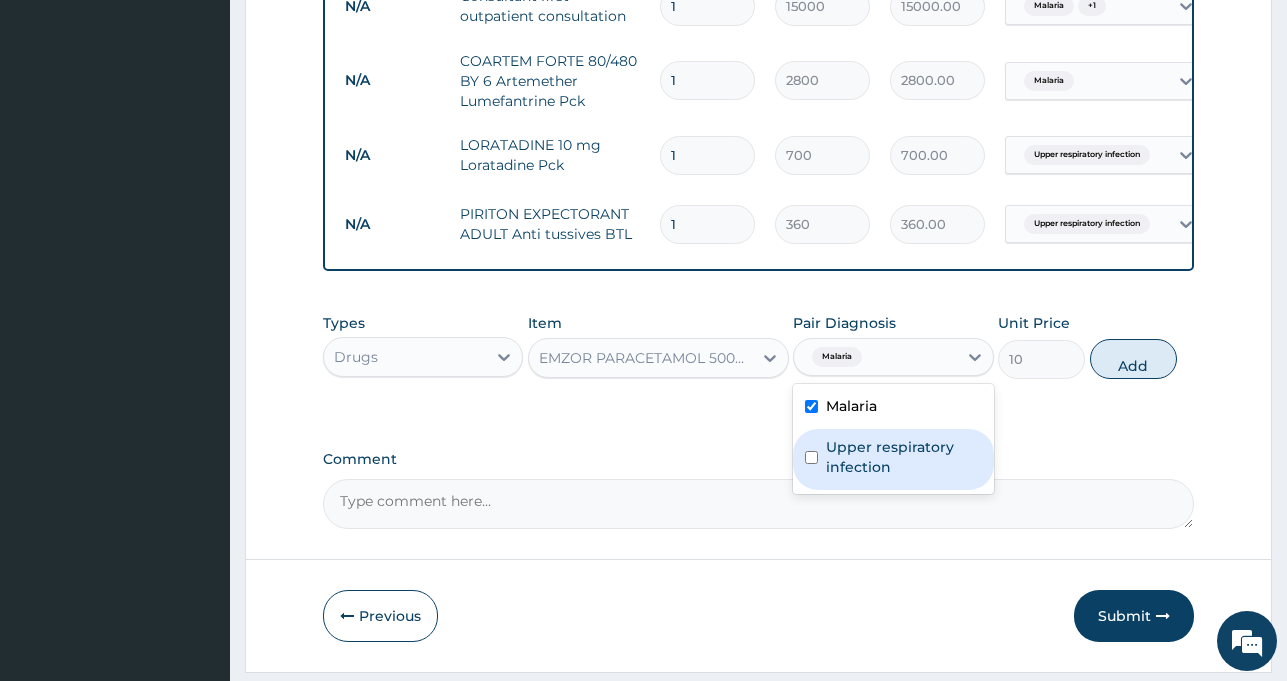 click on "Upper respiratory infection" at bounding box center [903, 457] 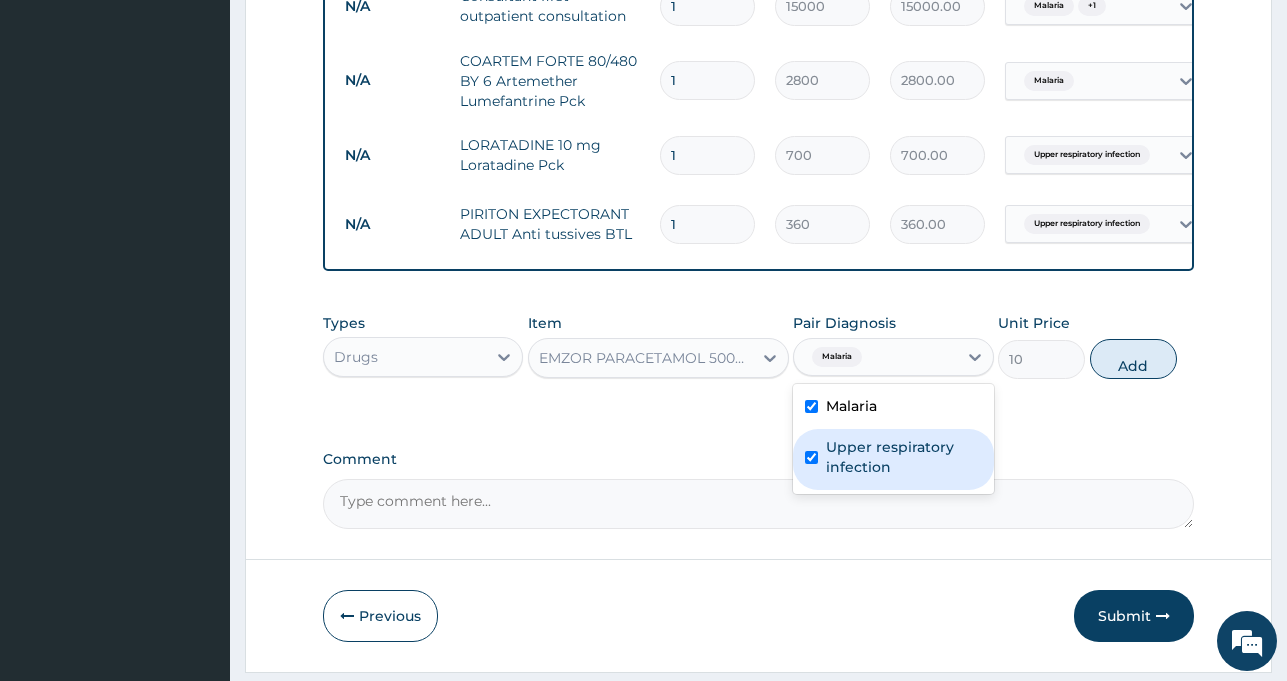 checkbox on "true" 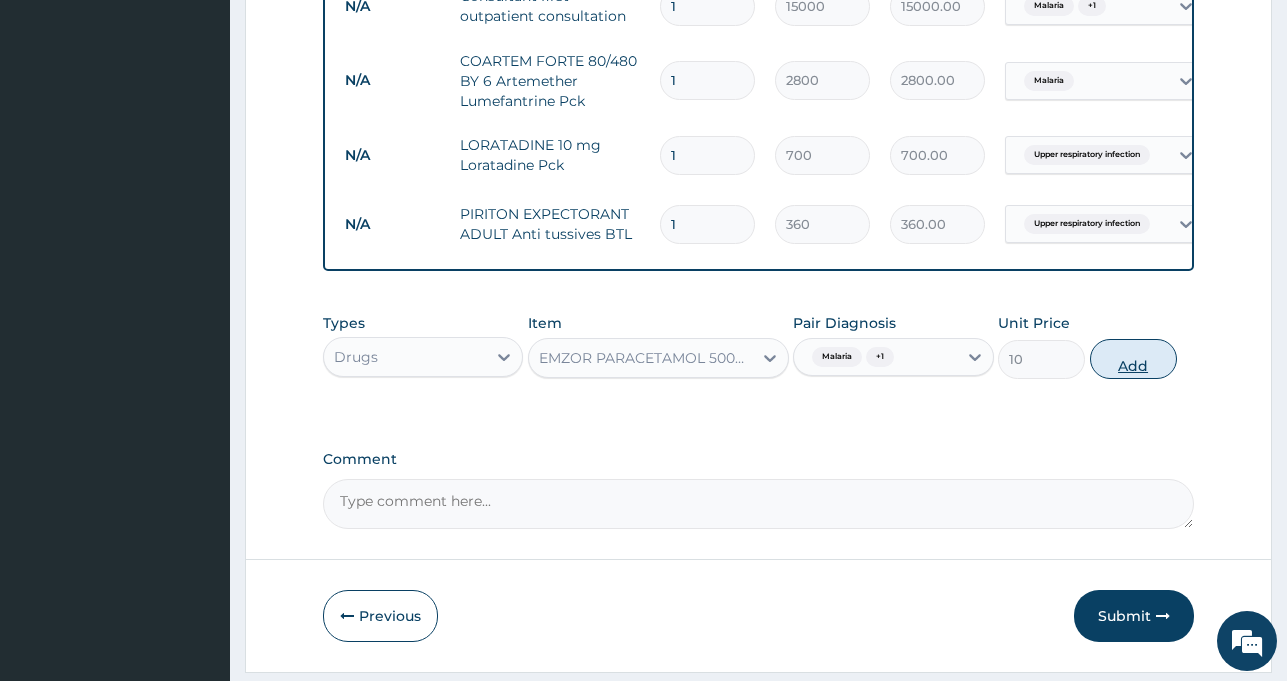 click on "Add" at bounding box center [1133, 359] 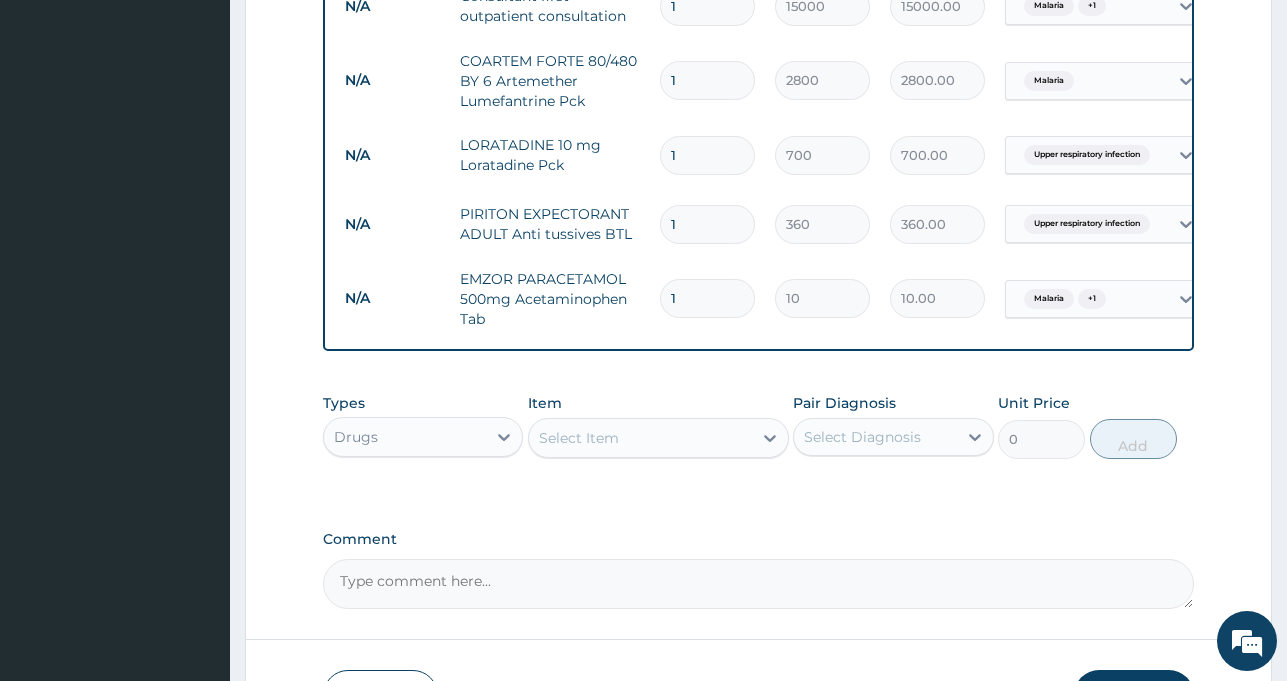 type on "18" 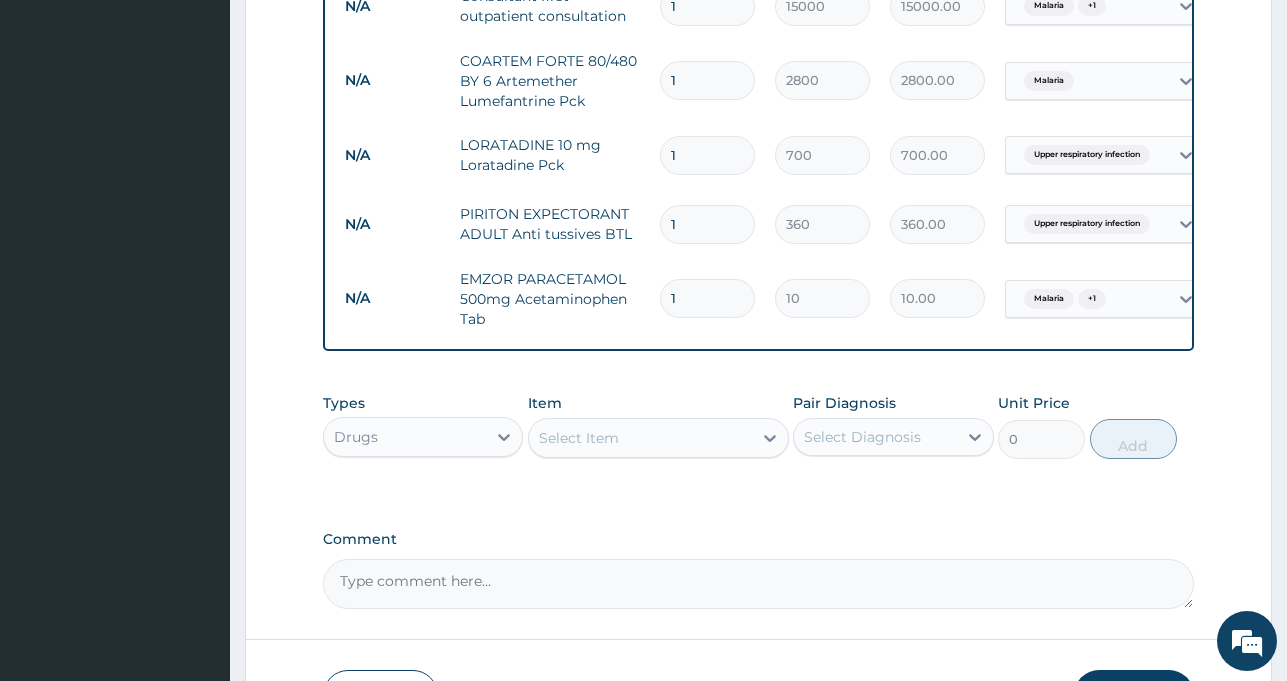 type on "180.00" 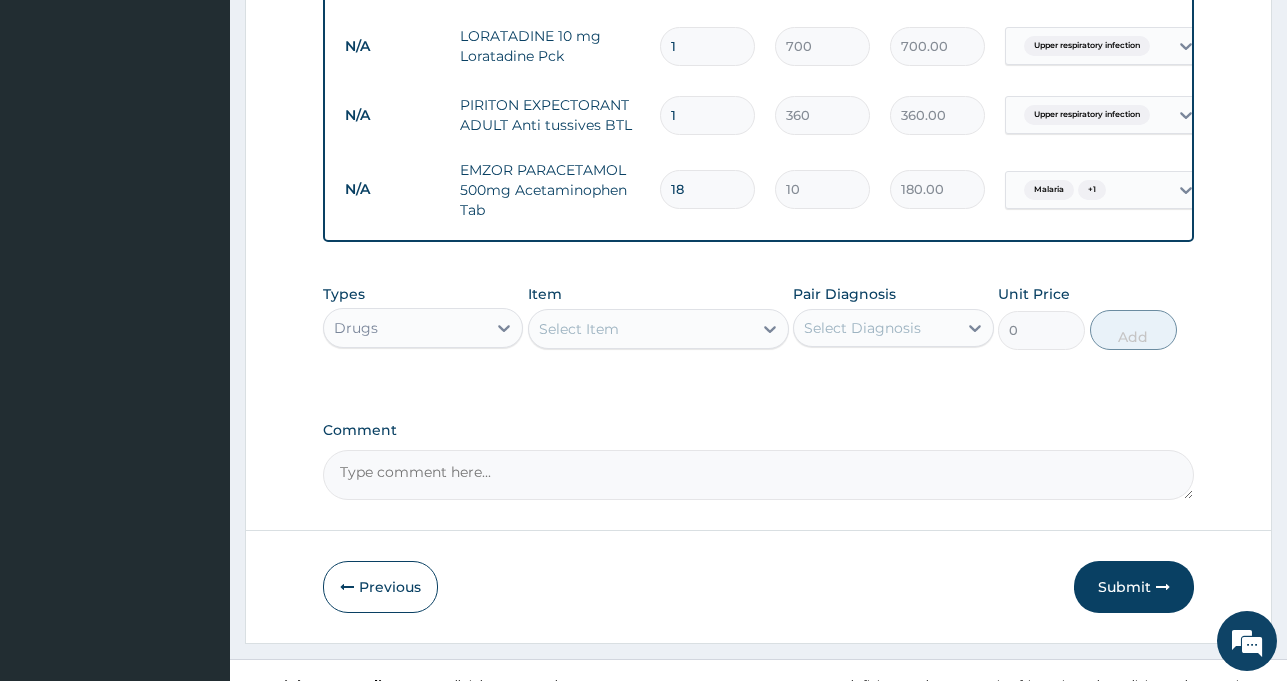 scroll, scrollTop: 979, scrollLeft: 0, axis: vertical 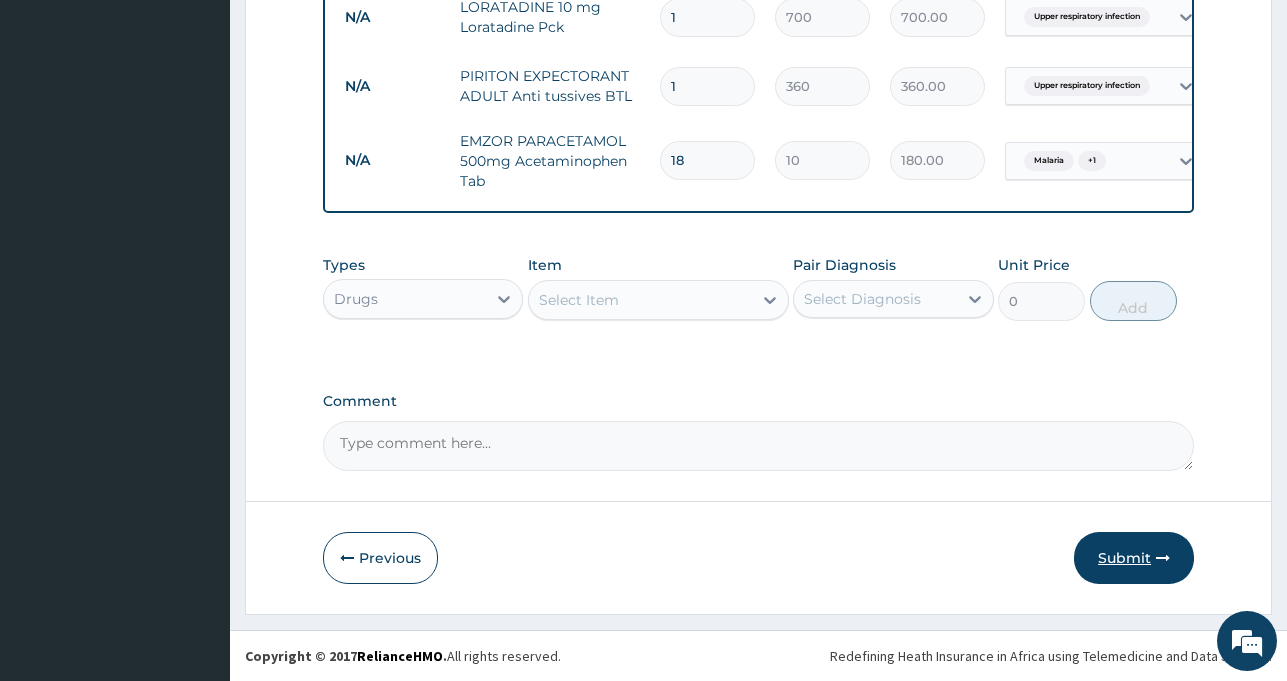 type on "18" 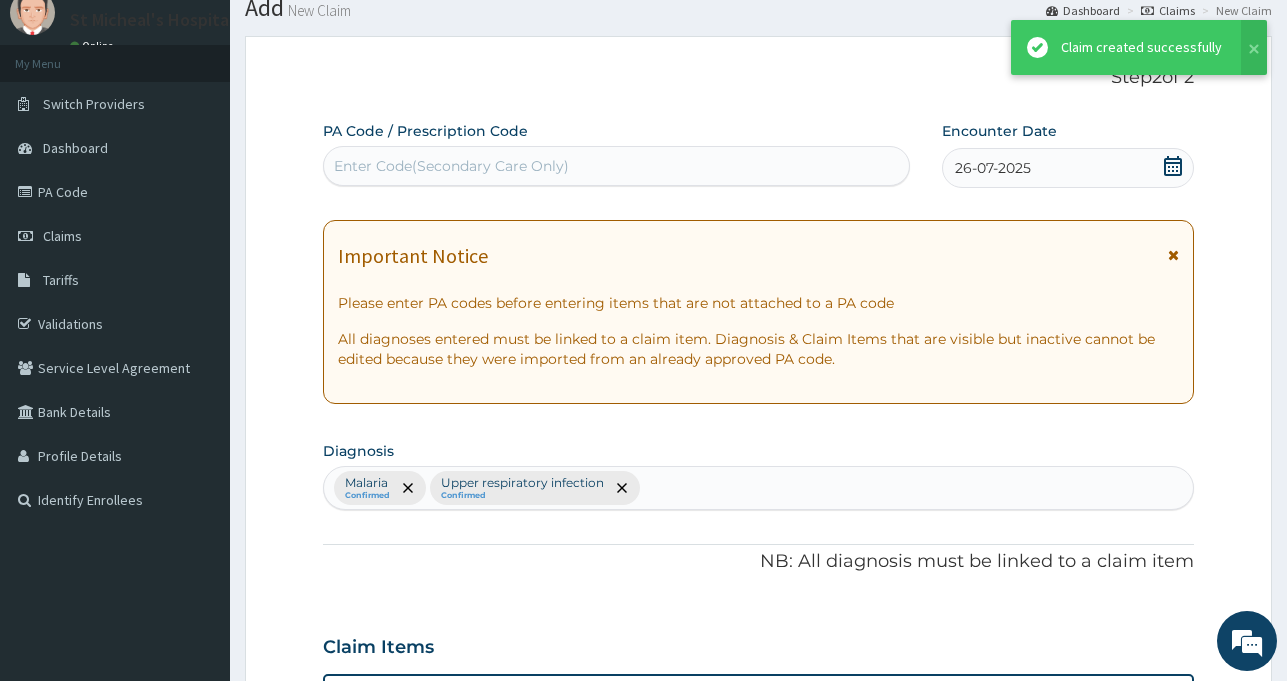 scroll, scrollTop: 979, scrollLeft: 0, axis: vertical 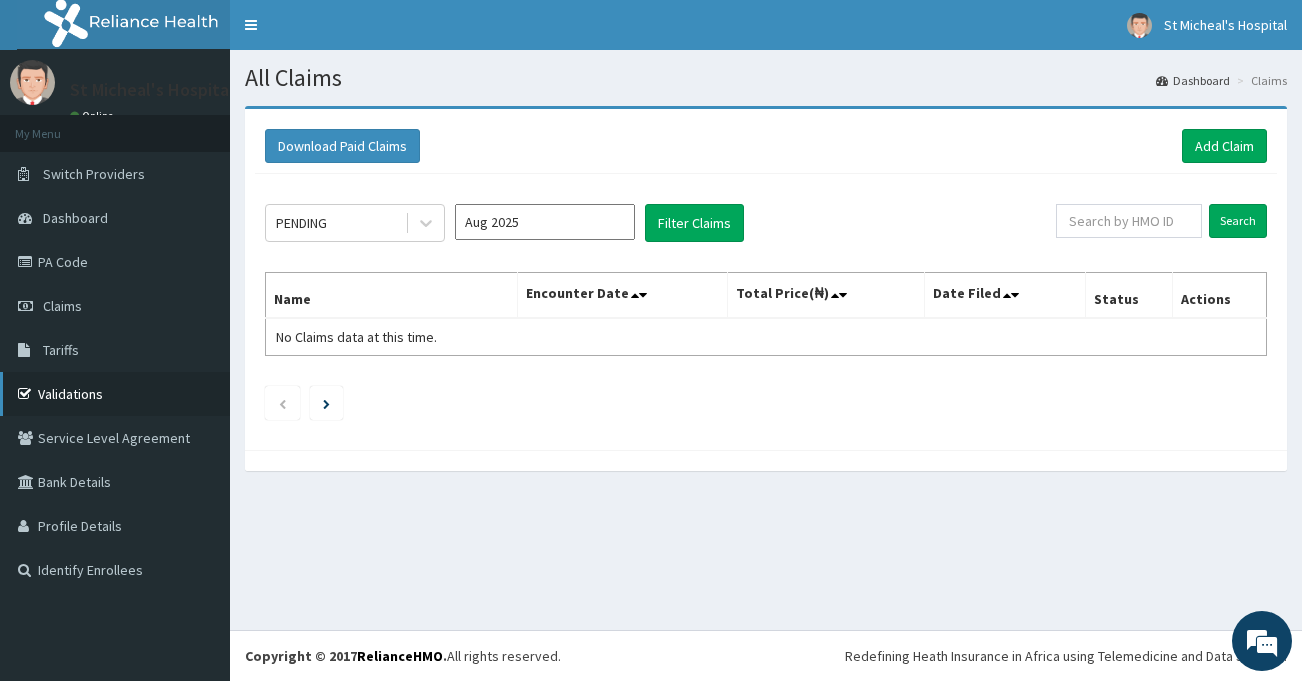 click on "Validations" at bounding box center [115, 394] 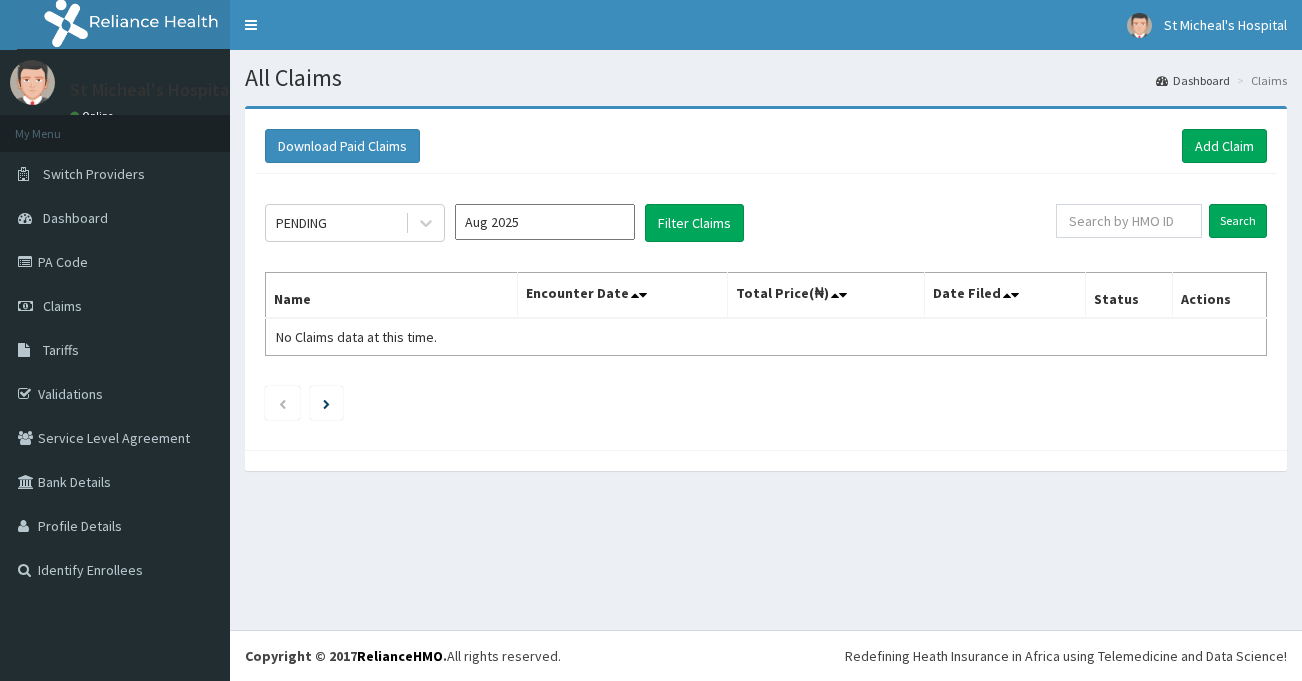 scroll, scrollTop: 0, scrollLeft: 0, axis: both 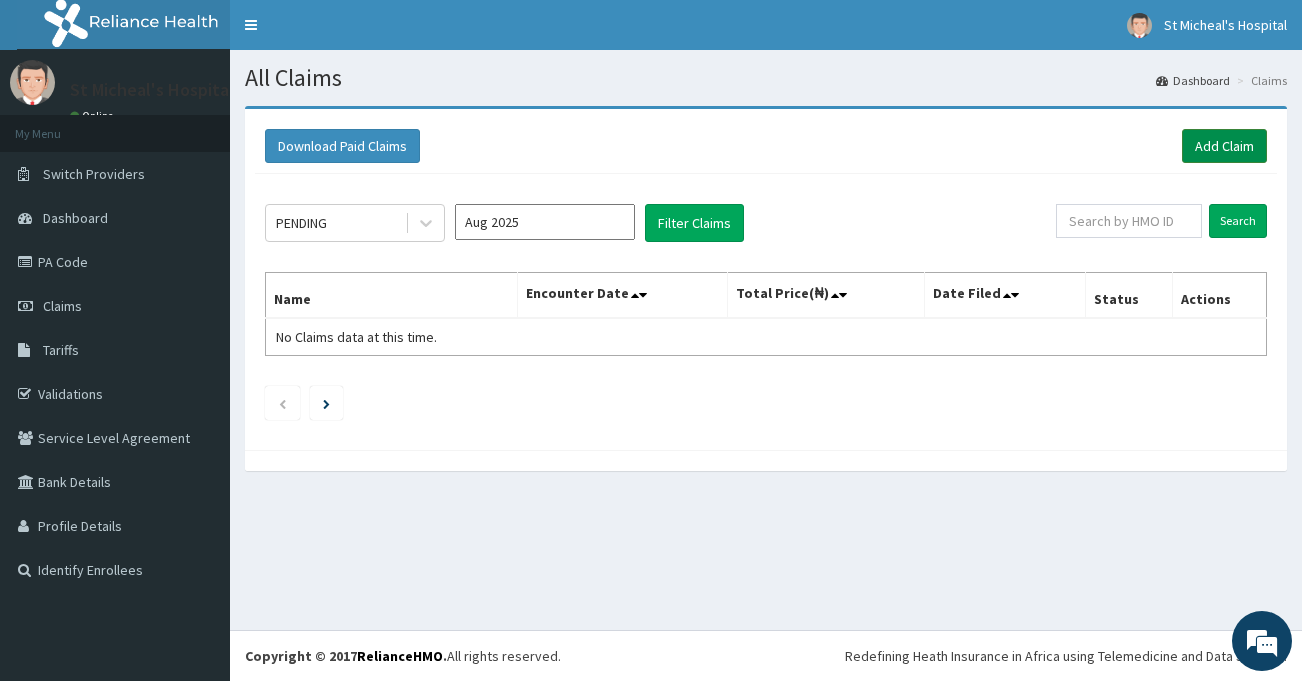 click on "Add Claim" at bounding box center (1224, 146) 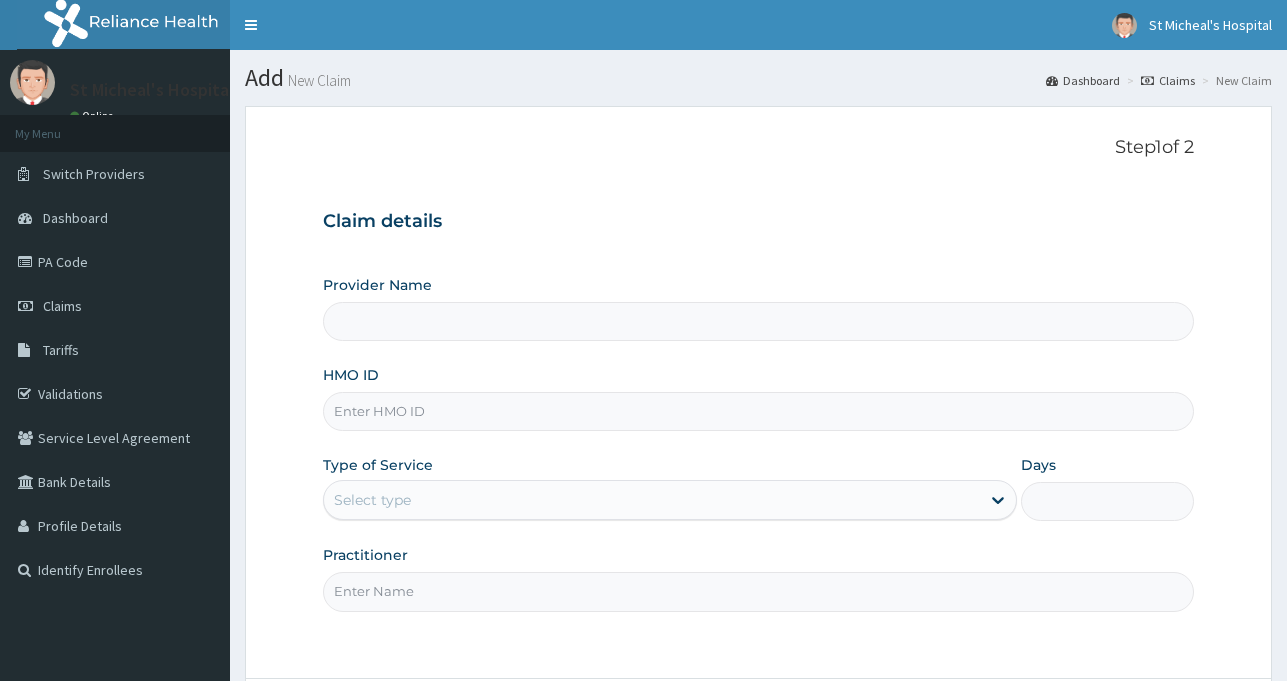 scroll, scrollTop: 0, scrollLeft: 0, axis: both 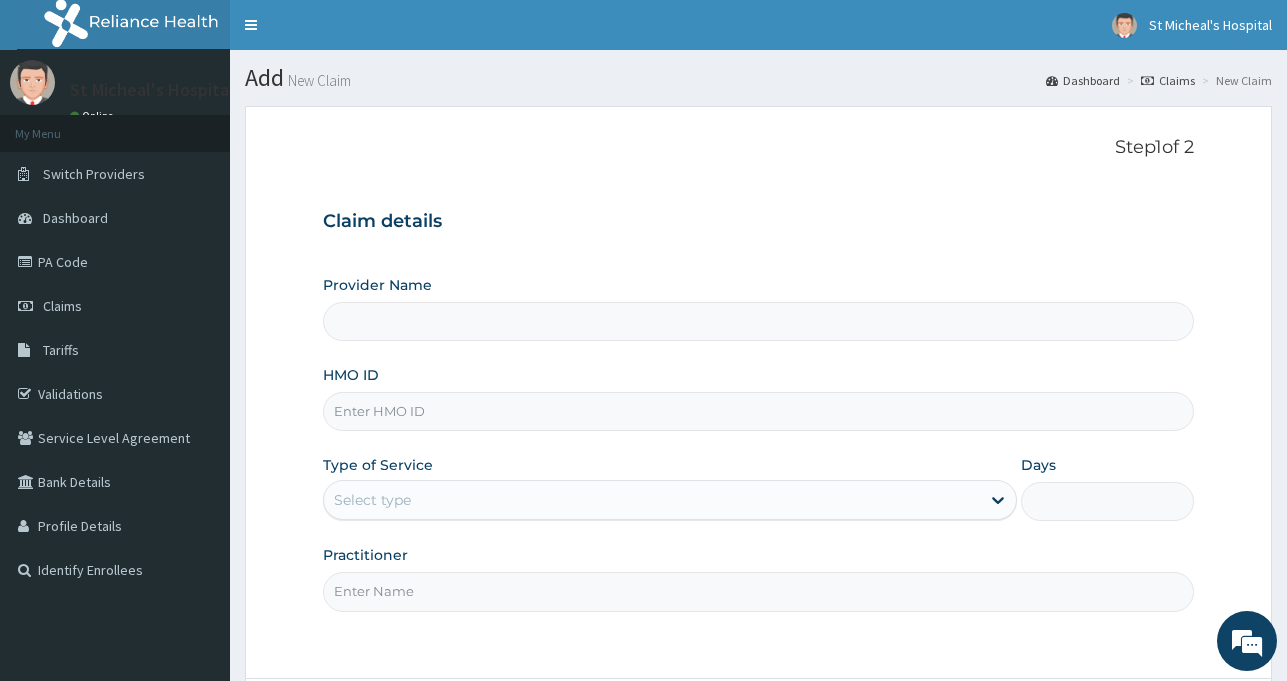type on "St Micheal's Hospital" 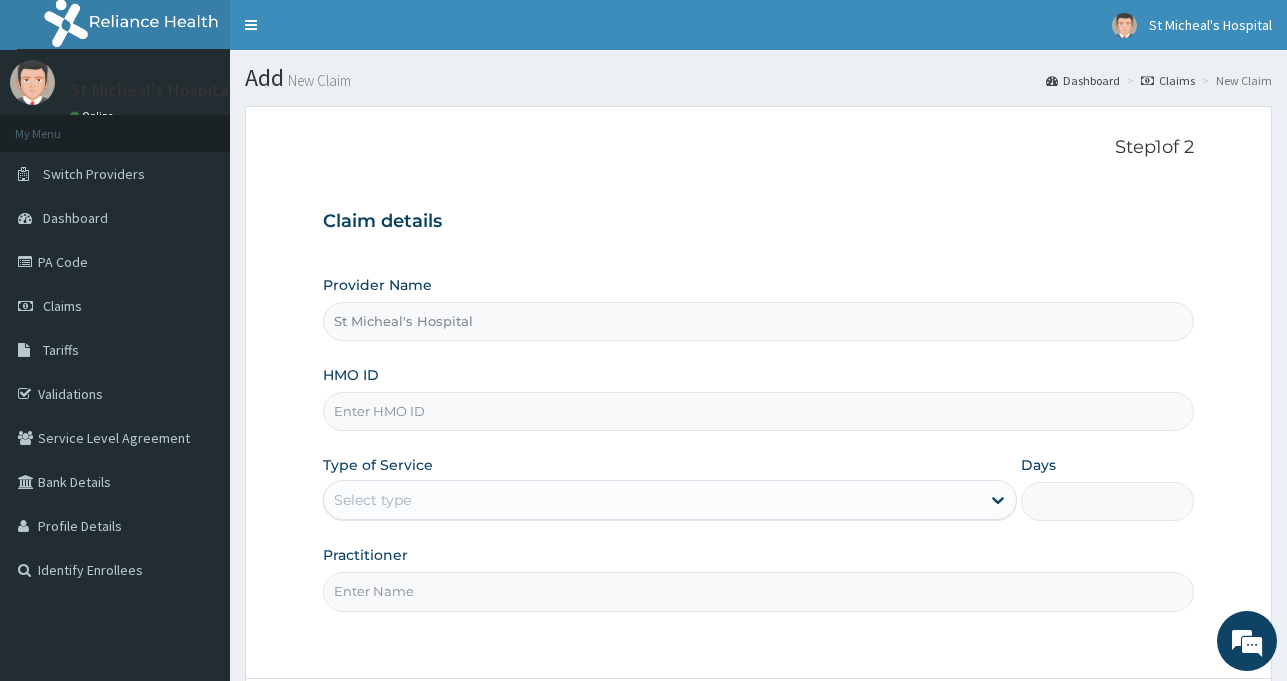 scroll, scrollTop: 0, scrollLeft: 0, axis: both 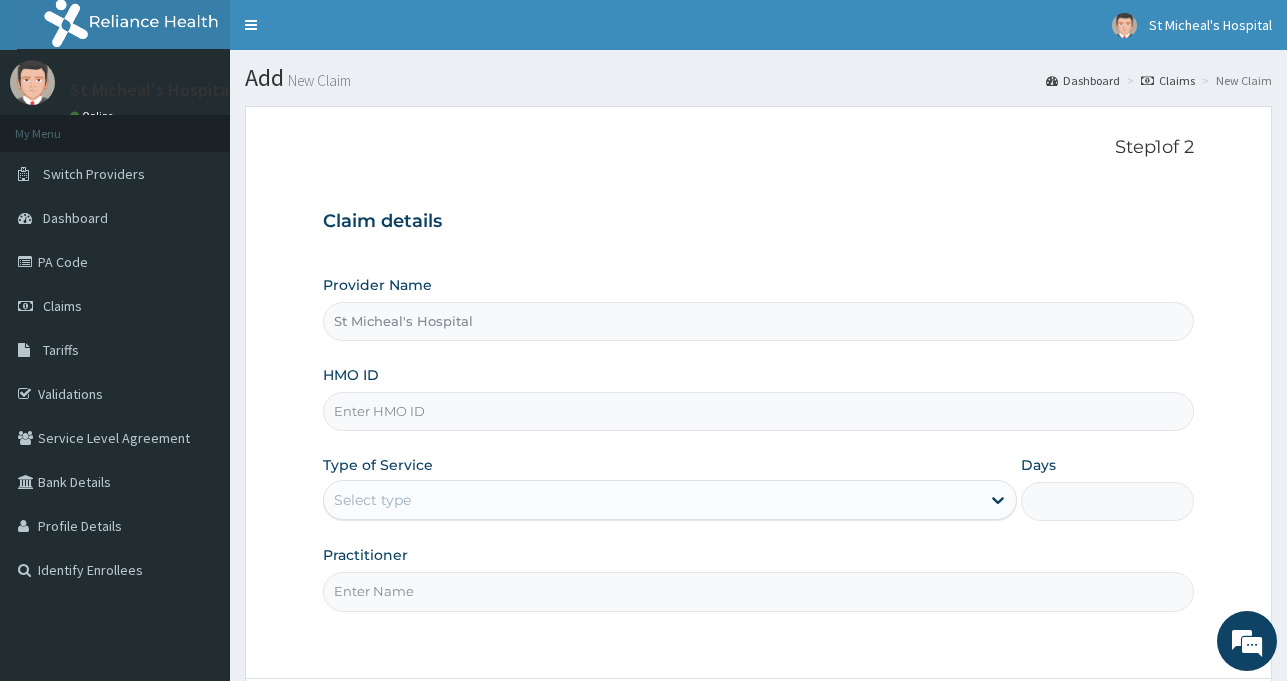 paste on "[DOCUMENT_ID]" 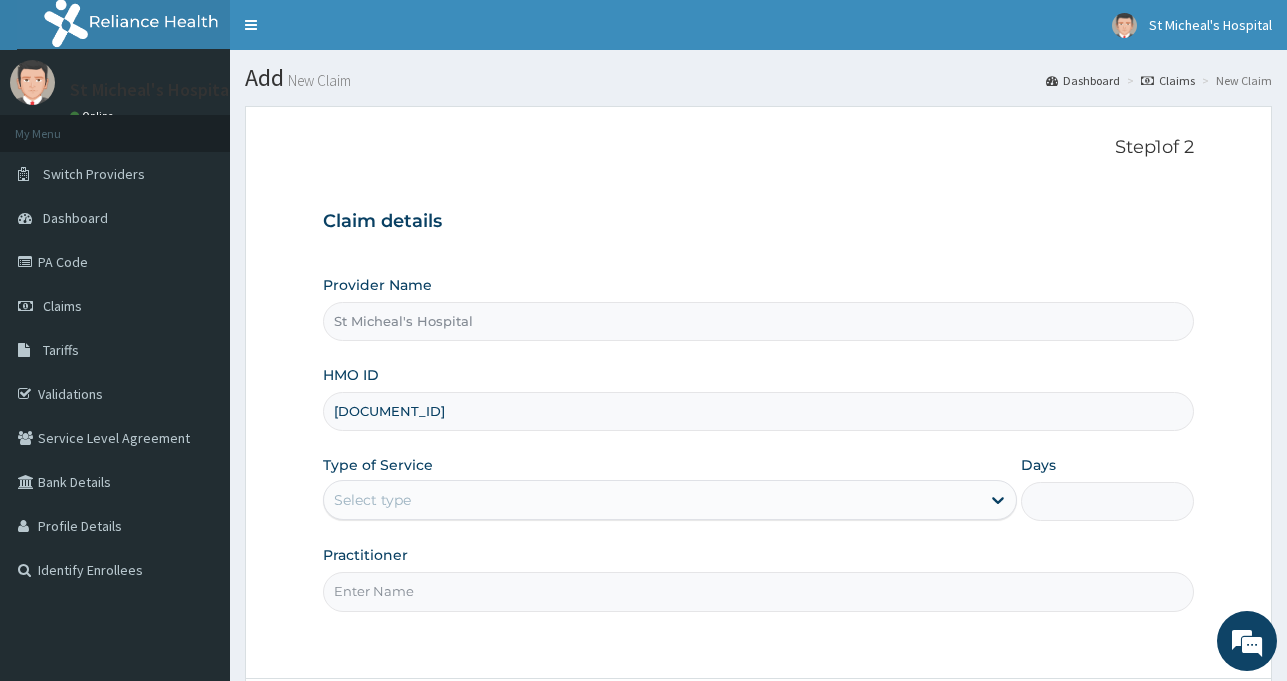 type on "[DOCUMENT_ID]" 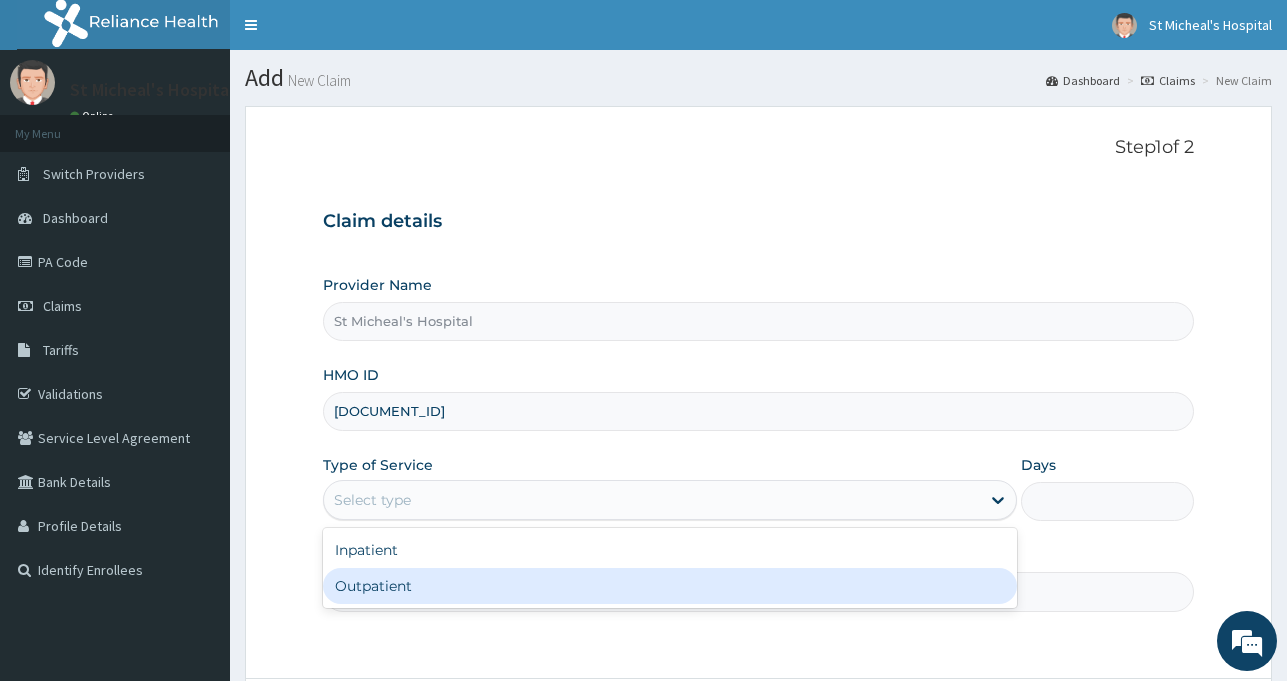 click on "Outpatient" at bounding box center [670, 586] 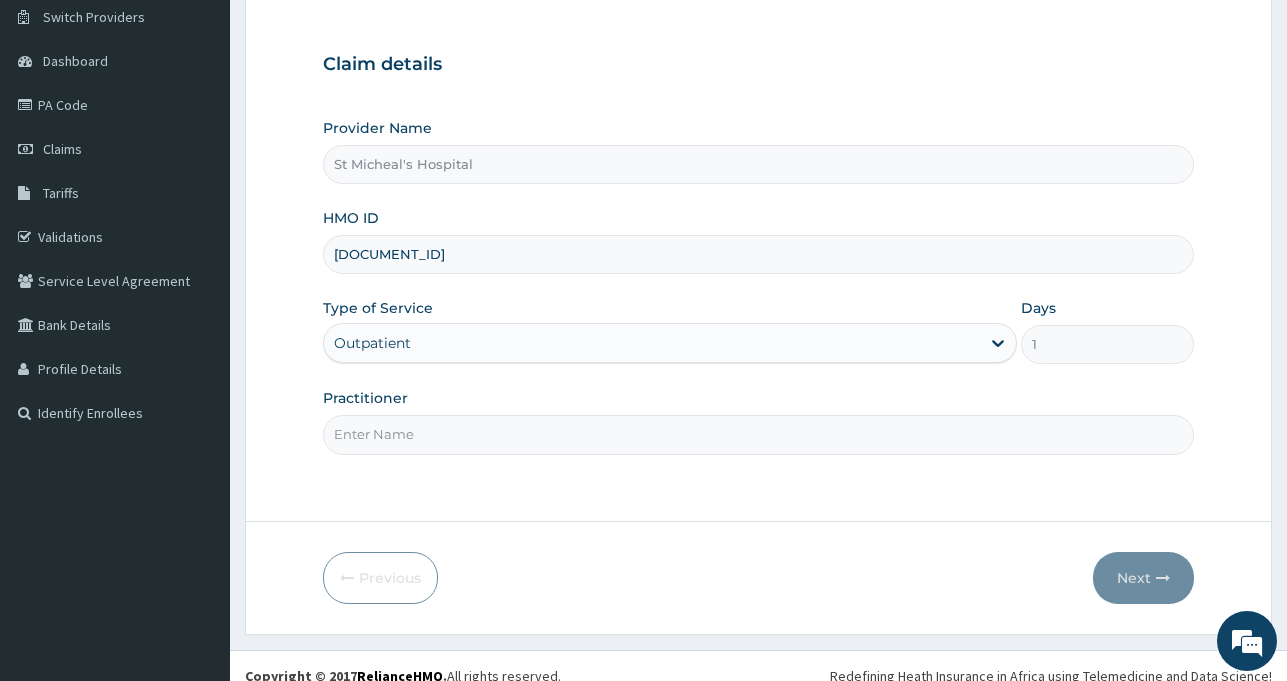 scroll, scrollTop: 170, scrollLeft: 0, axis: vertical 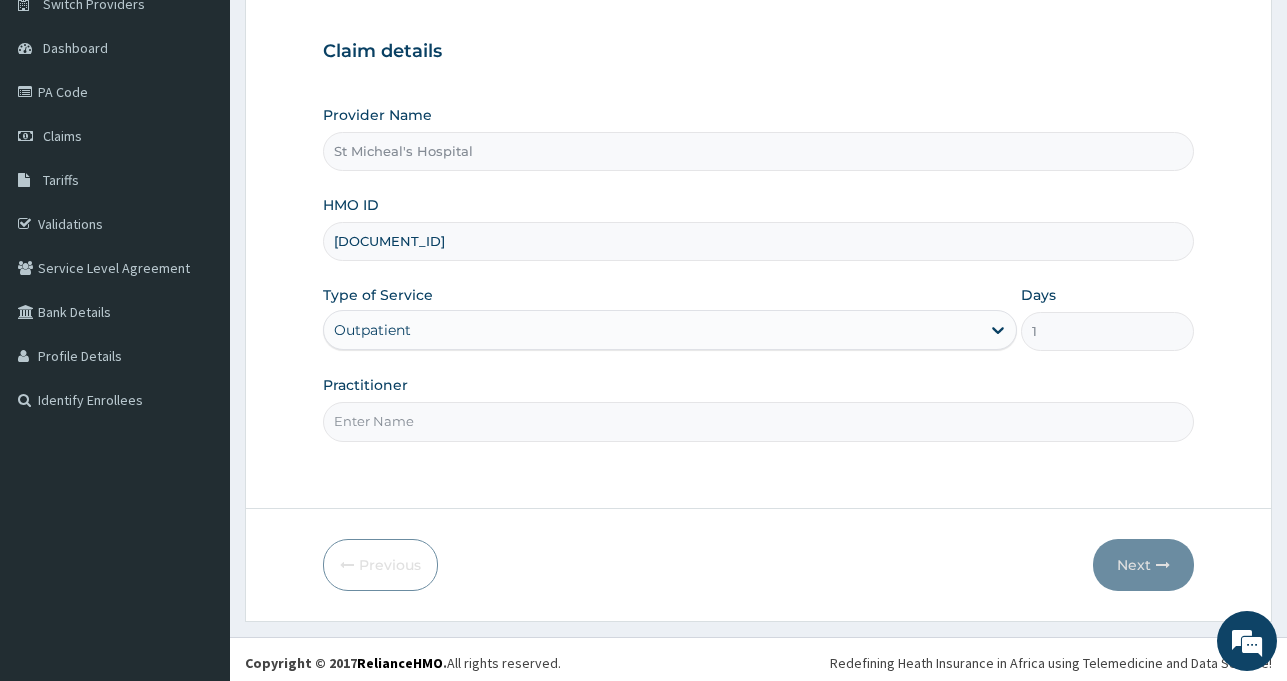 click on "Practitioner" at bounding box center (758, 421) 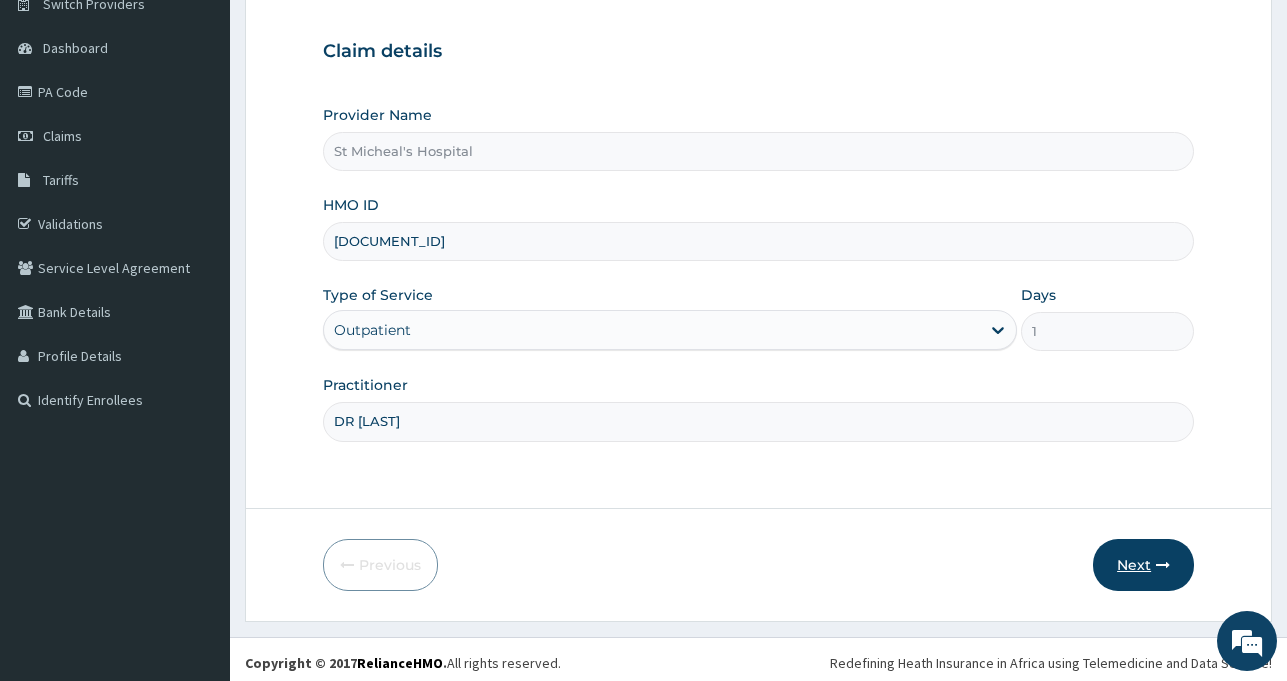 type on "DR JOAN" 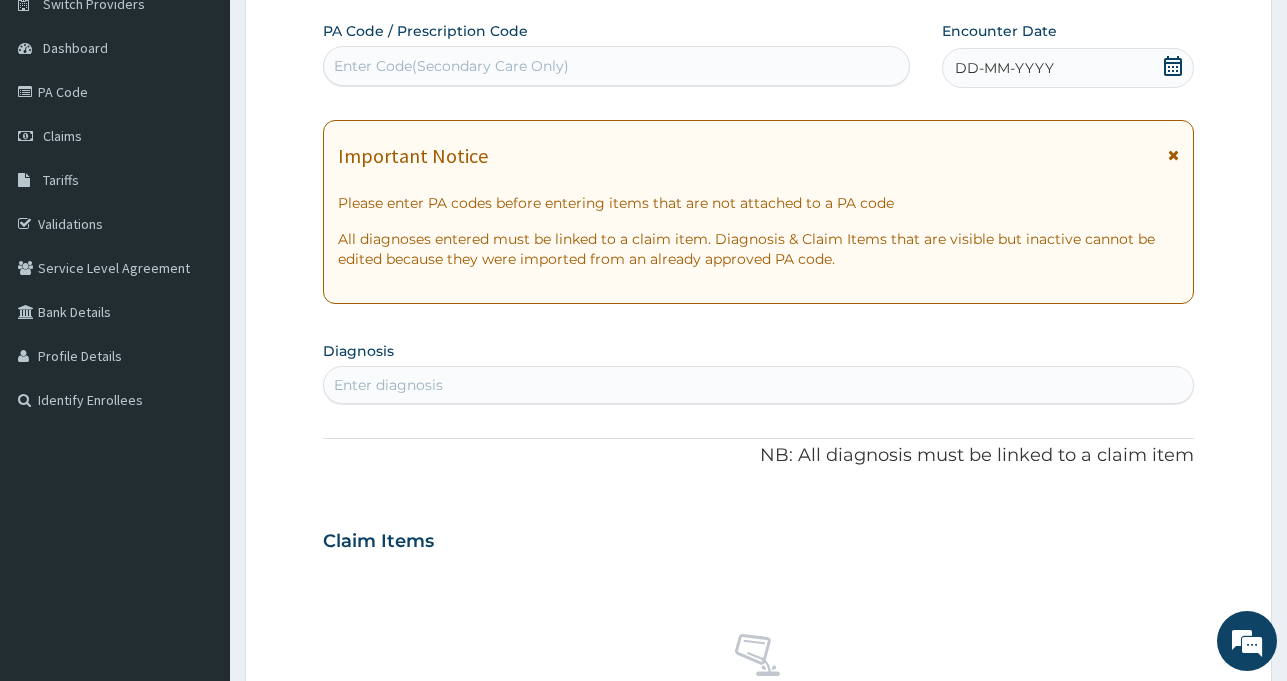 click 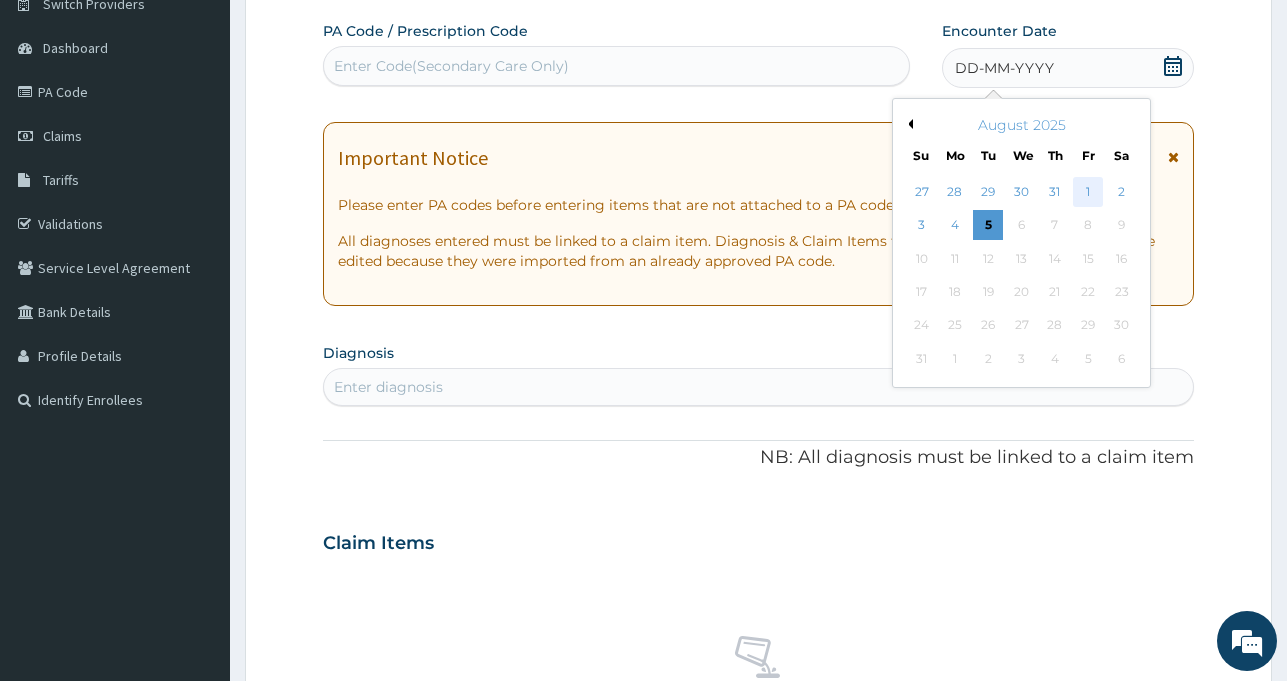 click on "1" at bounding box center (1089, 192) 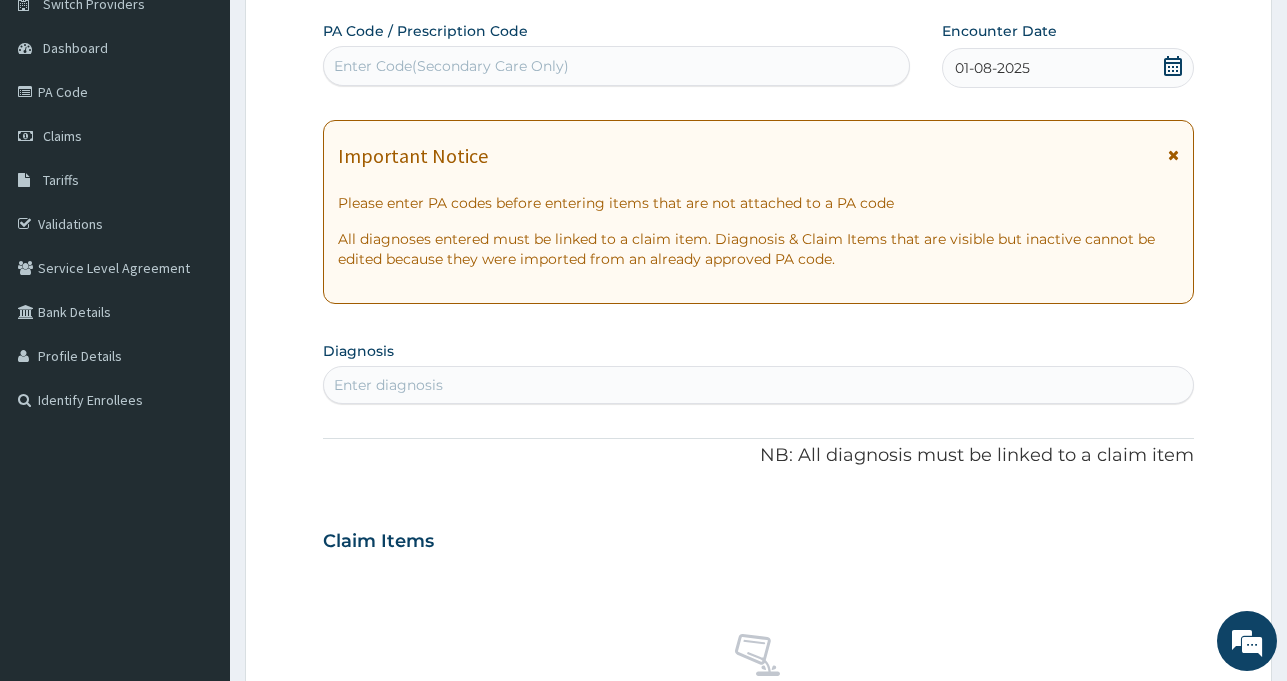 click on "Enter diagnosis" at bounding box center [758, 385] 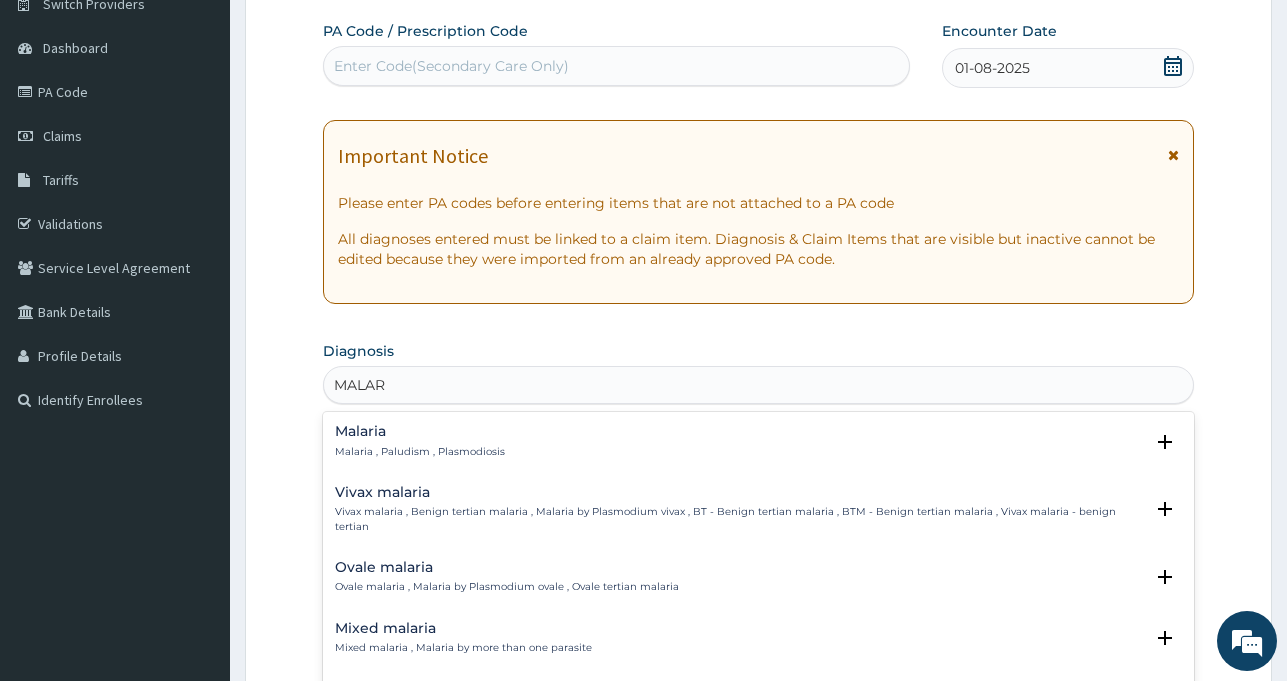 type on "MALARI" 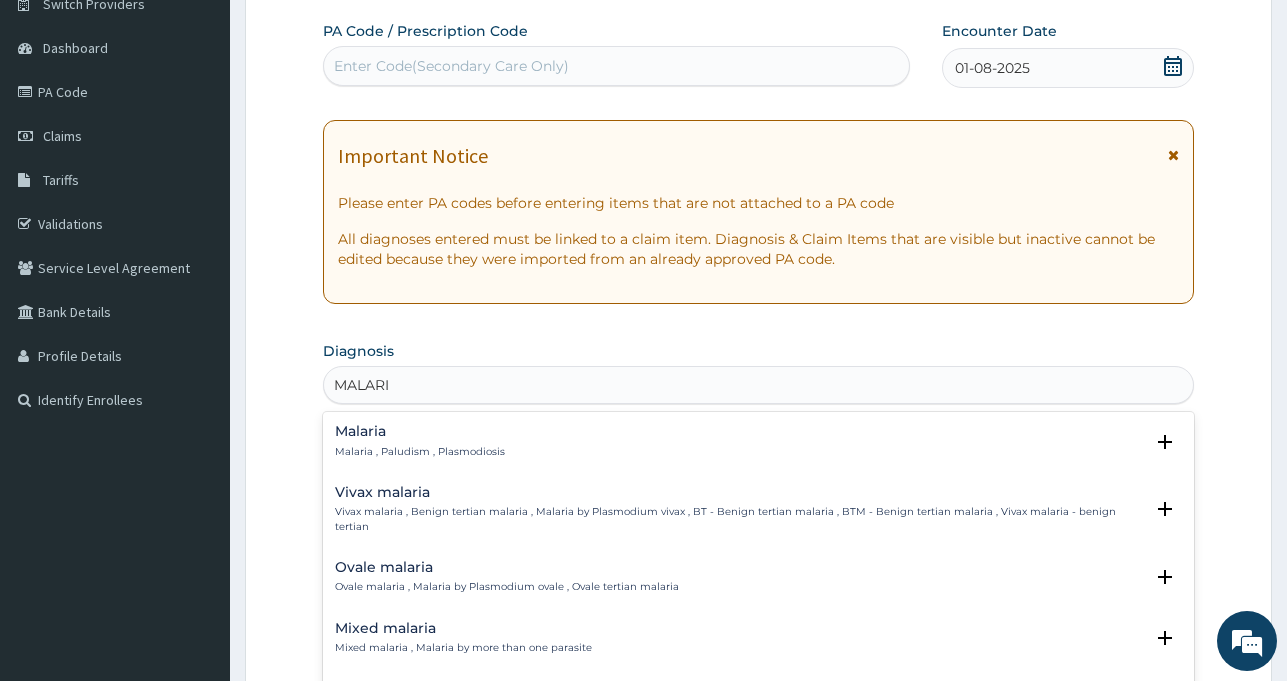 click on "Malaria Malaria , Paludism , Plasmodiosis" at bounding box center (420, 441) 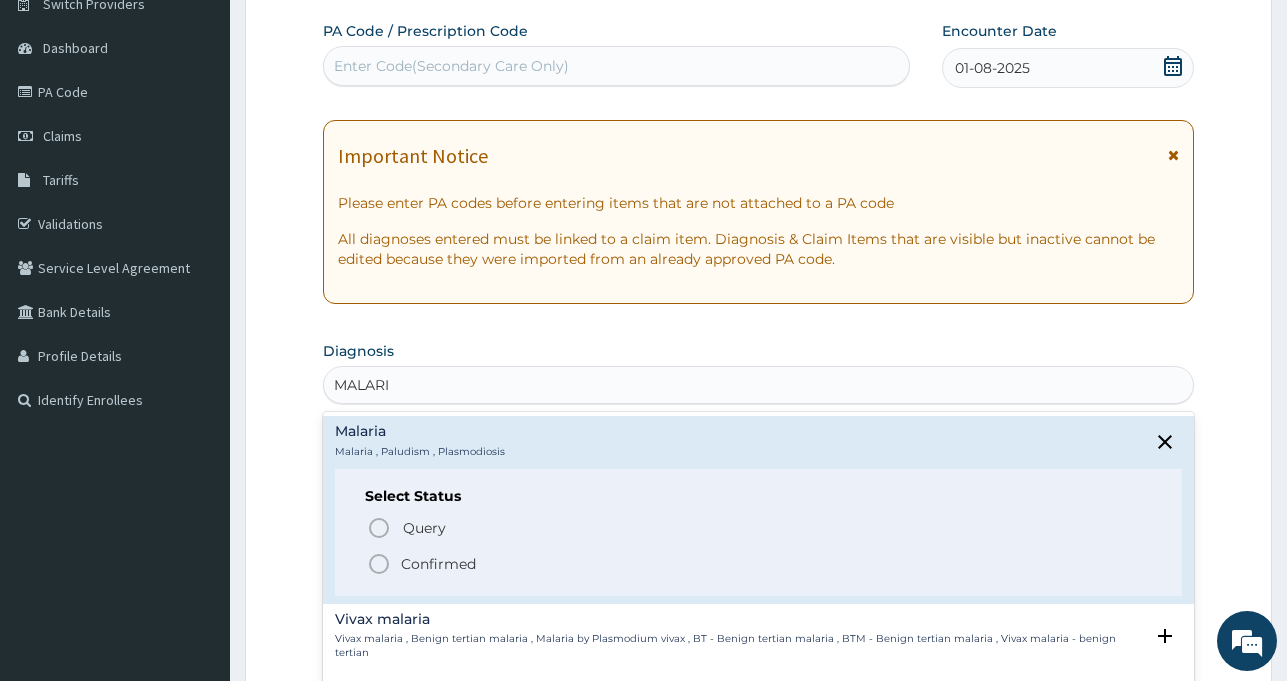 click on "Confirmed" at bounding box center (438, 564) 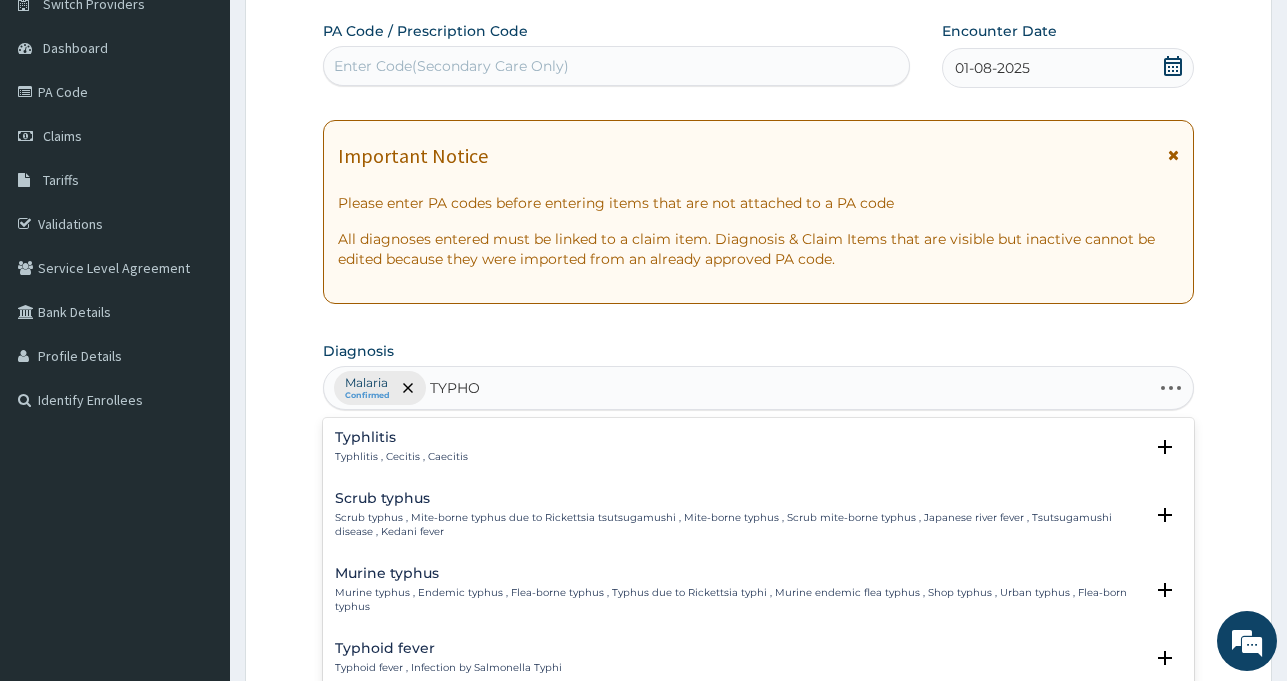 type on "TYPHOI" 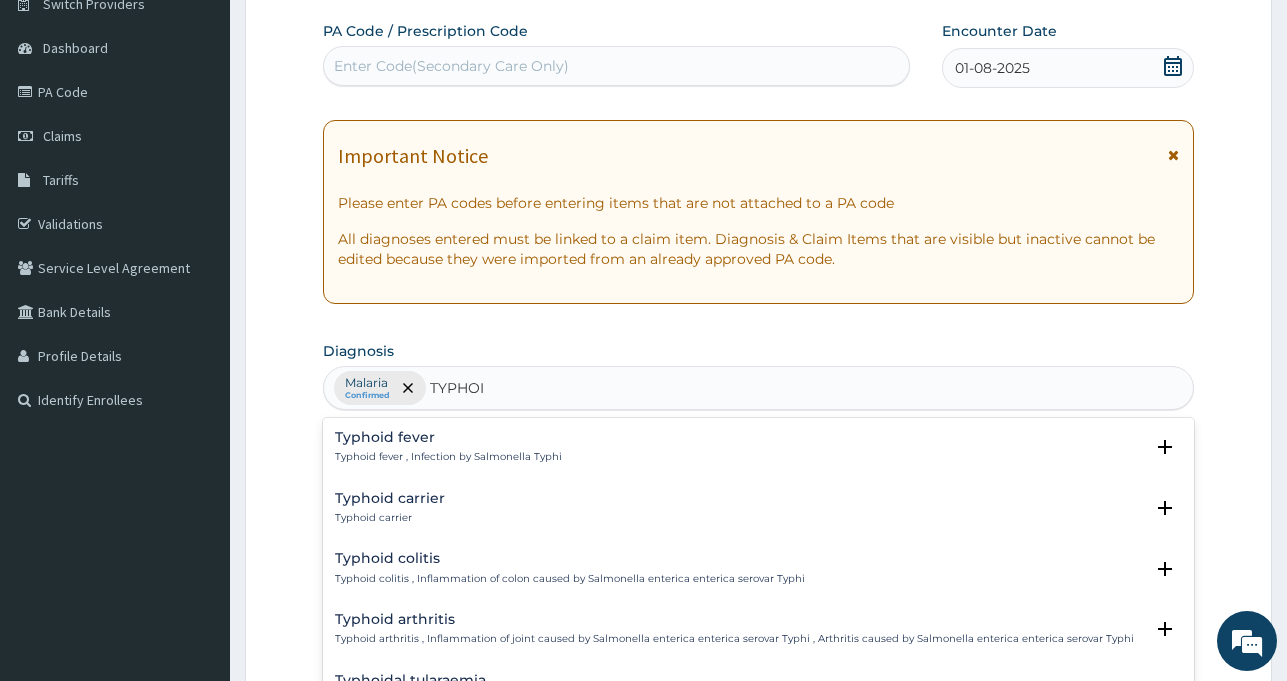 click on "Typhoid fever" at bounding box center [448, 437] 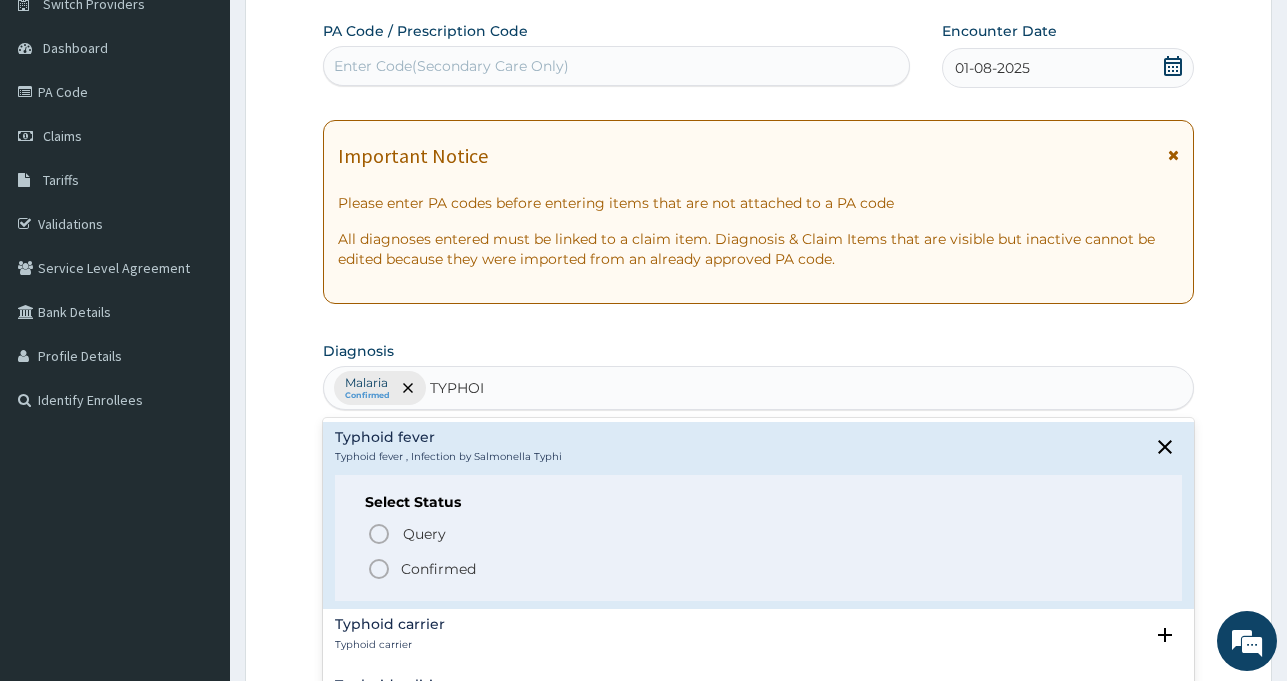 click on "Confirmed" at bounding box center [438, 569] 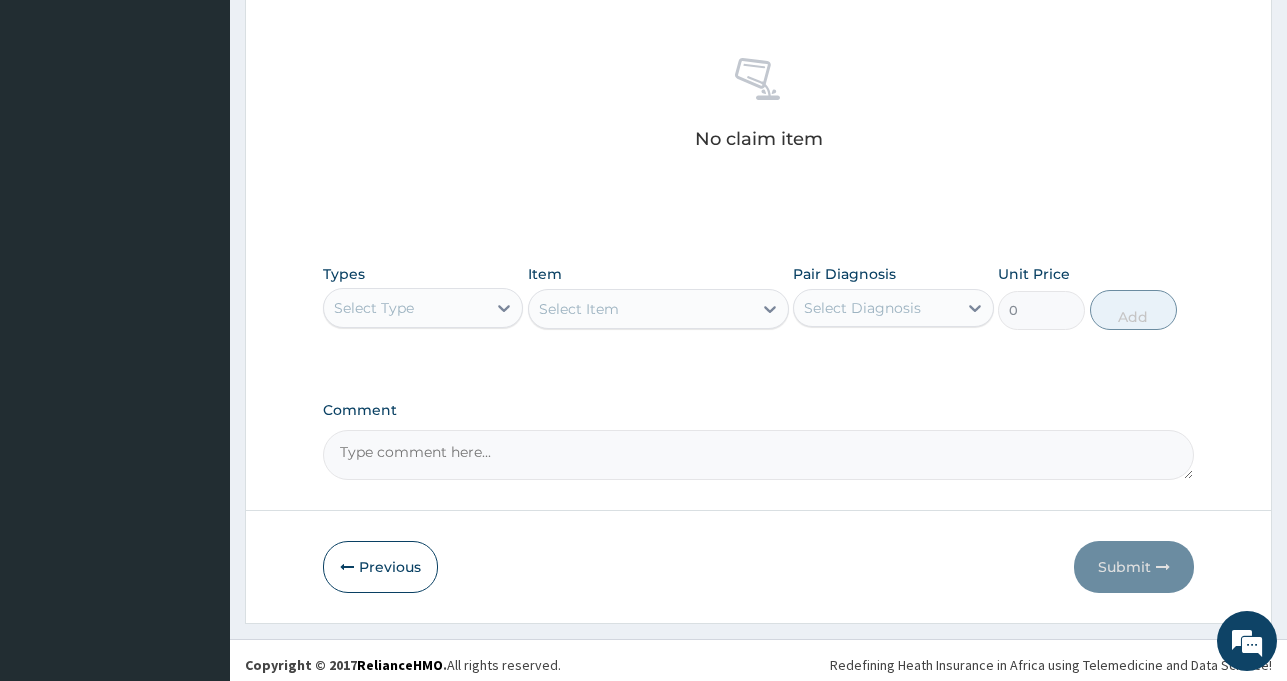 scroll, scrollTop: 761, scrollLeft: 0, axis: vertical 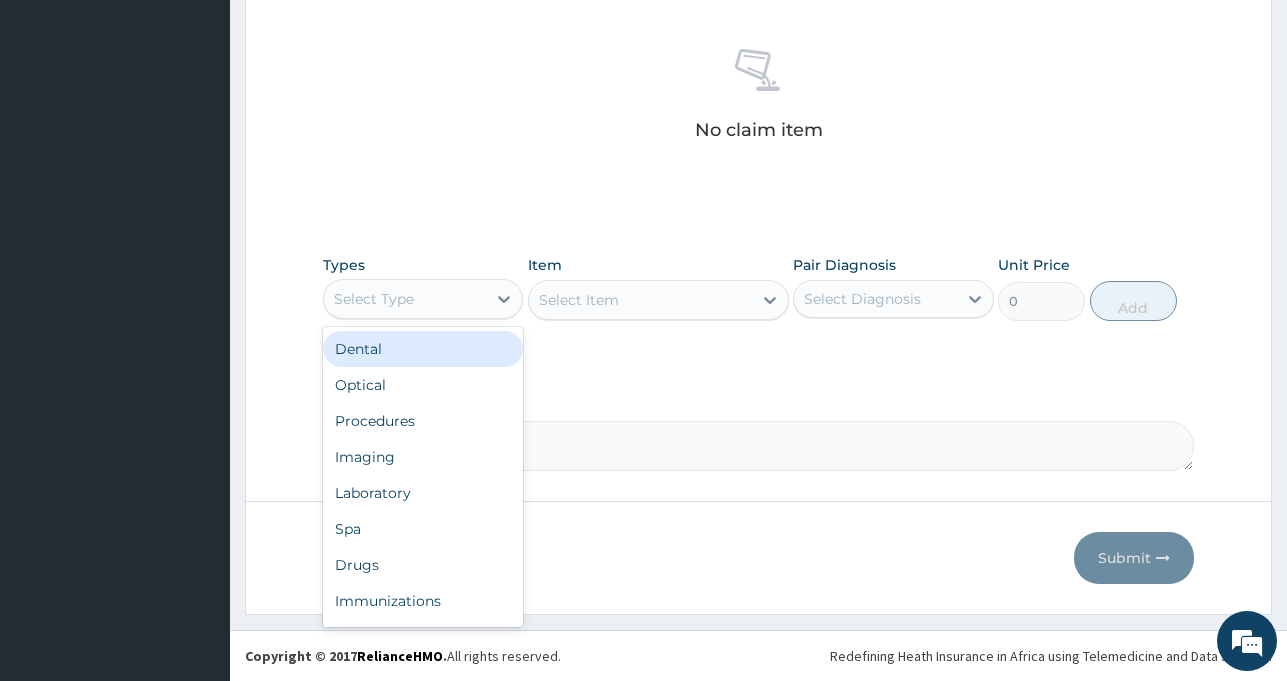 click on "Select Type" at bounding box center (374, 299) 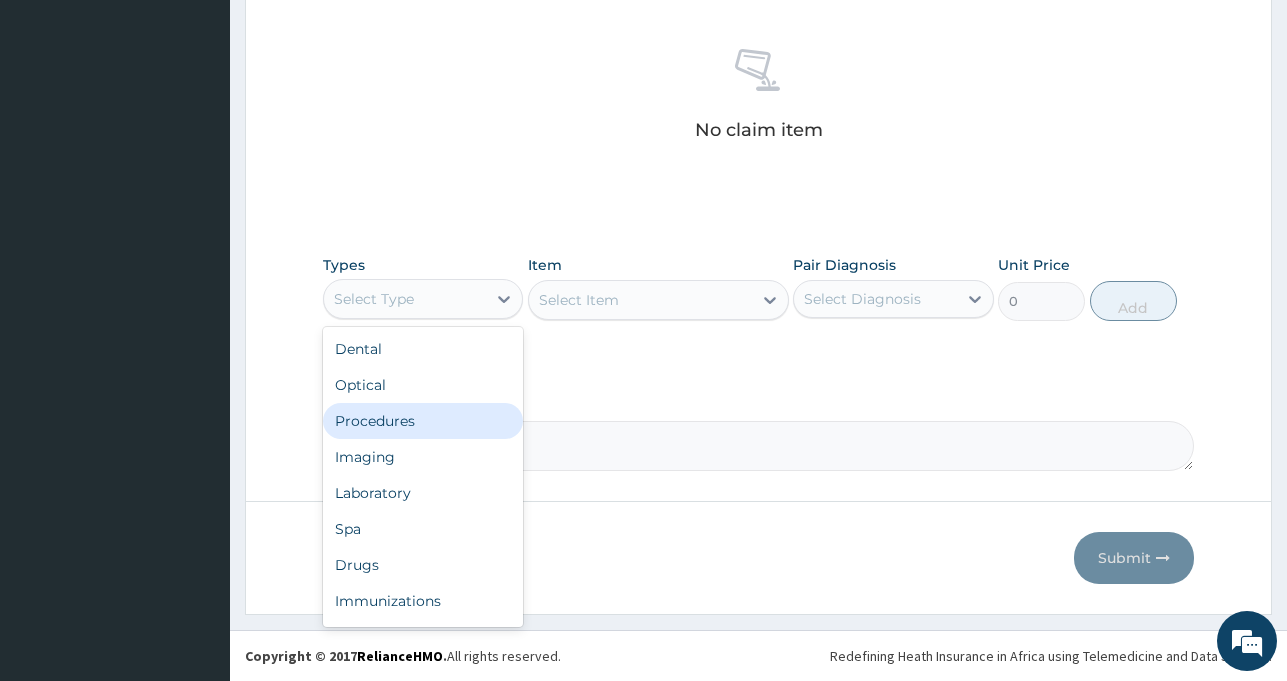 click on "Procedures" at bounding box center (423, 421) 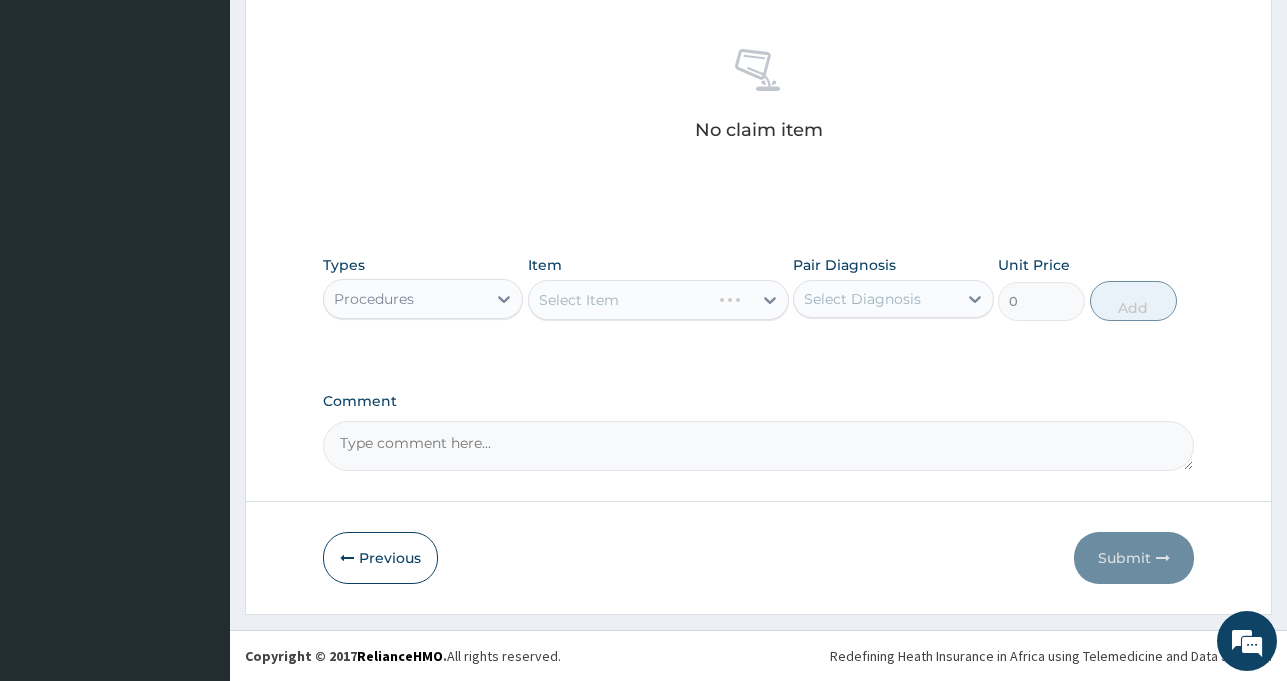 click on "Select Item" at bounding box center (658, 300) 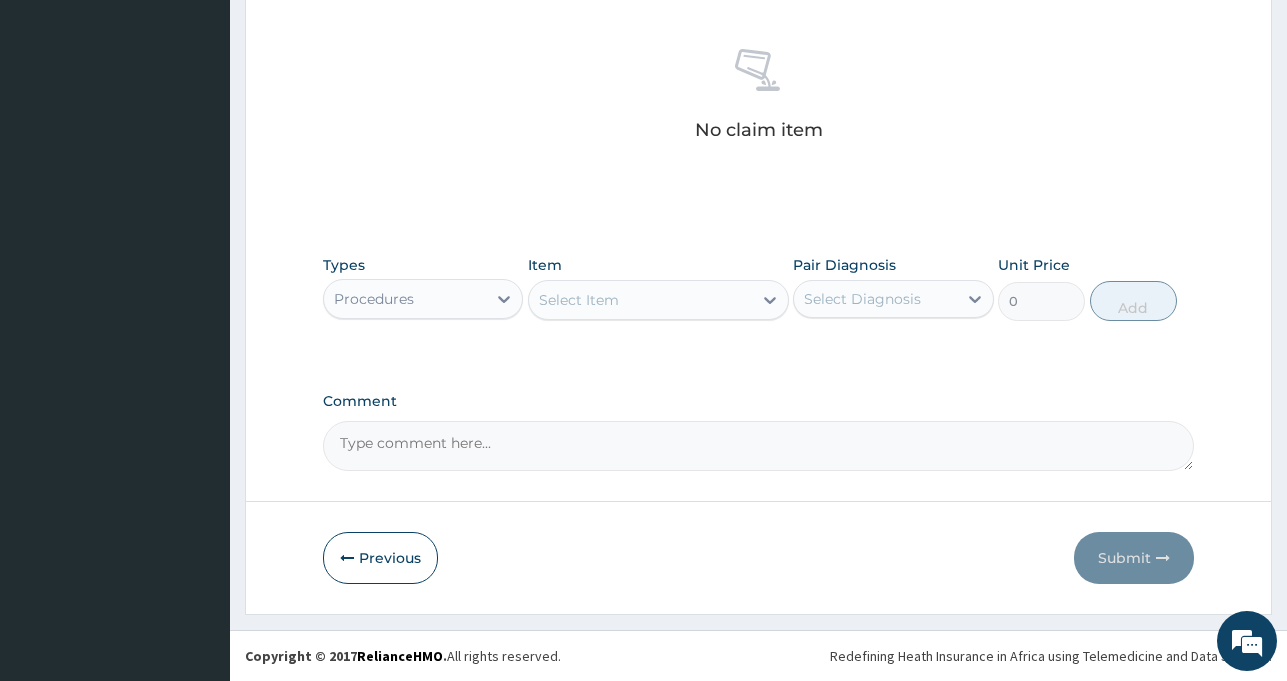 click on "Select Item" at bounding box center [640, 300] 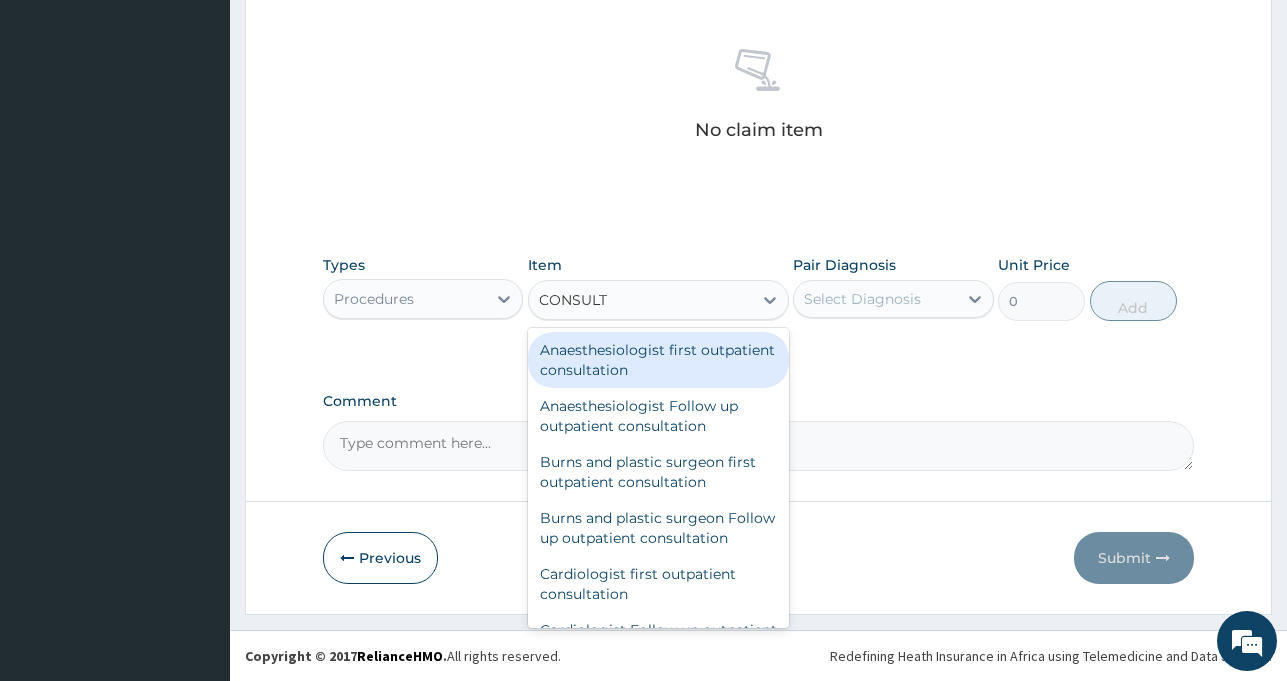 type on "CONSULTA" 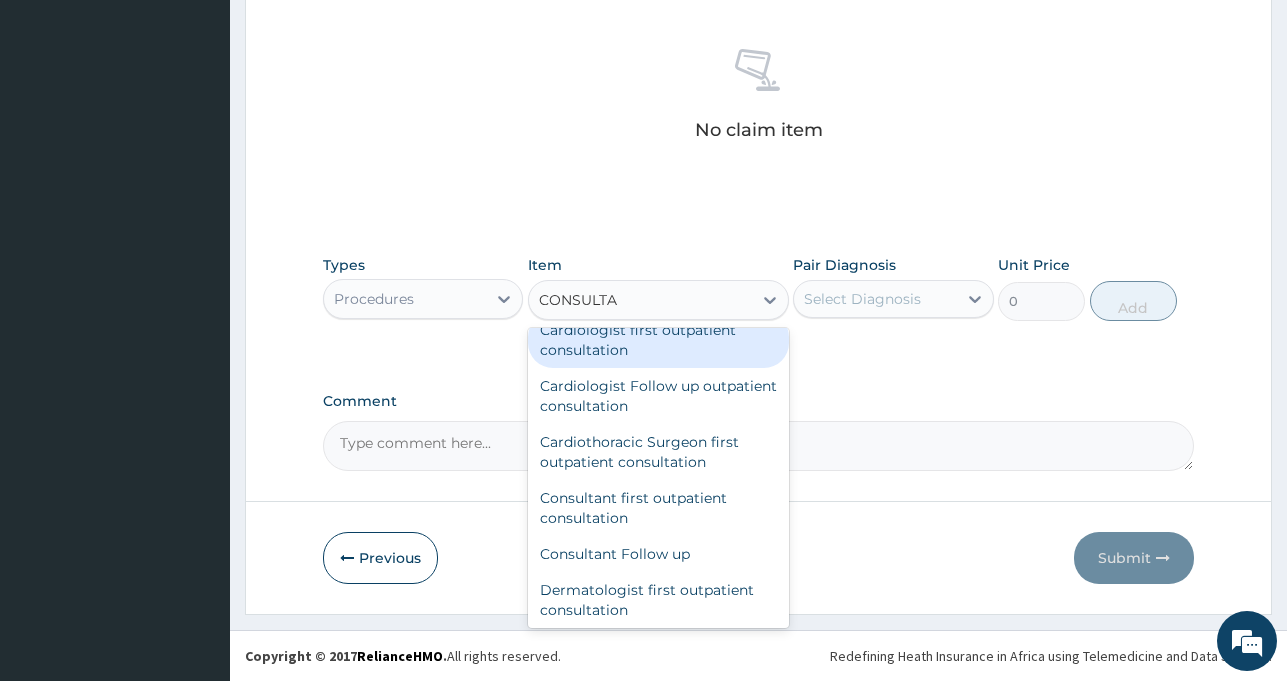 scroll, scrollTop: 280, scrollLeft: 0, axis: vertical 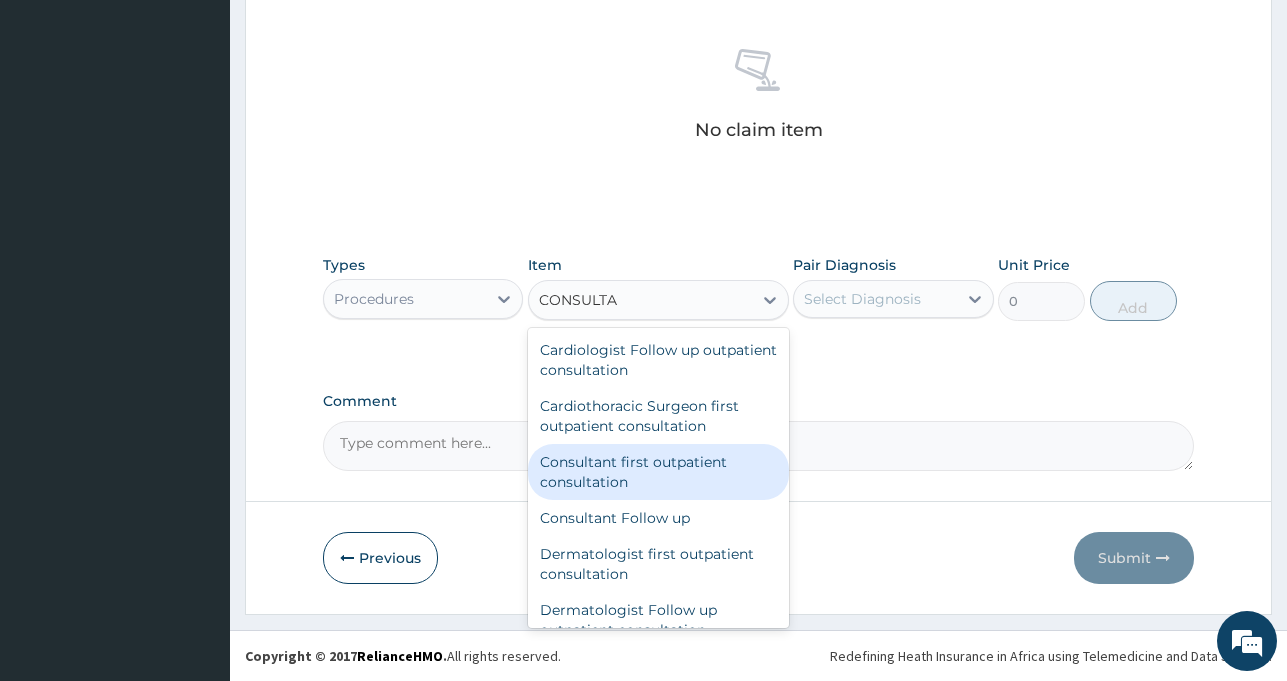click on "Consultant first outpatient consultation" at bounding box center (658, 472) 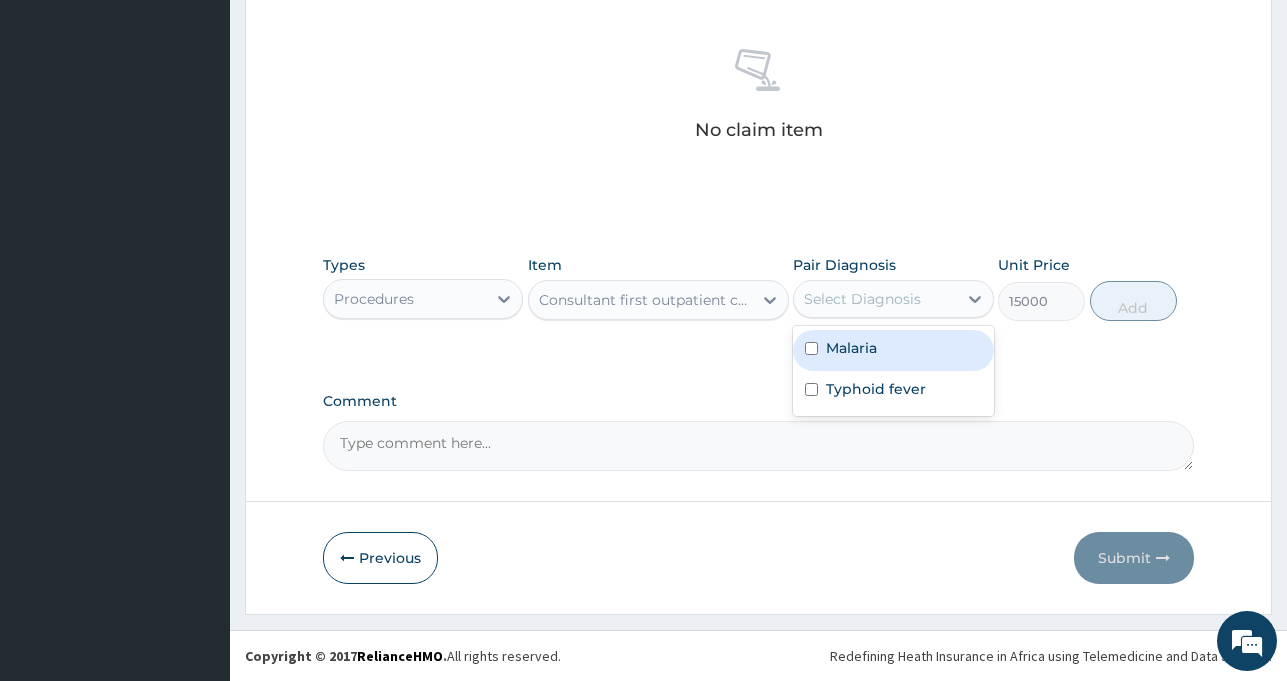 click on "Select Diagnosis" at bounding box center (862, 299) 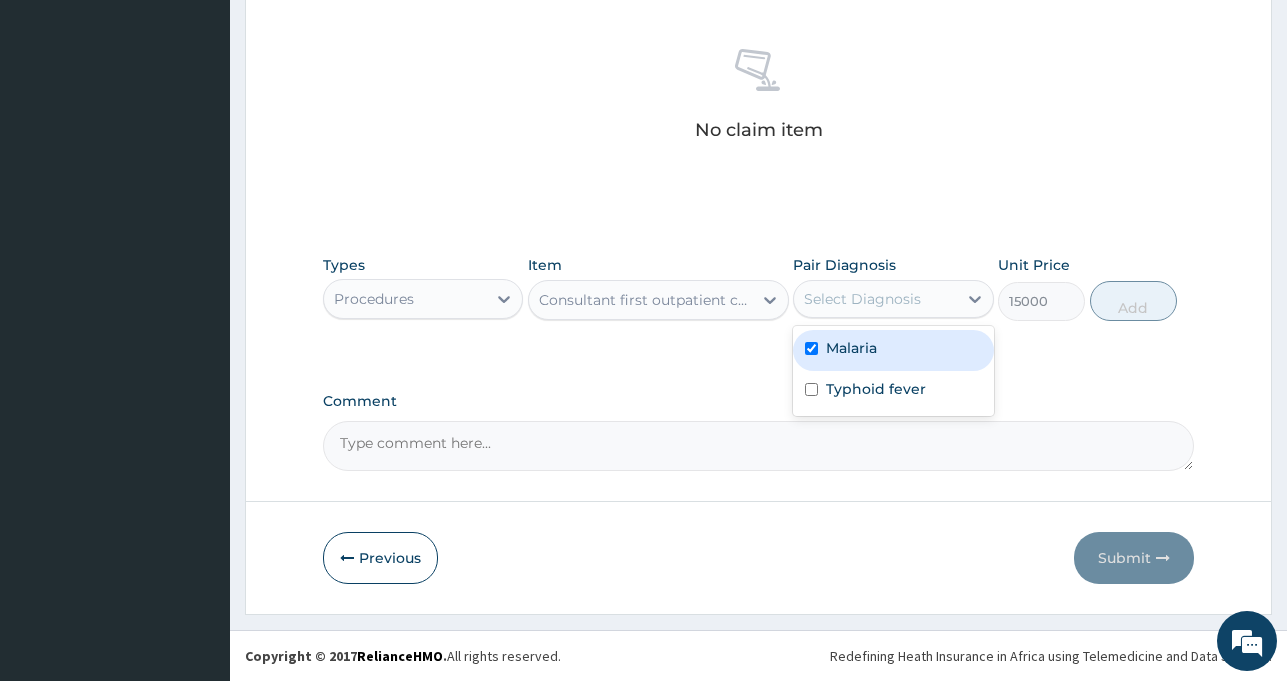 checkbox on "true" 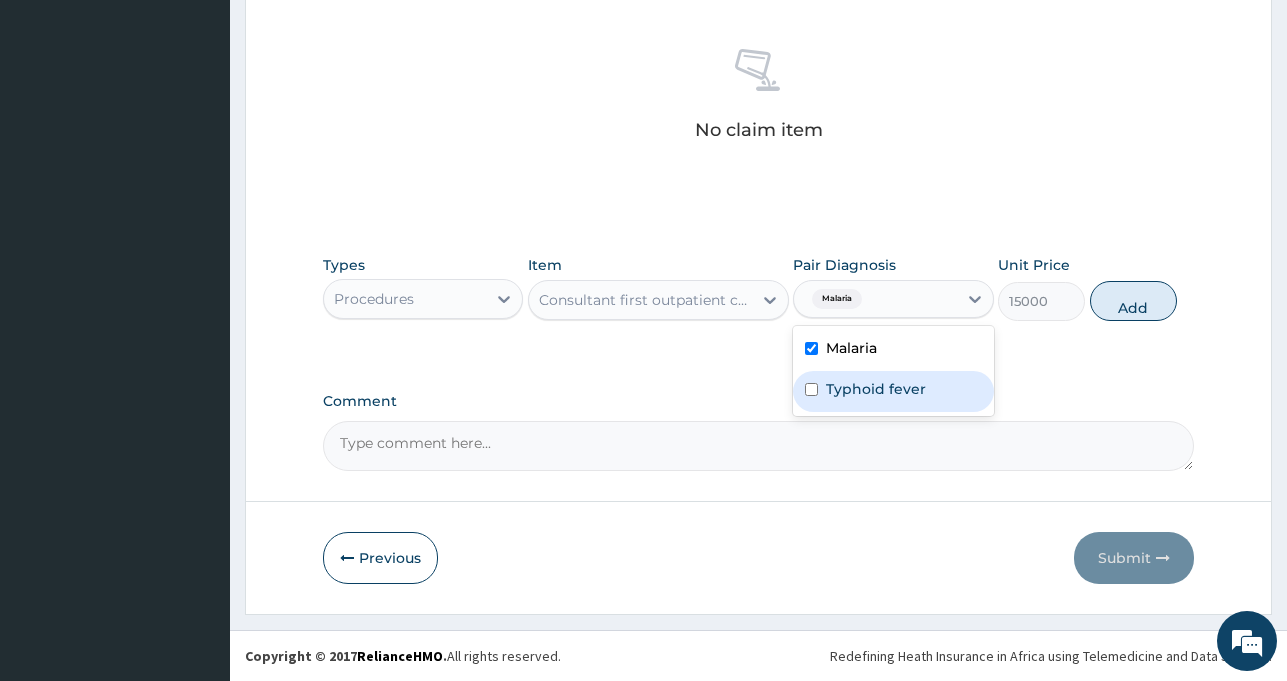 click on "Typhoid fever" at bounding box center (876, 389) 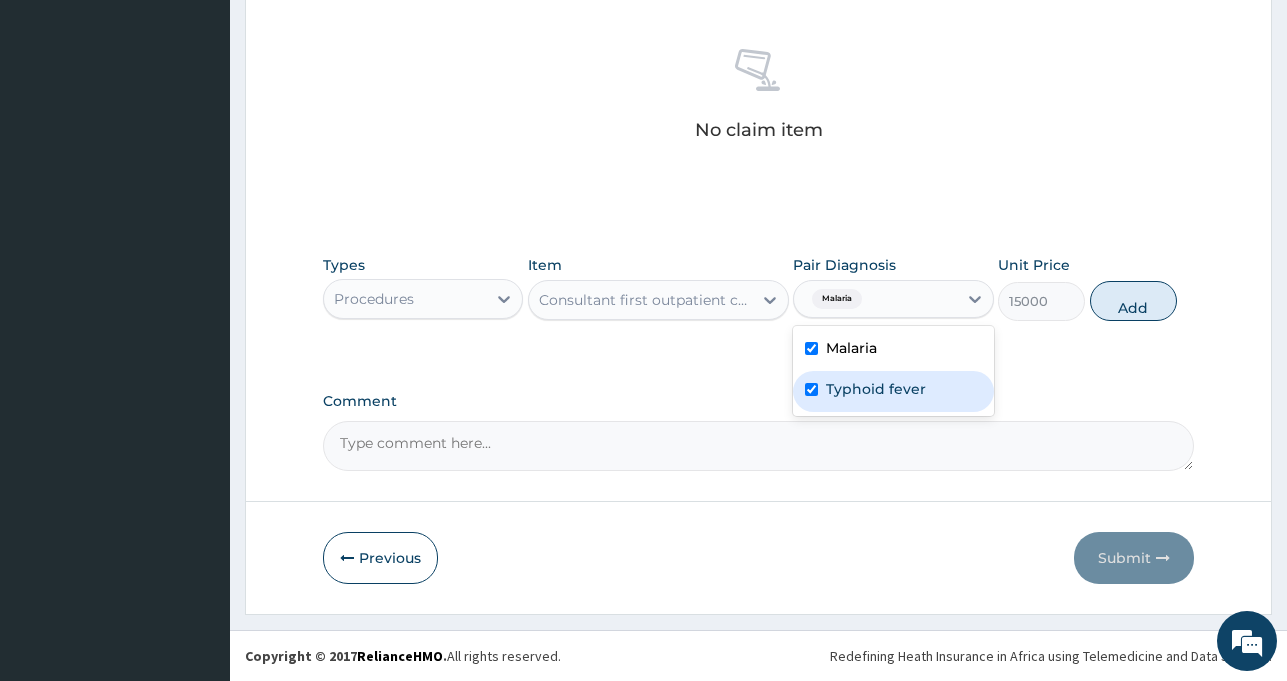 checkbox on "true" 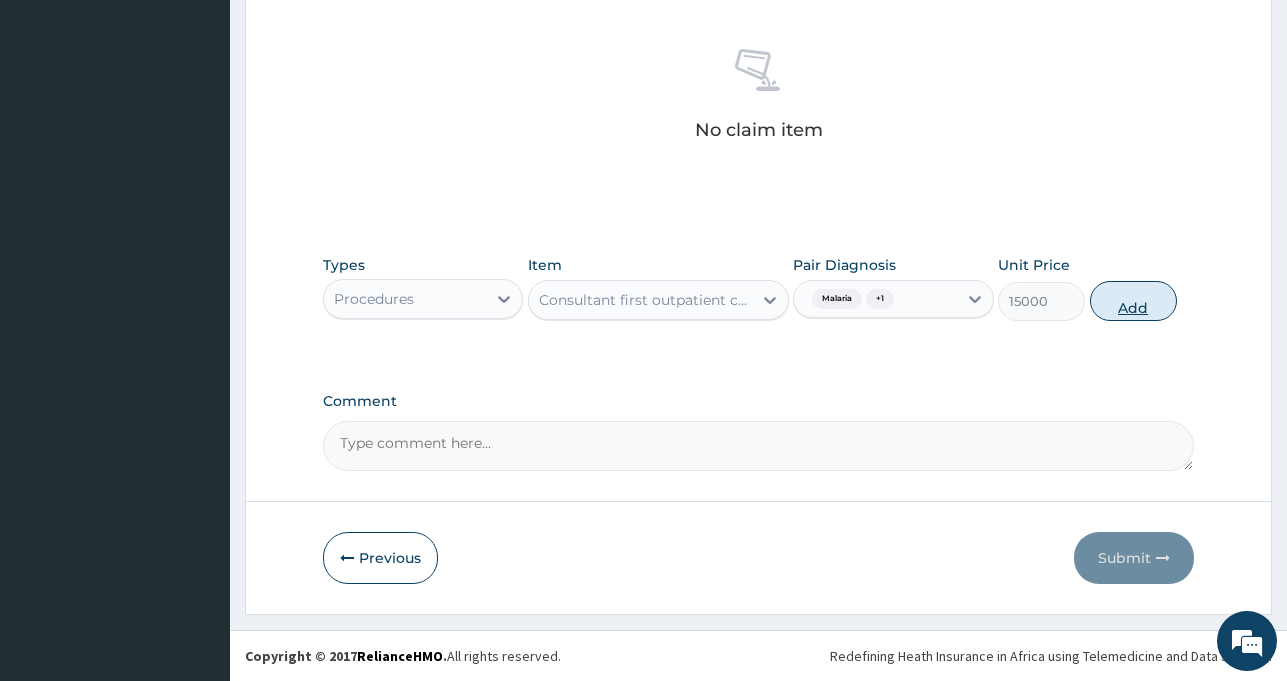 click on "Add" at bounding box center (1133, 301) 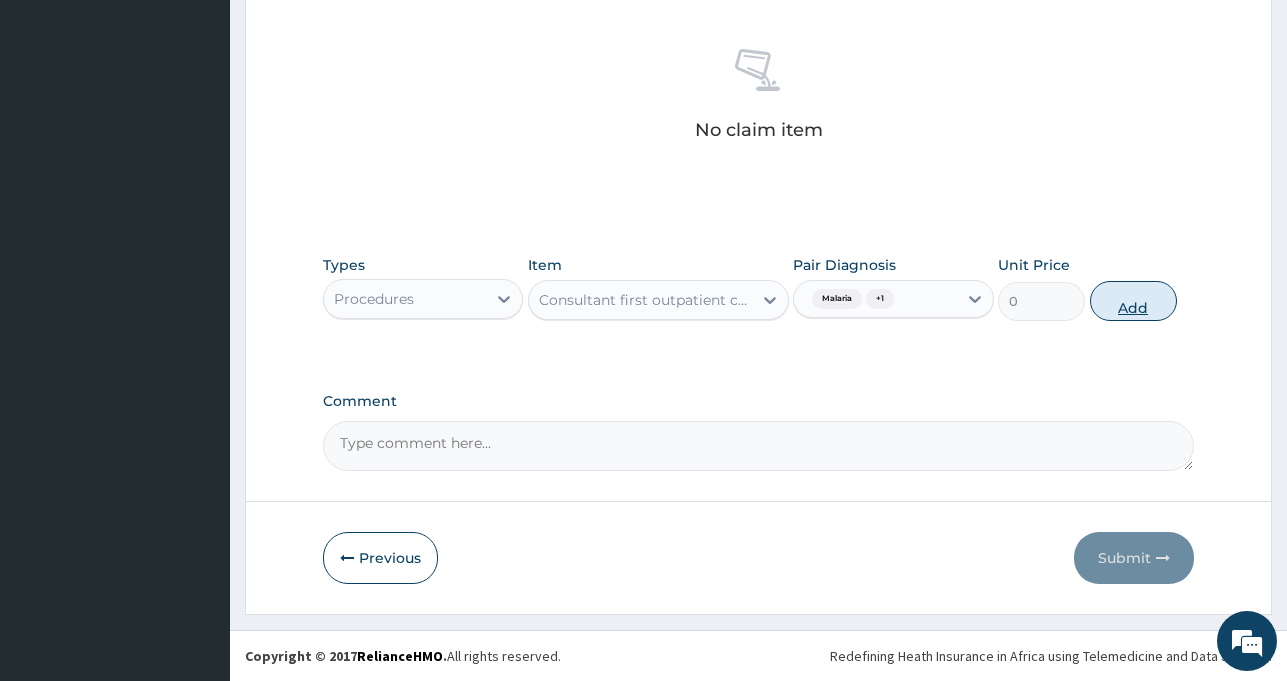 scroll, scrollTop: 681, scrollLeft: 0, axis: vertical 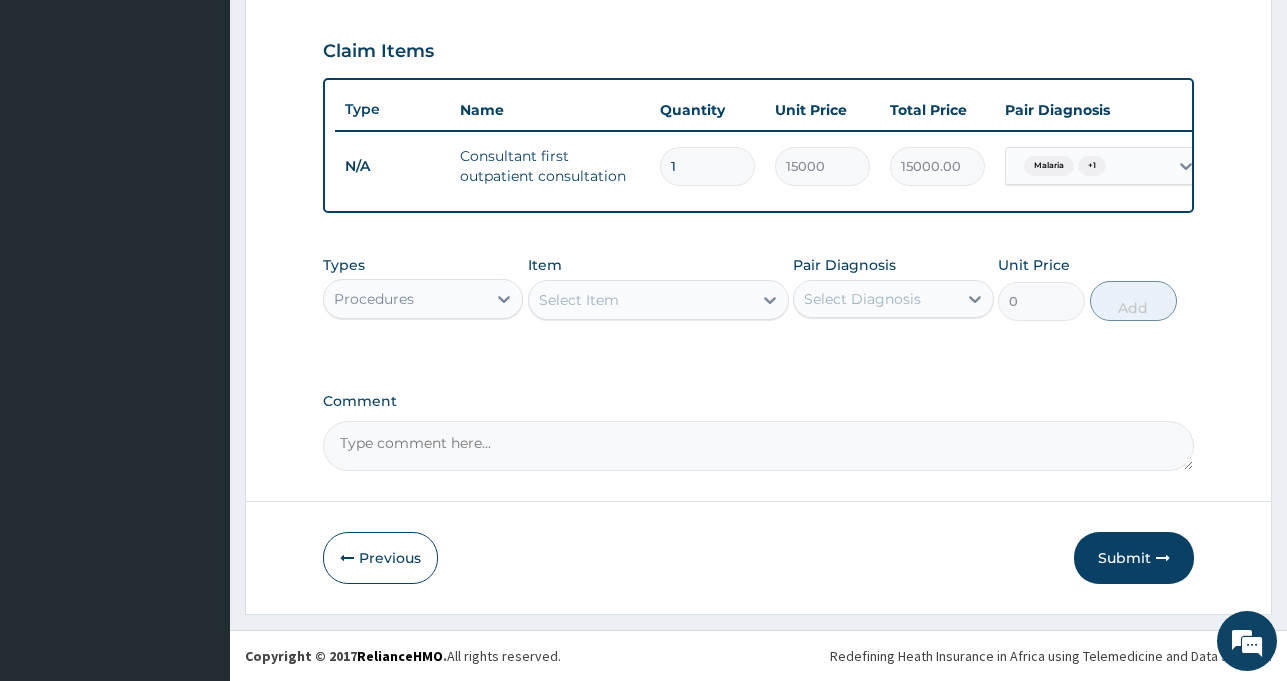 click on "Select Item" at bounding box center (640, 300) 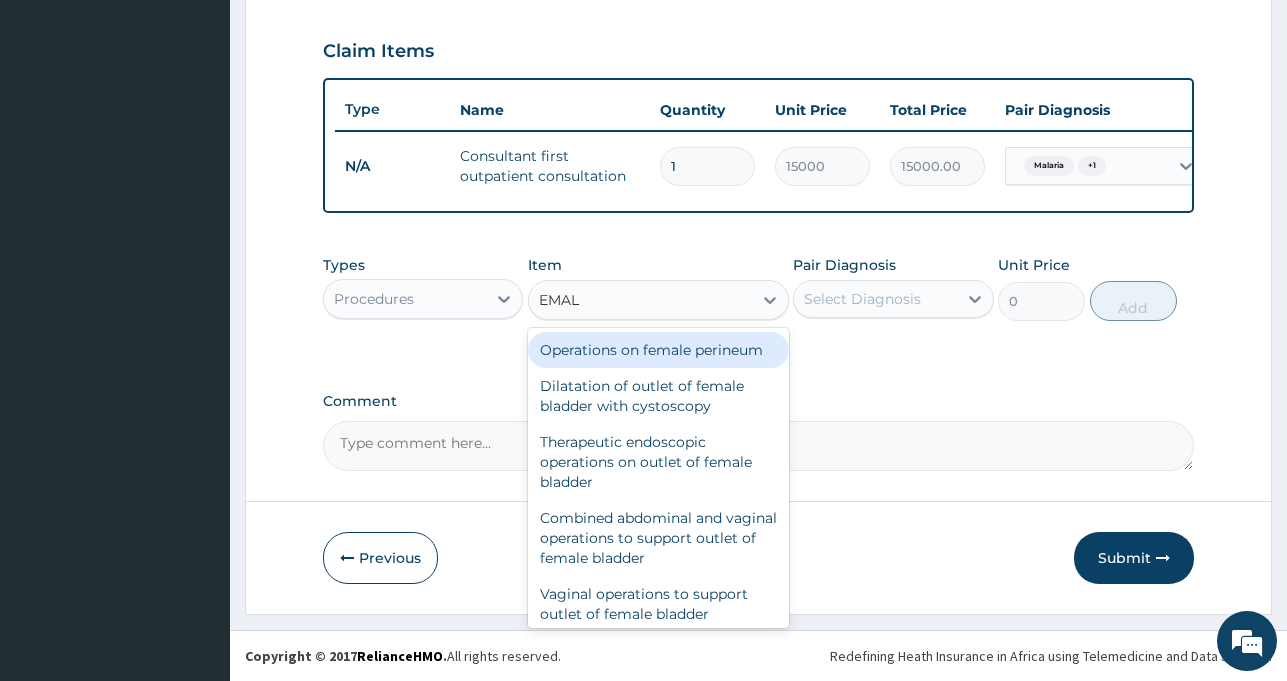 click on "EMAL" at bounding box center (560, 300) 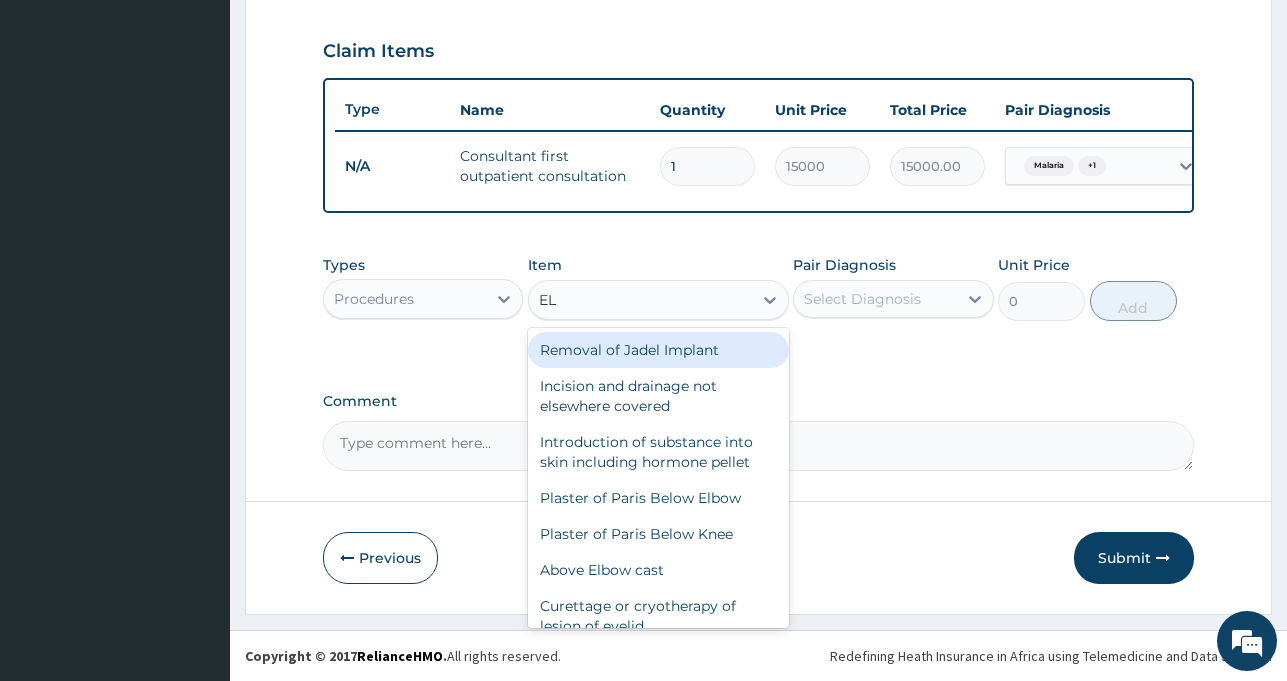 type on "L" 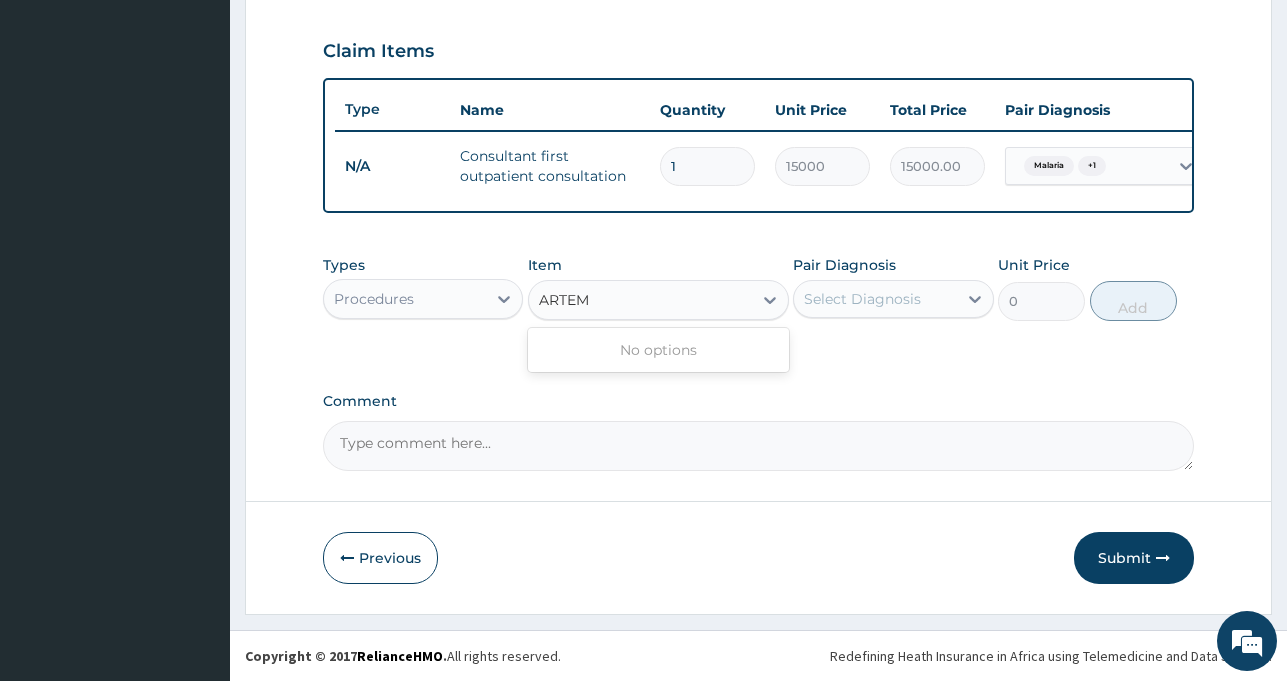 click on "ARTEM" at bounding box center (565, 300) 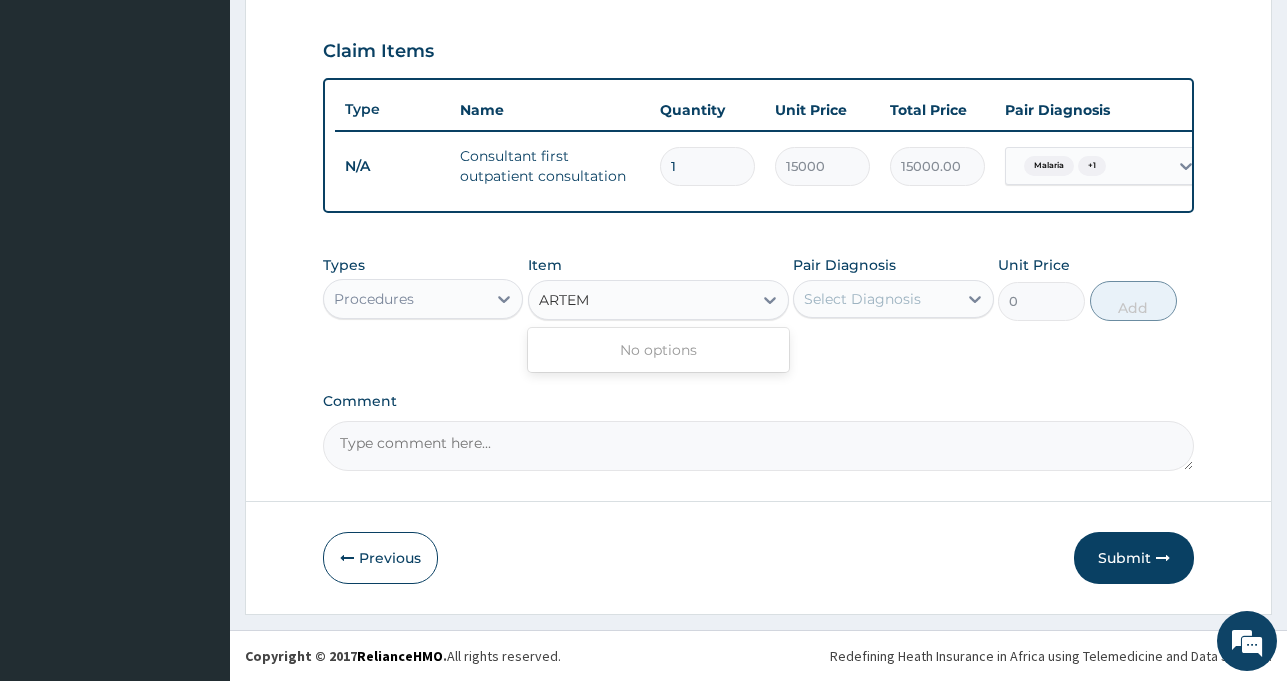 type on "ARTEM" 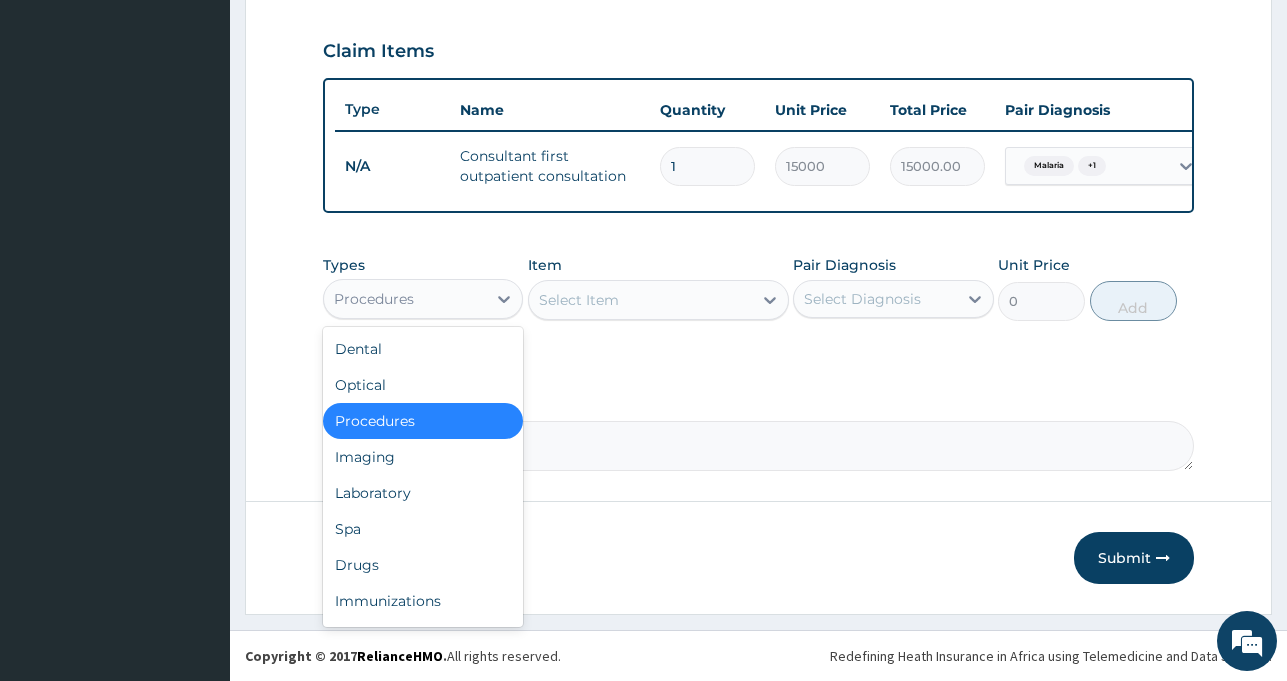 click on "Procedures" at bounding box center [405, 299] 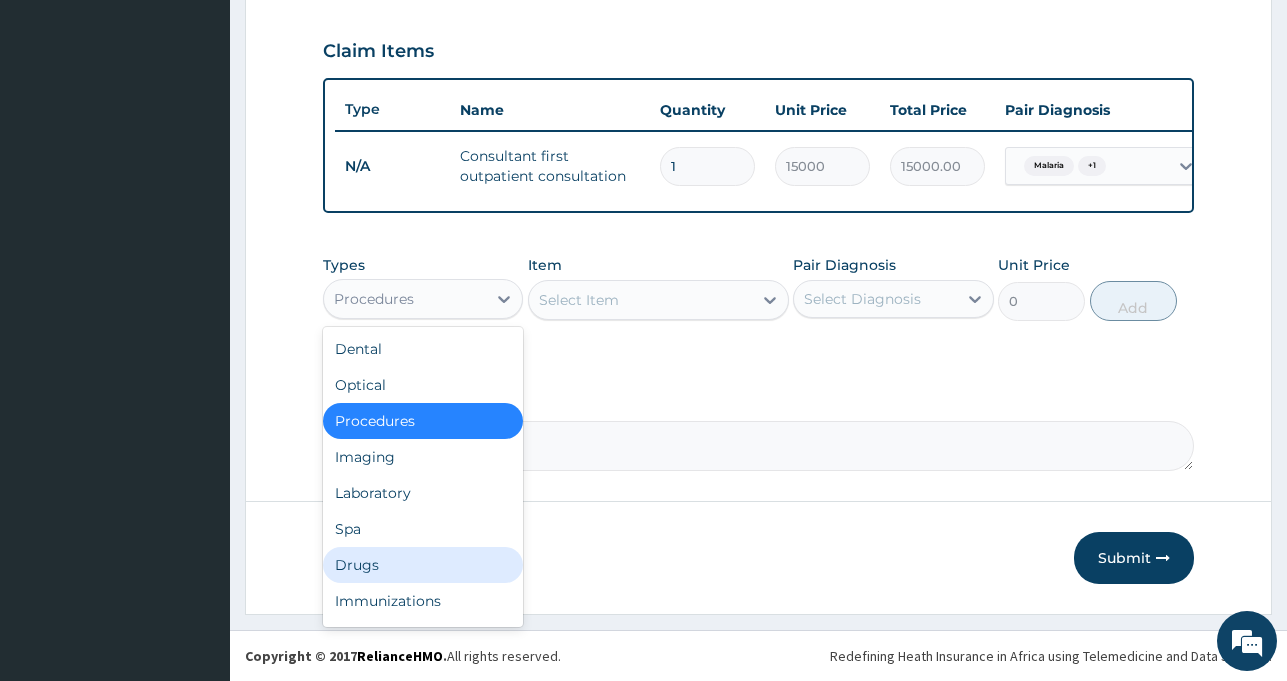 click on "Drugs" at bounding box center [423, 565] 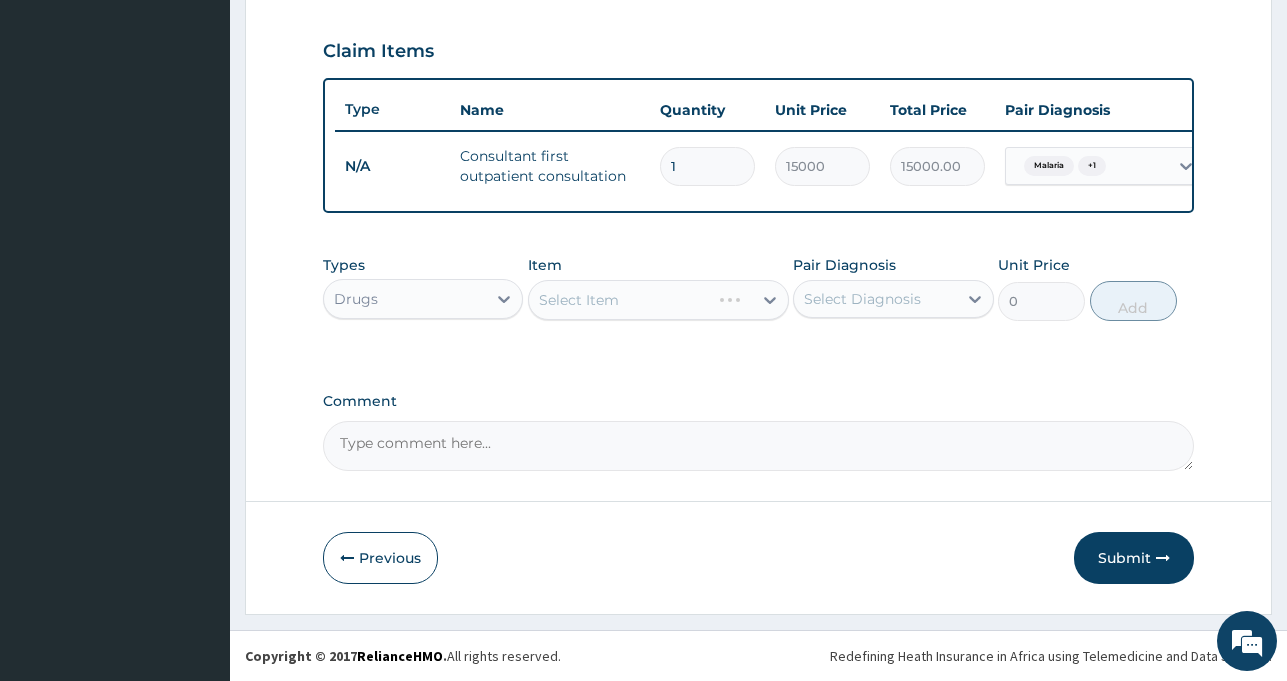 click on "Select Item" at bounding box center [658, 300] 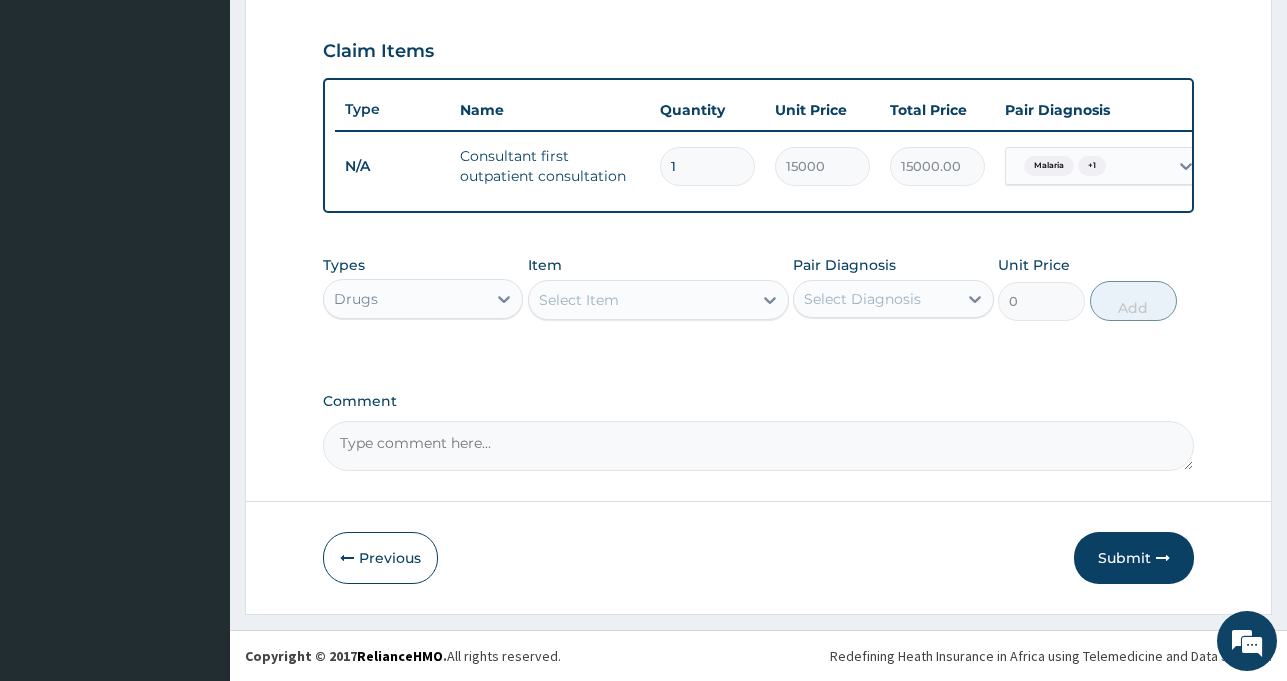 click on "Select Item" at bounding box center (579, 300) 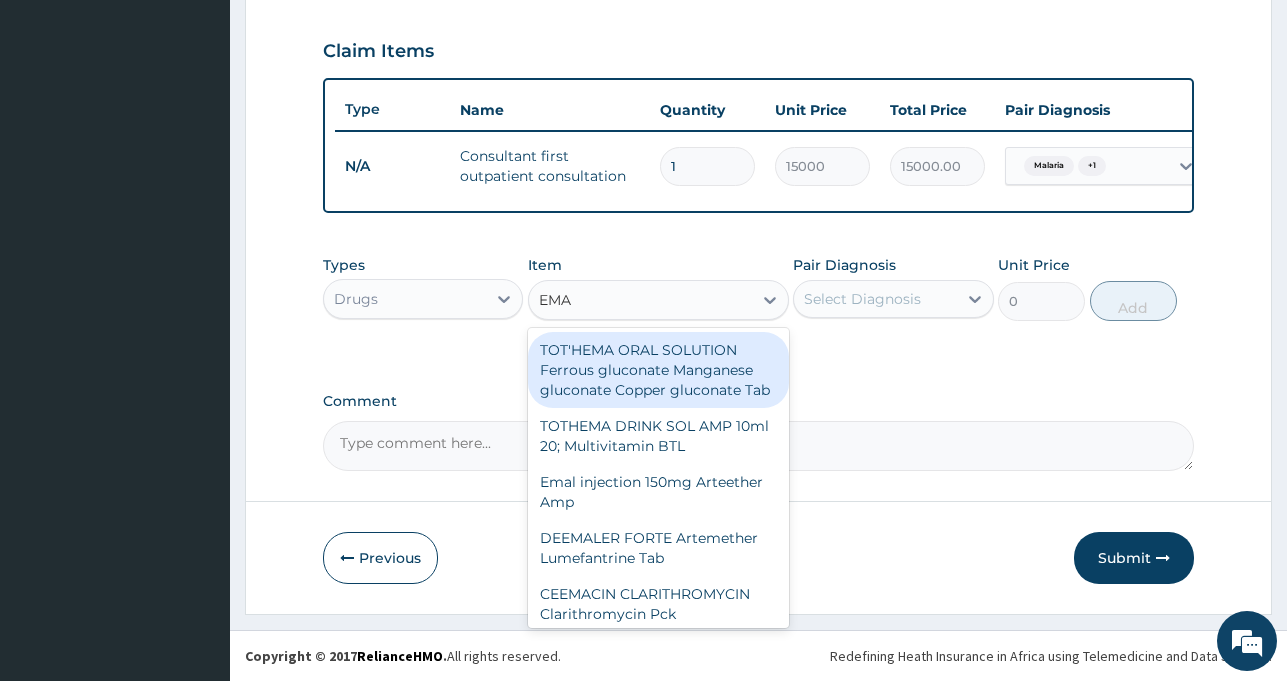 type on "EMAL" 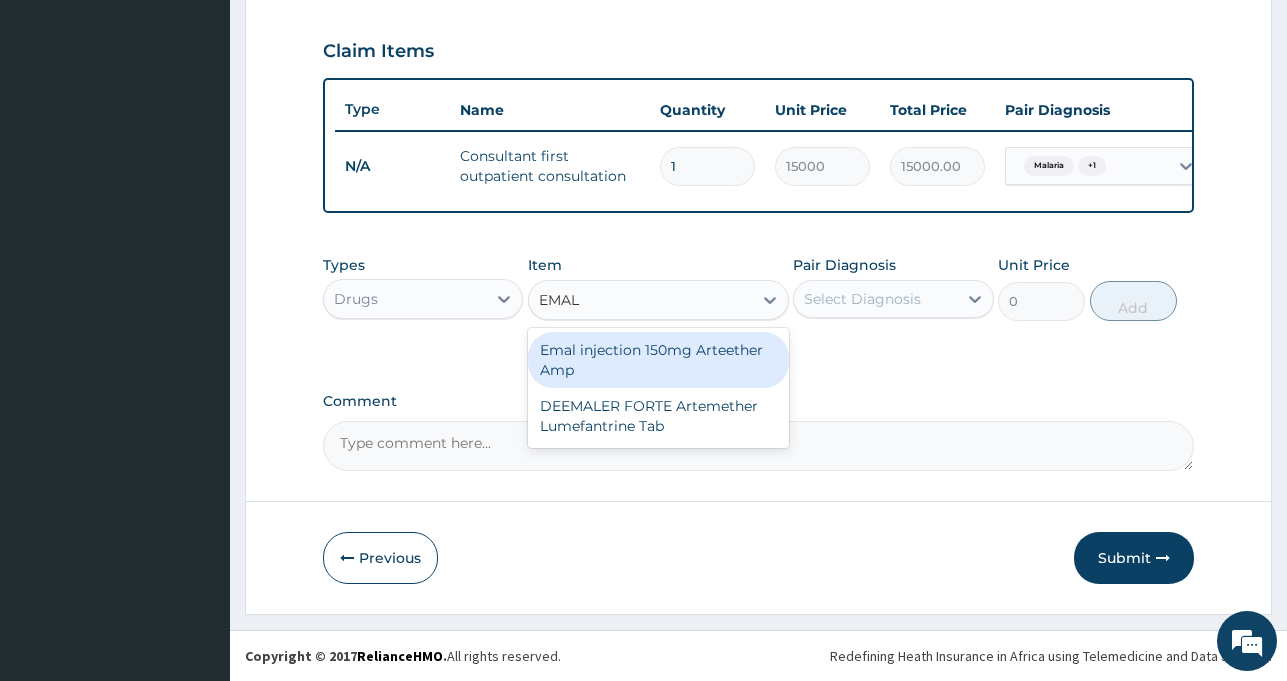 click on "Emal injection 150mg Arteether Amp" at bounding box center [658, 360] 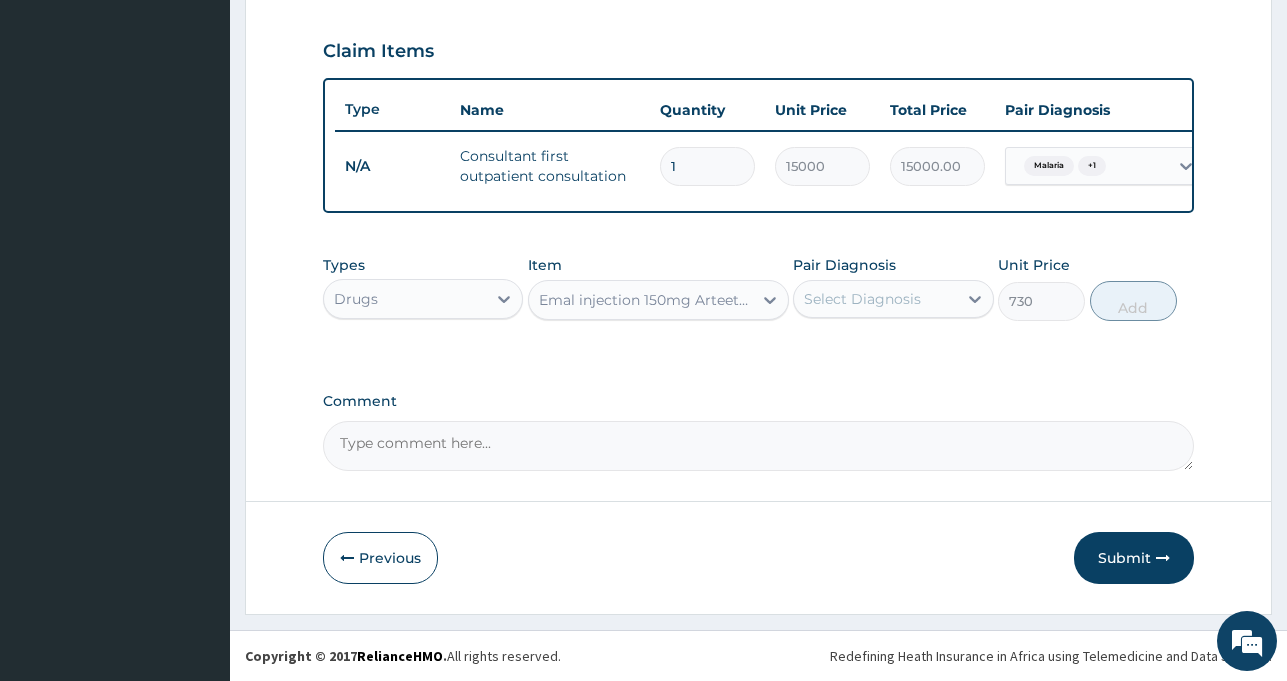 click on "Select Diagnosis" at bounding box center (862, 299) 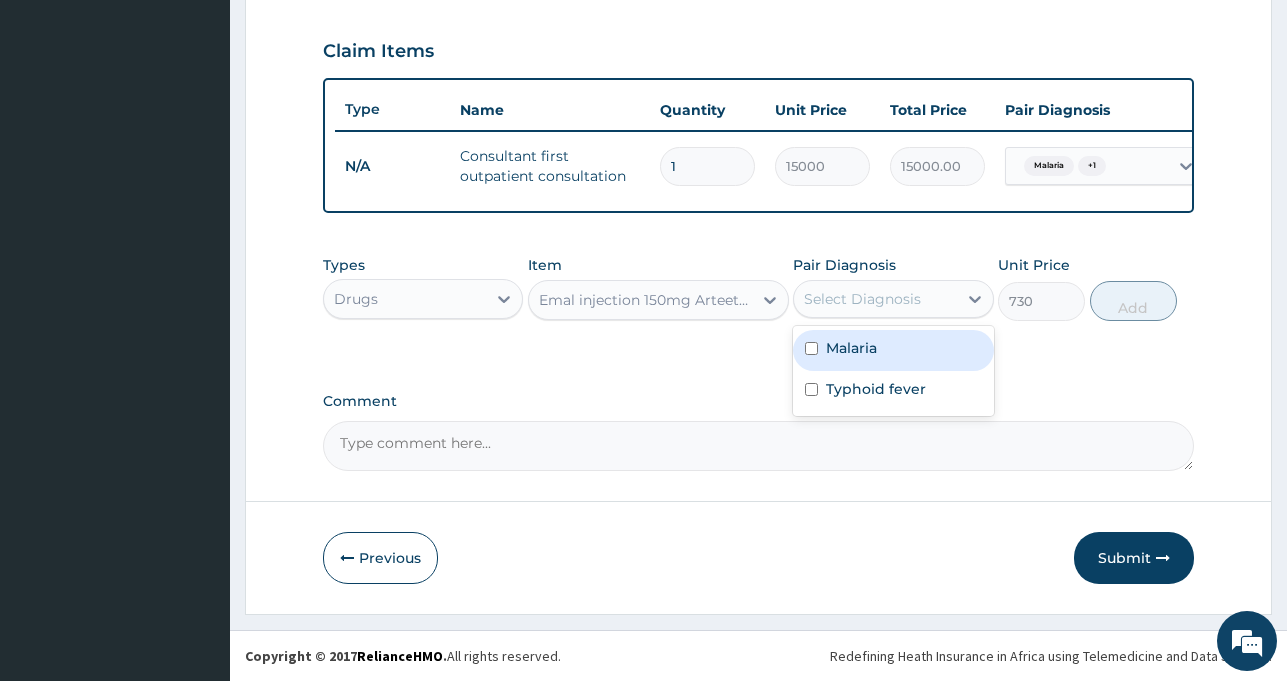 click on "Emal injection 150mg Arteether Amp" at bounding box center [646, 300] 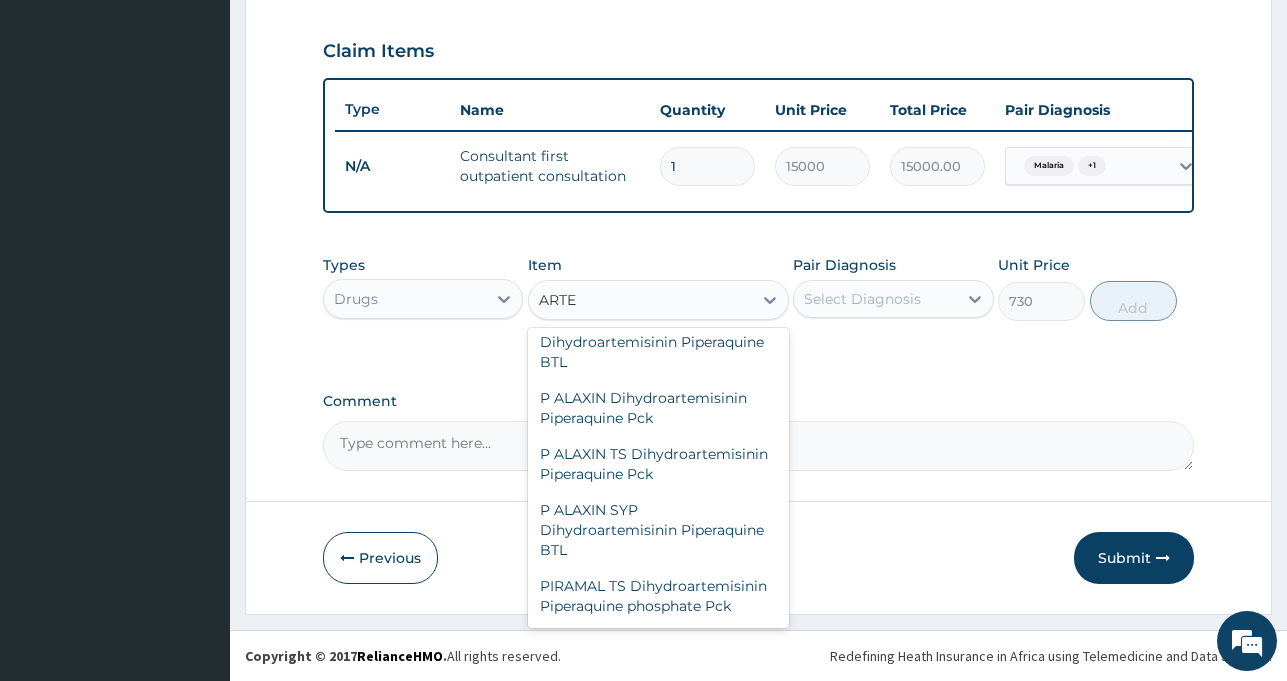 scroll, scrollTop: 23, scrollLeft: 0, axis: vertical 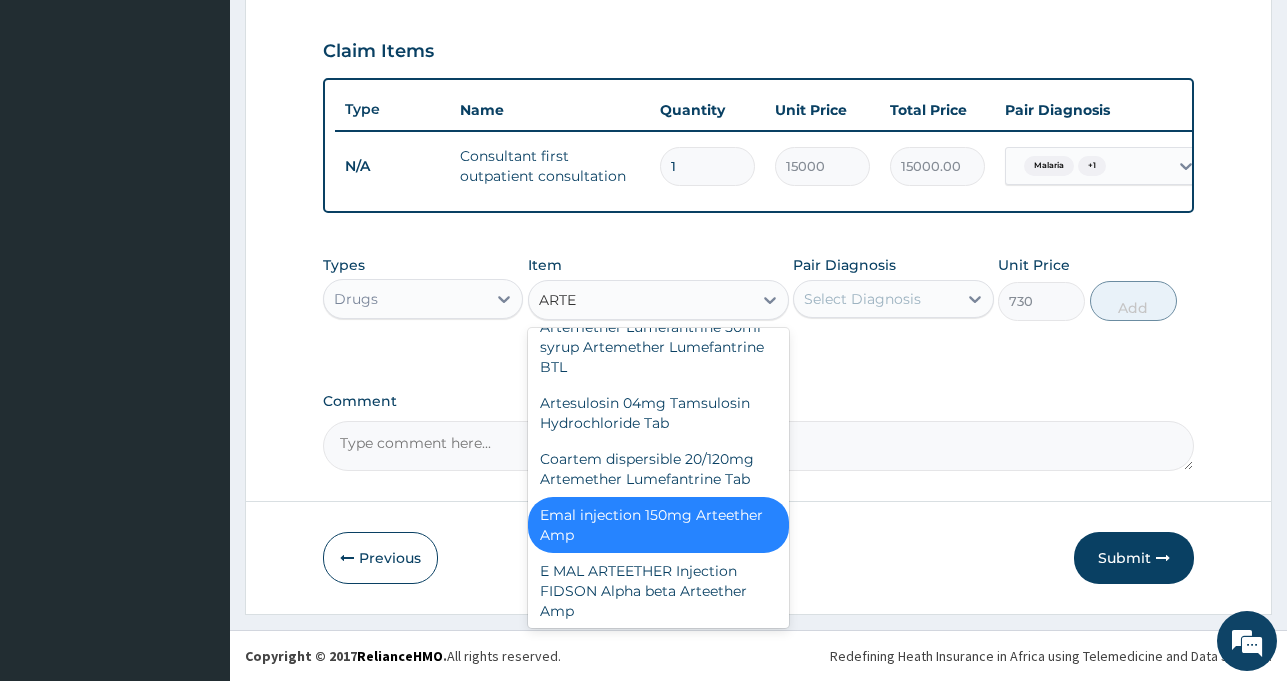 type on "ARTEM" 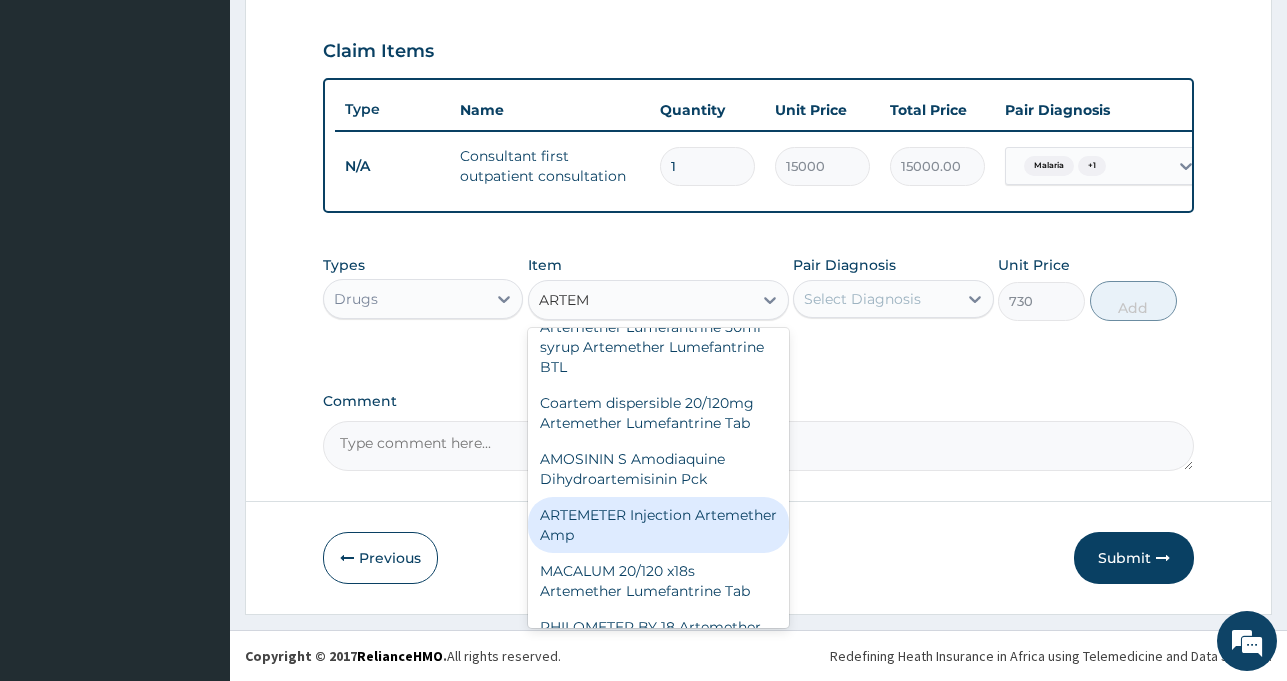 click on "ARTEMETER Injection Artemether Amp" at bounding box center (658, 525) 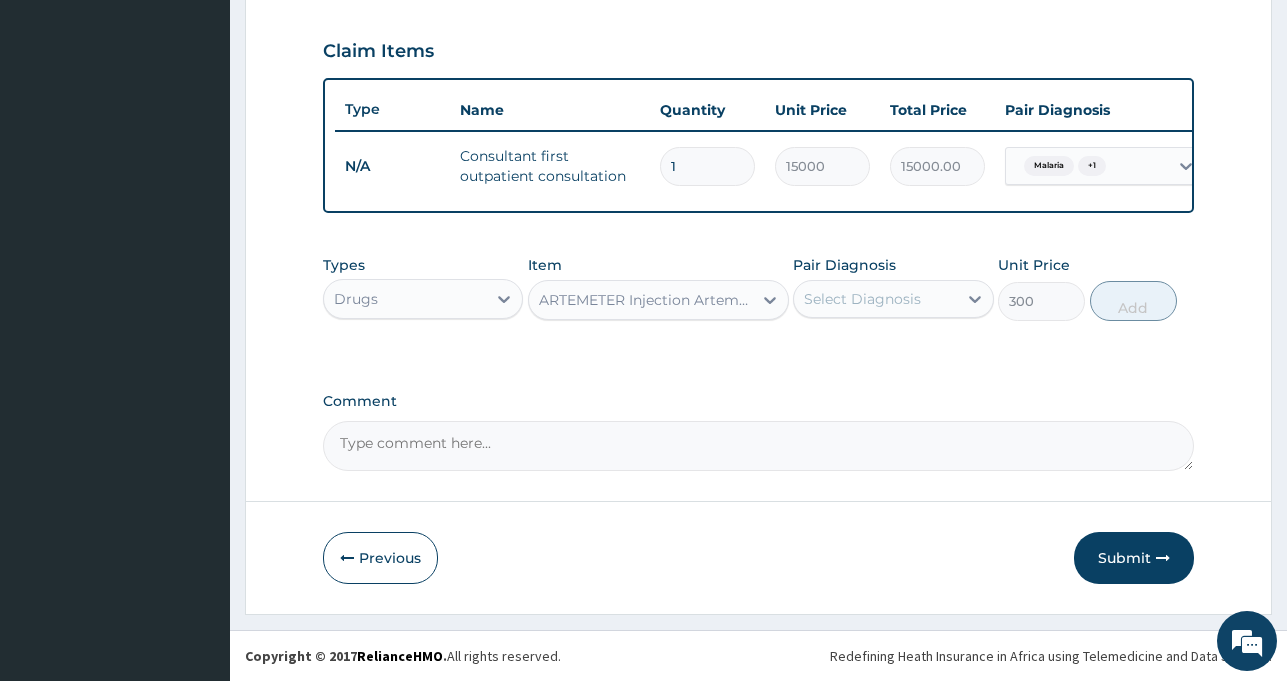 click on "ARTEMETER Injection Artemether Amp" at bounding box center [640, 300] 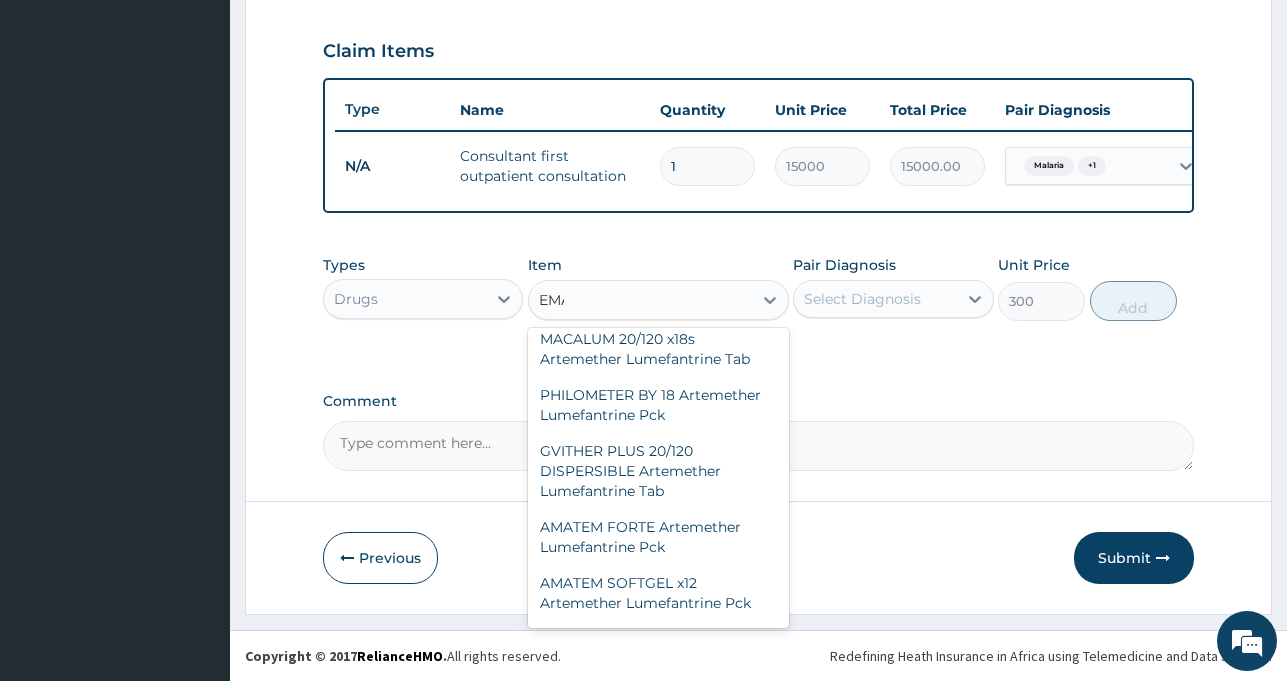 scroll, scrollTop: 28, scrollLeft: 0, axis: vertical 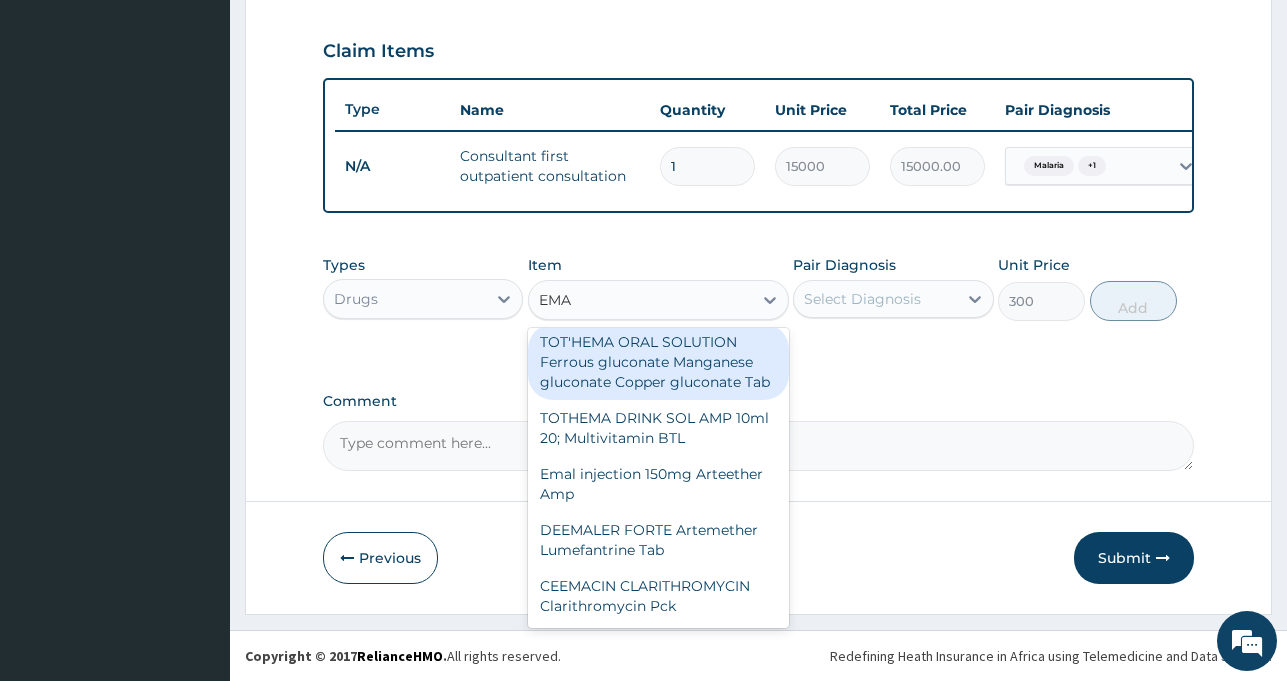 type on "EMAL" 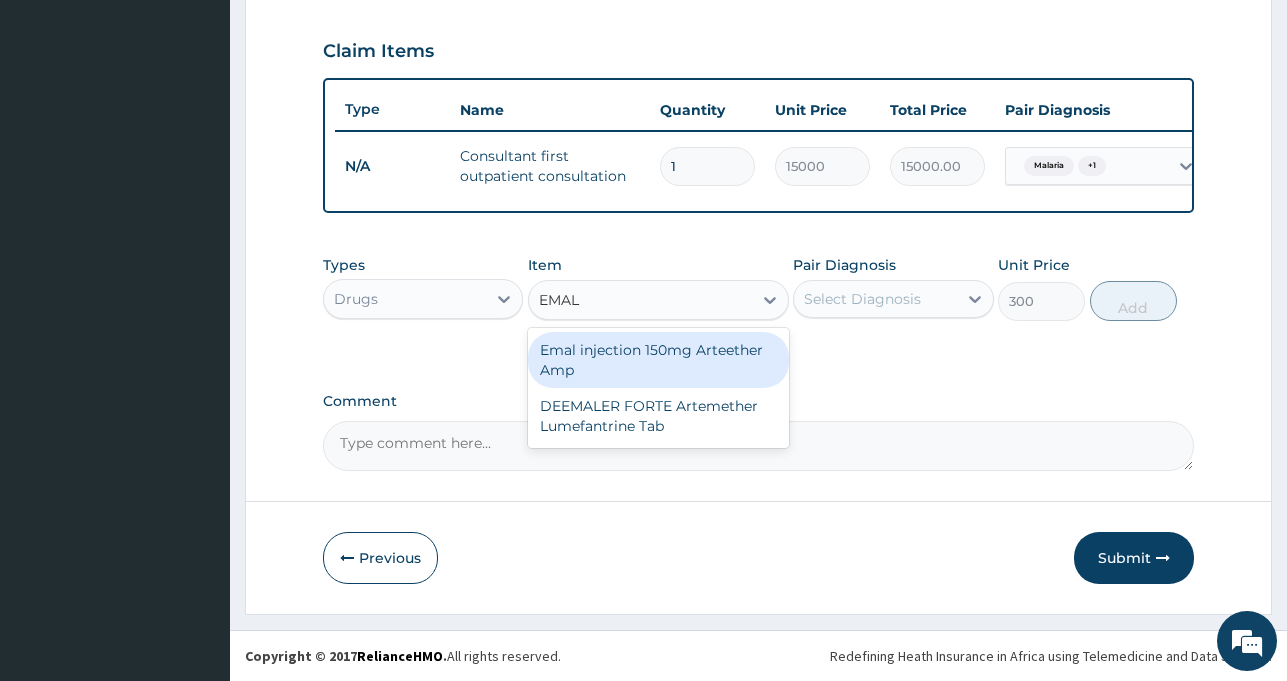 scroll, scrollTop: 0, scrollLeft: 0, axis: both 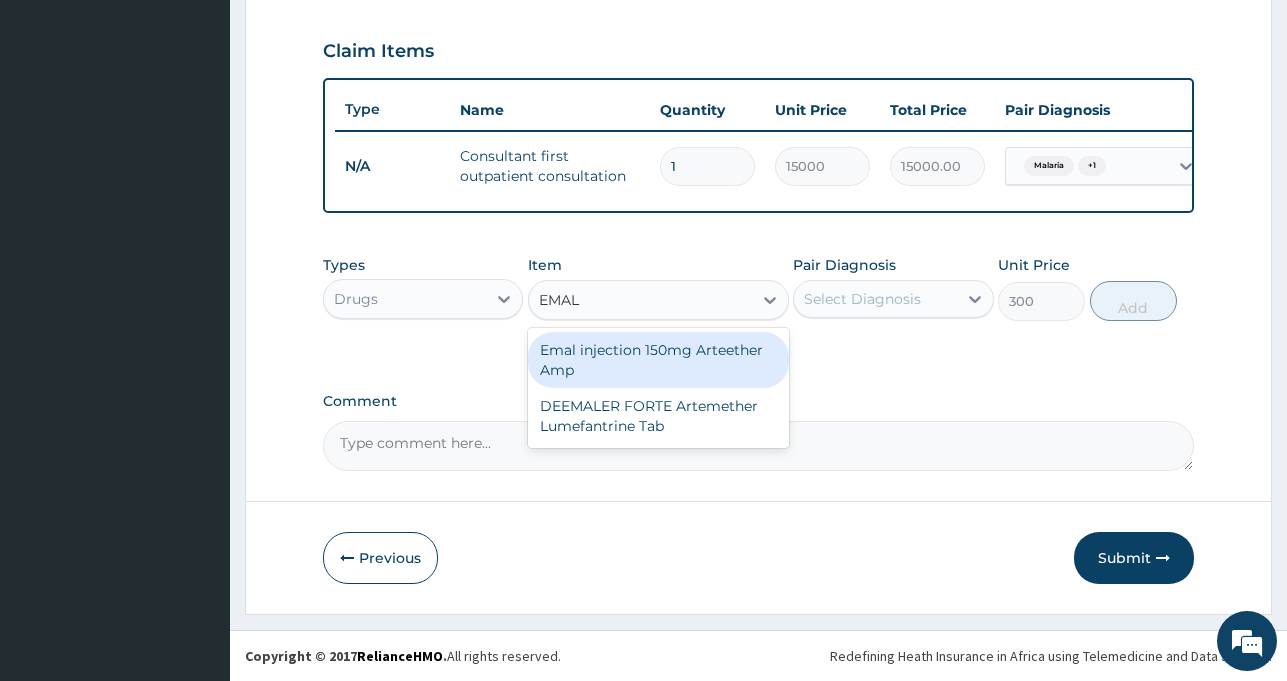 click on "Emal injection 150mg Arteether Amp" at bounding box center [658, 360] 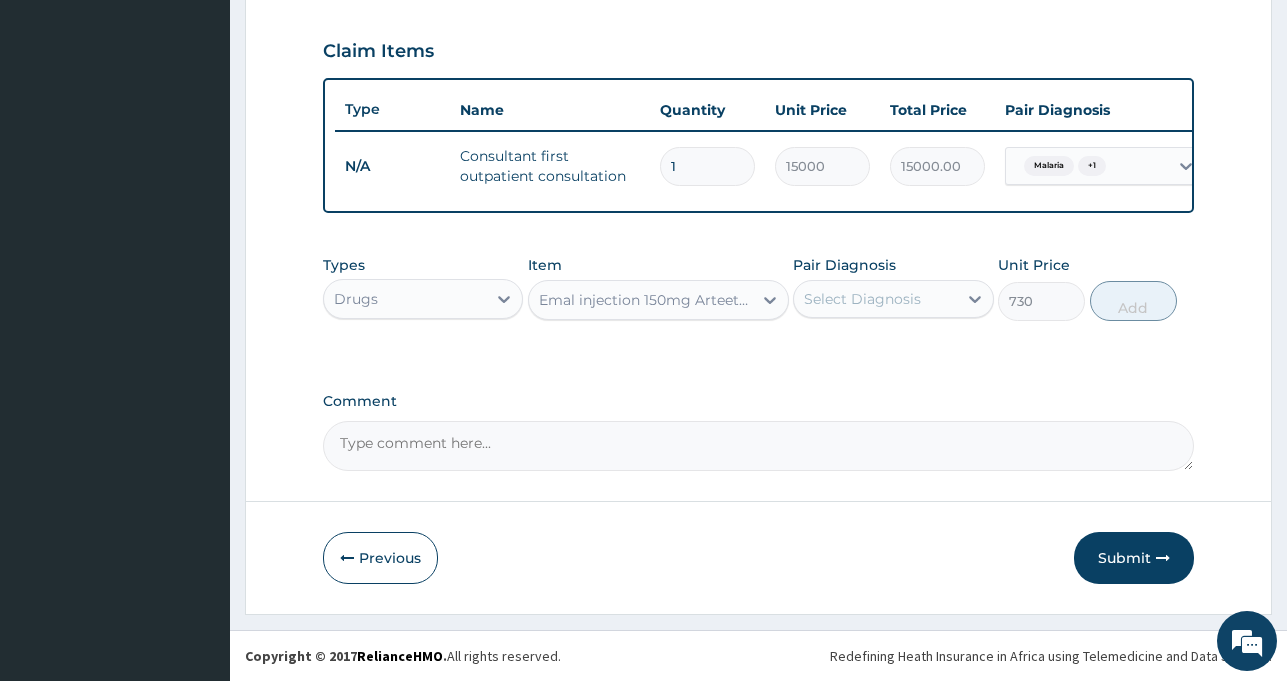 click on "Select Diagnosis" at bounding box center [862, 299] 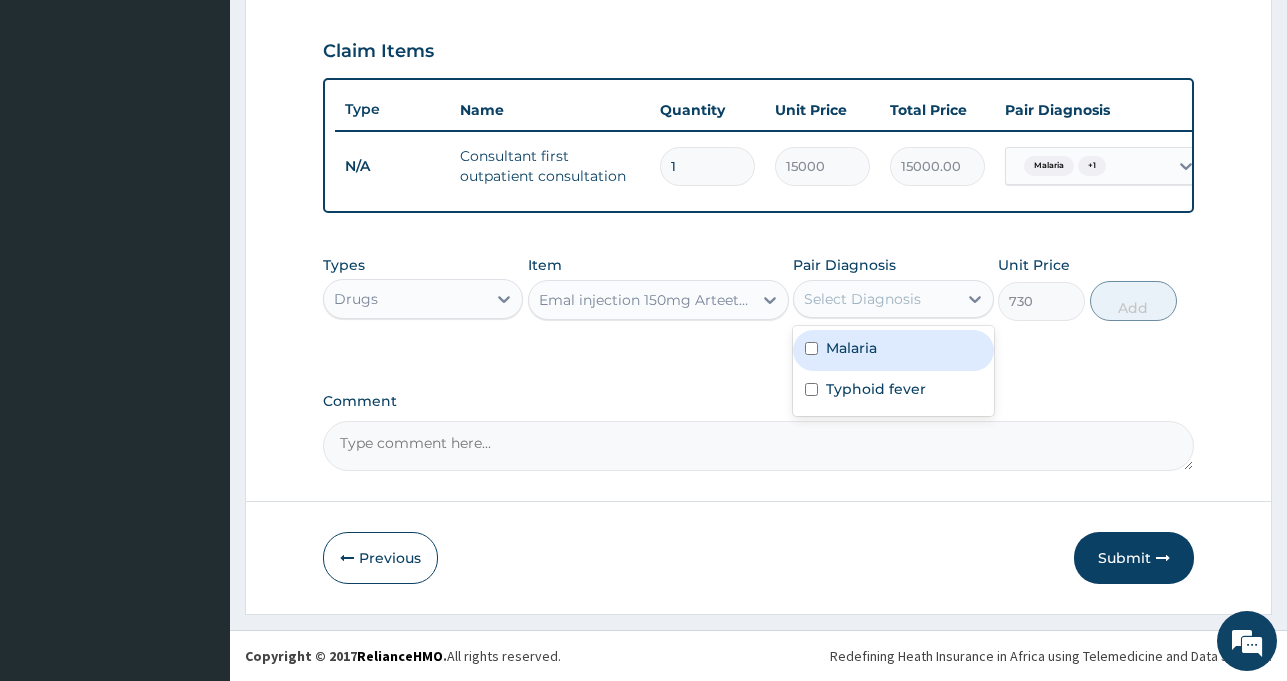 click on "Malaria" at bounding box center (893, 350) 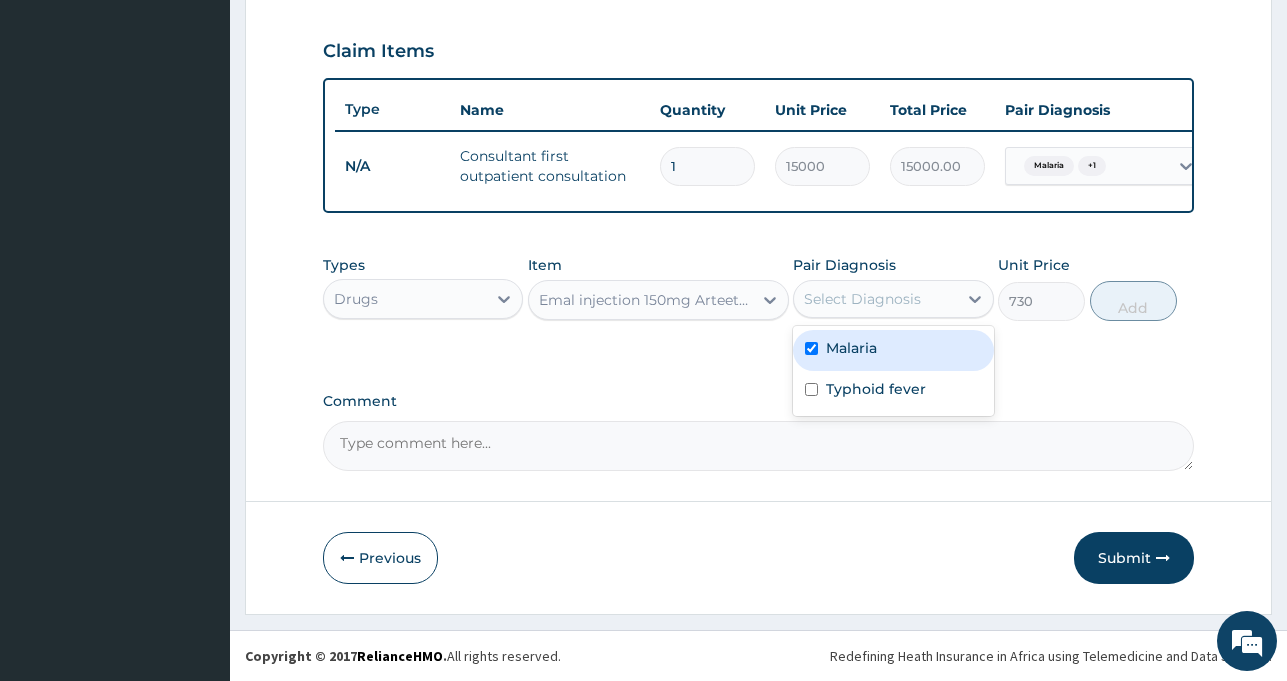 checkbox on "true" 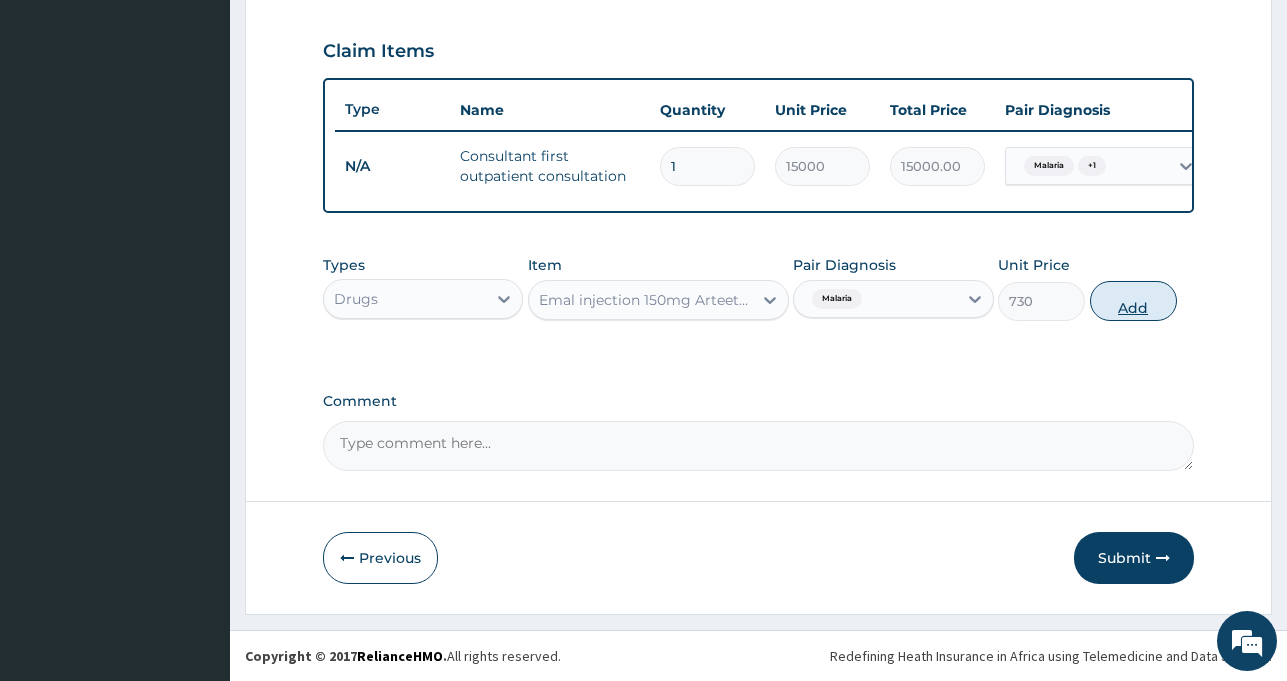 click on "Add" at bounding box center (1133, 301) 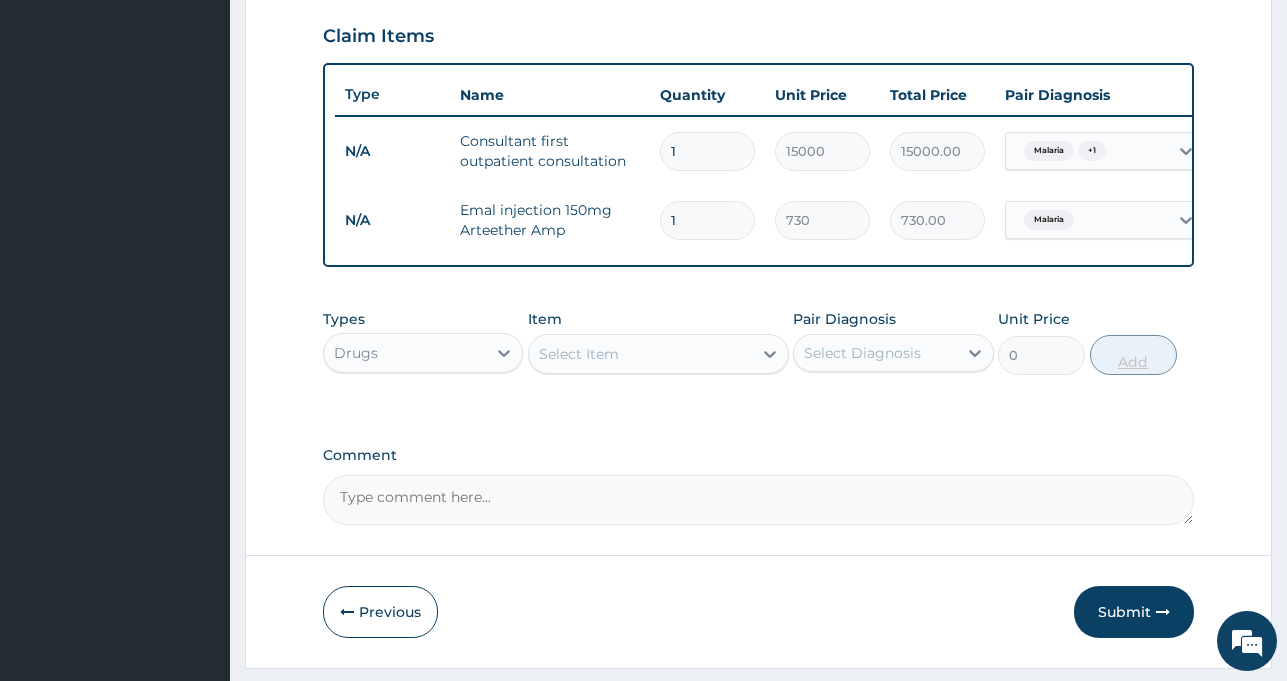 type 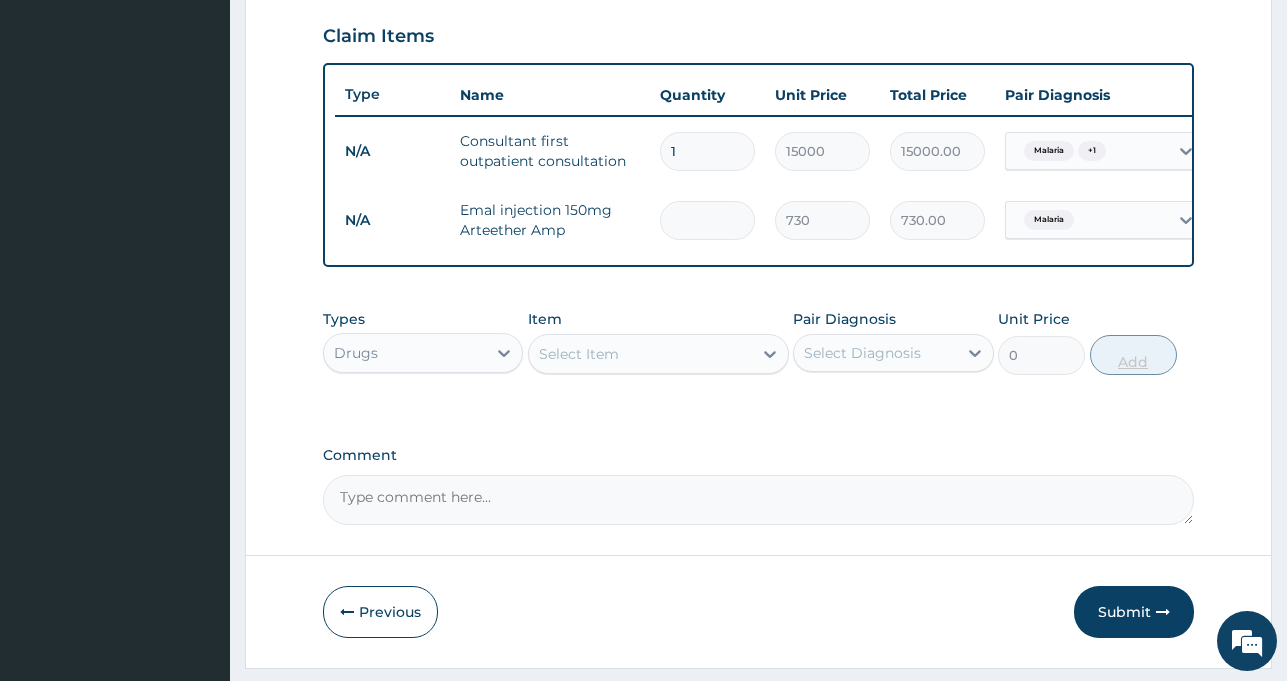 type on "0.00" 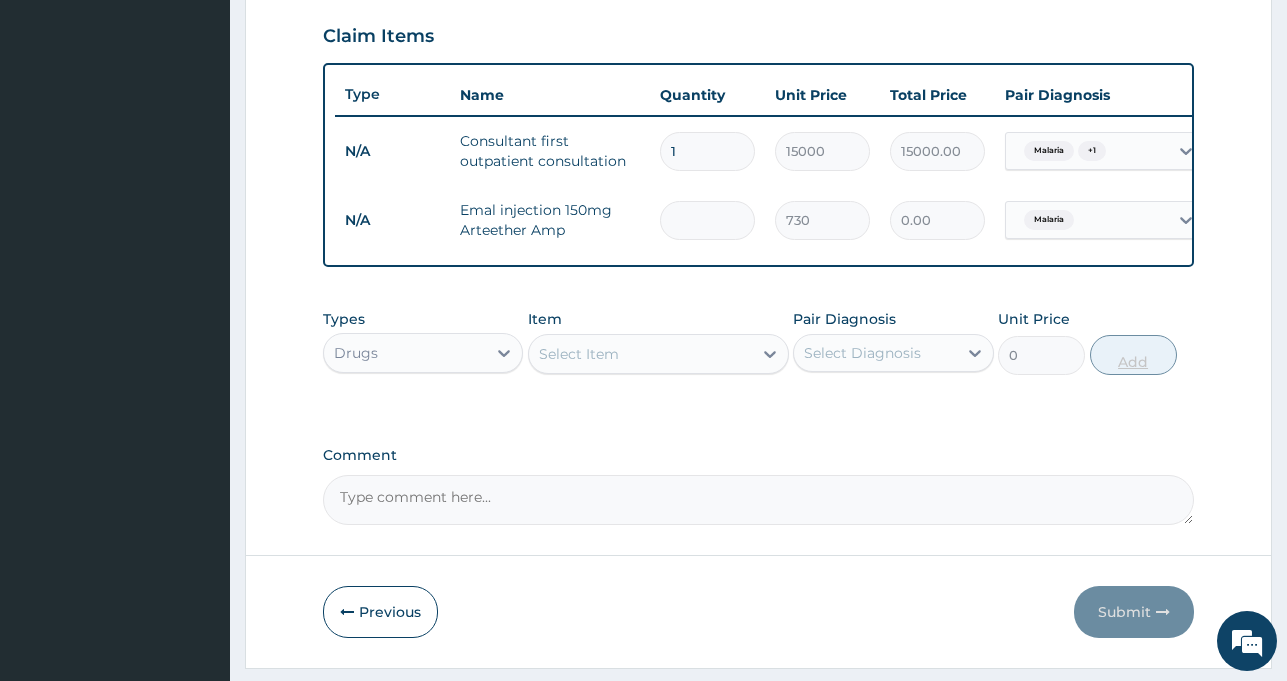 type on "3" 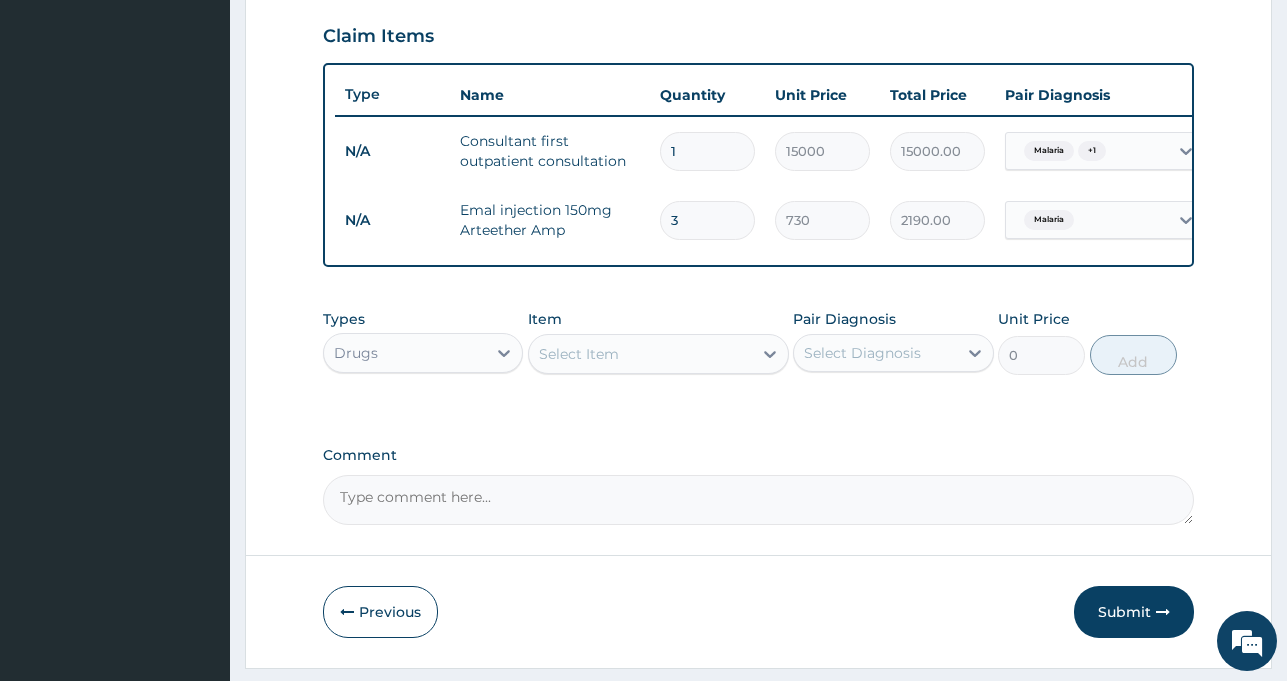 type on "3" 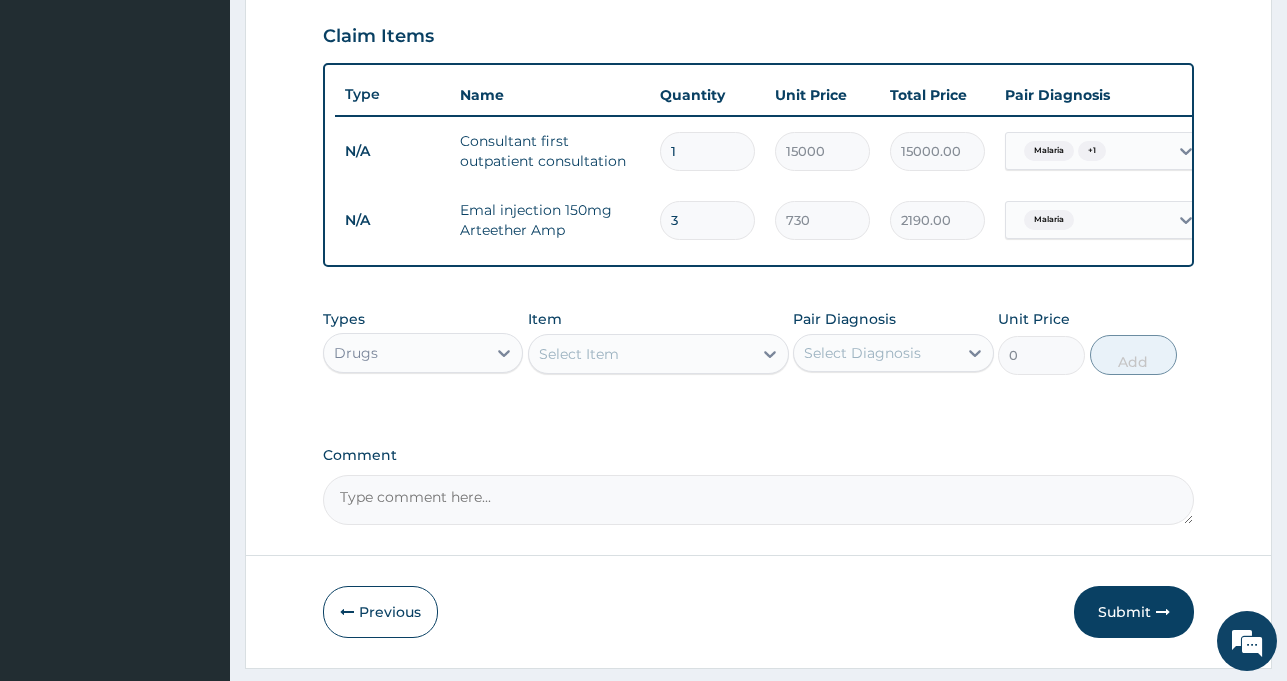 click on "3" at bounding box center [707, 220] 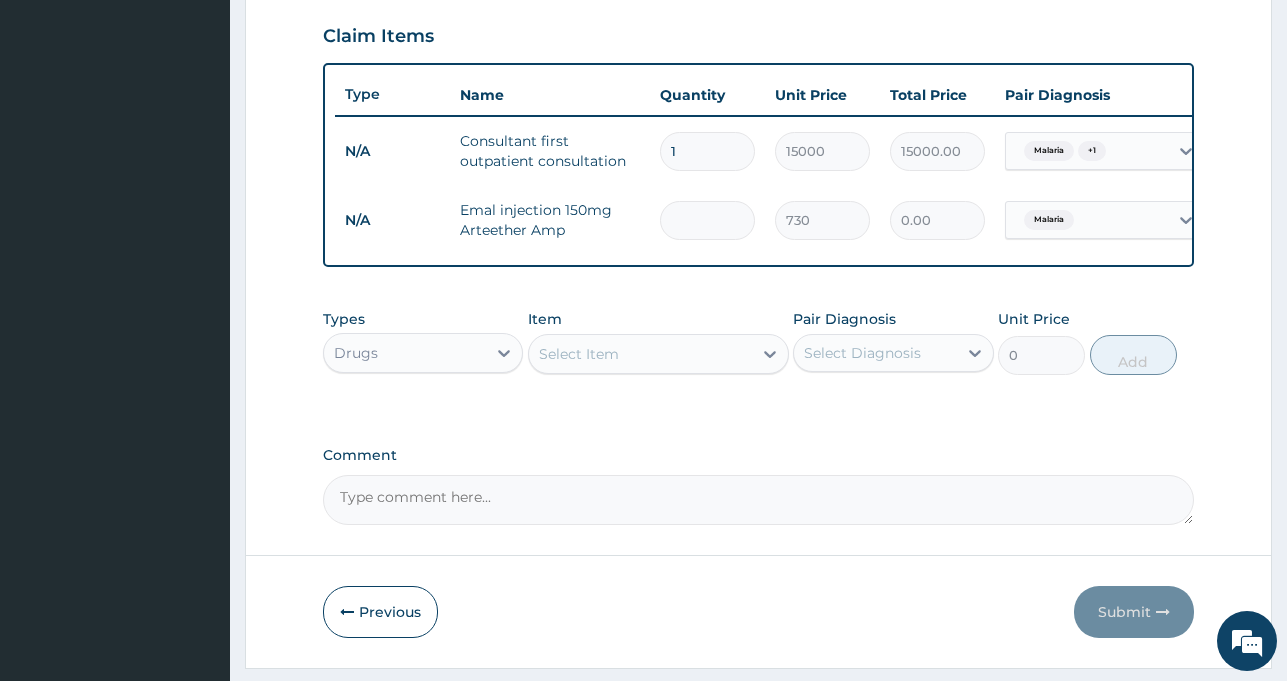 type on "6" 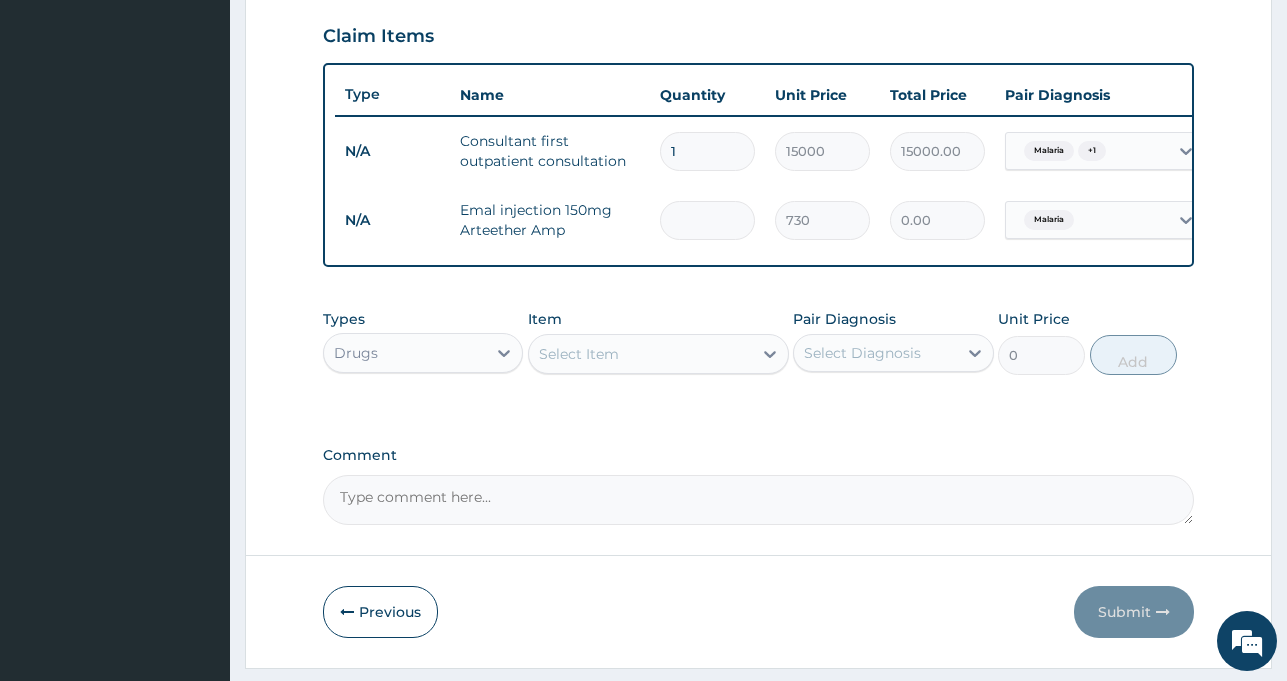 type on "4380.00" 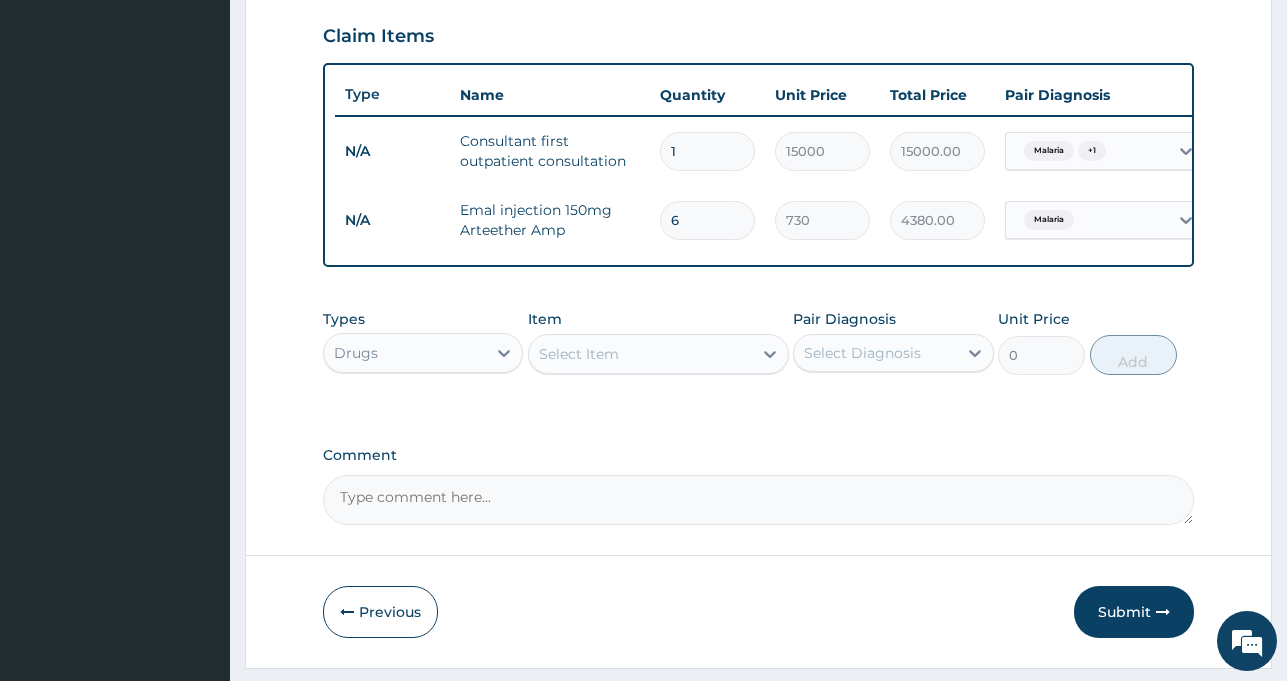 type on "6" 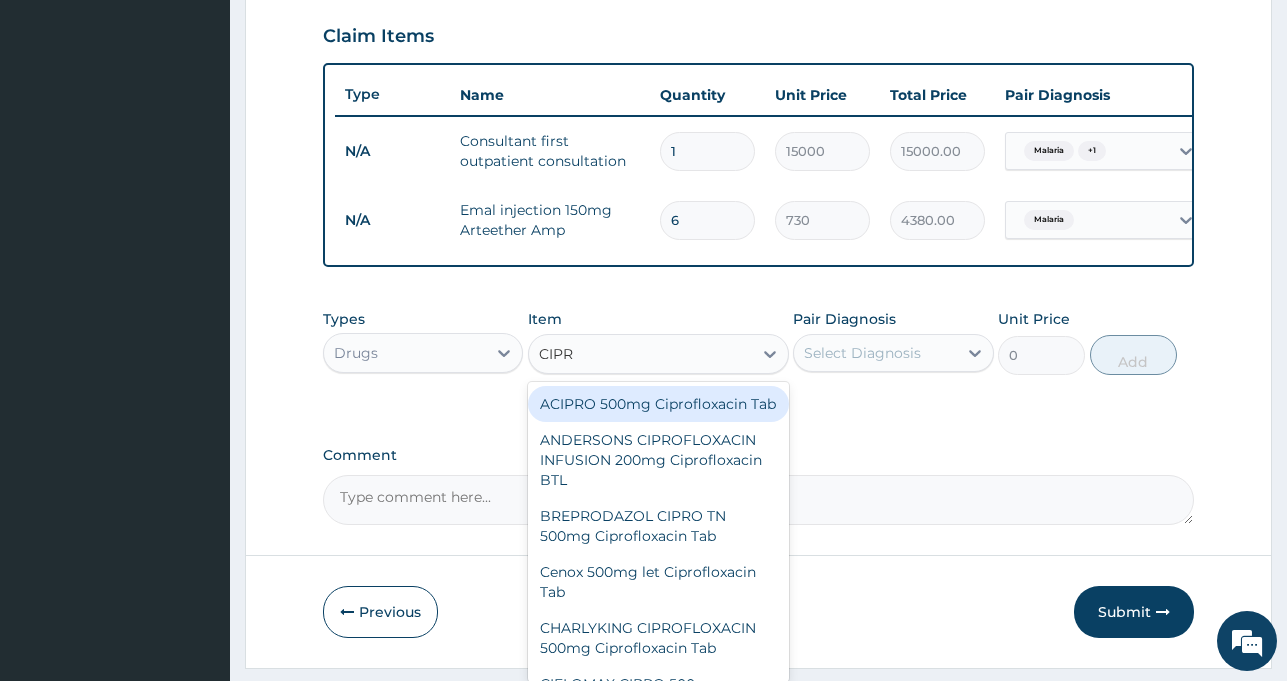 type on "CIPRO" 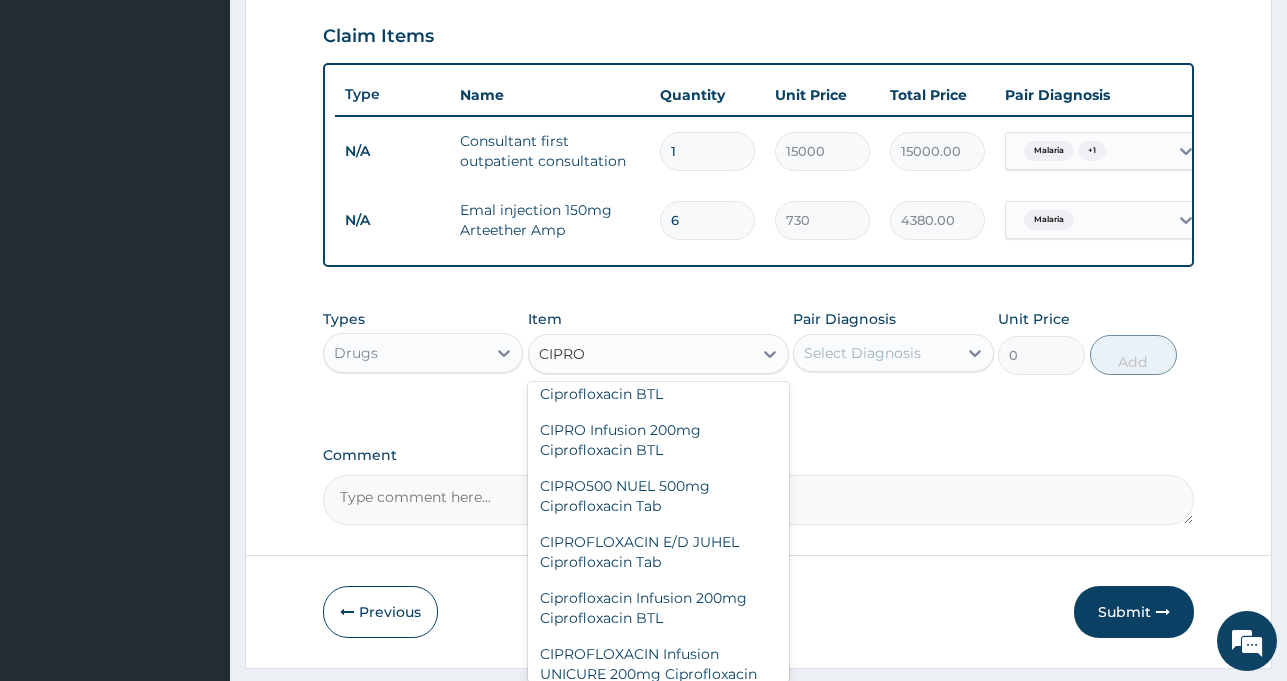 scroll, scrollTop: 349, scrollLeft: 0, axis: vertical 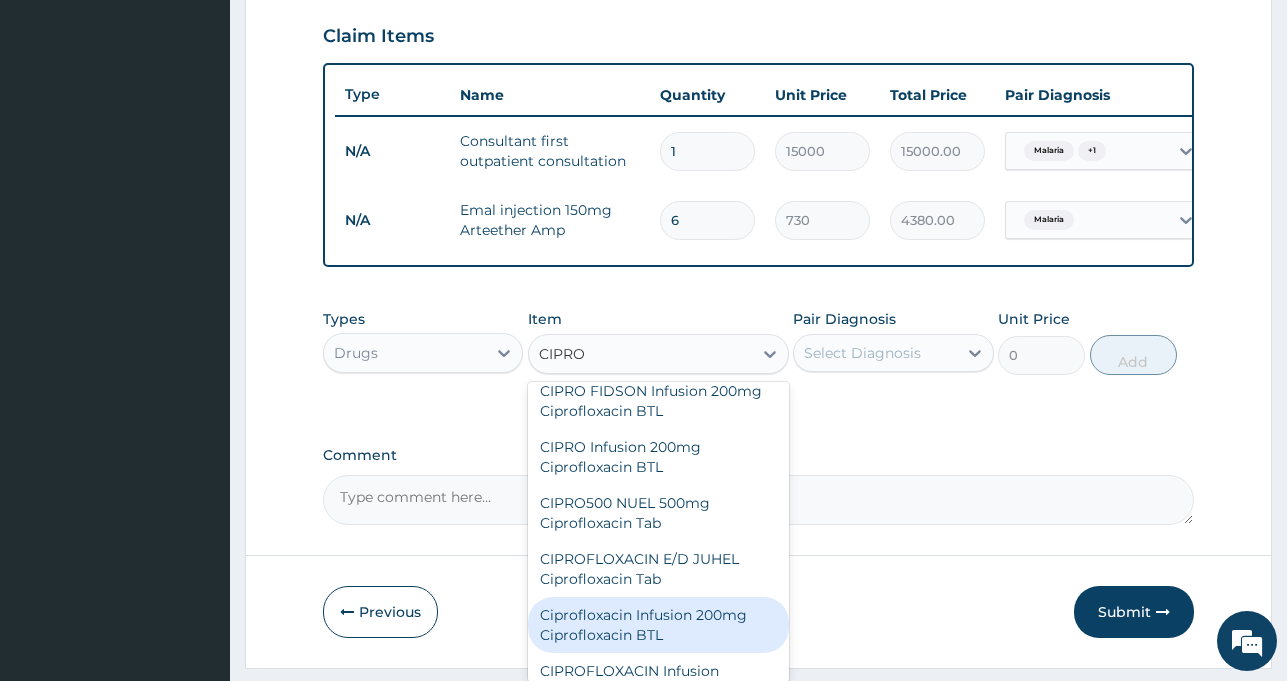 click on "Ciprofloxacin Infusion 200mg Ciprofloxacin BTL" at bounding box center (658, 625) 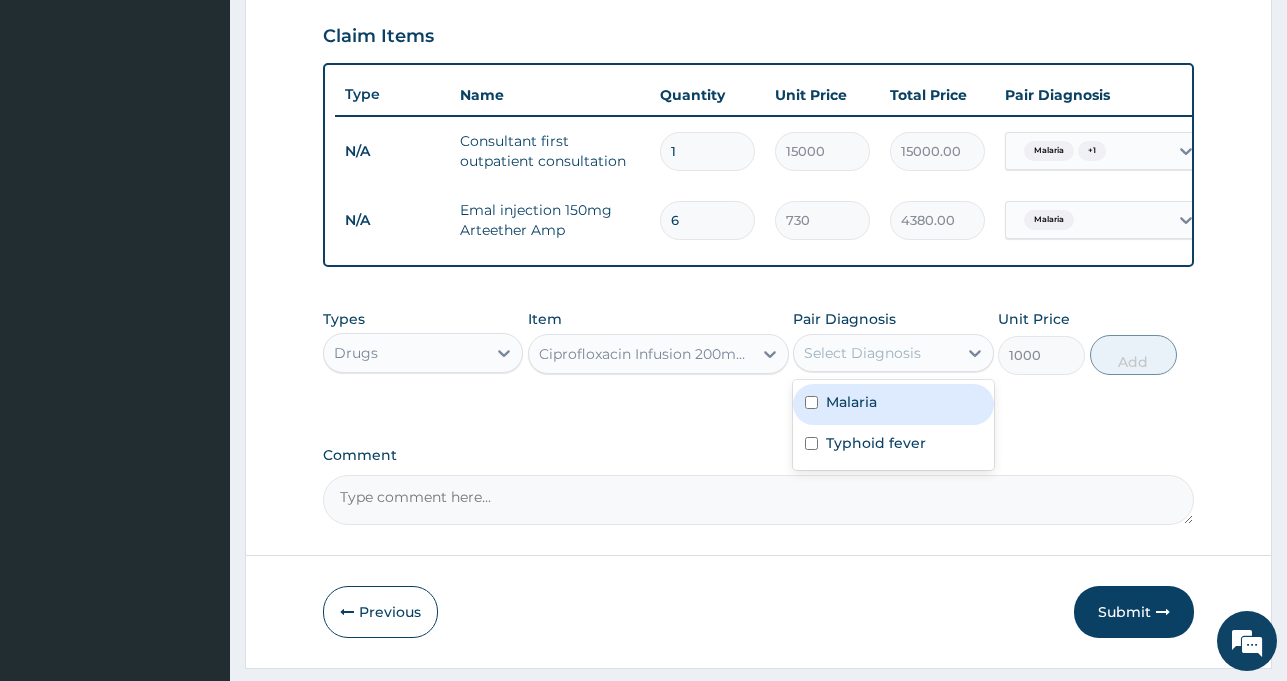 click on "Select Diagnosis" at bounding box center (862, 353) 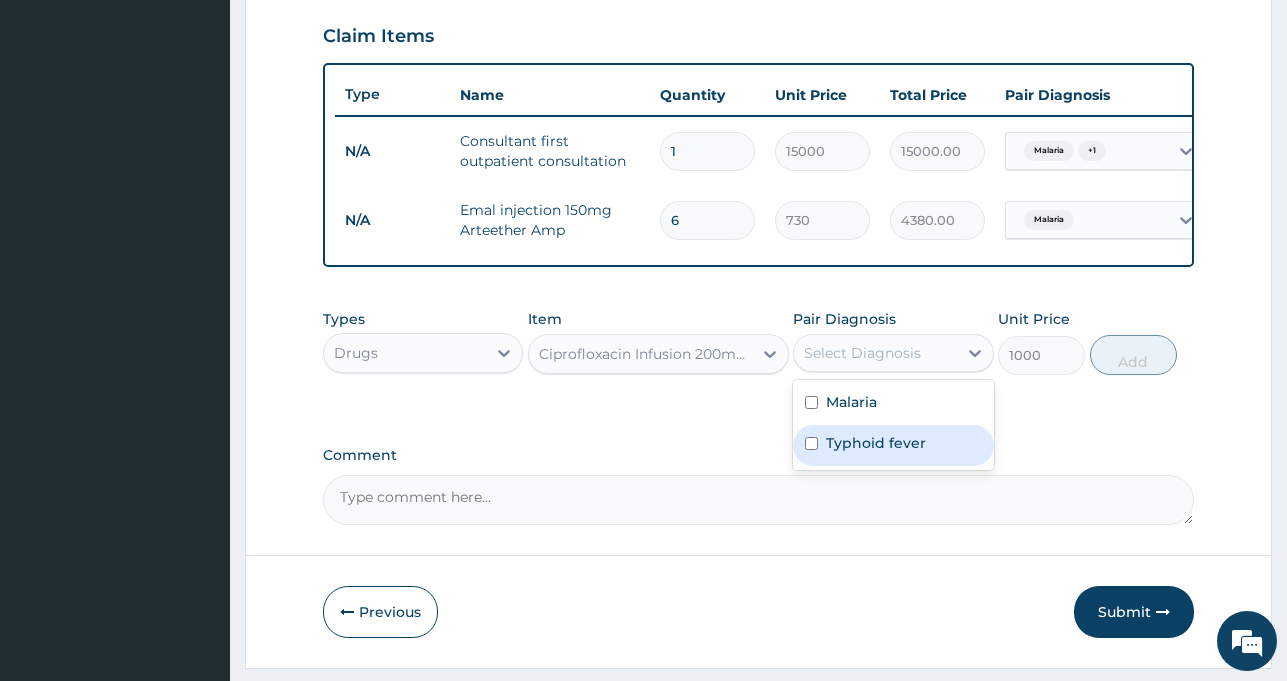 click on "Typhoid fever" at bounding box center [876, 443] 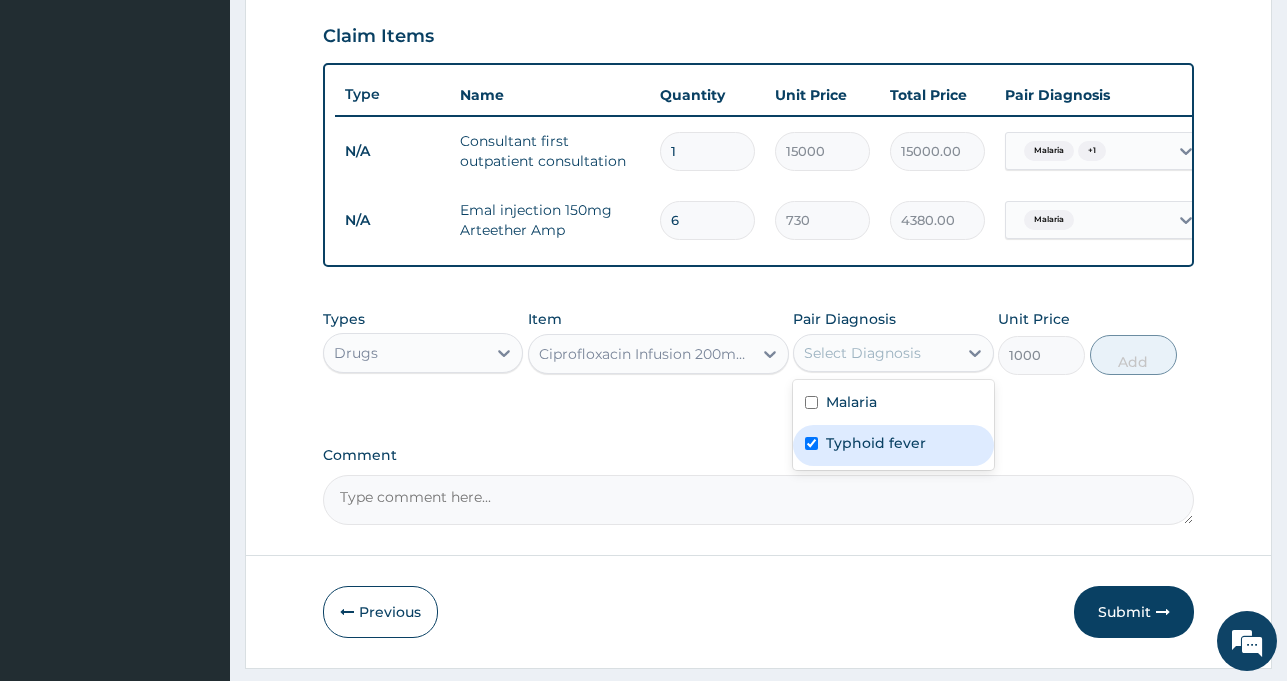 checkbox on "true" 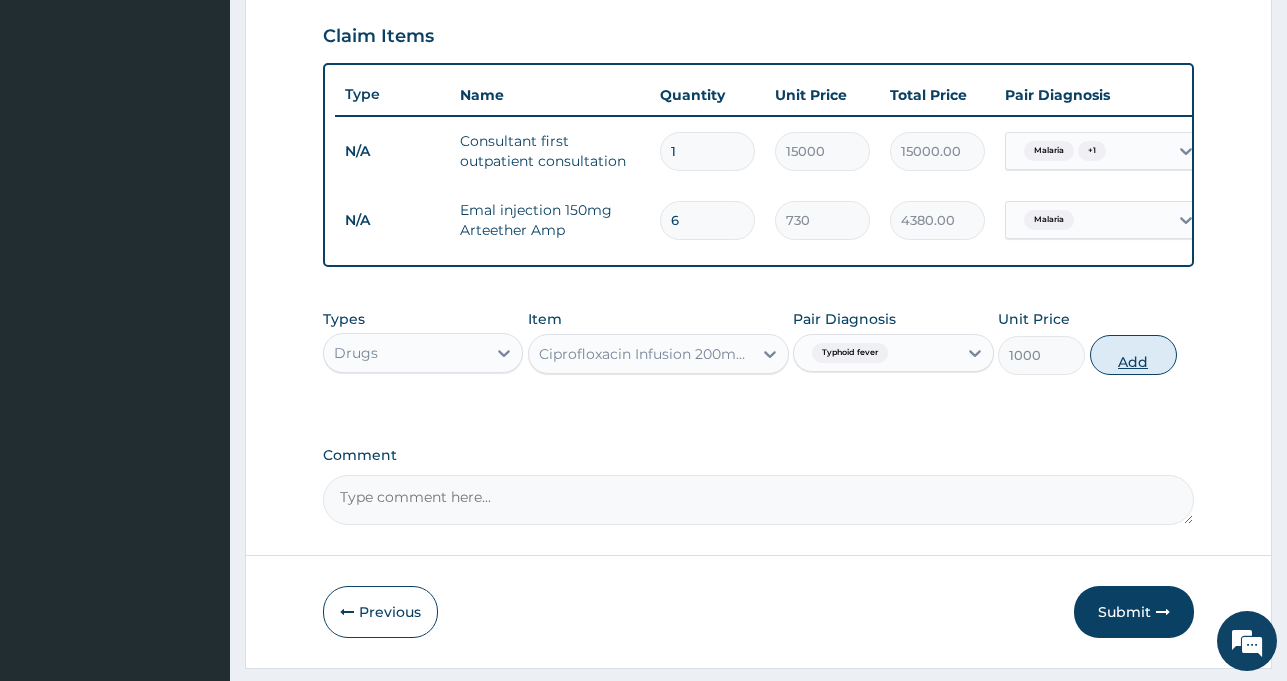click on "Add" at bounding box center (1133, 355) 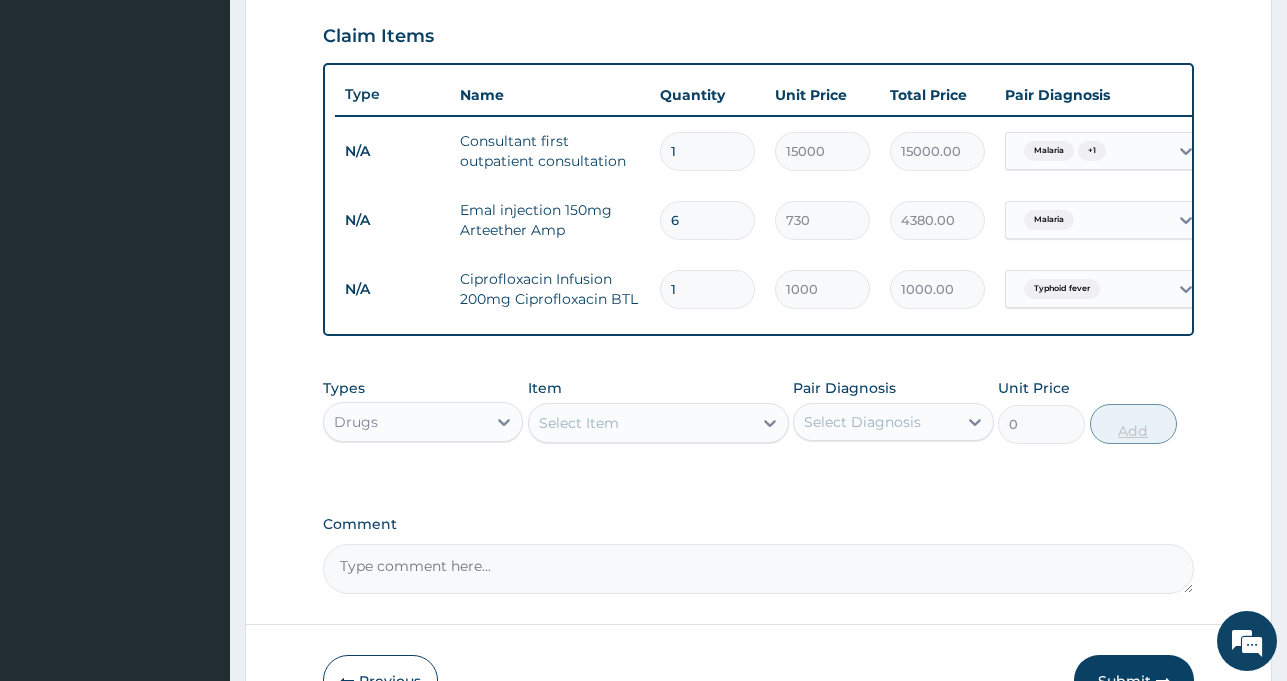 type on "10" 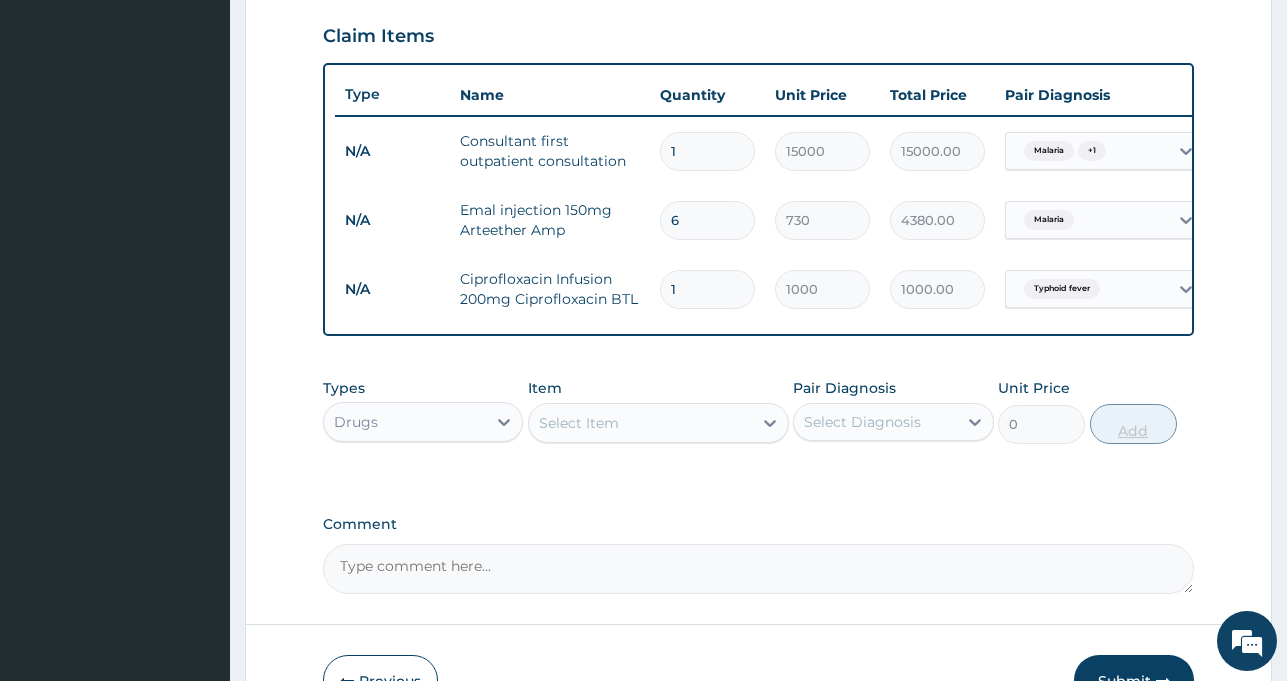 type on "10000.00" 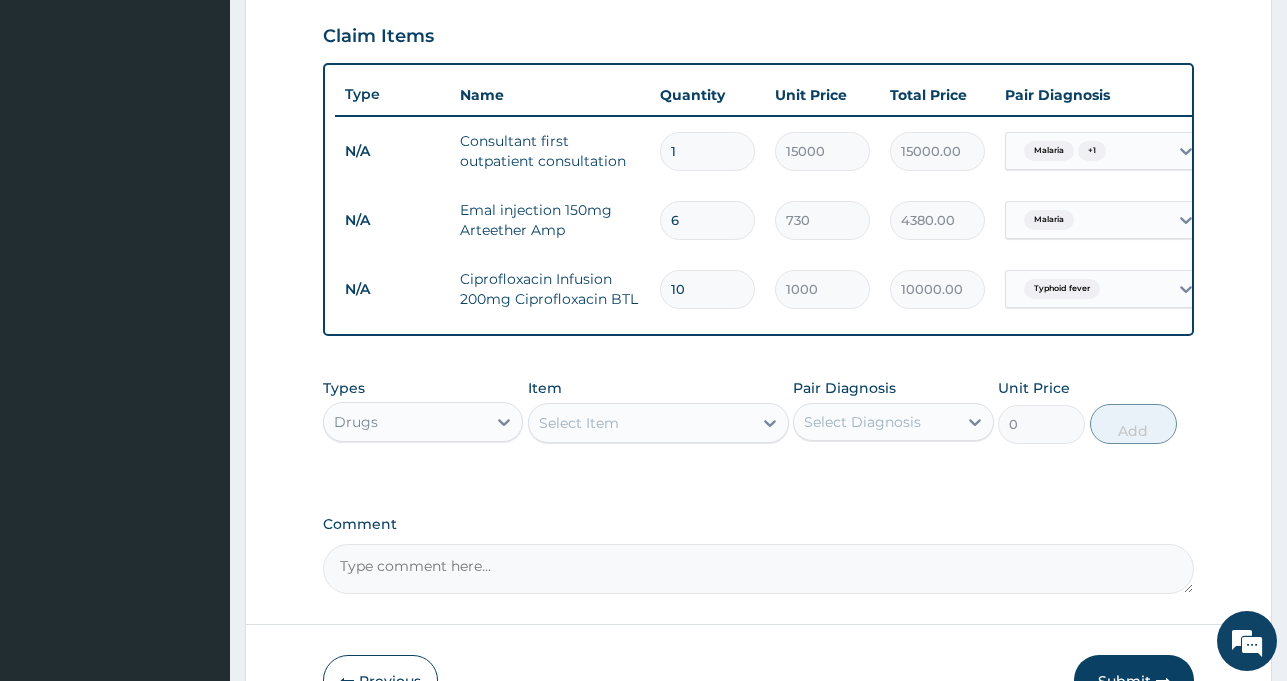 type on "10" 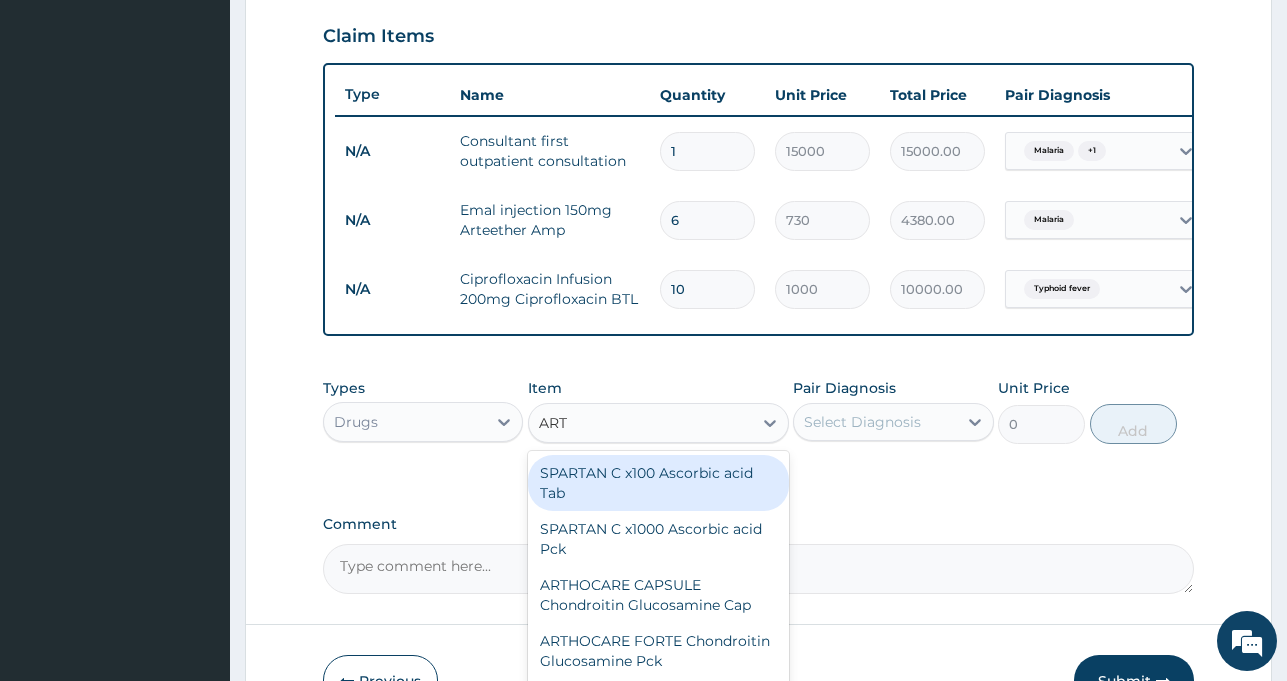 type on "ARTE" 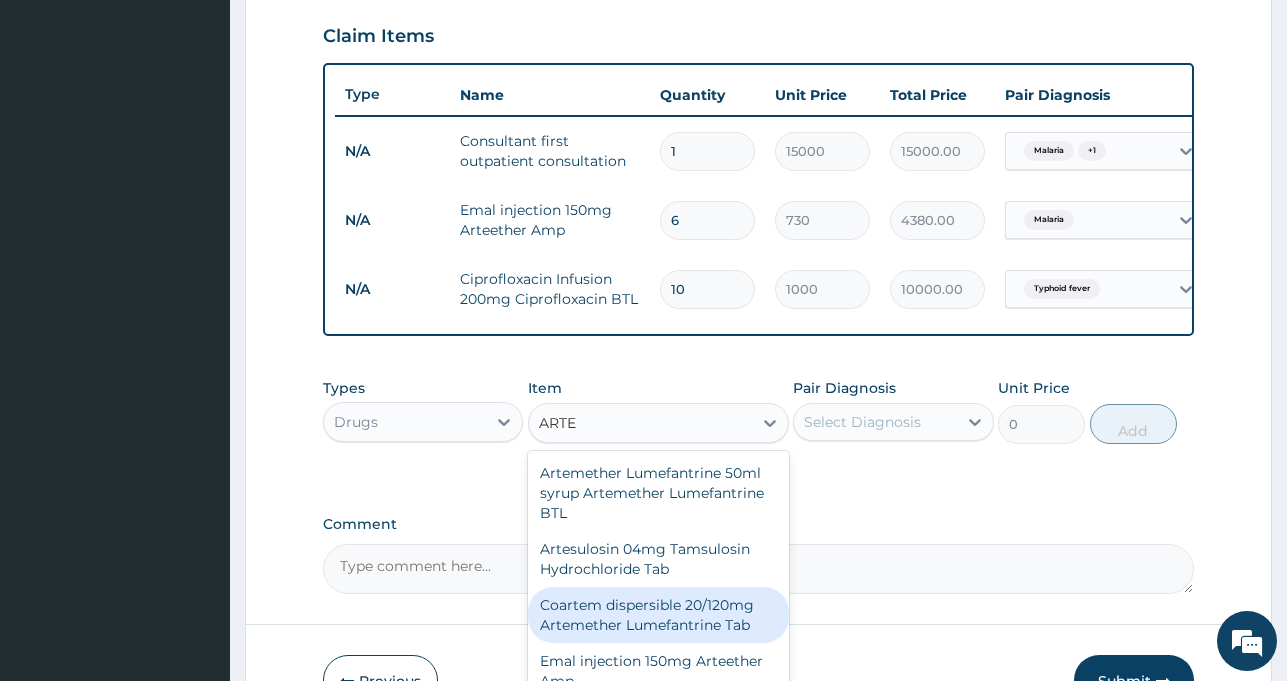 click on "Coartem dispersible 20/120mg Artemether Lumefantrine Tab" at bounding box center [658, 615] 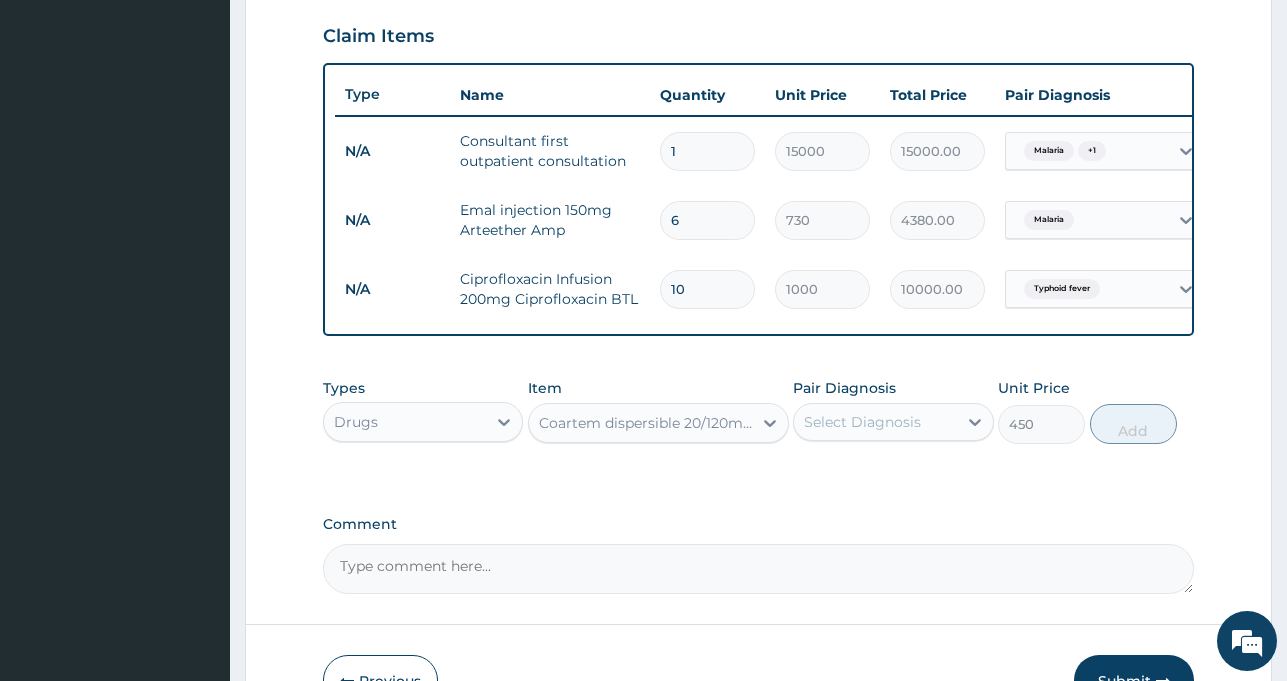click on "Coartem dispersible 20/120mg Artemether Lumefantrine Tab" at bounding box center (646, 423) 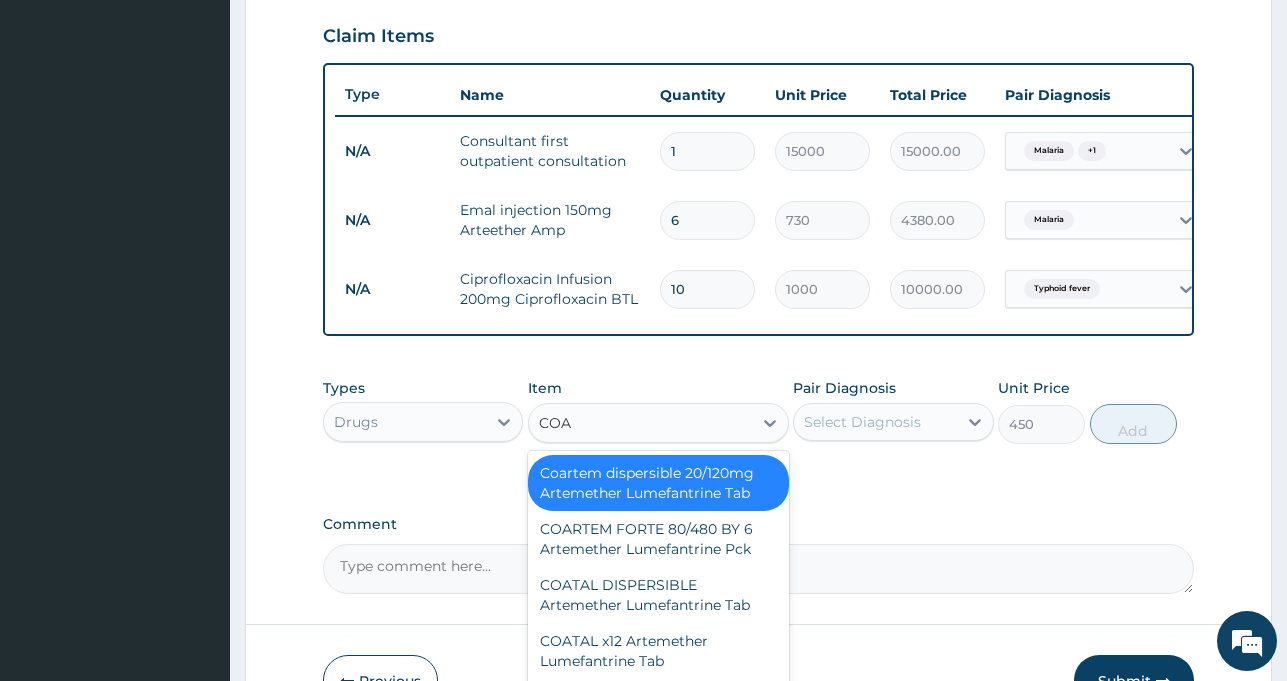 scroll, scrollTop: 0, scrollLeft: 0, axis: both 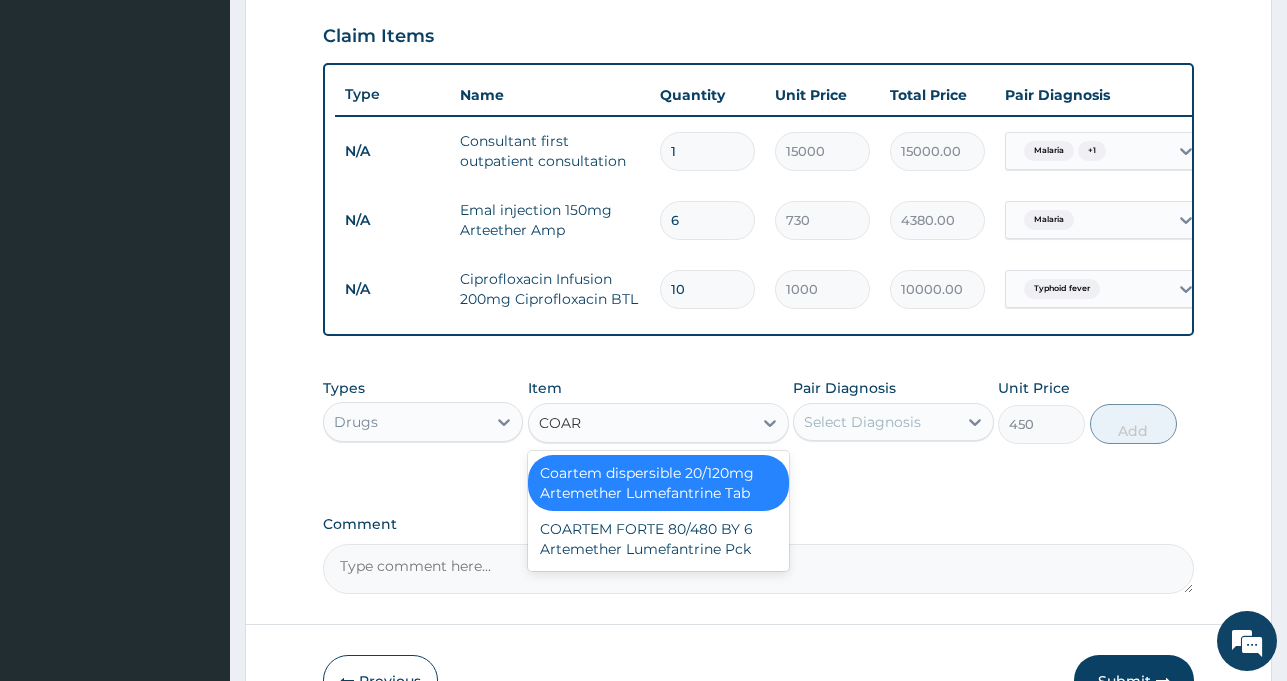 type on "COART" 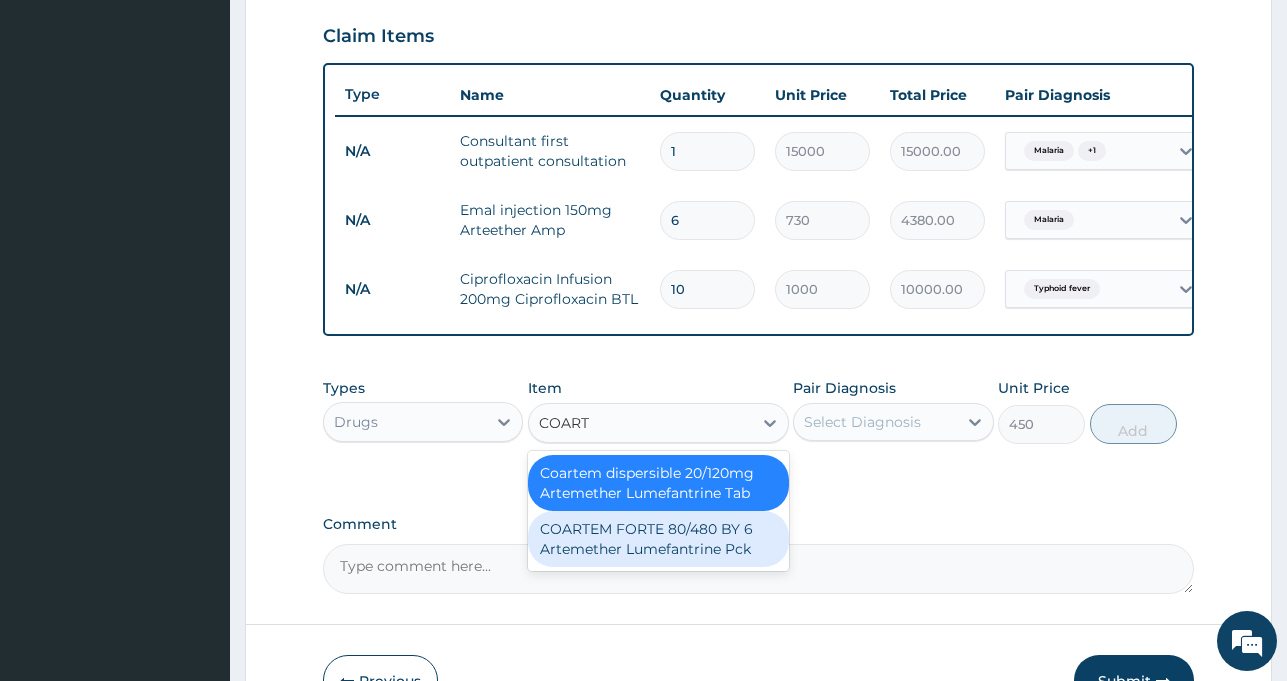 click on "COARTEM FORTE 80/480 BY 6 Artemether Lumefantrine Pck" at bounding box center [658, 539] 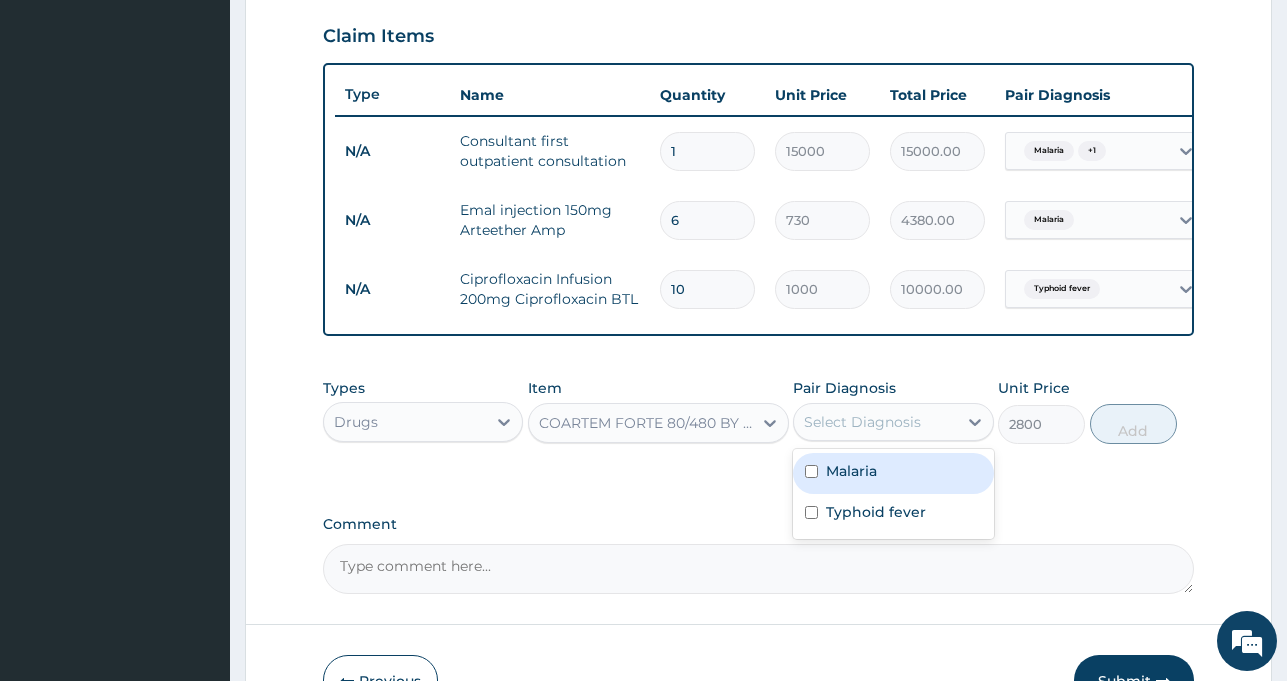 click on "Select Diagnosis" at bounding box center (862, 422) 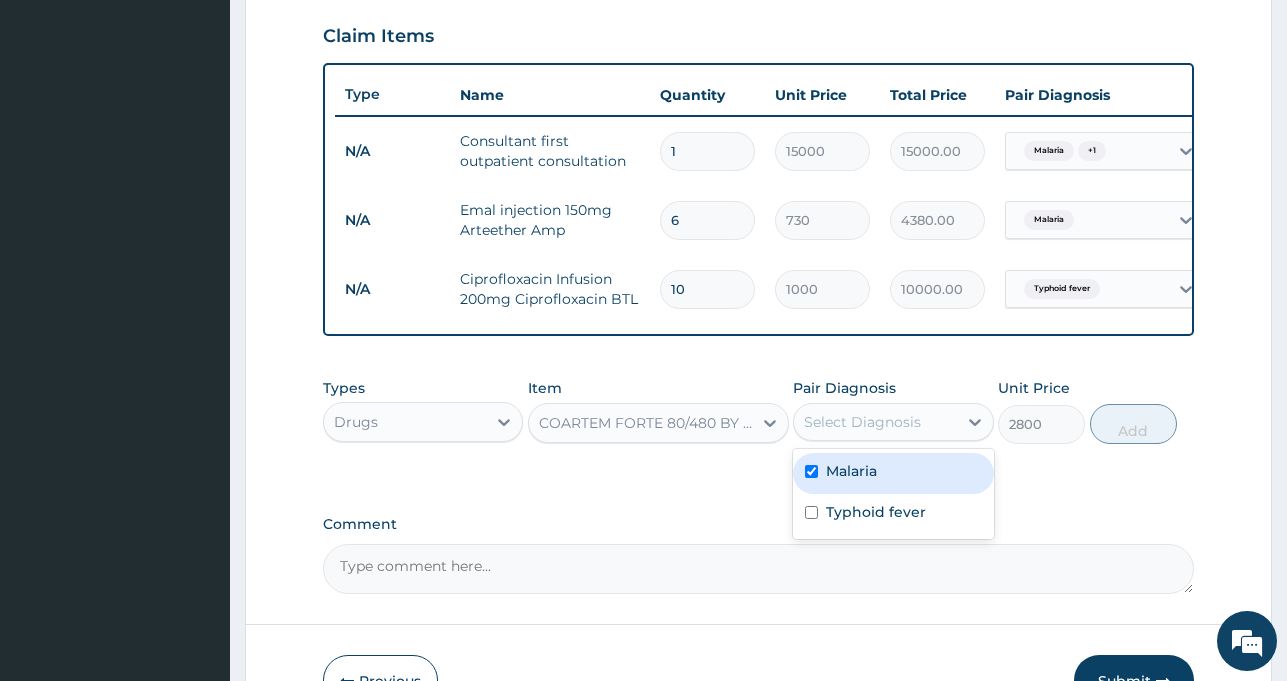 checkbox on "true" 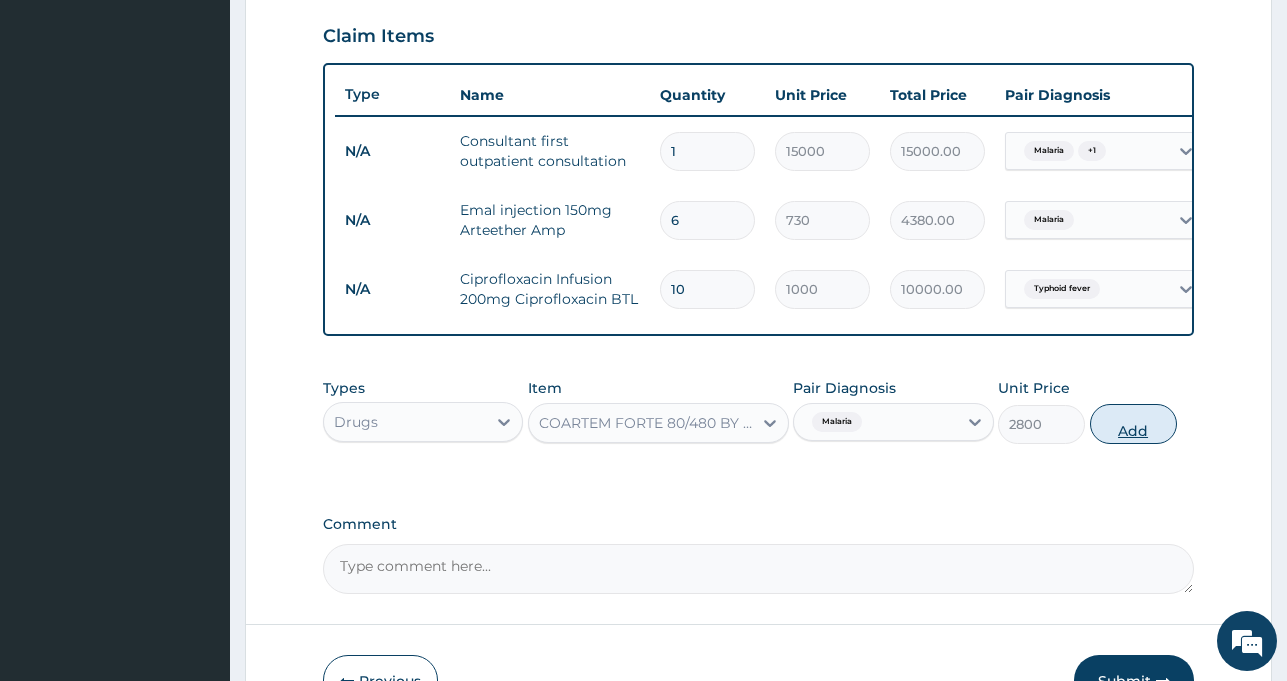 click on "Add" at bounding box center (1133, 424) 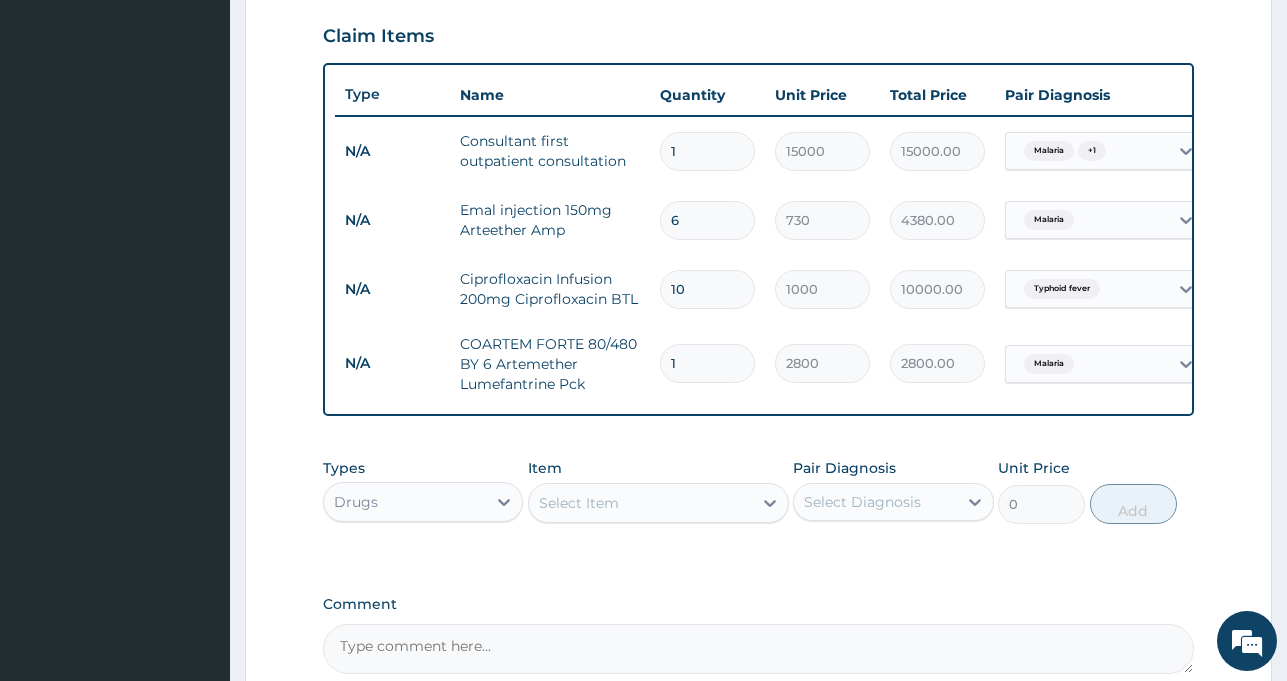 click on "Select Item" at bounding box center [579, 503] 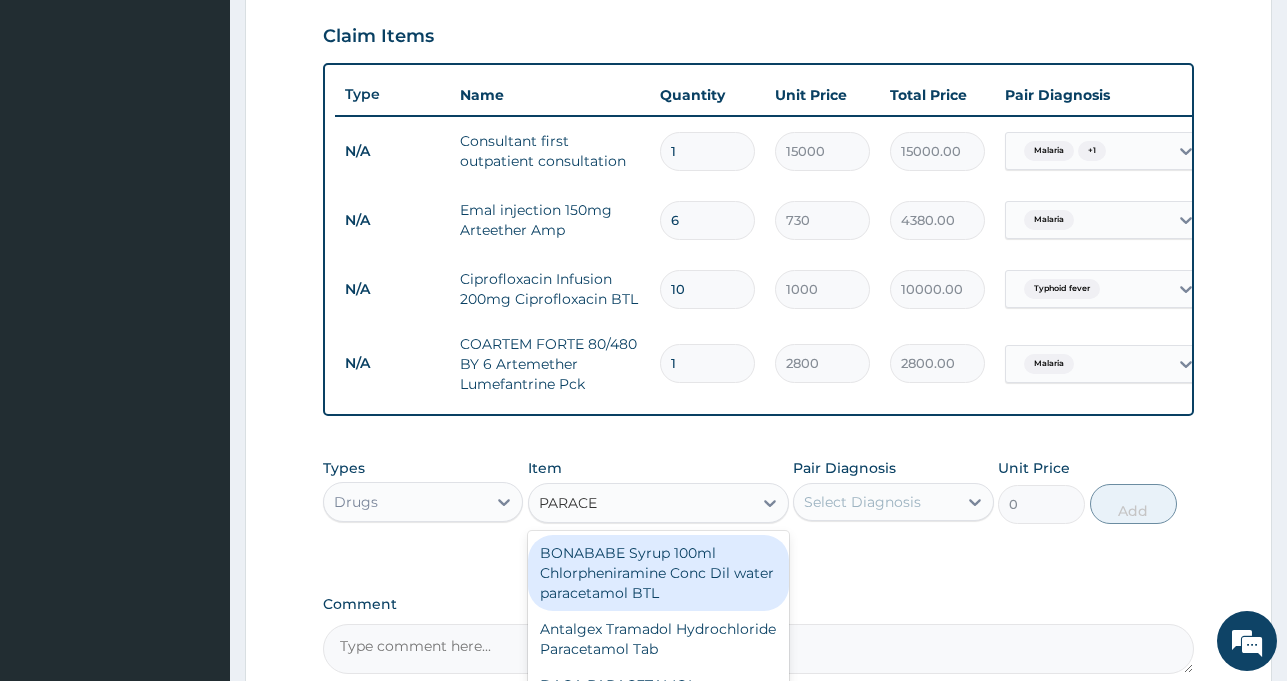 type on "PARACET" 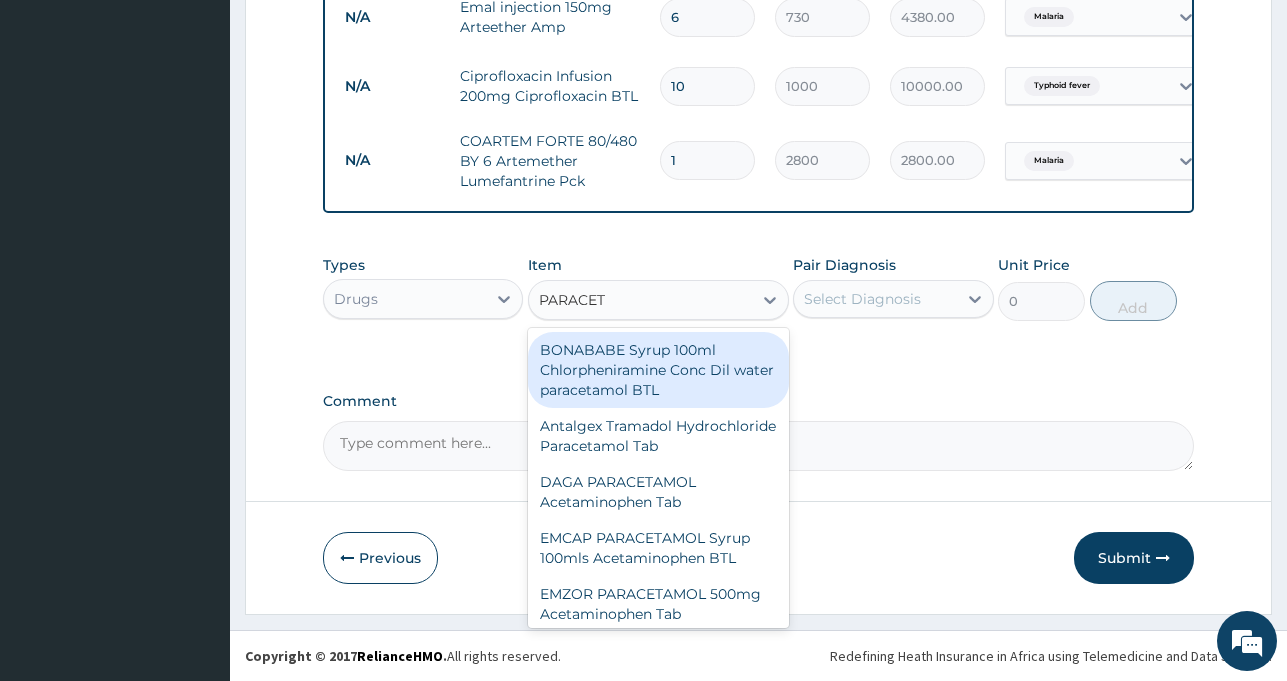 scroll, scrollTop: 899, scrollLeft: 0, axis: vertical 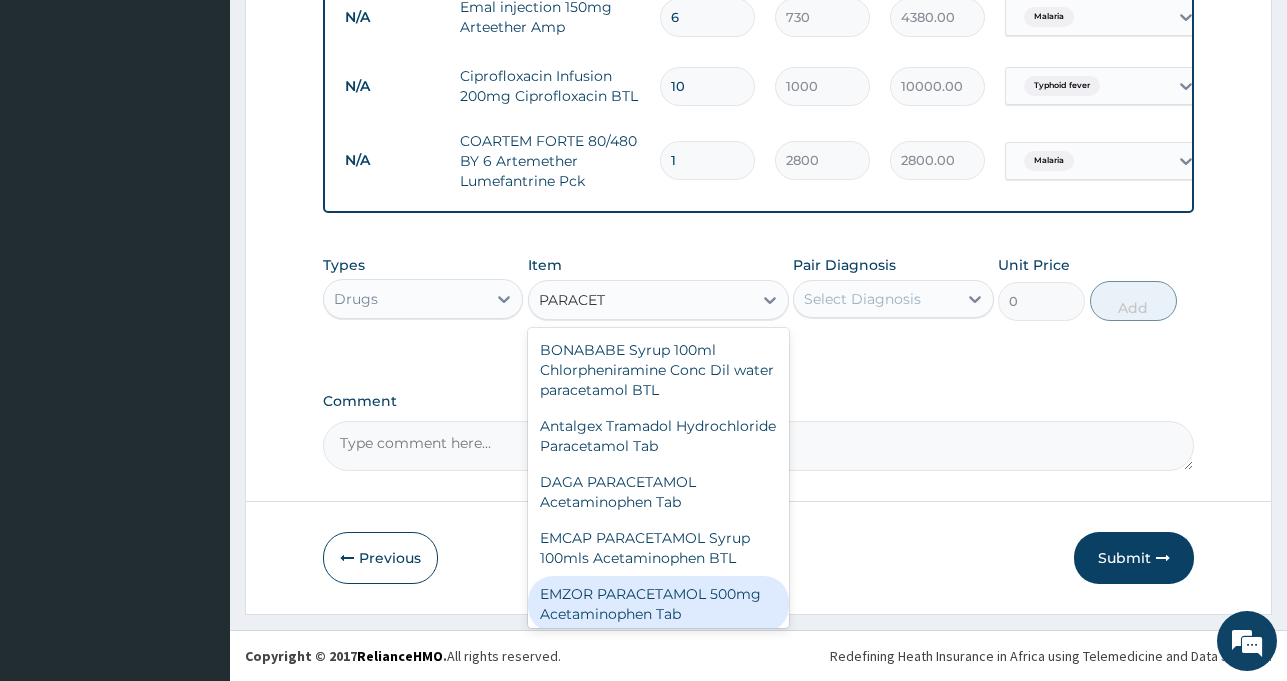 click on "EMZOR PARACETAMOL 500mg Acetaminophen Tab" at bounding box center [658, 604] 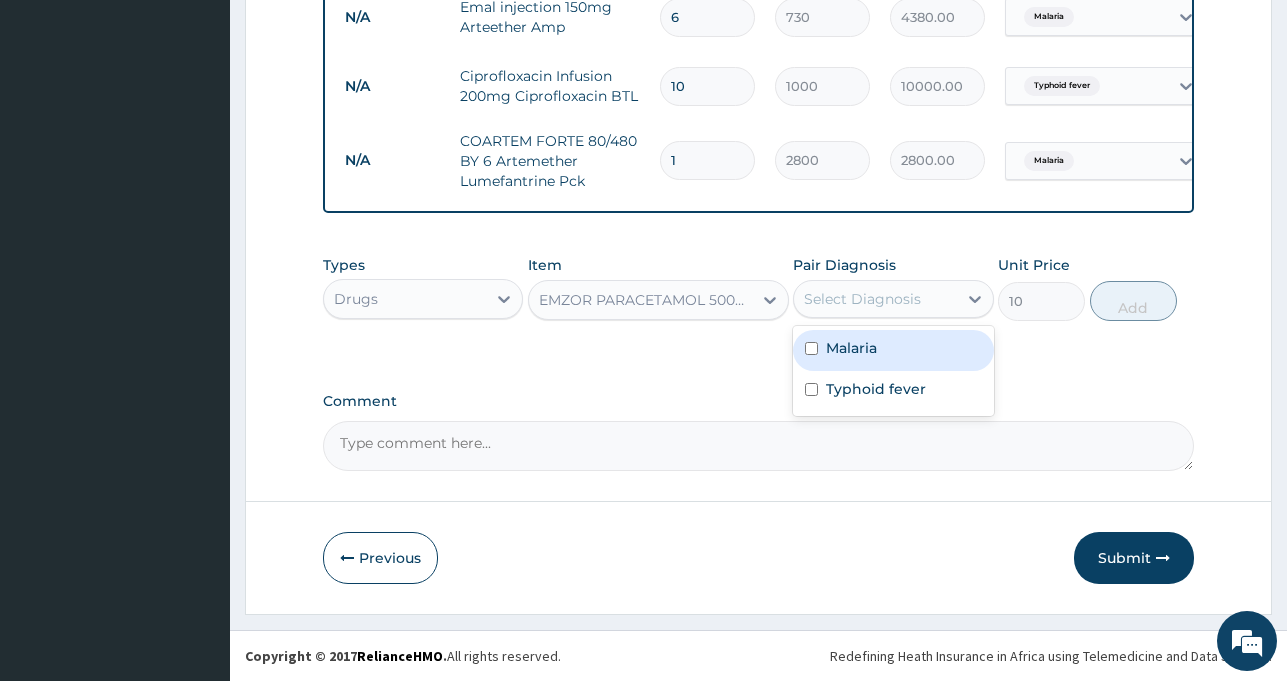 click on "Select Diagnosis" at bounding box center (875, 299) 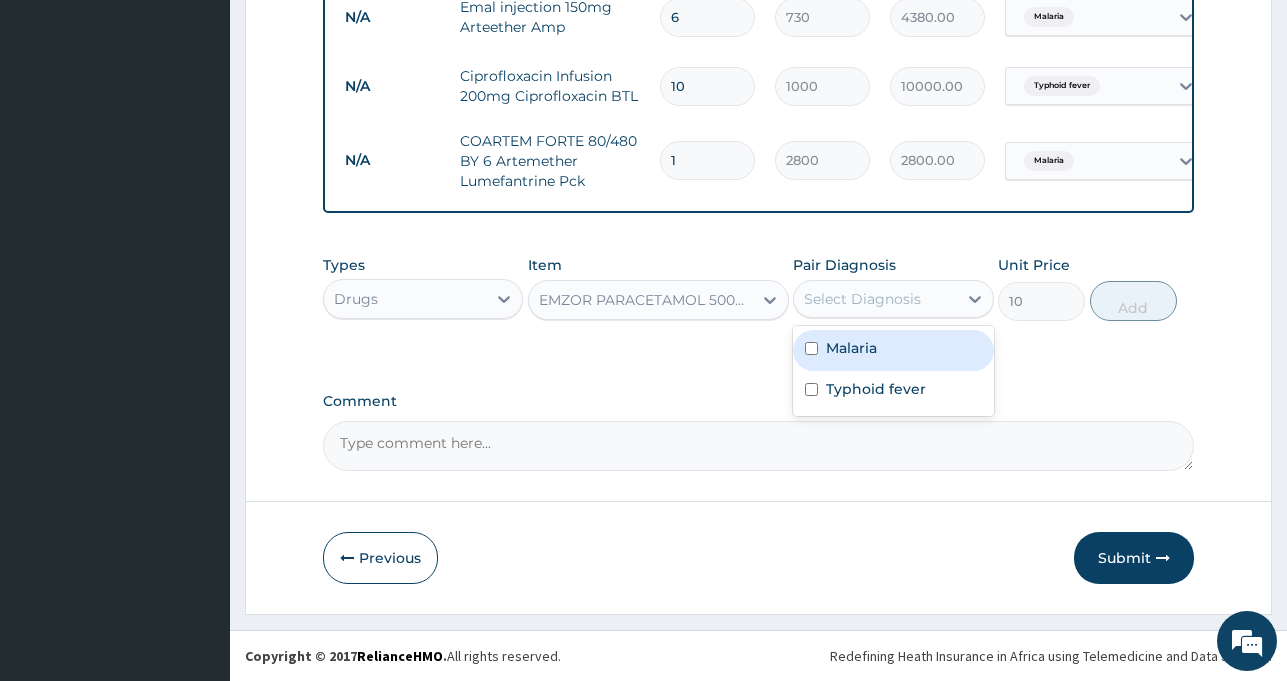 click on "Malaria" at bounding box center (893, 350) 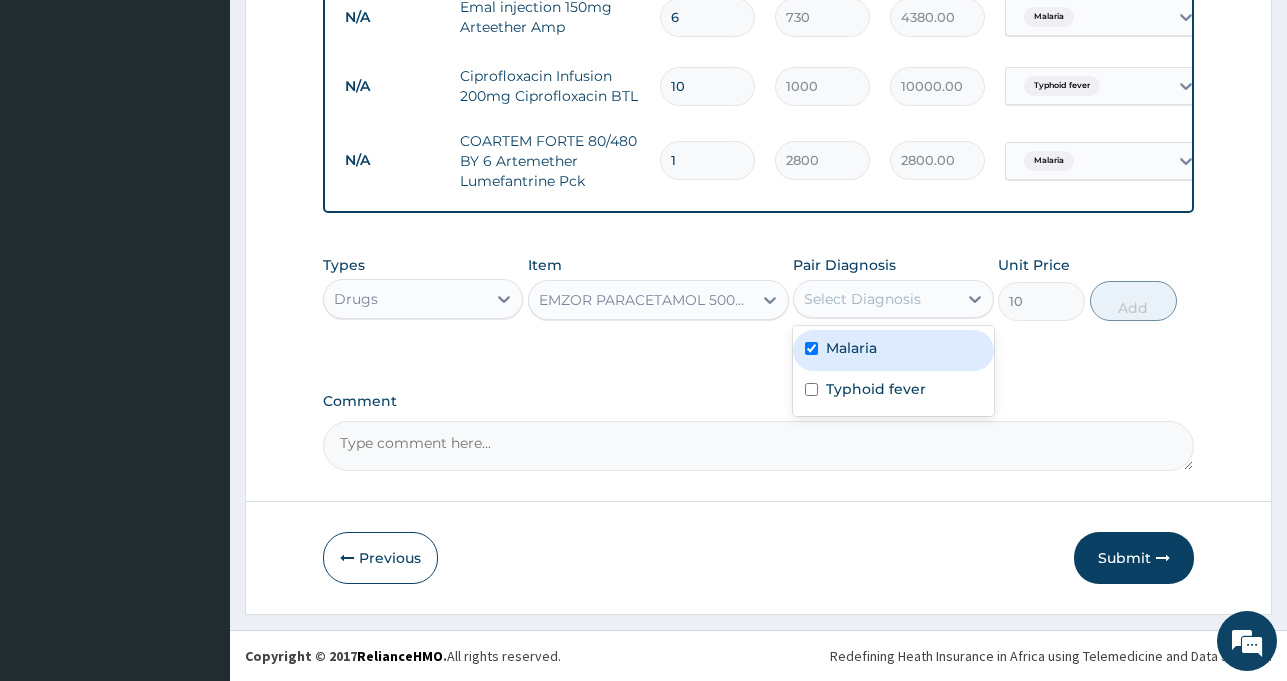 checkbox on "true" 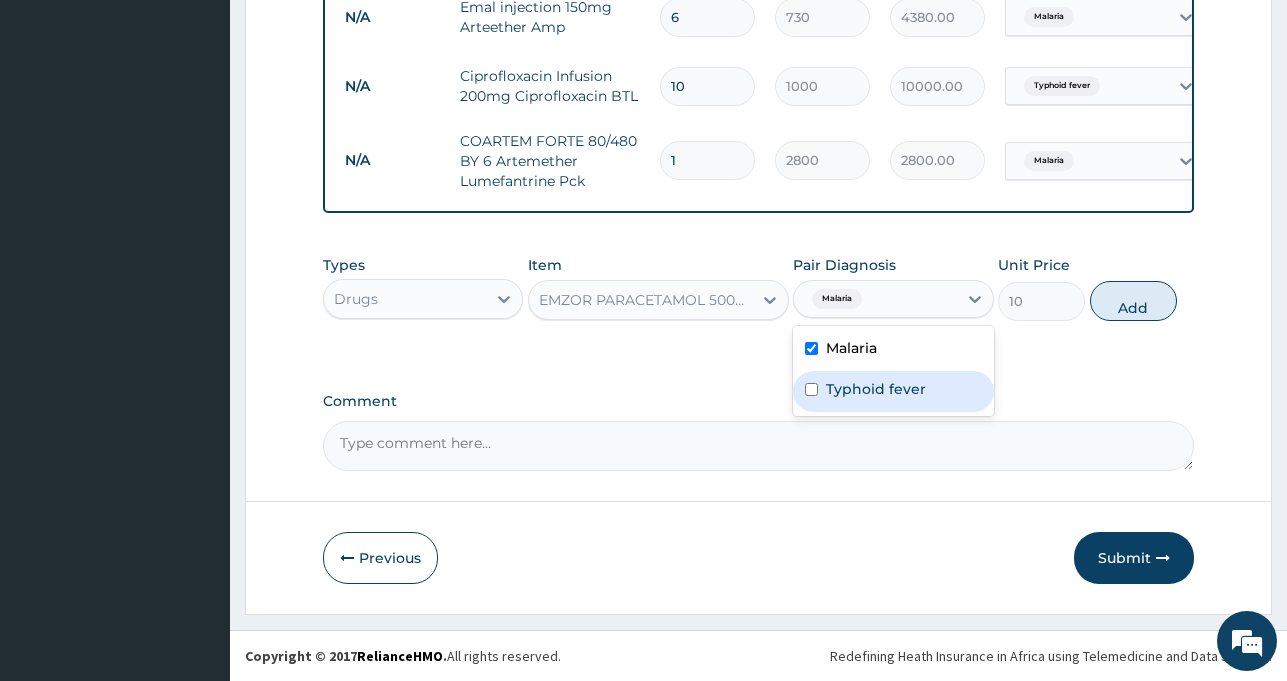 click on "Typhoid fever" at bounding box center [876, 389] 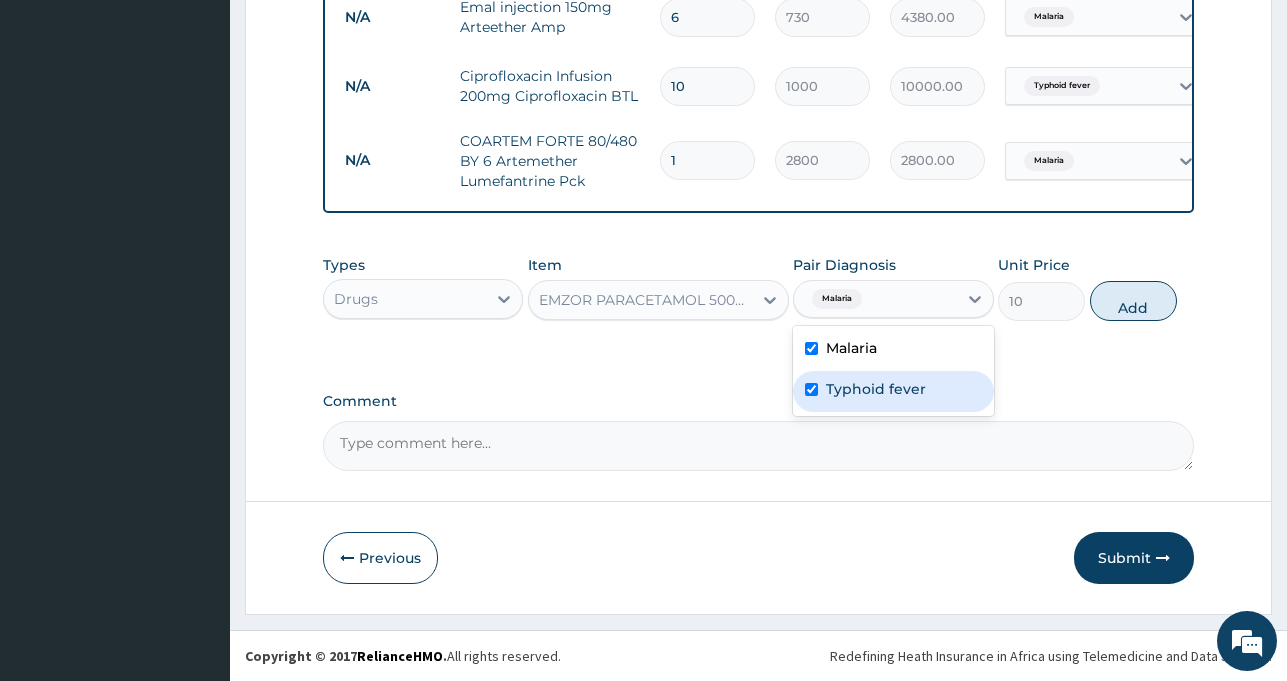 checkbox on "true" 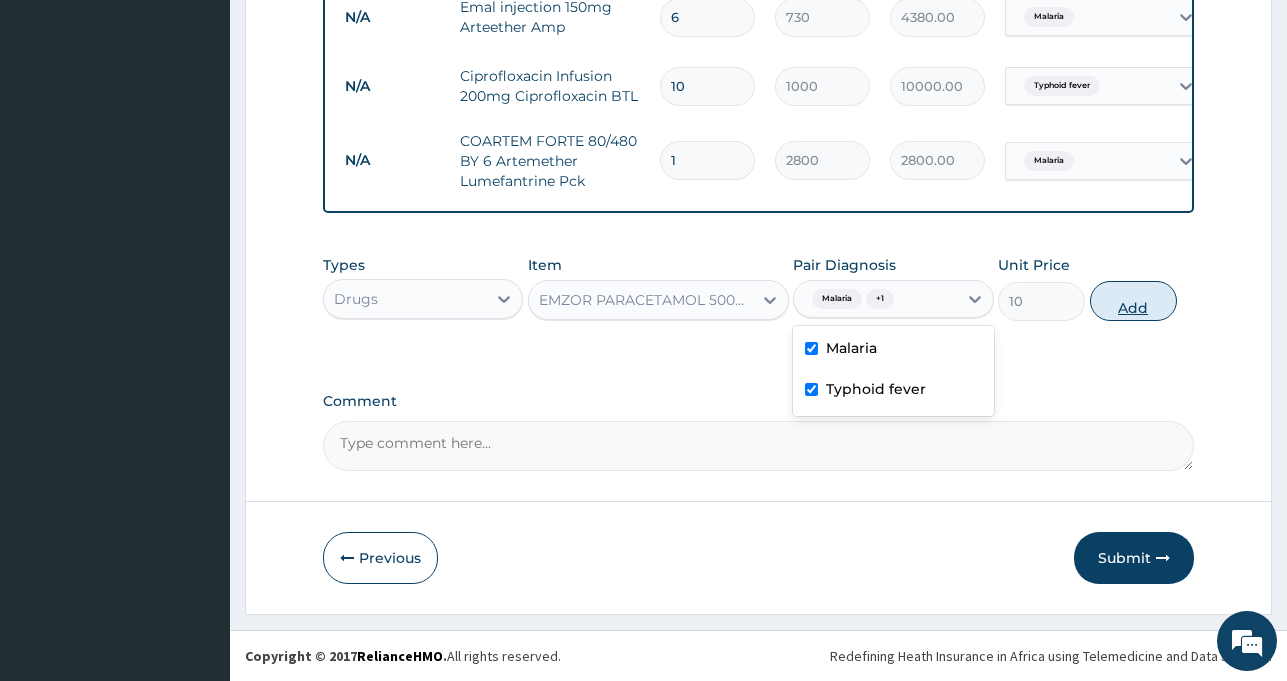 click on "Add" at bounding box center (1133, 301) 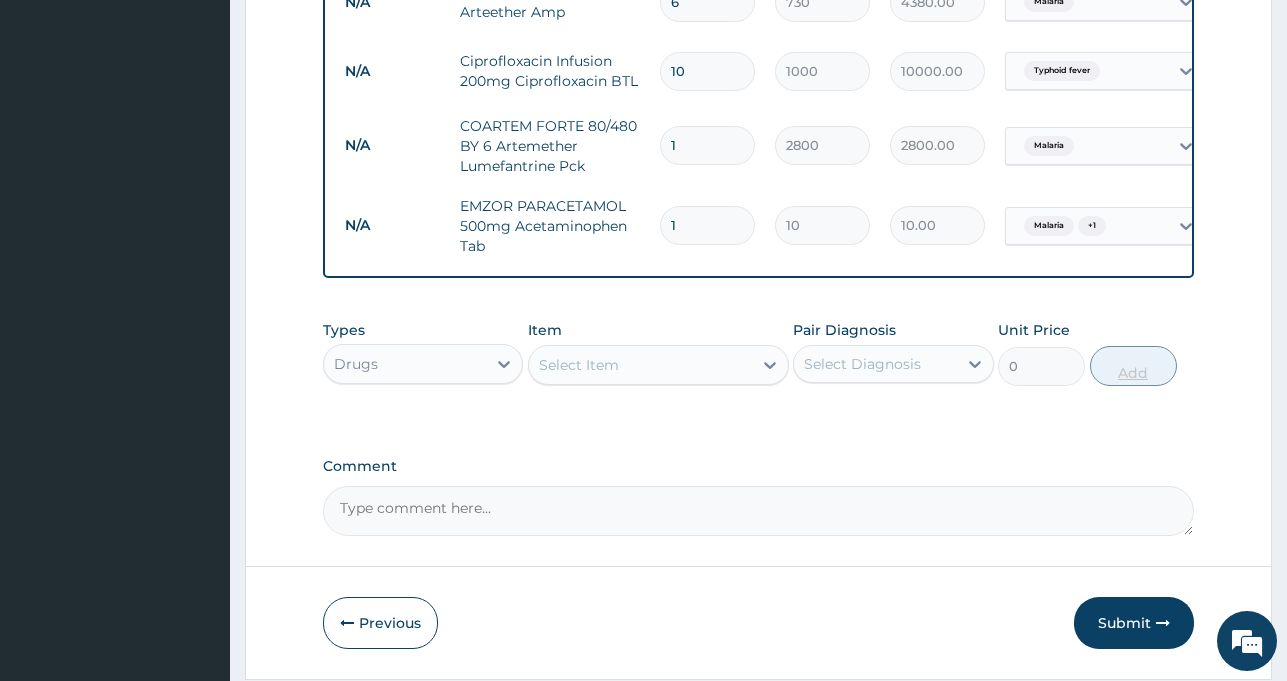 type on "18" 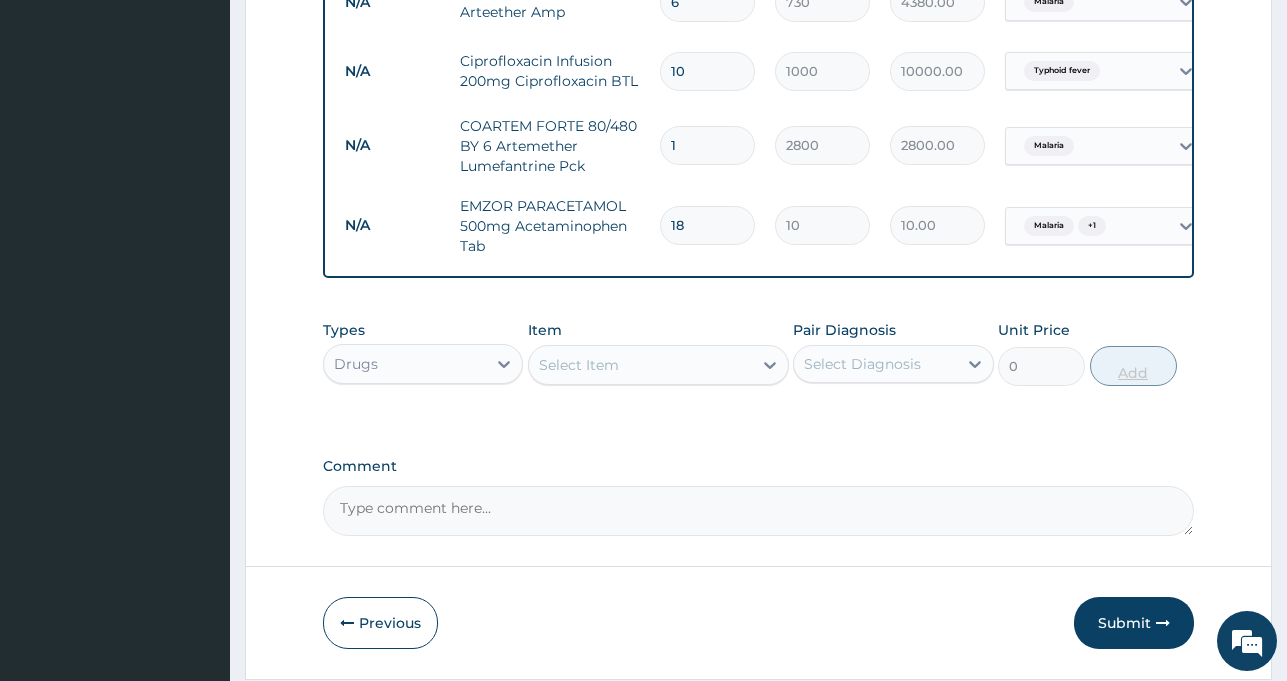 type on "180.00" 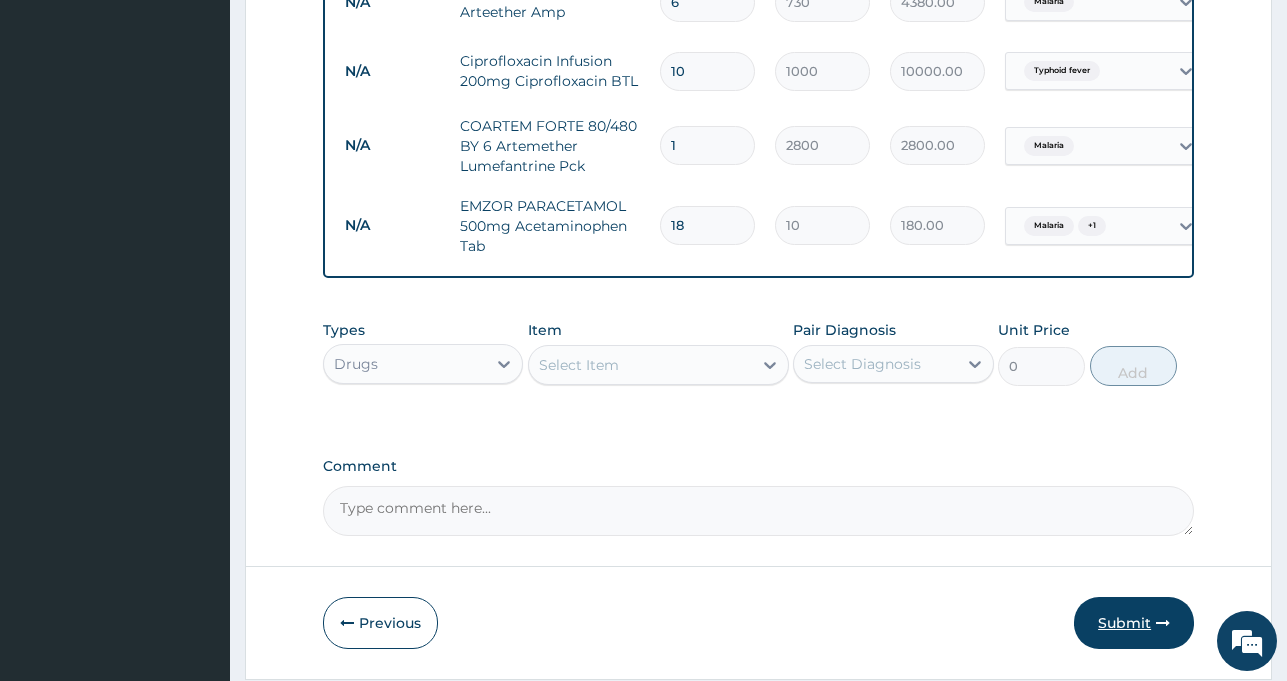 type on "18" 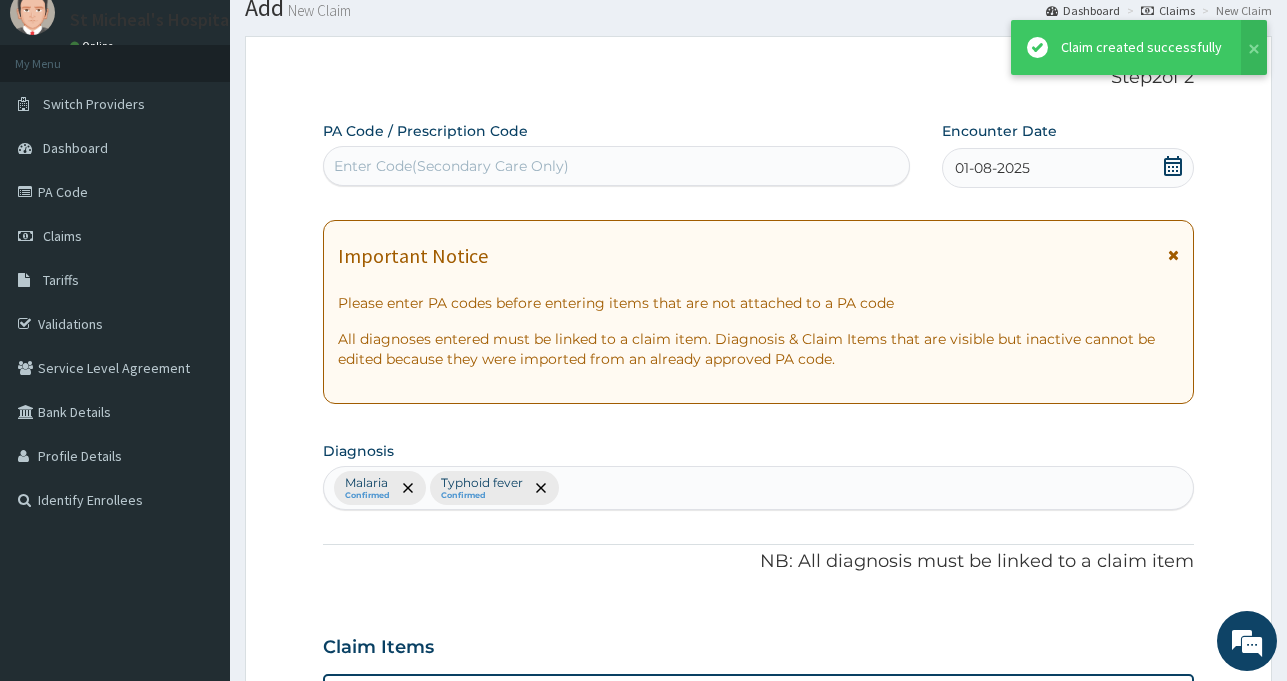 scroll, scrollTop: 899, scrollLeft: 0, axis: vertical 